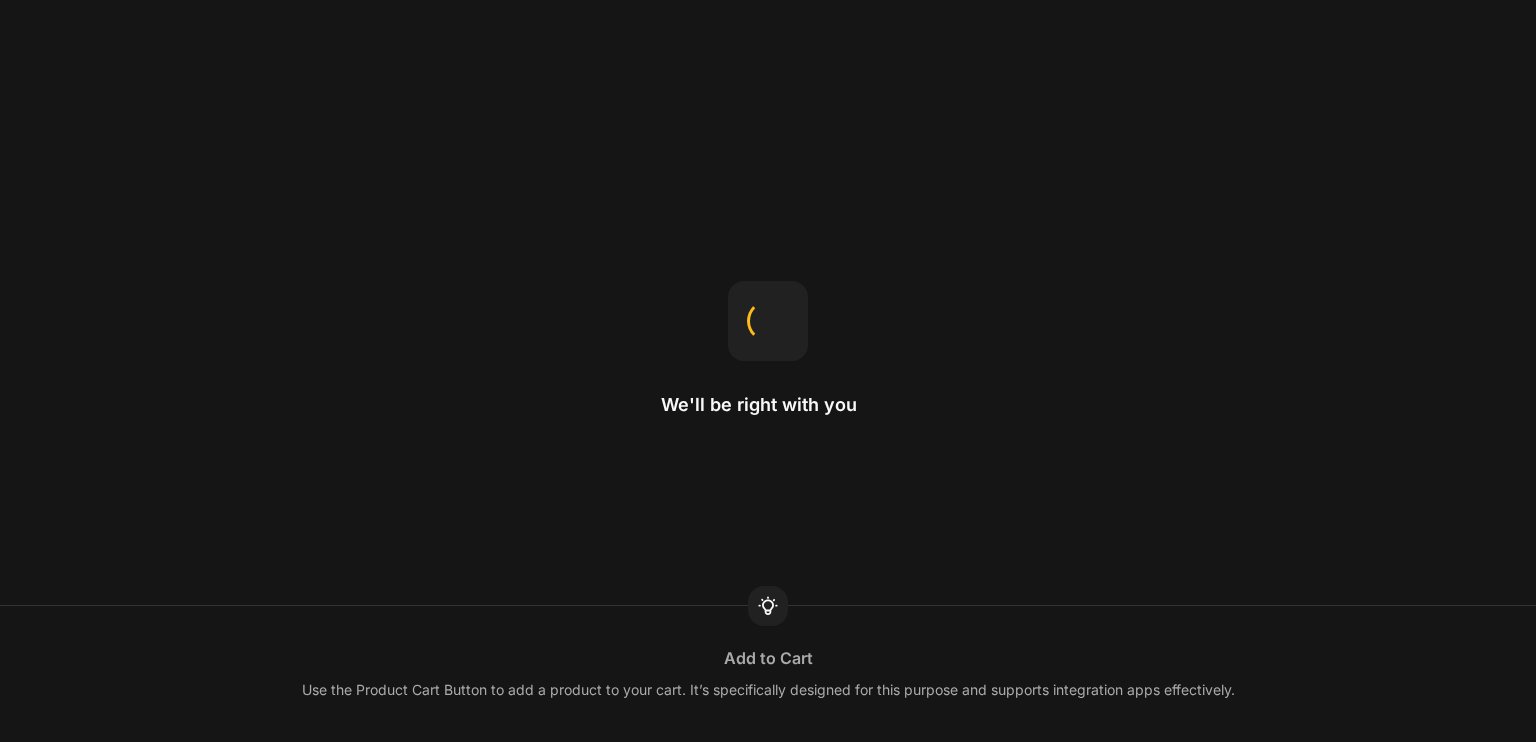 scroll, scrollTop: 0, scrollLeft: 0, axis: both 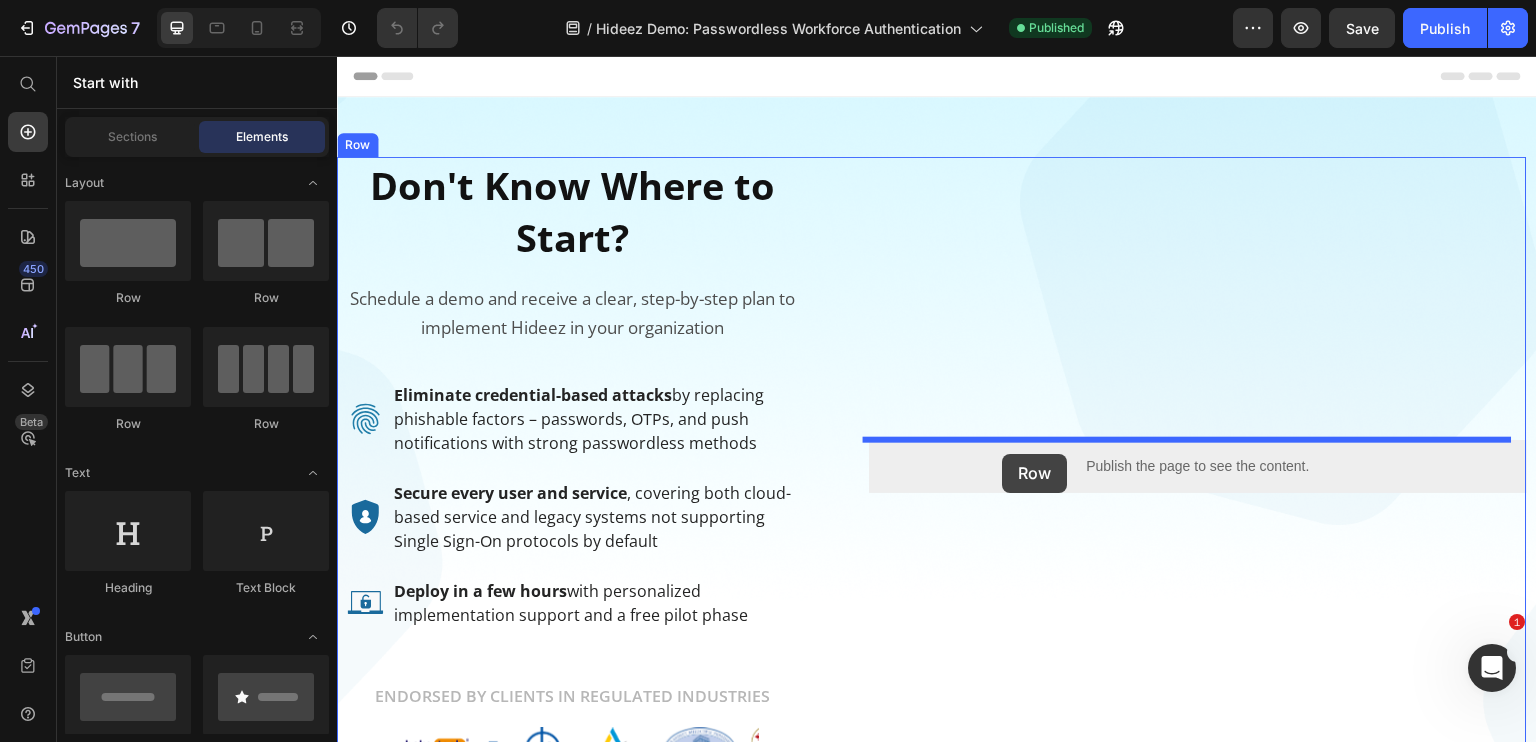 drag, startPoint x: 463, startPoint y: 304, endPoint x: 1004, endPoint y: 456, distance: 561.9475 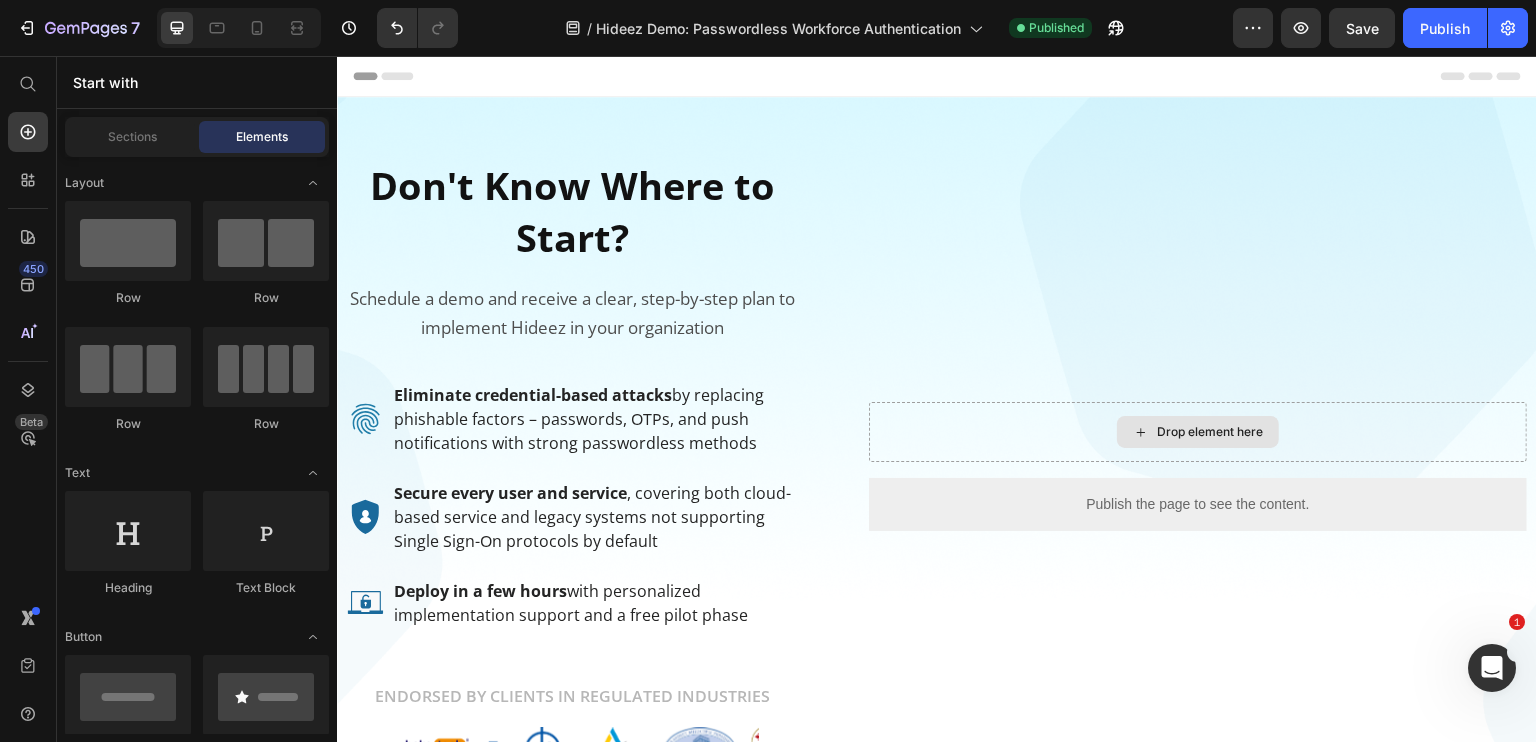 click on "Drop element here" at bounding box center [1210, 432] 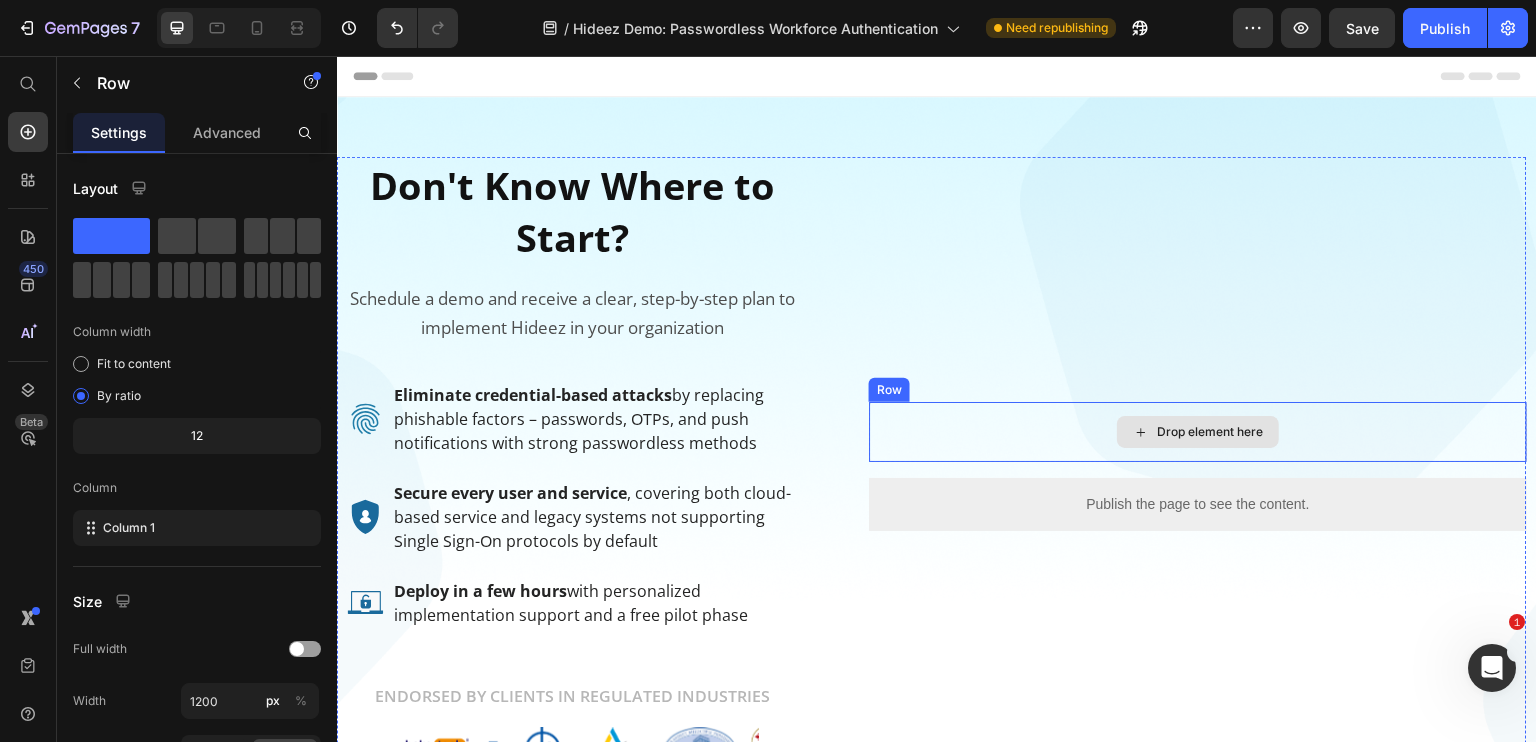 click on "Drop element here" at bounding box center (1198, 432) 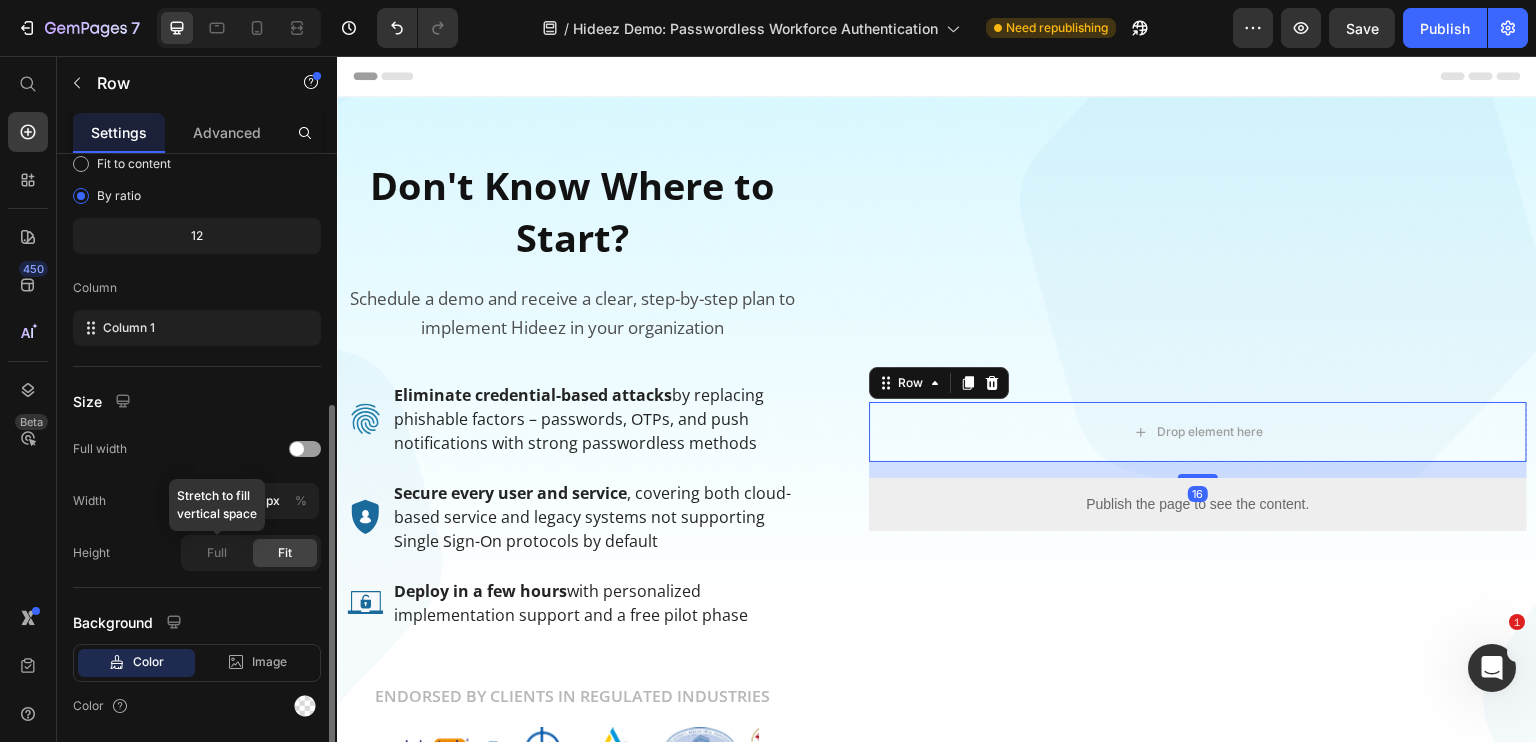 scroll, scrollTop: 264, scrollLeft: 0, axis: vertical 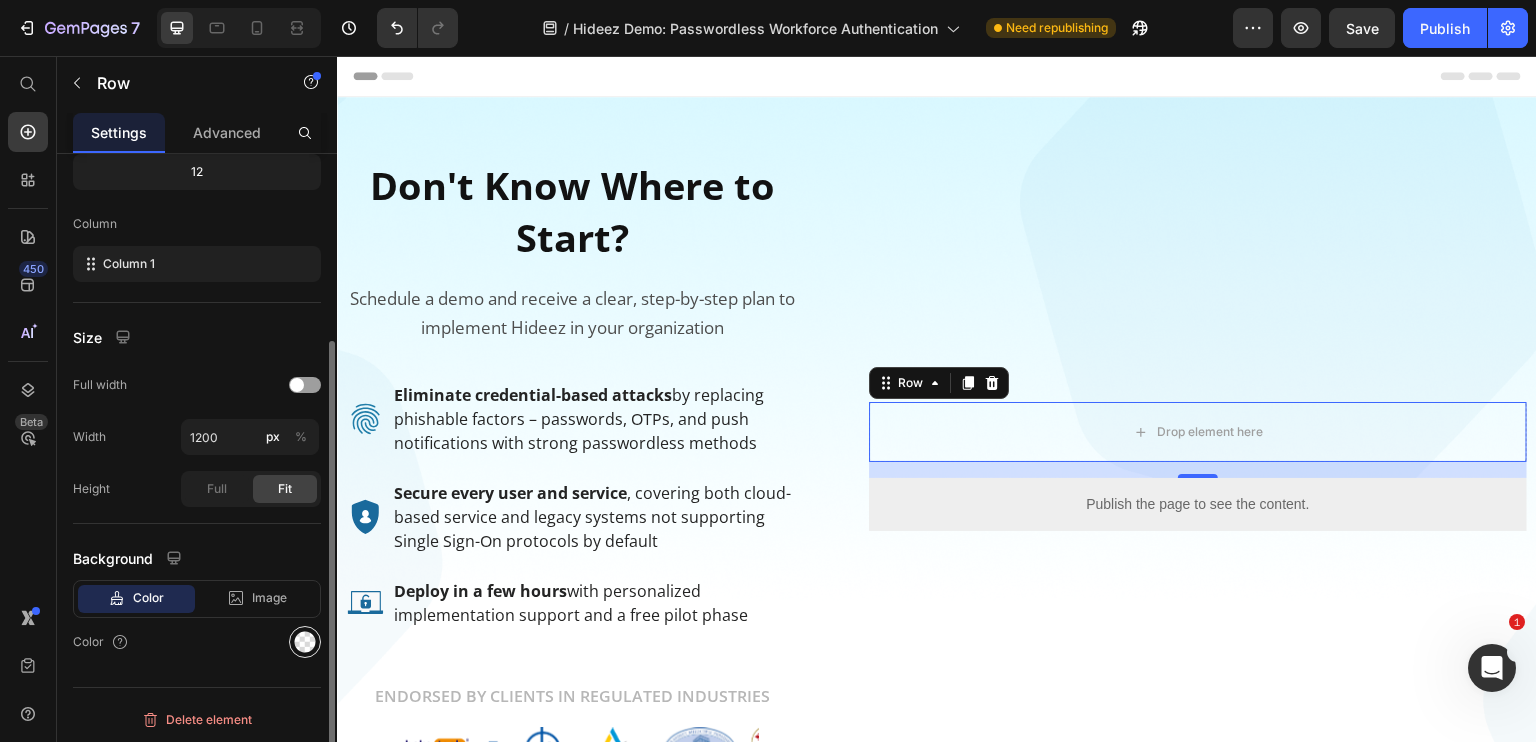 click at bounding box center [305, 642] 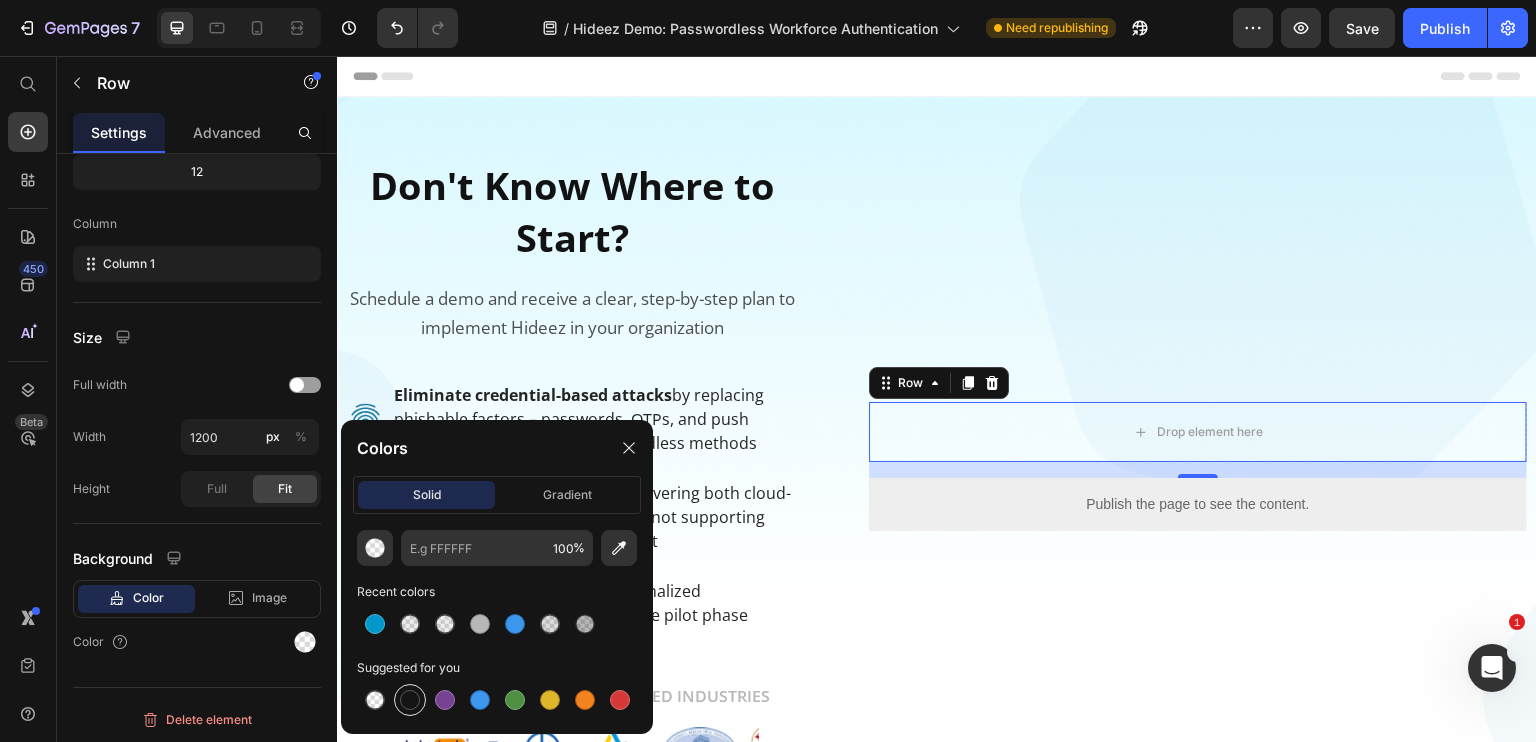 click at bounding box center (410, 700) 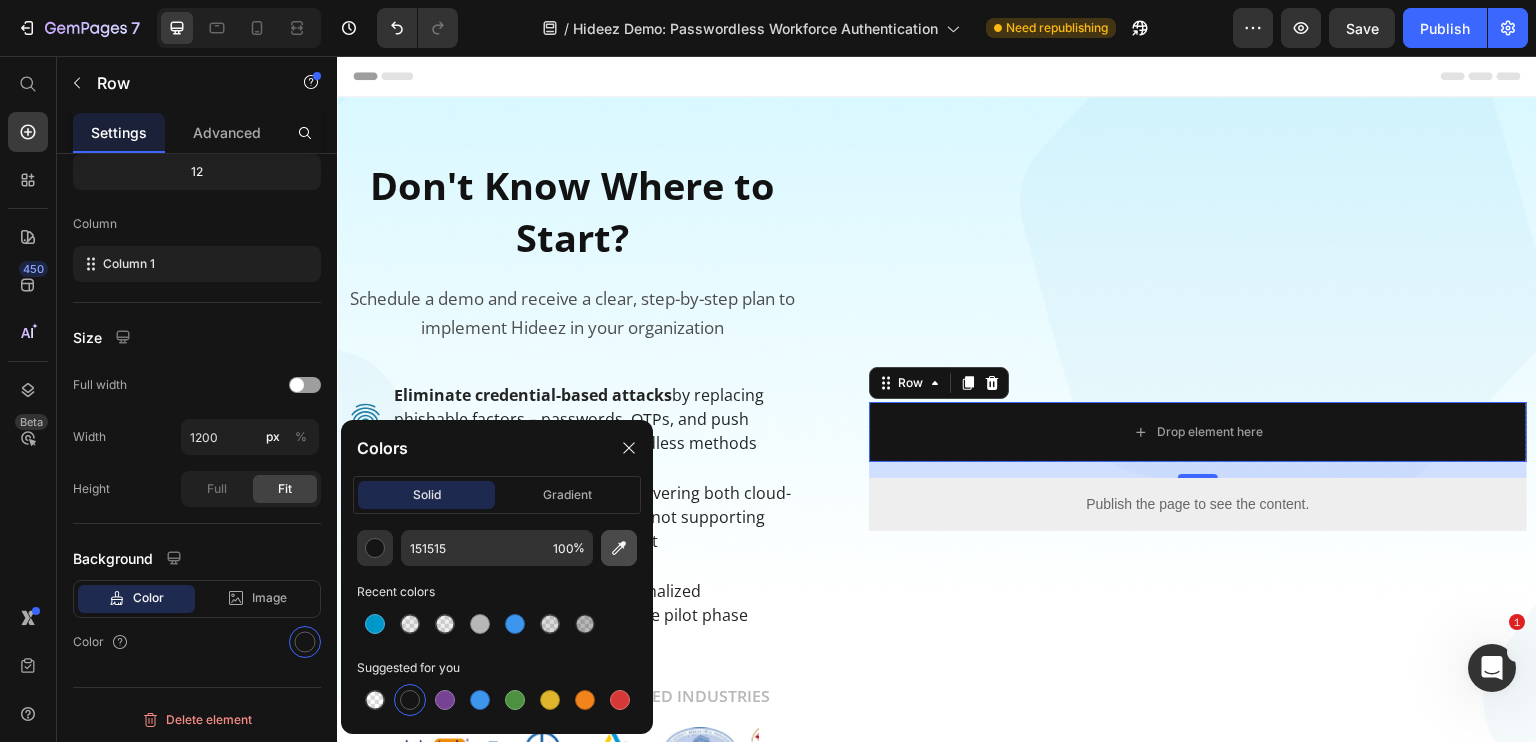 click 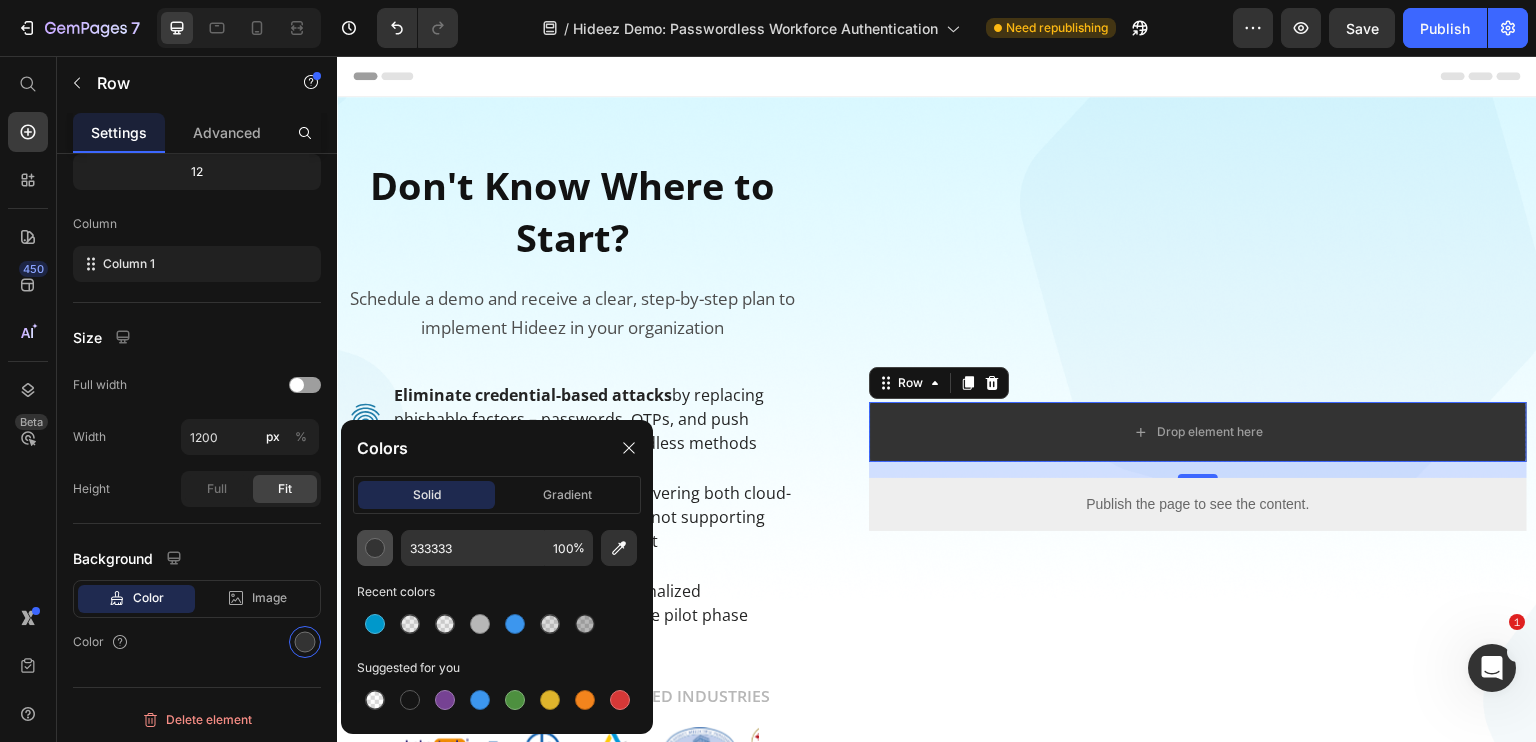 click at bounding box center [375, 548] 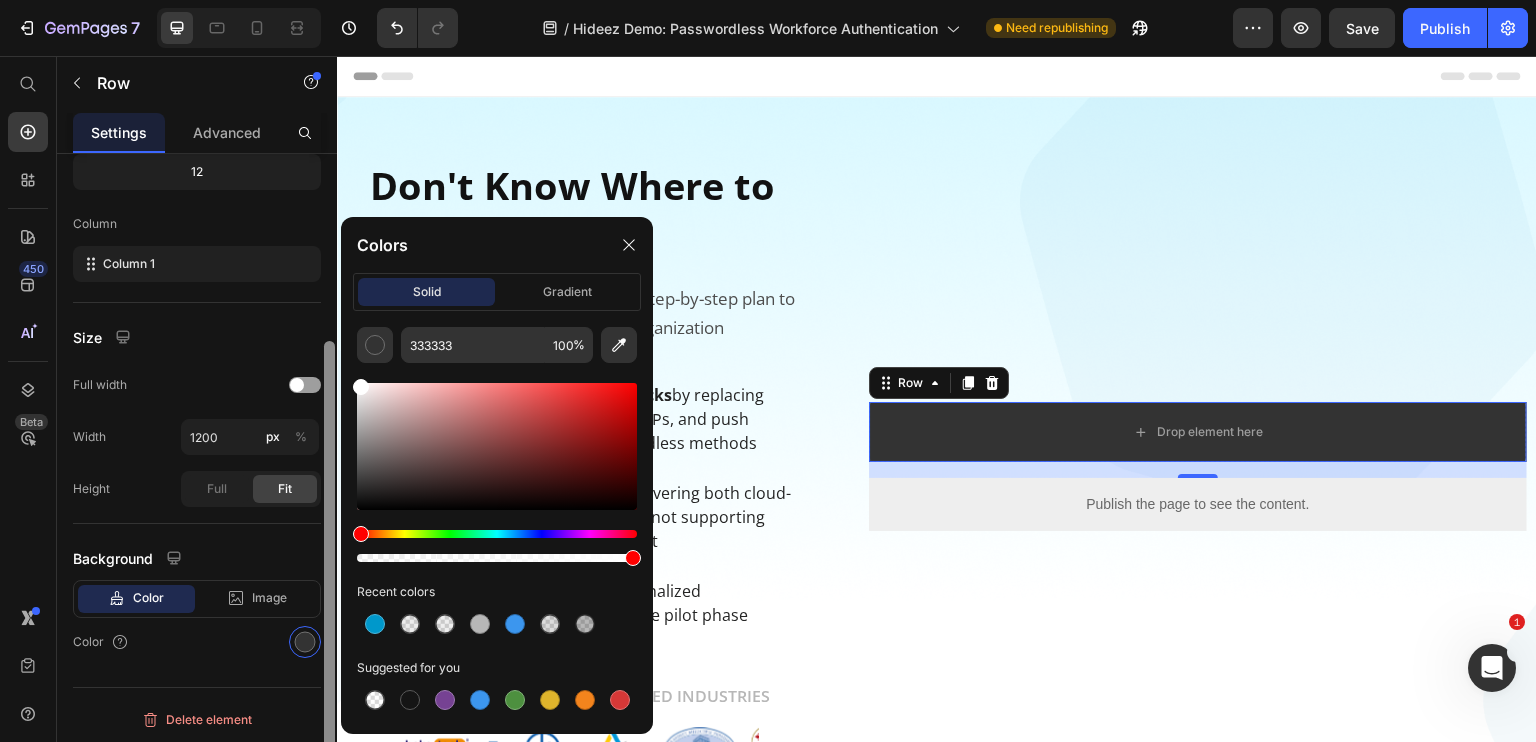 drag, startPoint x: 392, startPoint y: 409, endPoint x: 329, endPoint y: 367, distance: 75.716576 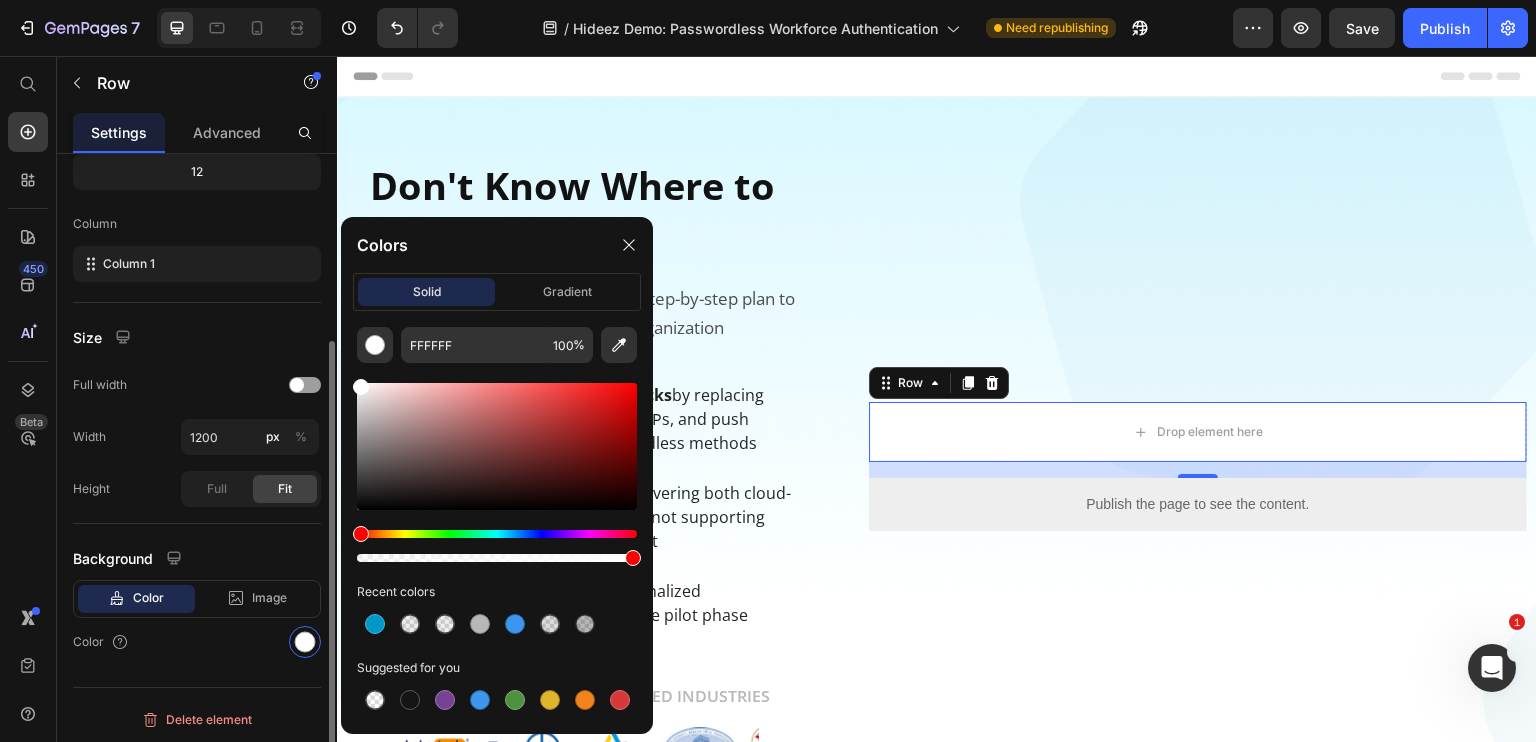 click on "Size" at bounding box center [197, 337] 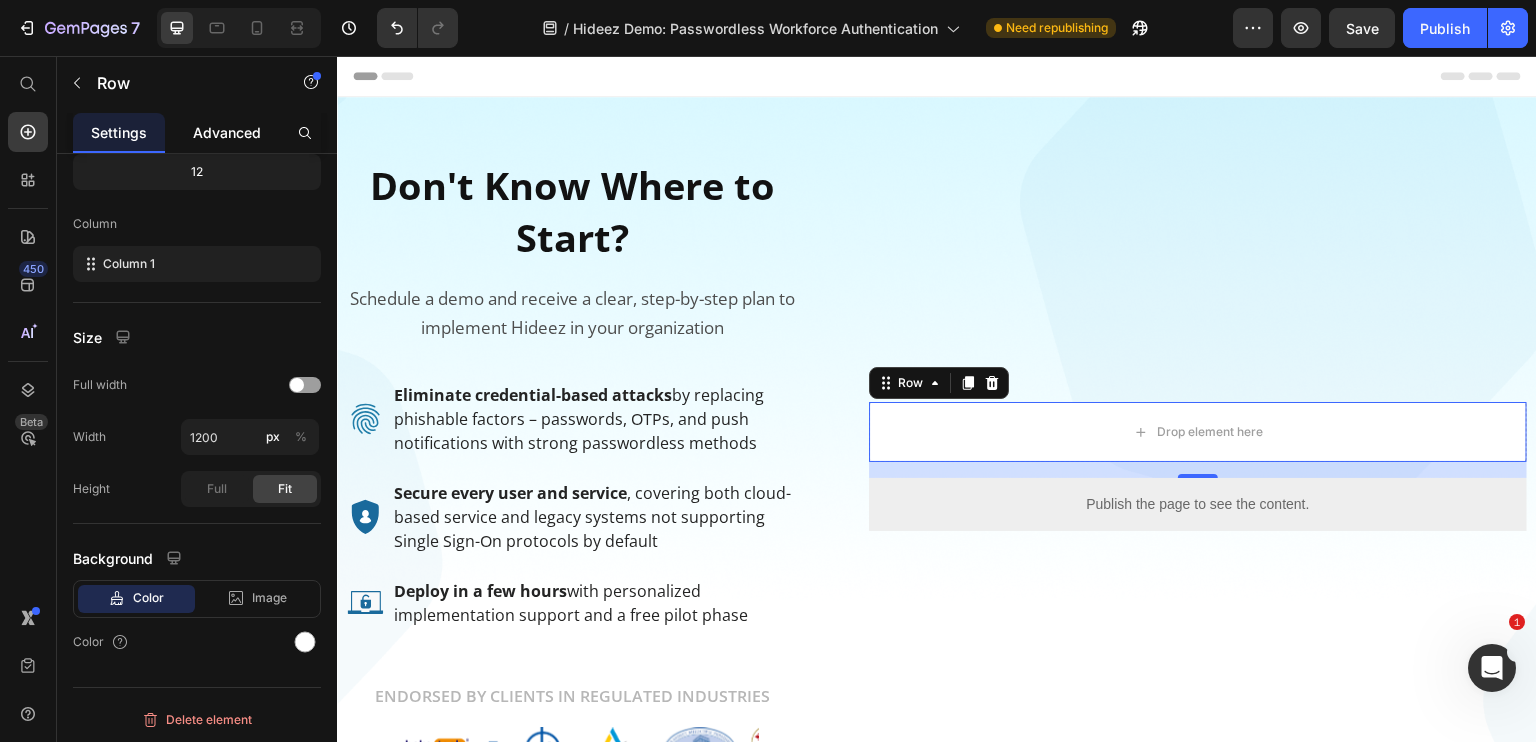 click on "Advanced" at bounding box center [227, 132] 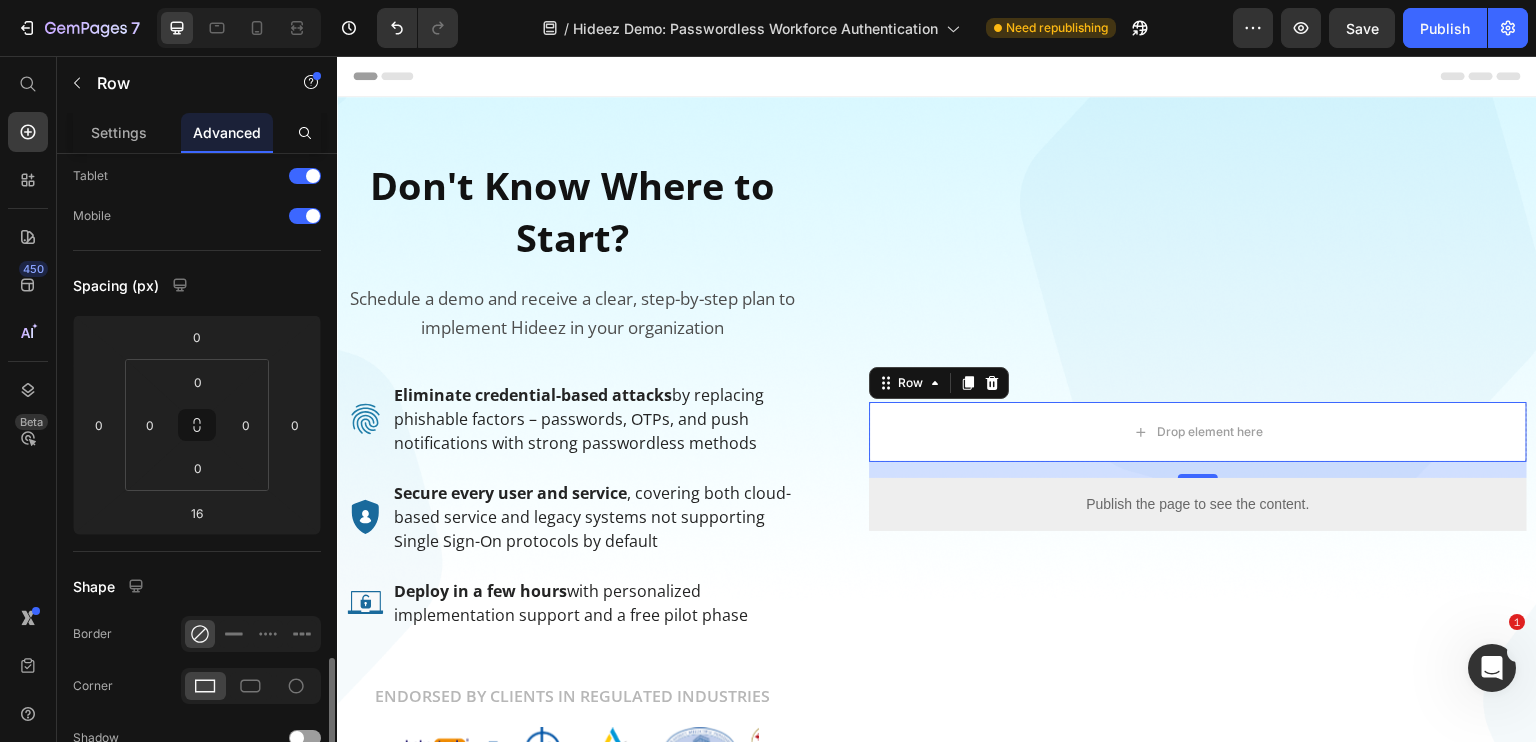 scroll, scrollTop: 400, scrollLeft: 0, axis: vertical 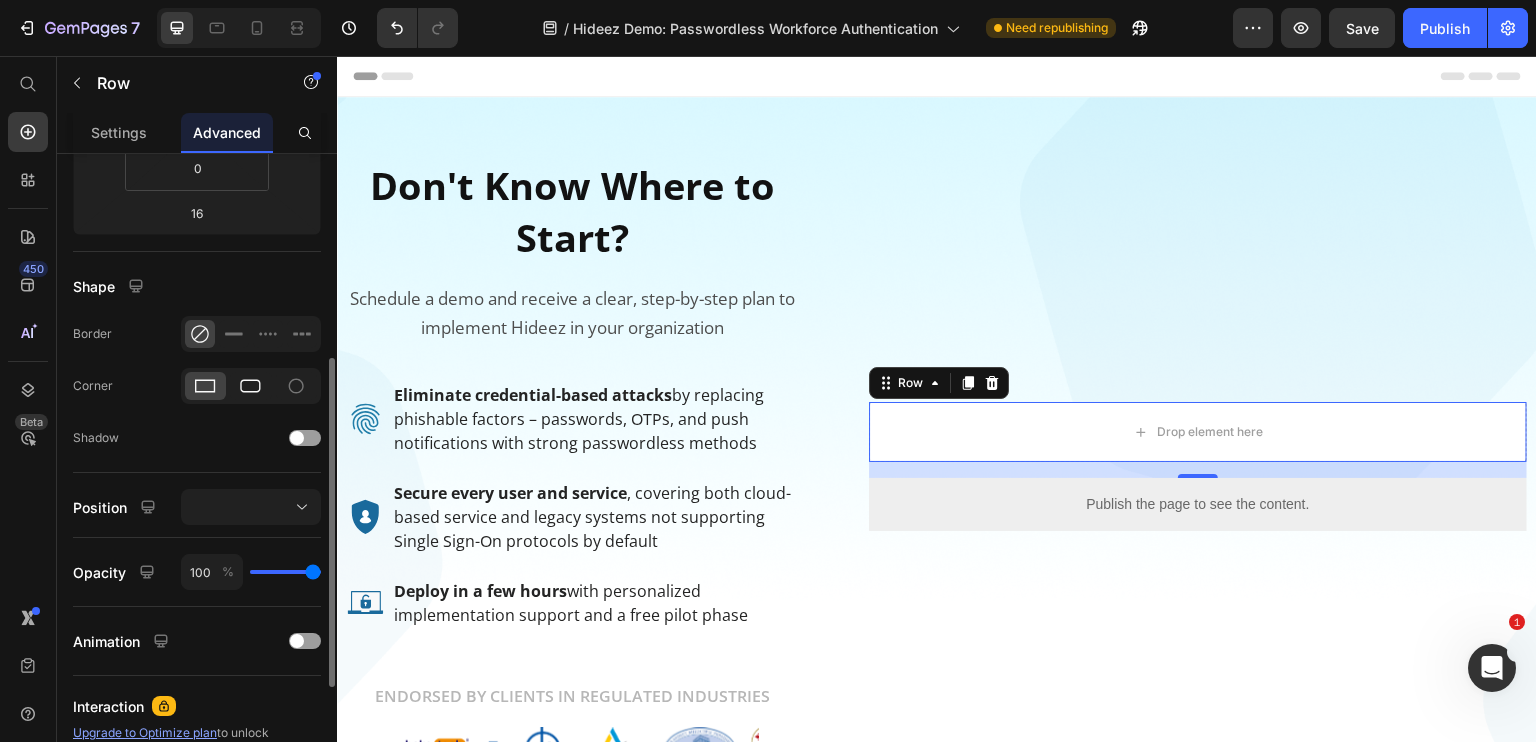 click 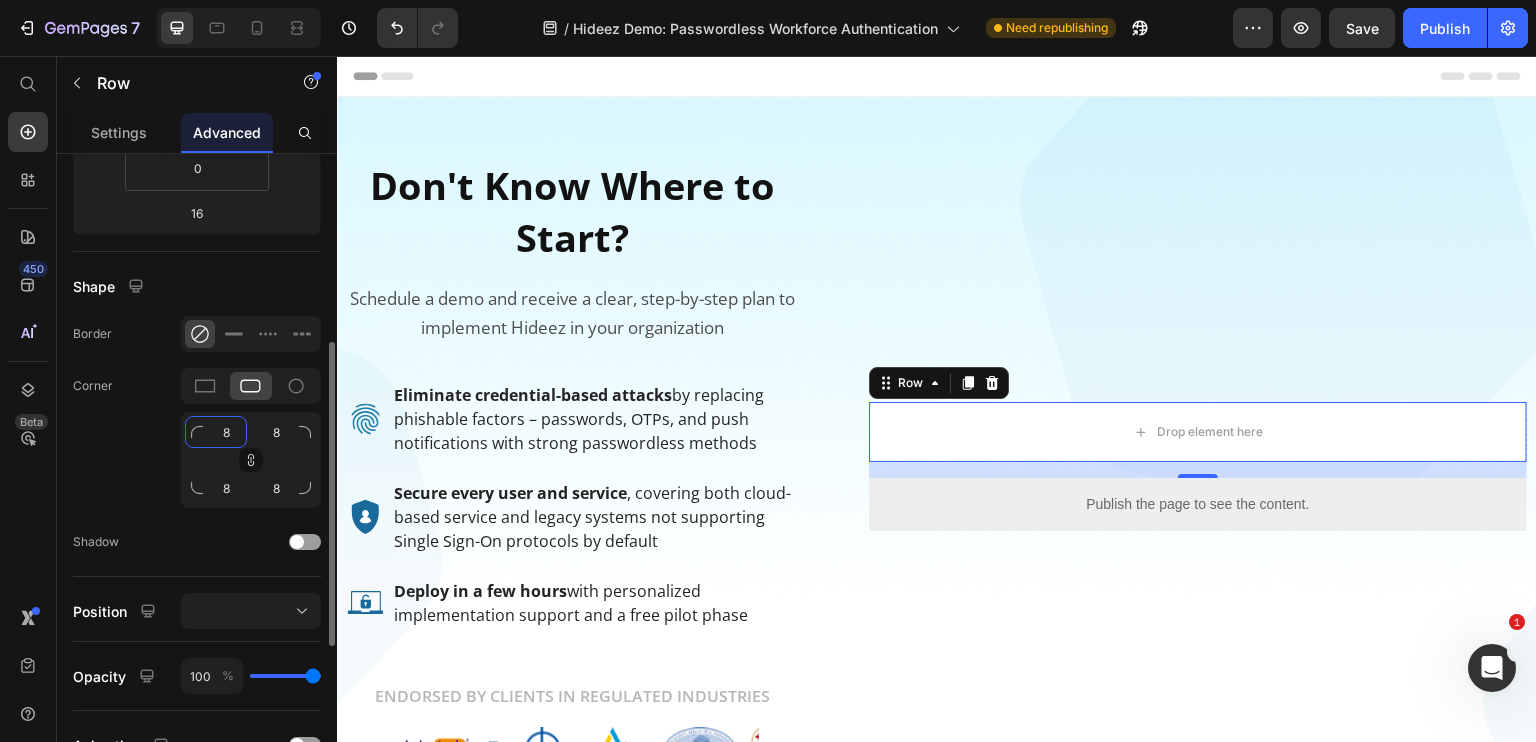 click on "8" 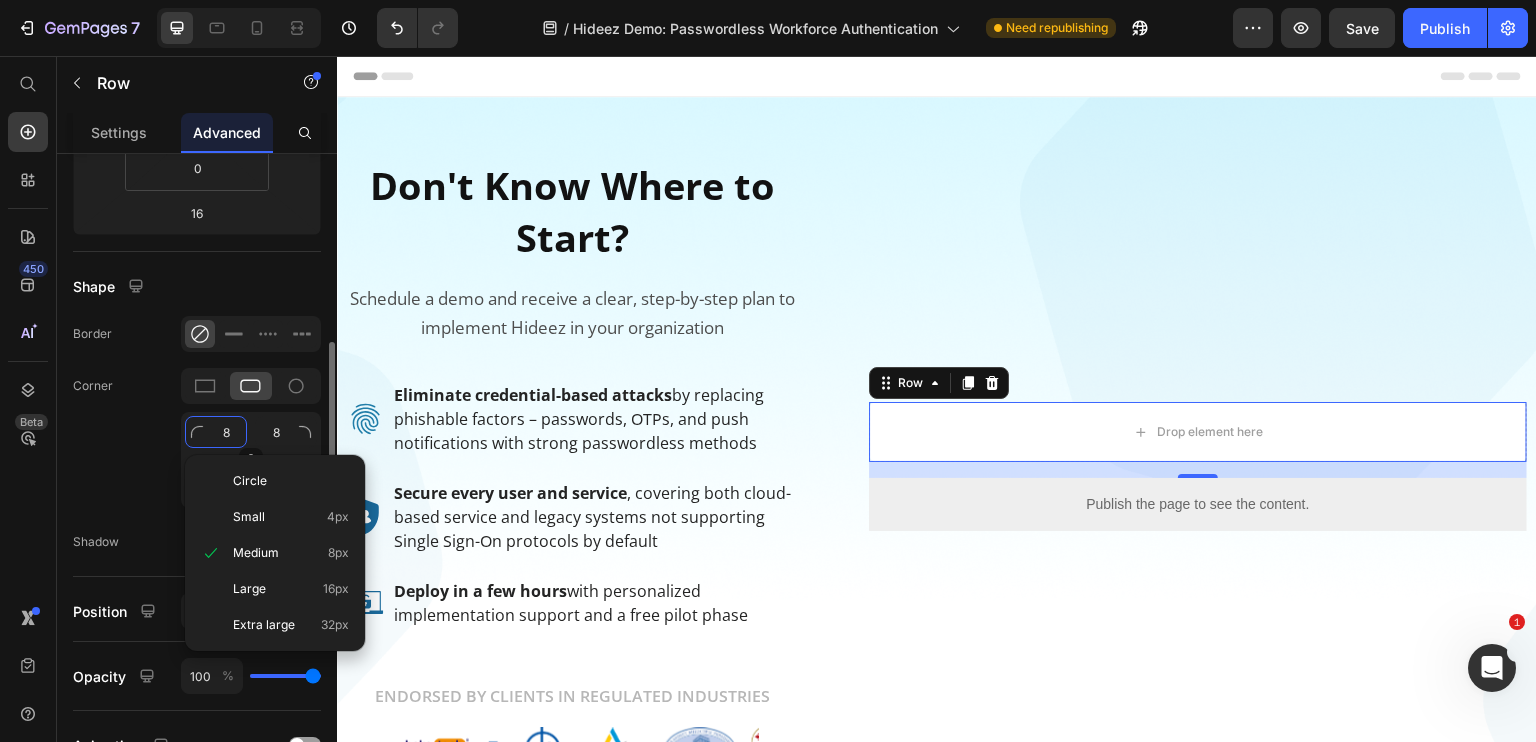 type on "6" 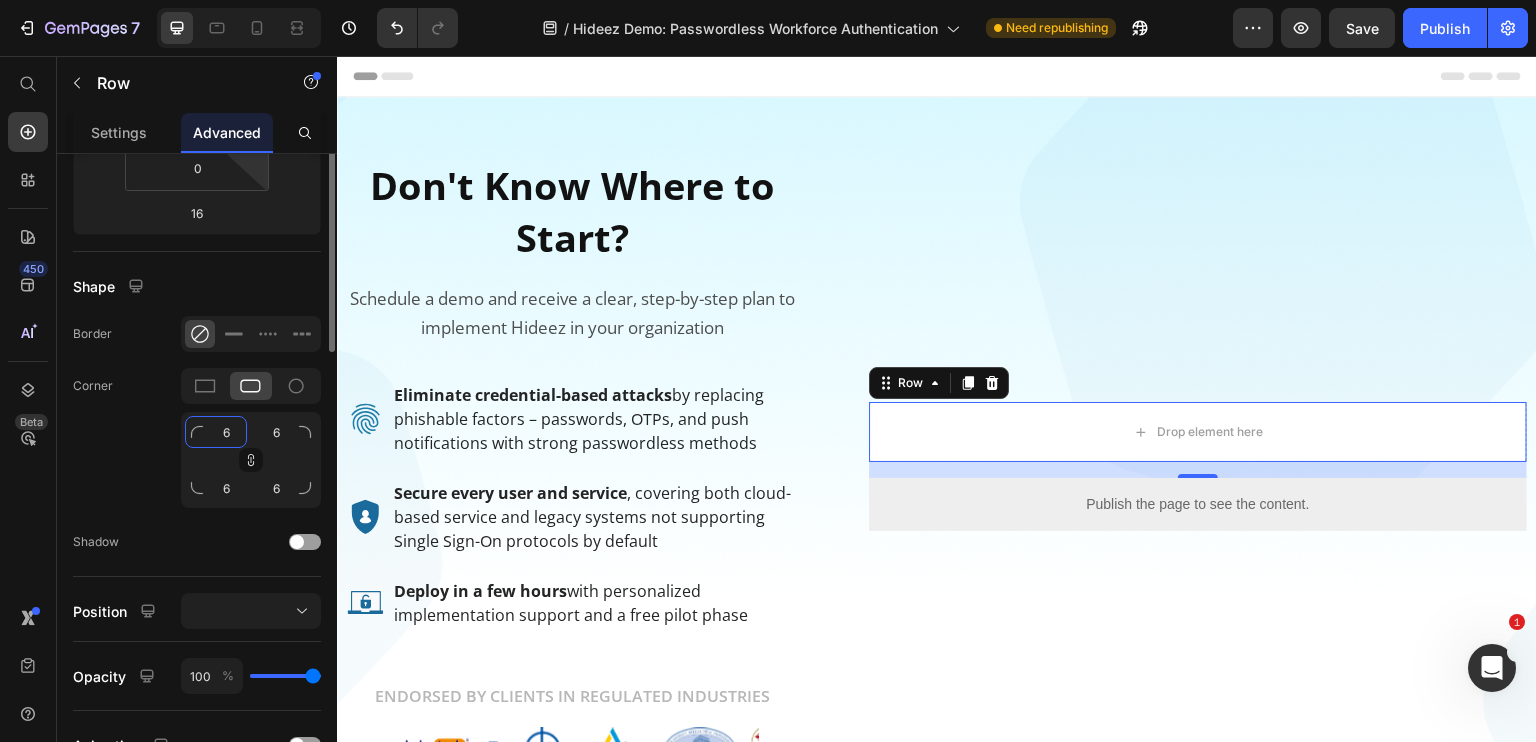 scroll, scrollTop: 200, scrollLeft: 0, axis: vertical 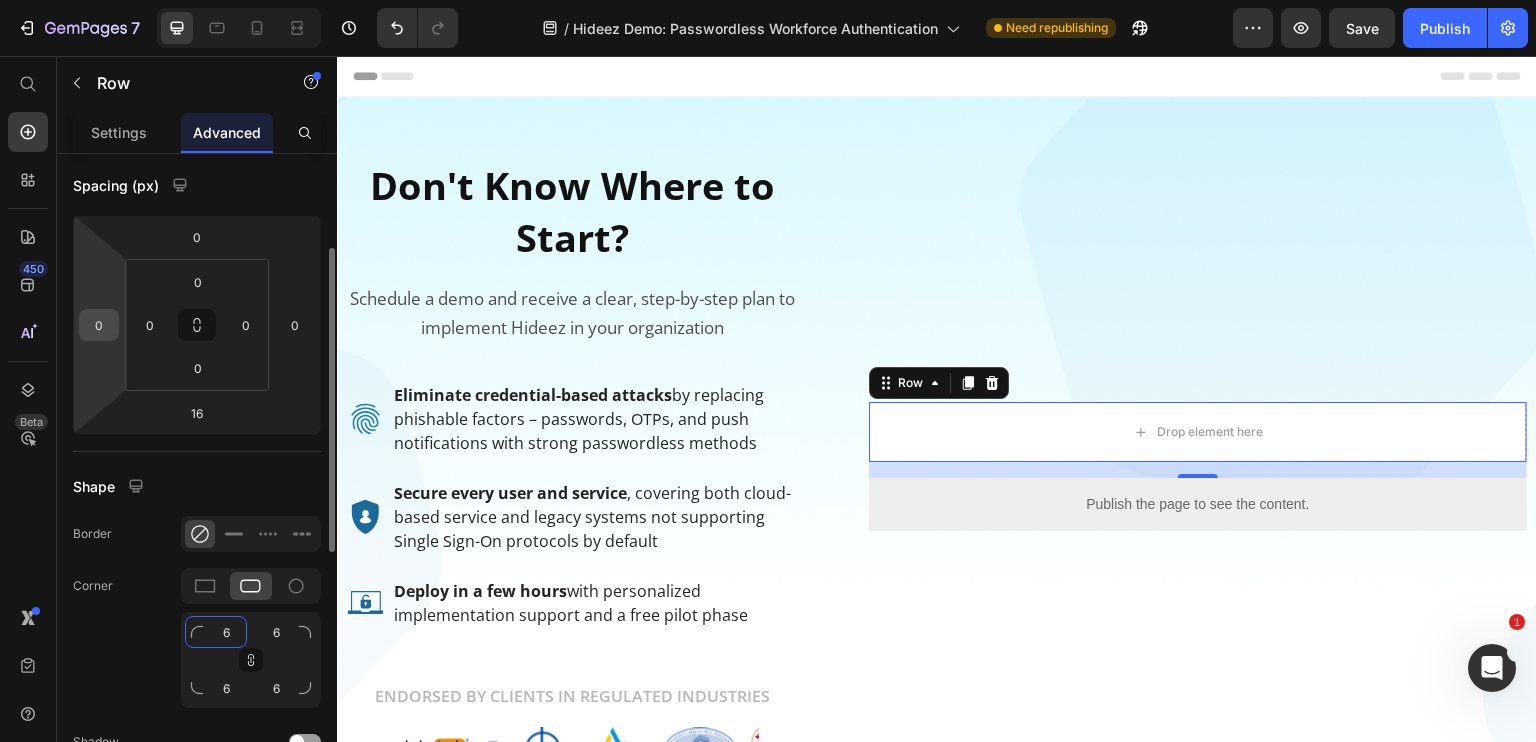 type on "6" 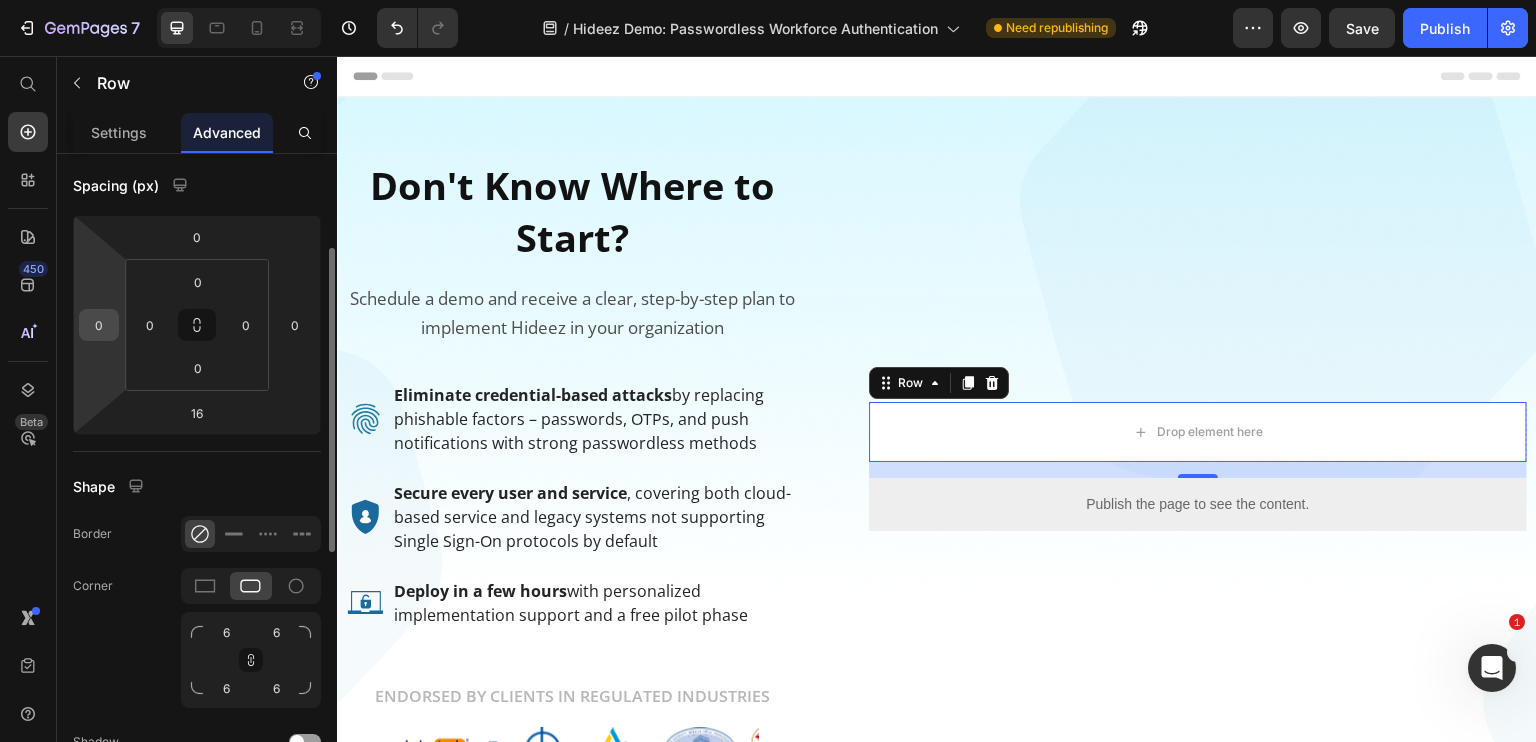 click on "0" at bounding box center (99, 325) 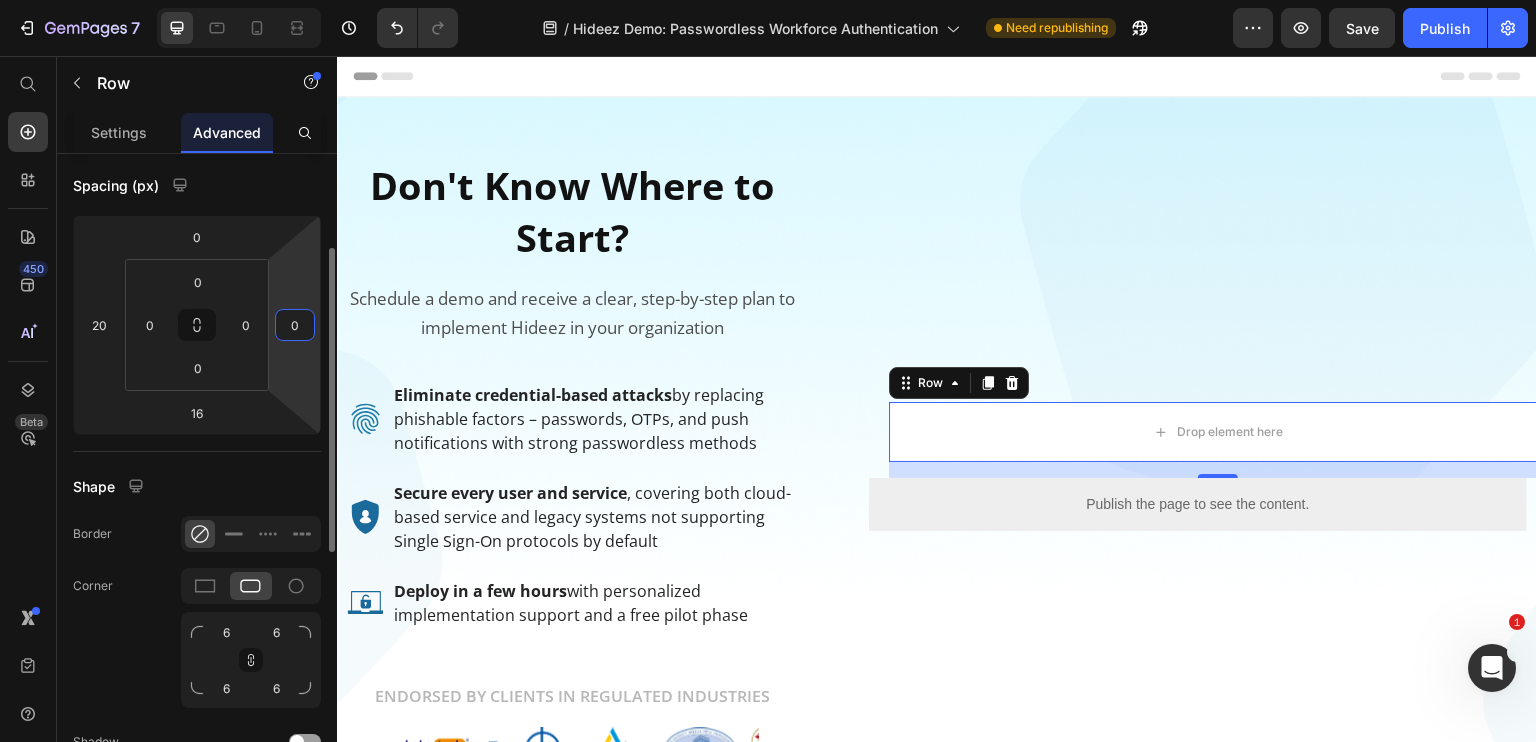 click on "0" at bounding box center [295, 325] 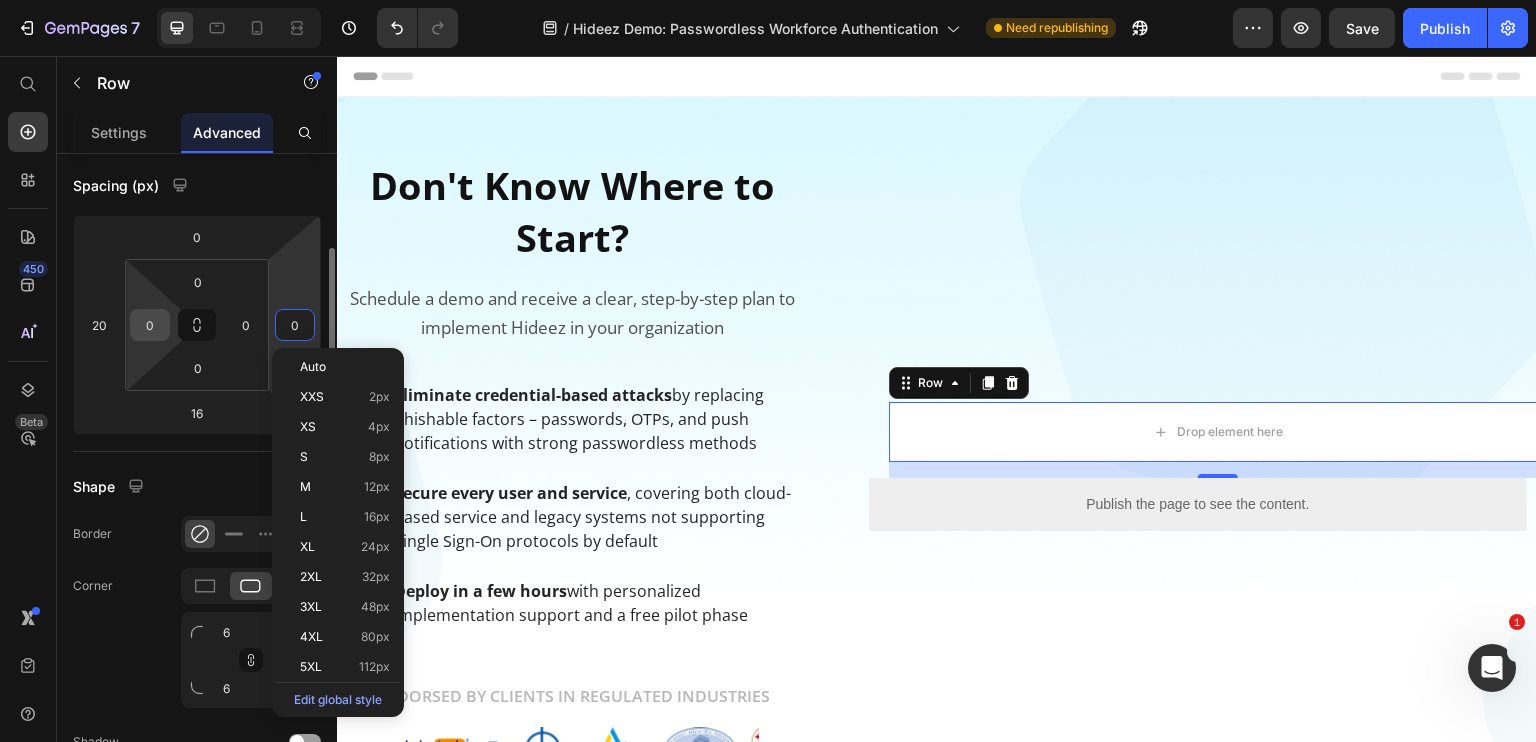click on "0" at bounding box center [150, 325] 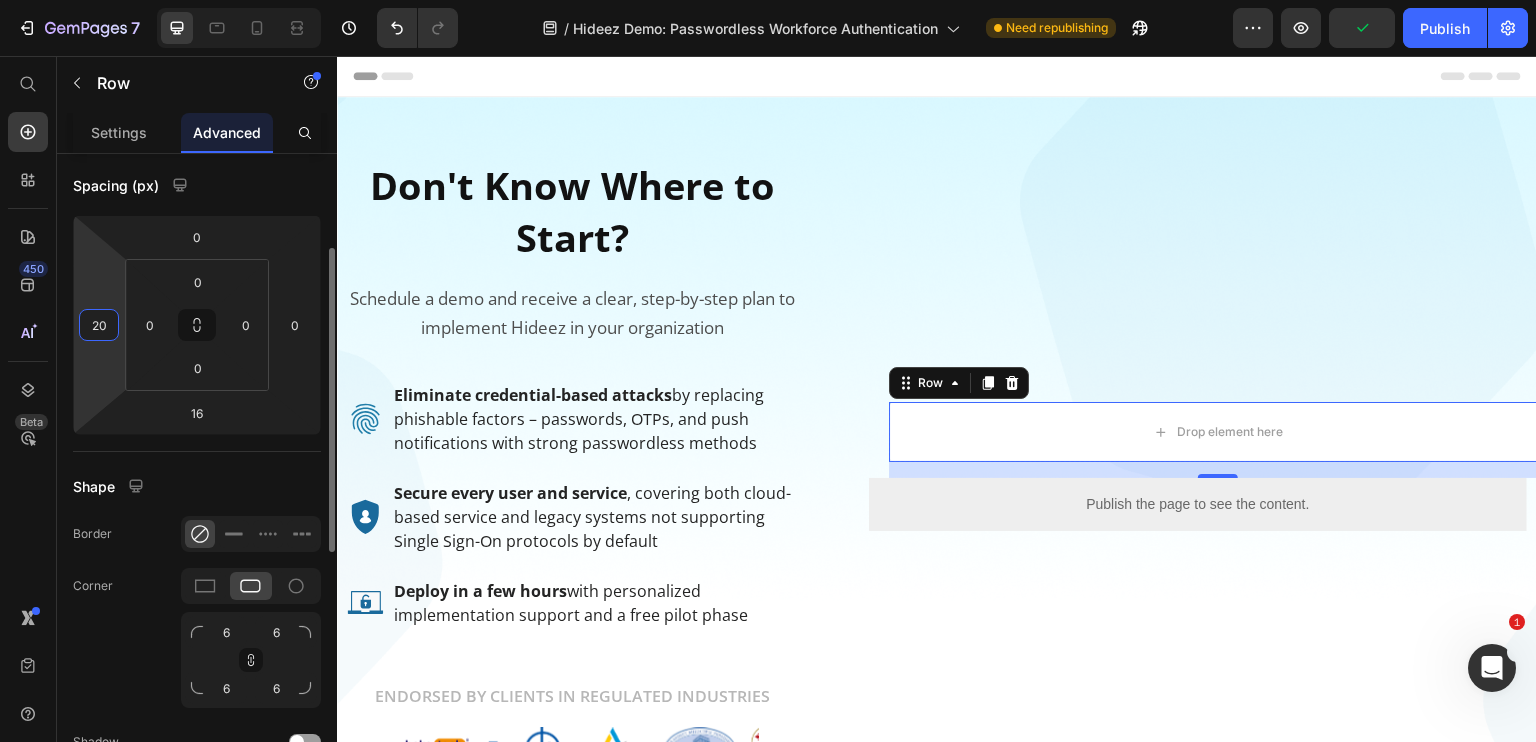 click on "20" at bounding box center (99, 325) 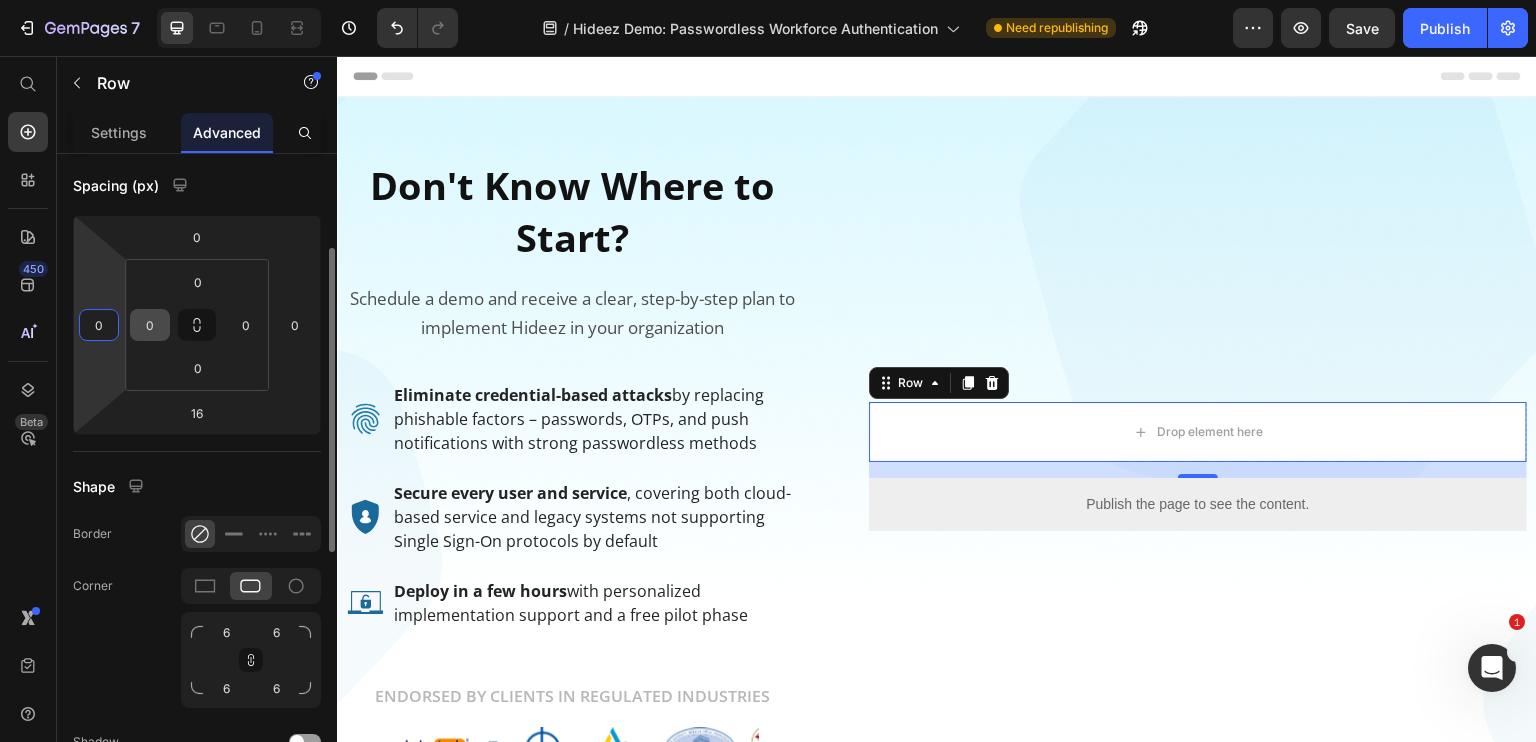 type on "0" 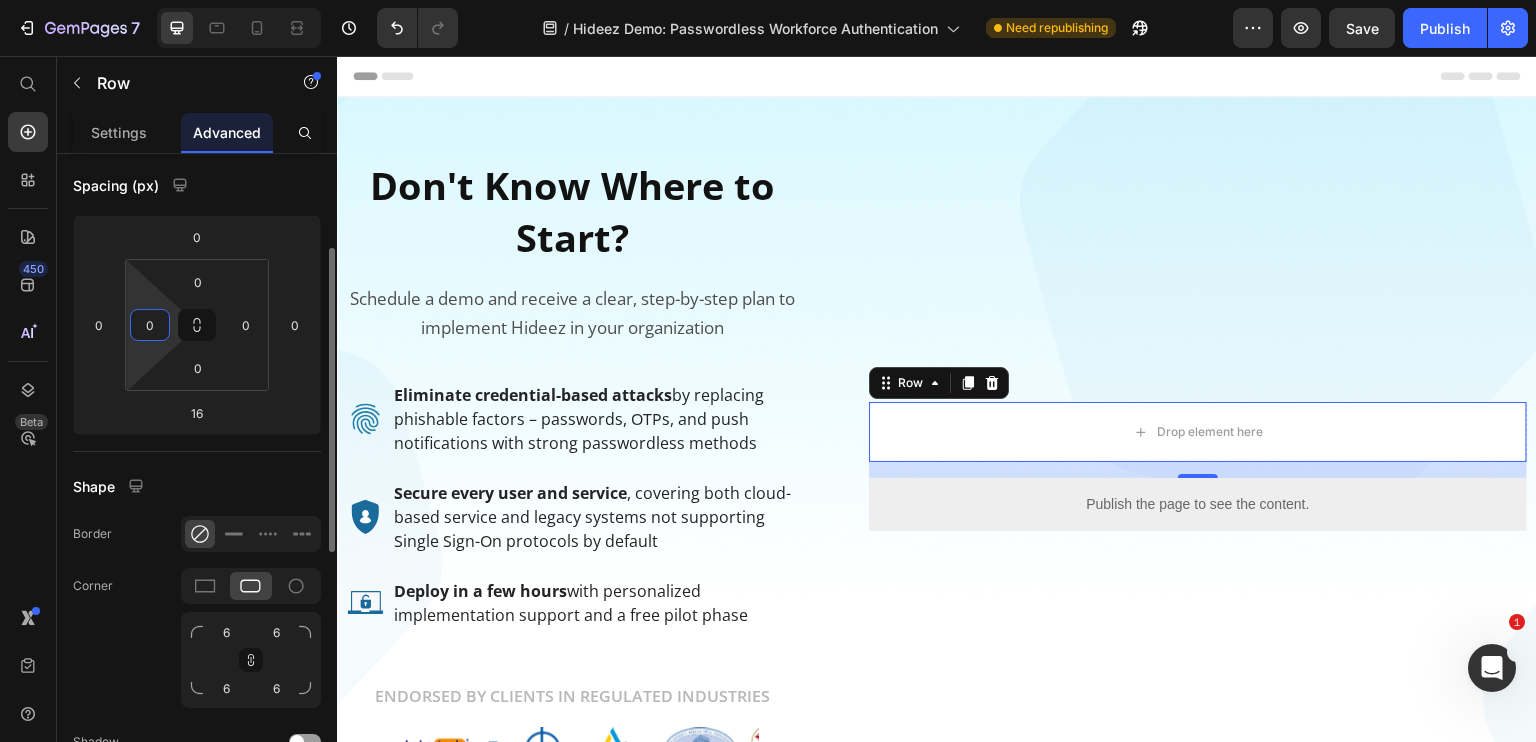 click on "0" at bounding box center (150, 325) 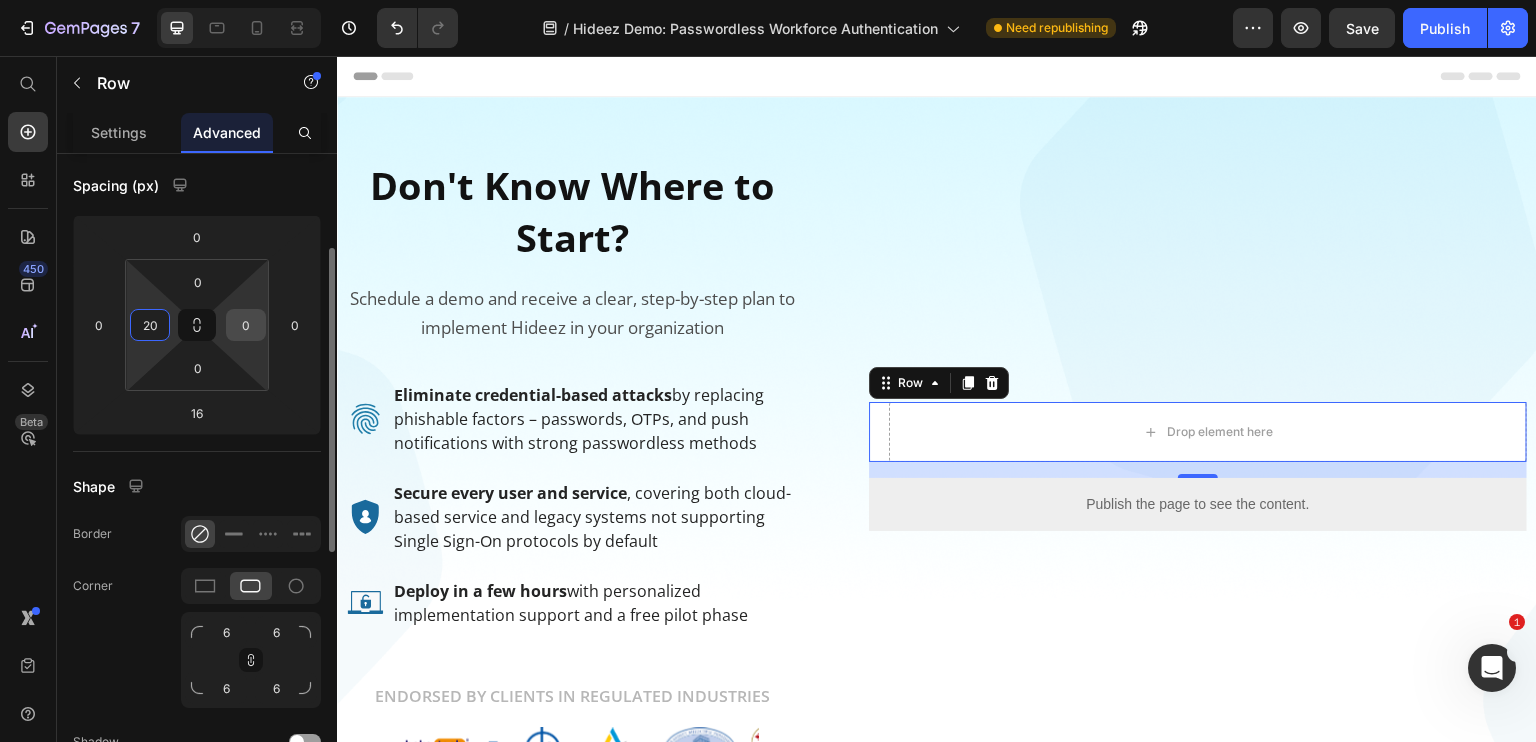 type on "20" 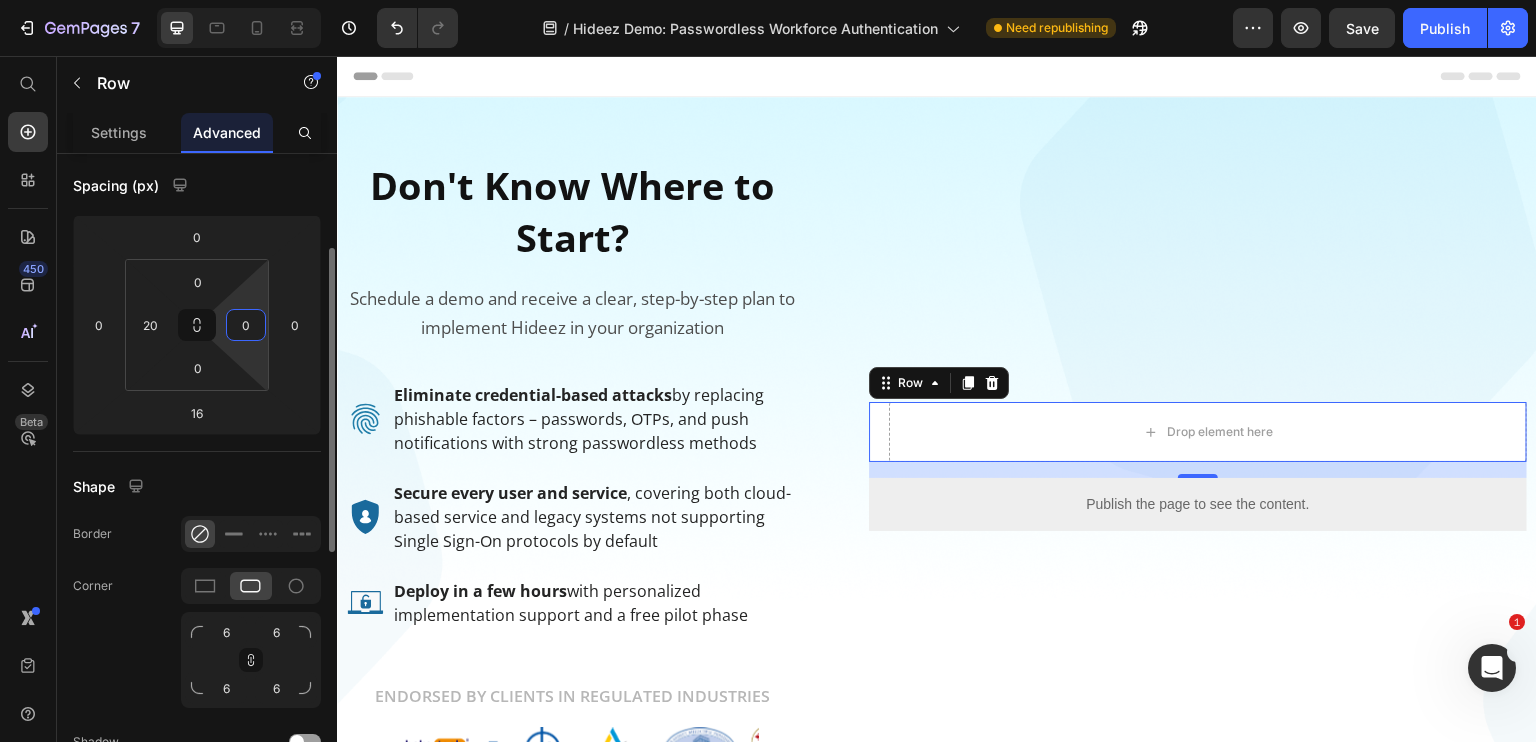 click on "0" at bounding box center [246, 325] 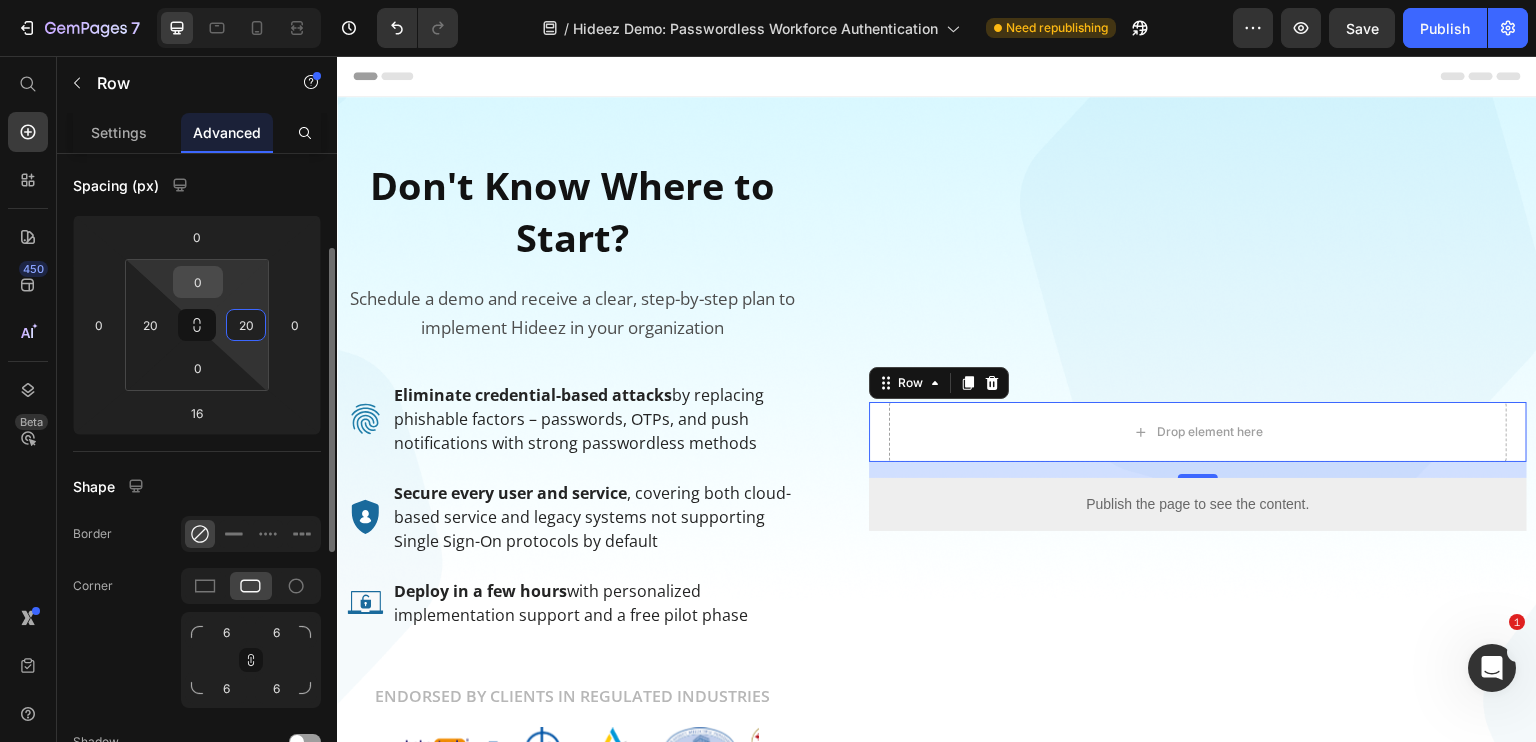 type on "20" 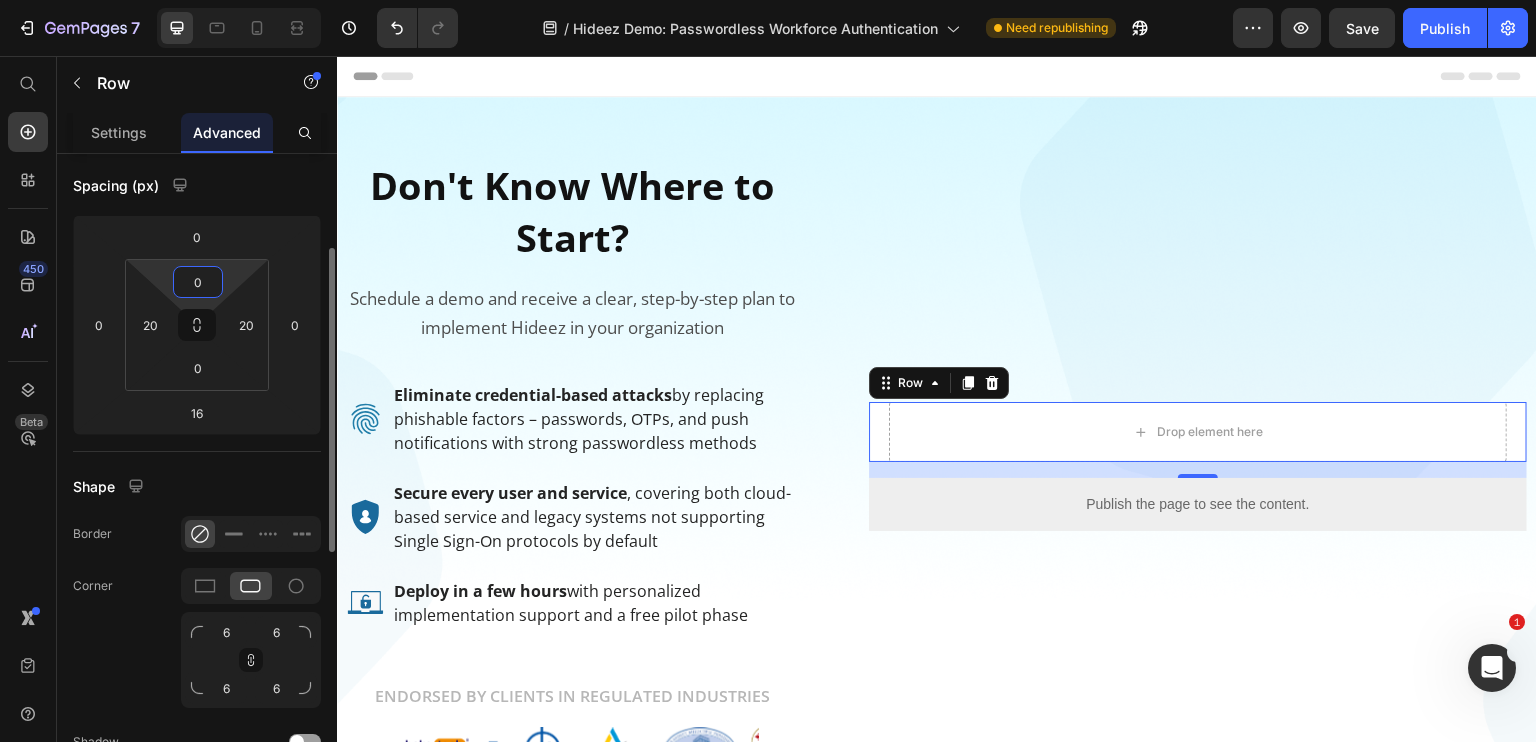 click on "0" at bounding box center (198, 282) 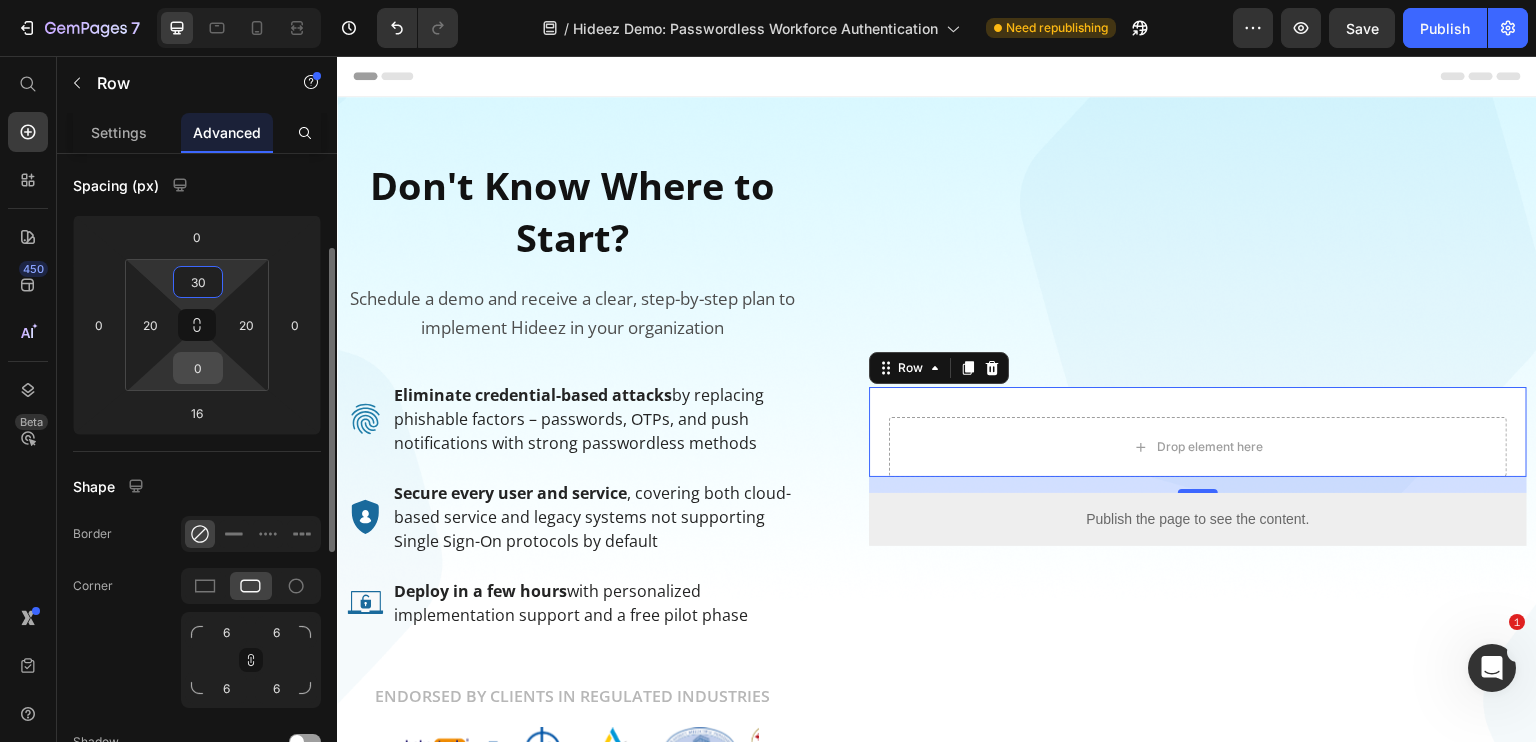 type on "30" 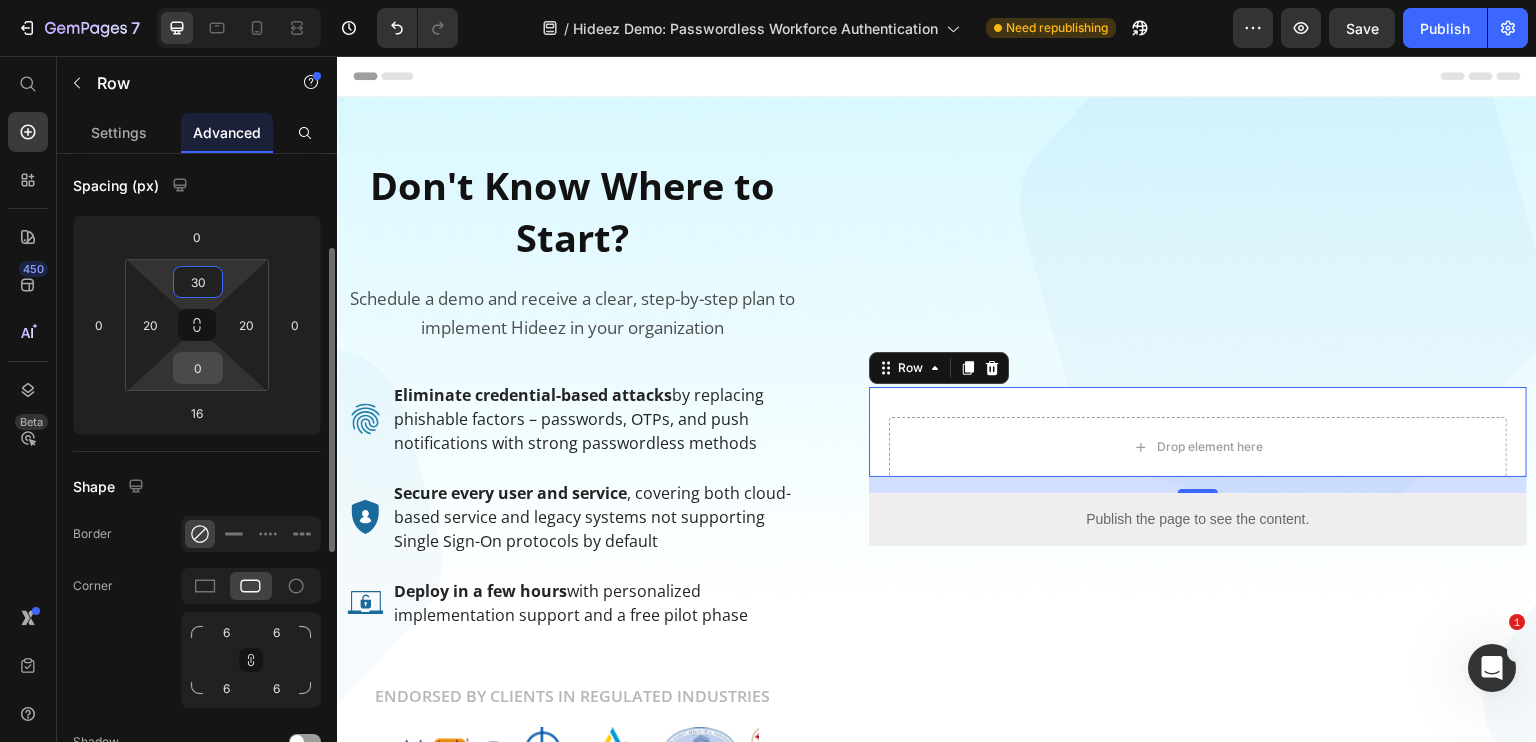 click on "0" at bounding box center (198, 368) 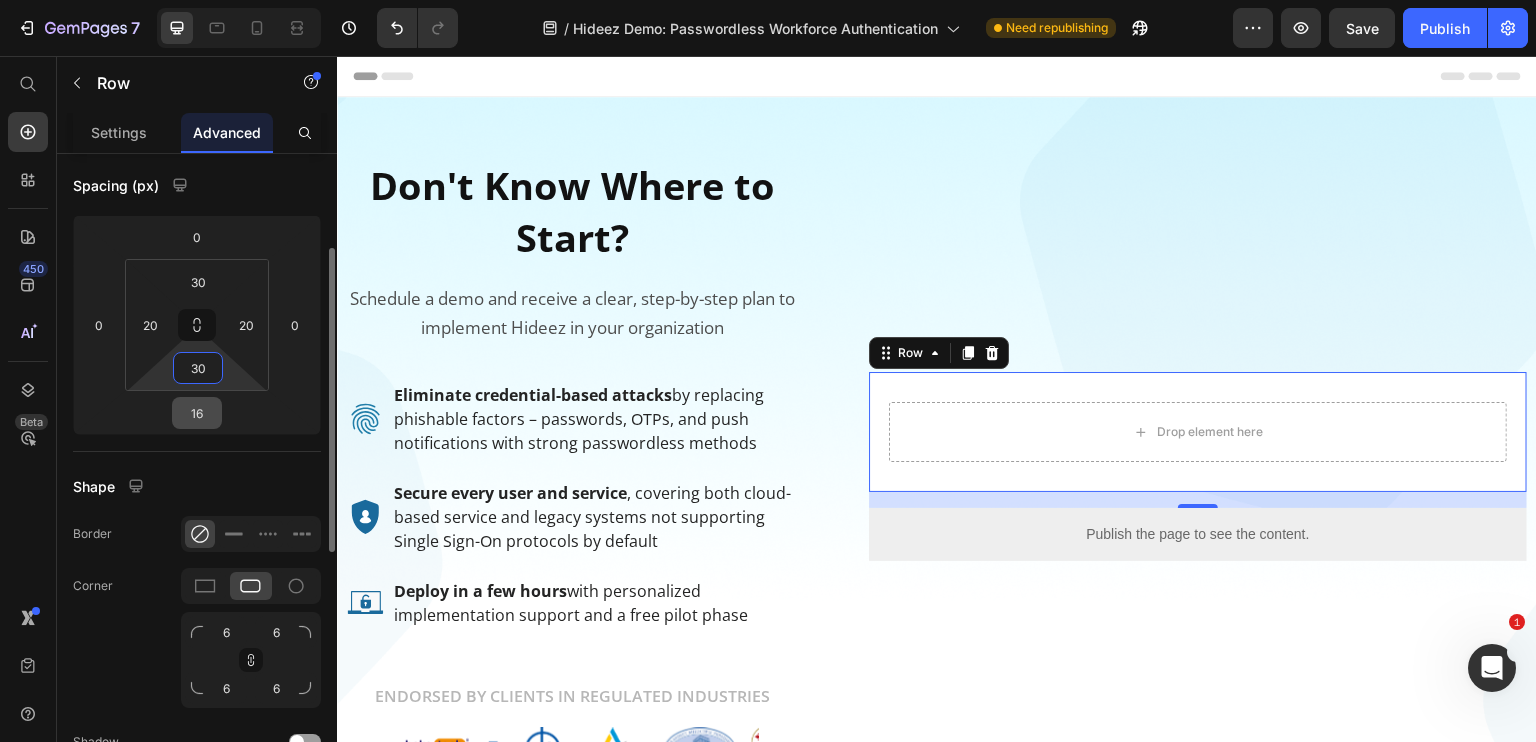 type on "30" 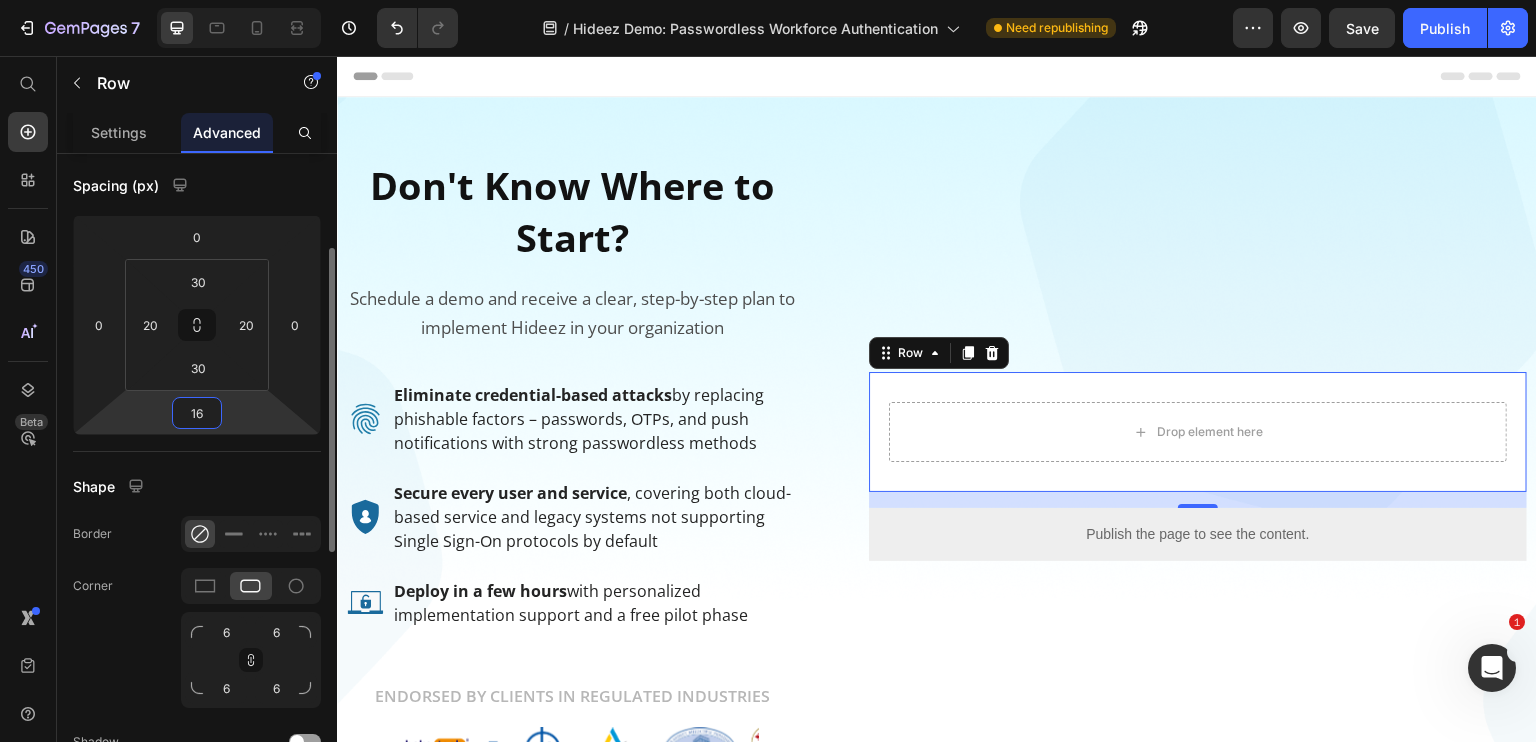 click on "16" at bounding box center (197, 413) 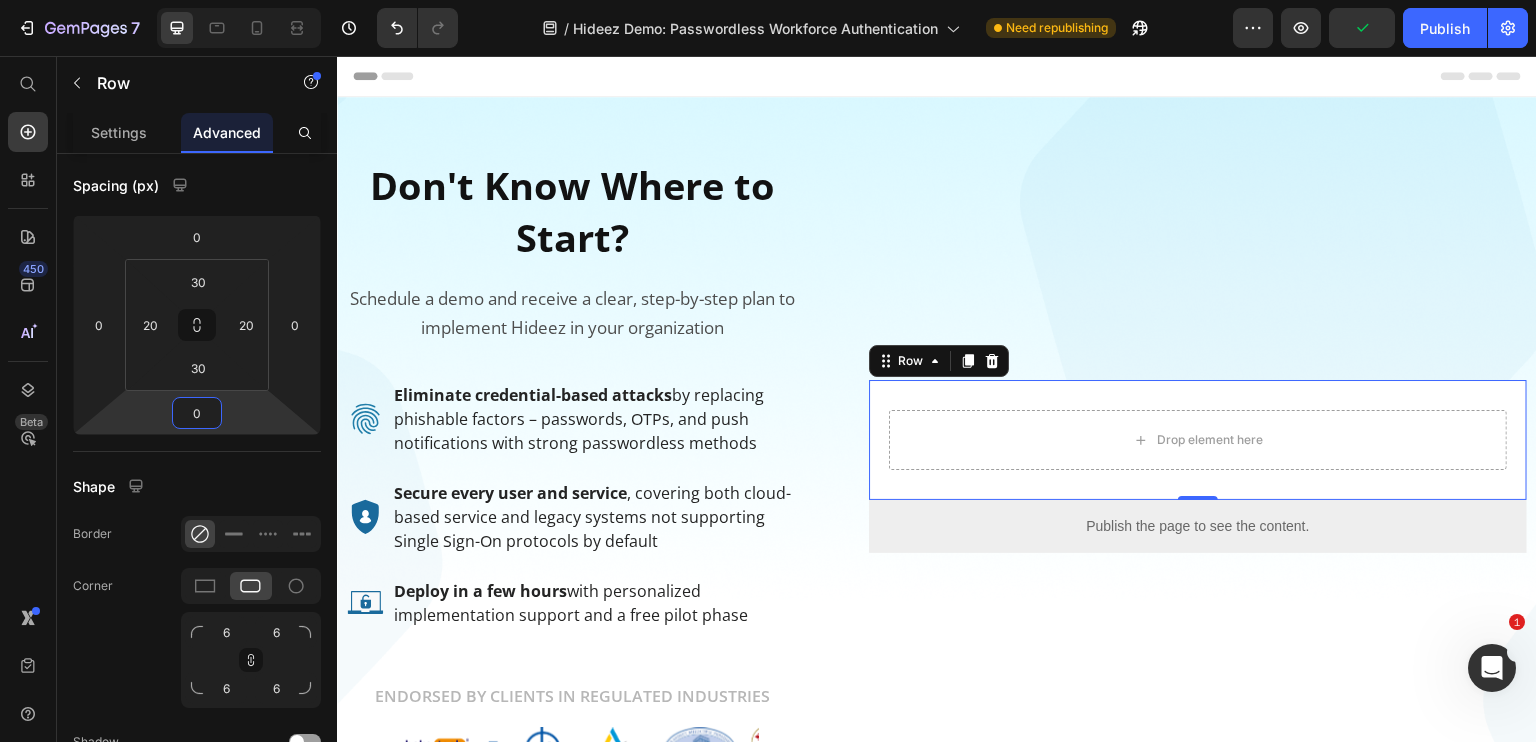 type on "0" 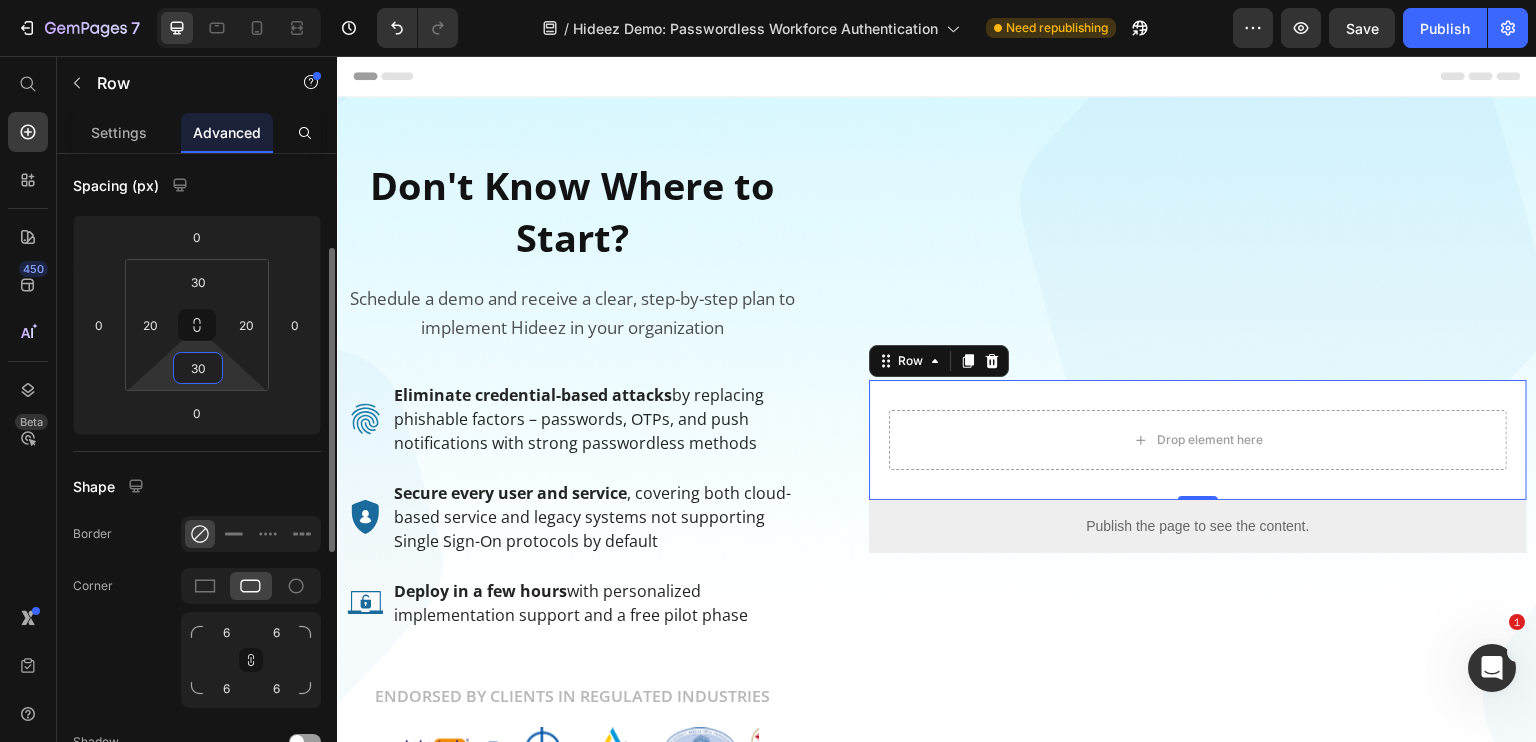 click on "30" at bounding box center (198, 368) 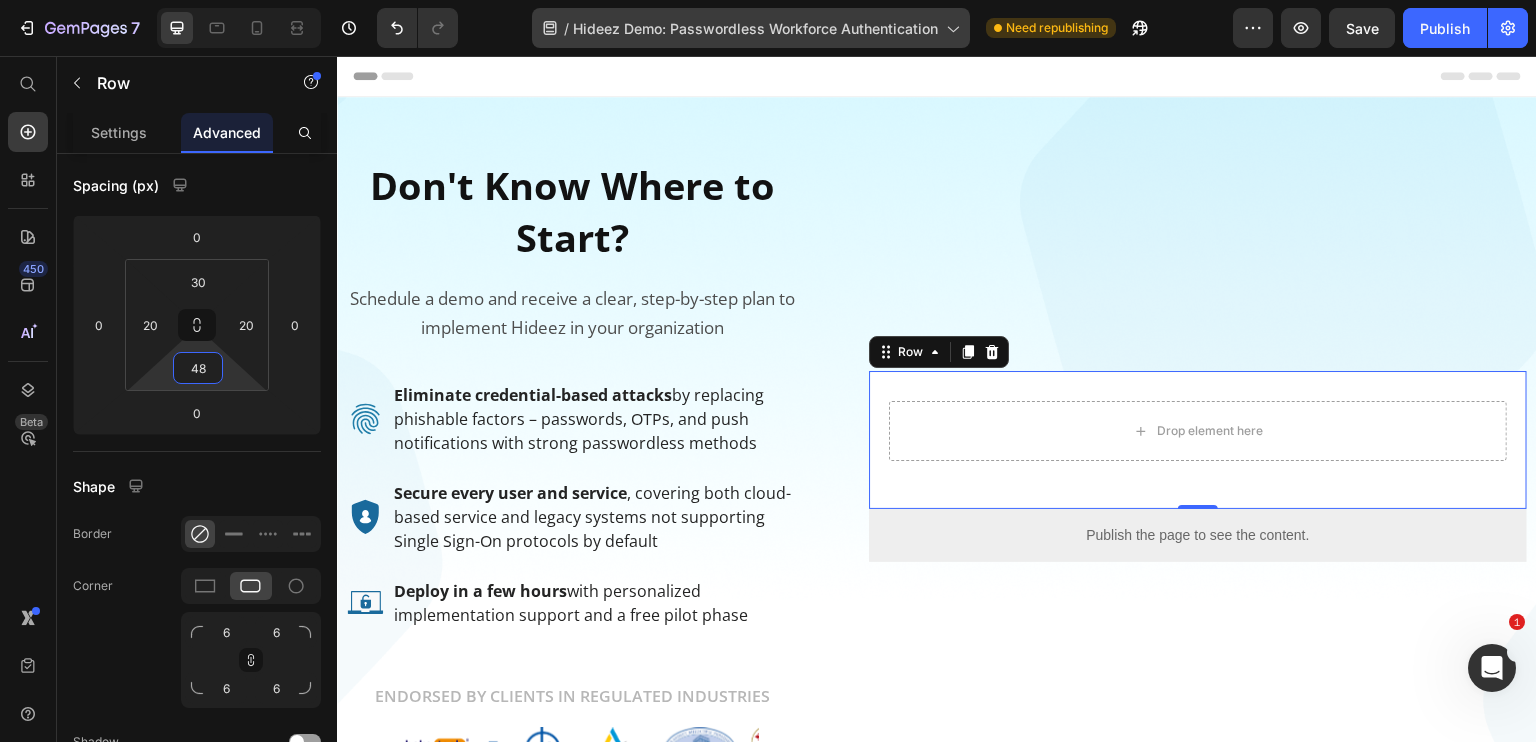 type on "48" 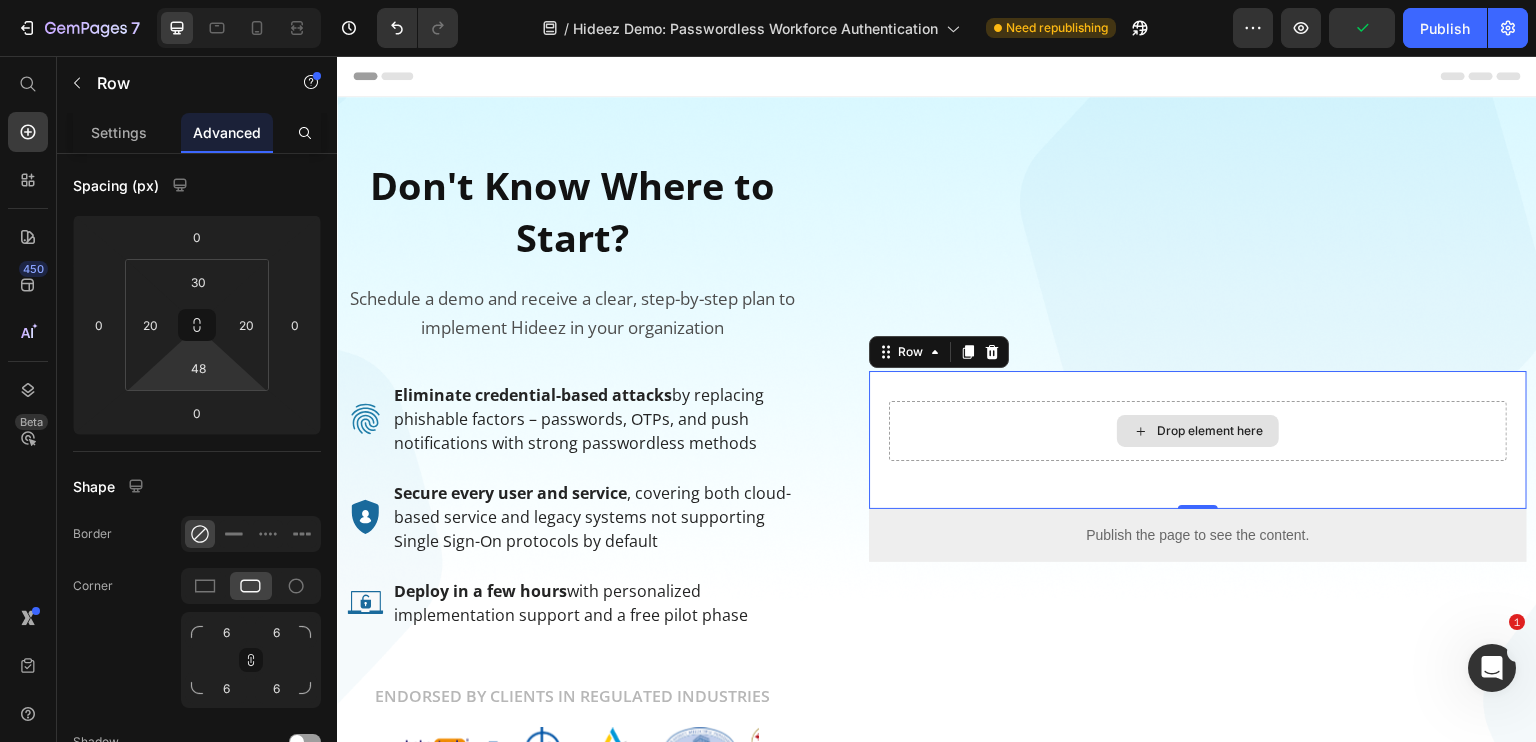 click on "Drop element here" at bounding box center [1198, 431] 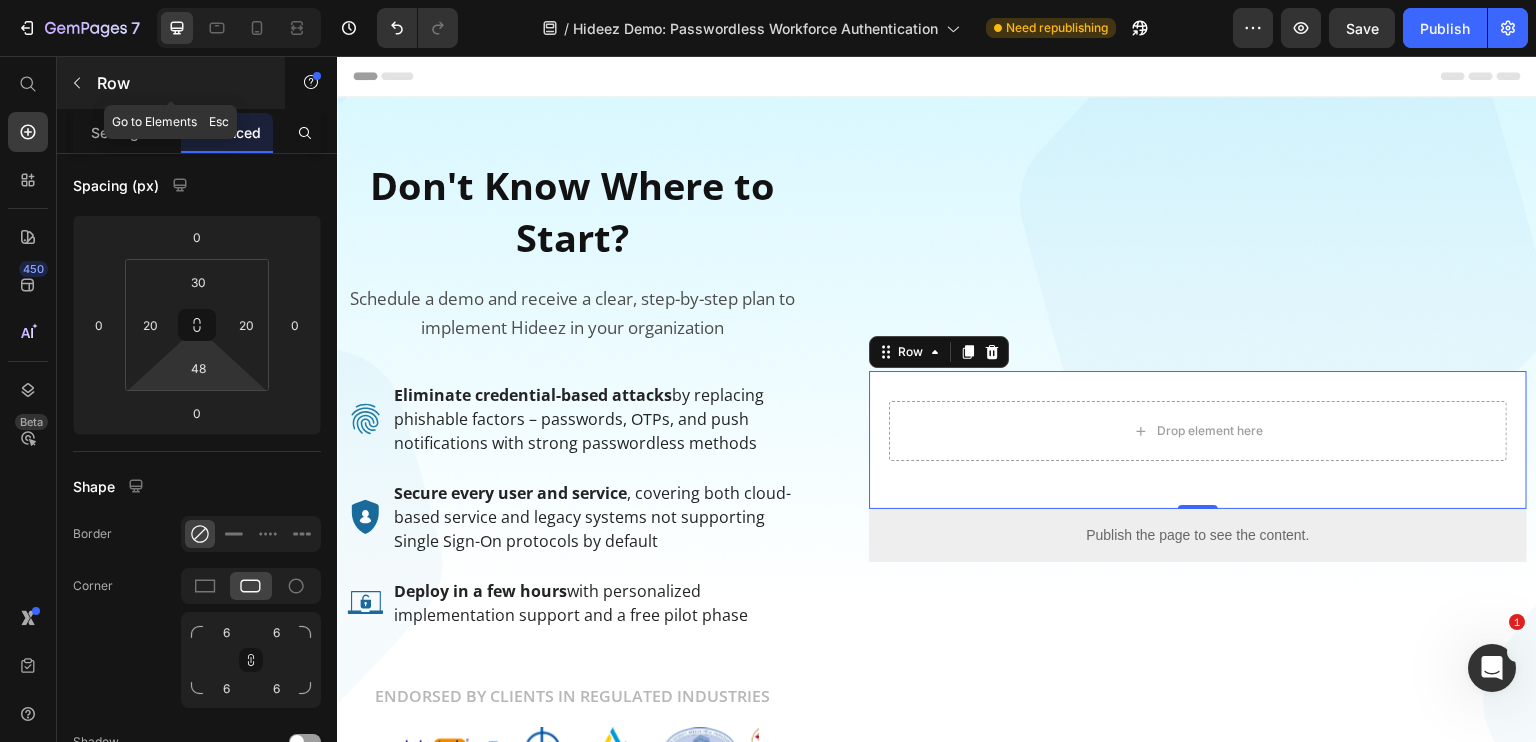 click on "Row" at bounding box center (171, 83) 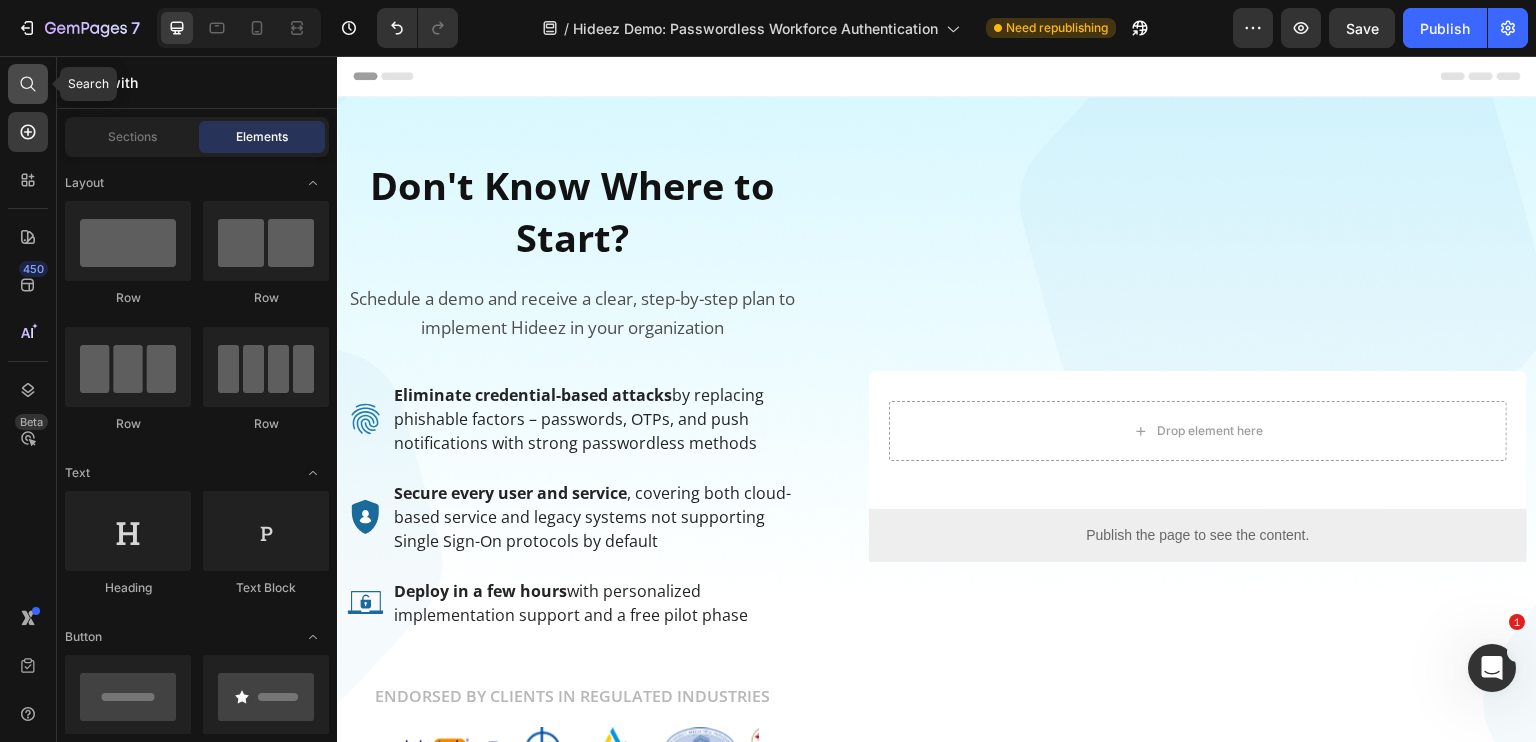 click 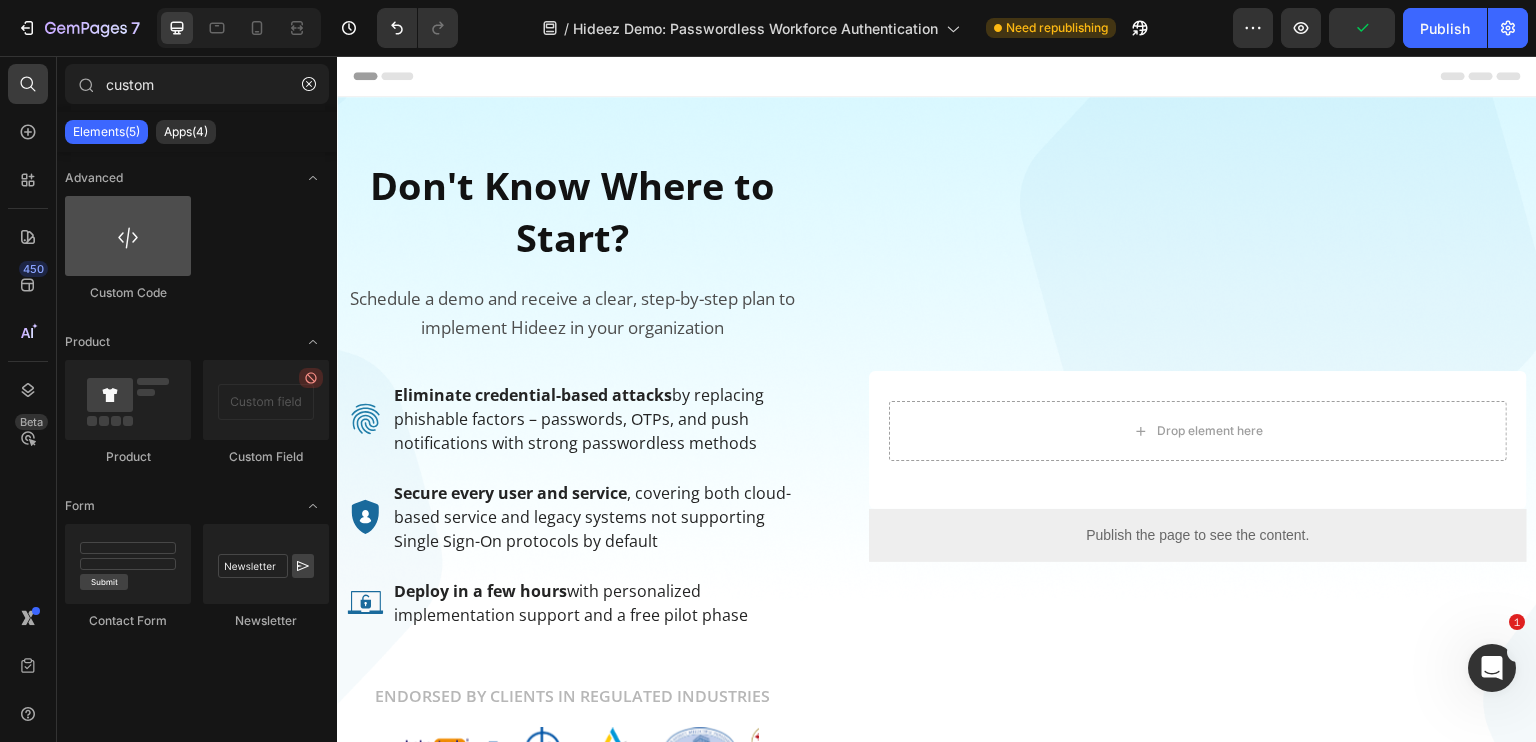 type on "custom" 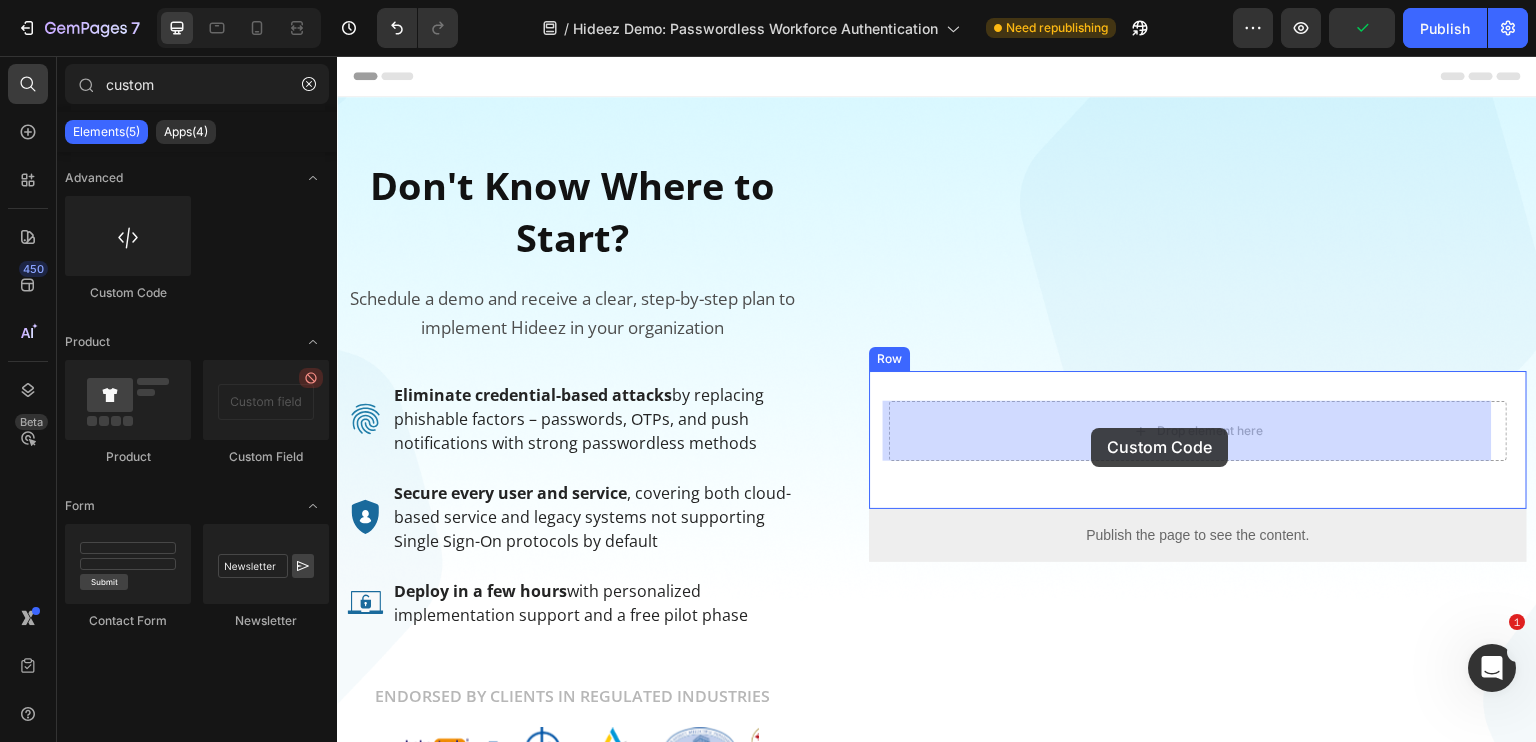 drag, startPoint x: 475, startPoint y: 301, endPoint x: 1092, endPoint y: 428, distance: 629.93494 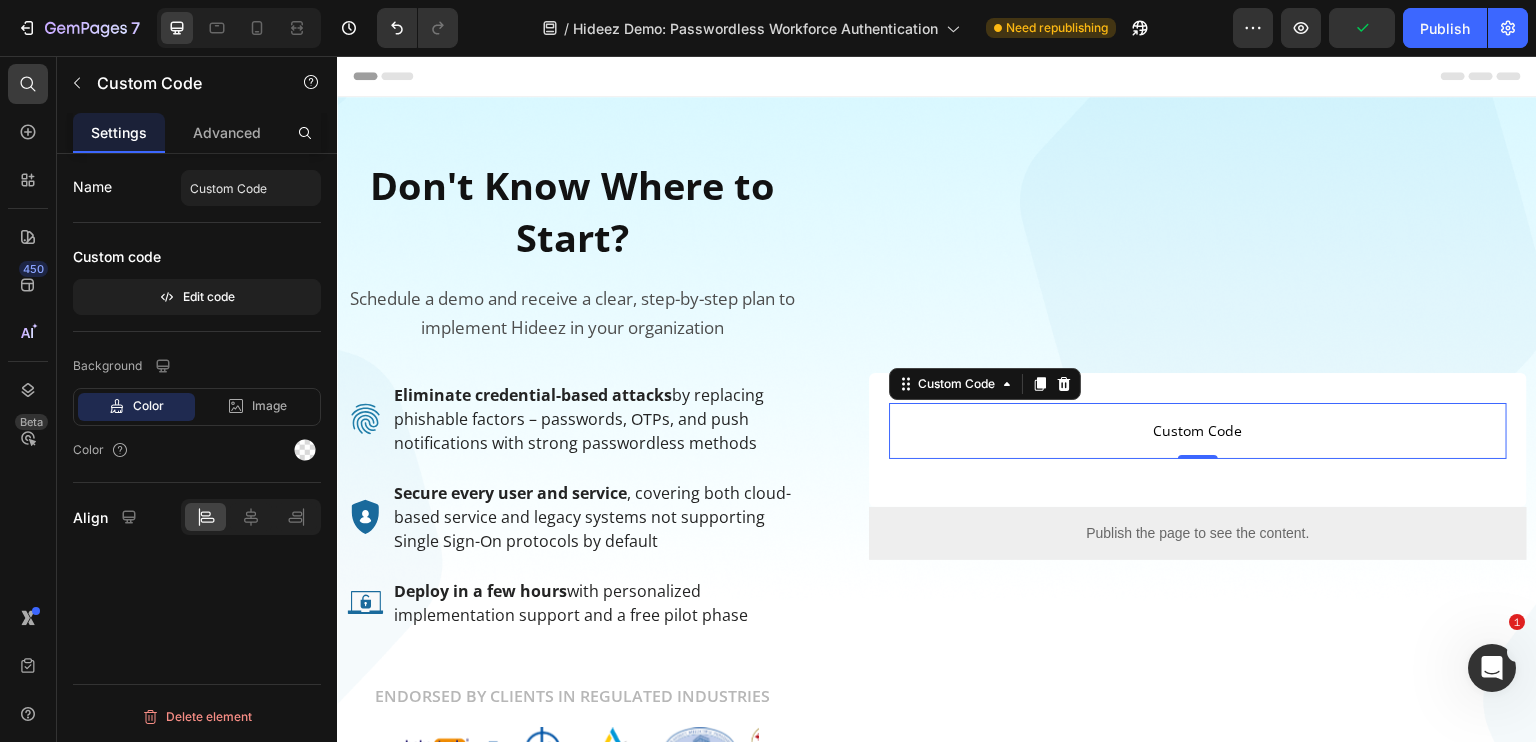scroll, scrollTop: 0, scrollLeft: 0, axis: both 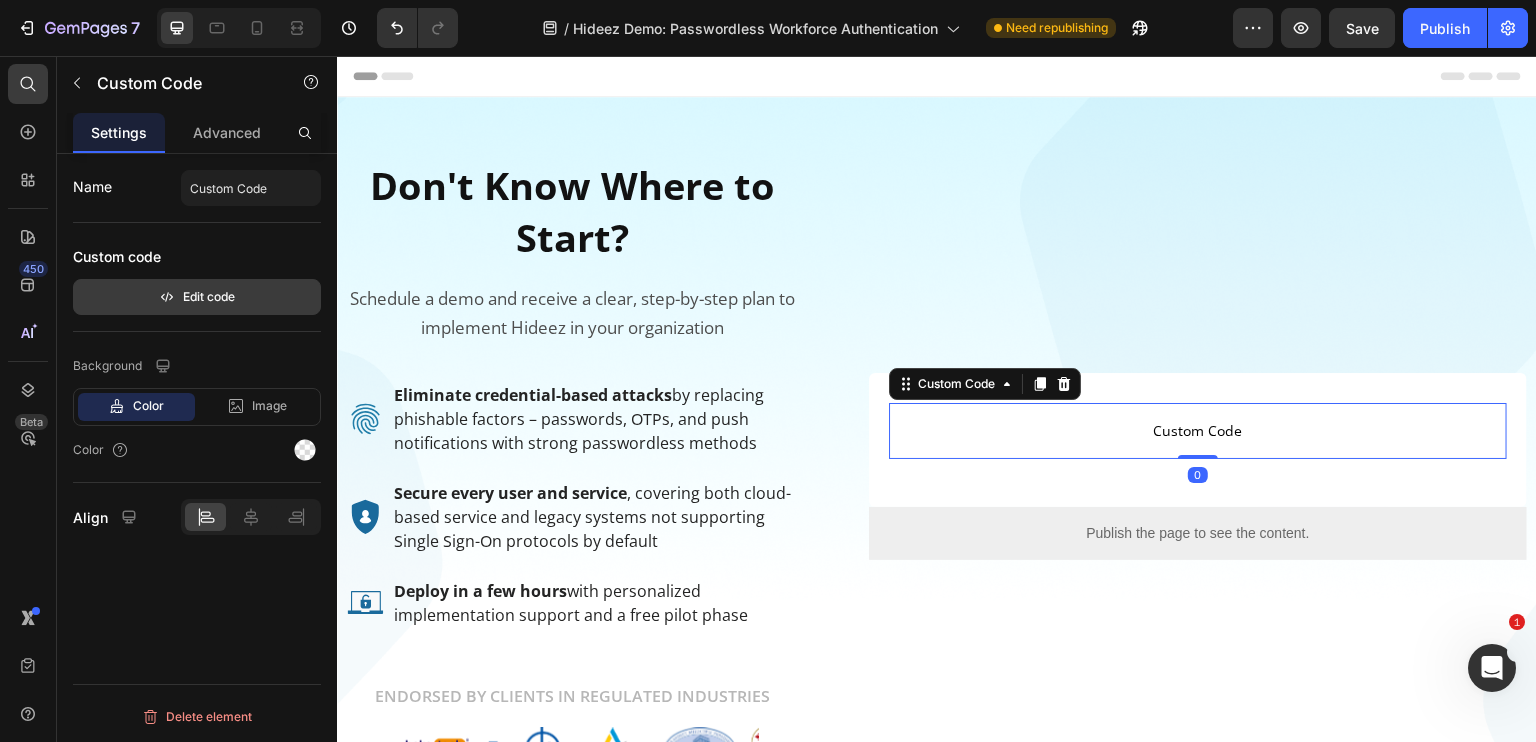 click on "Edit code" at bounding box center [197, 297] 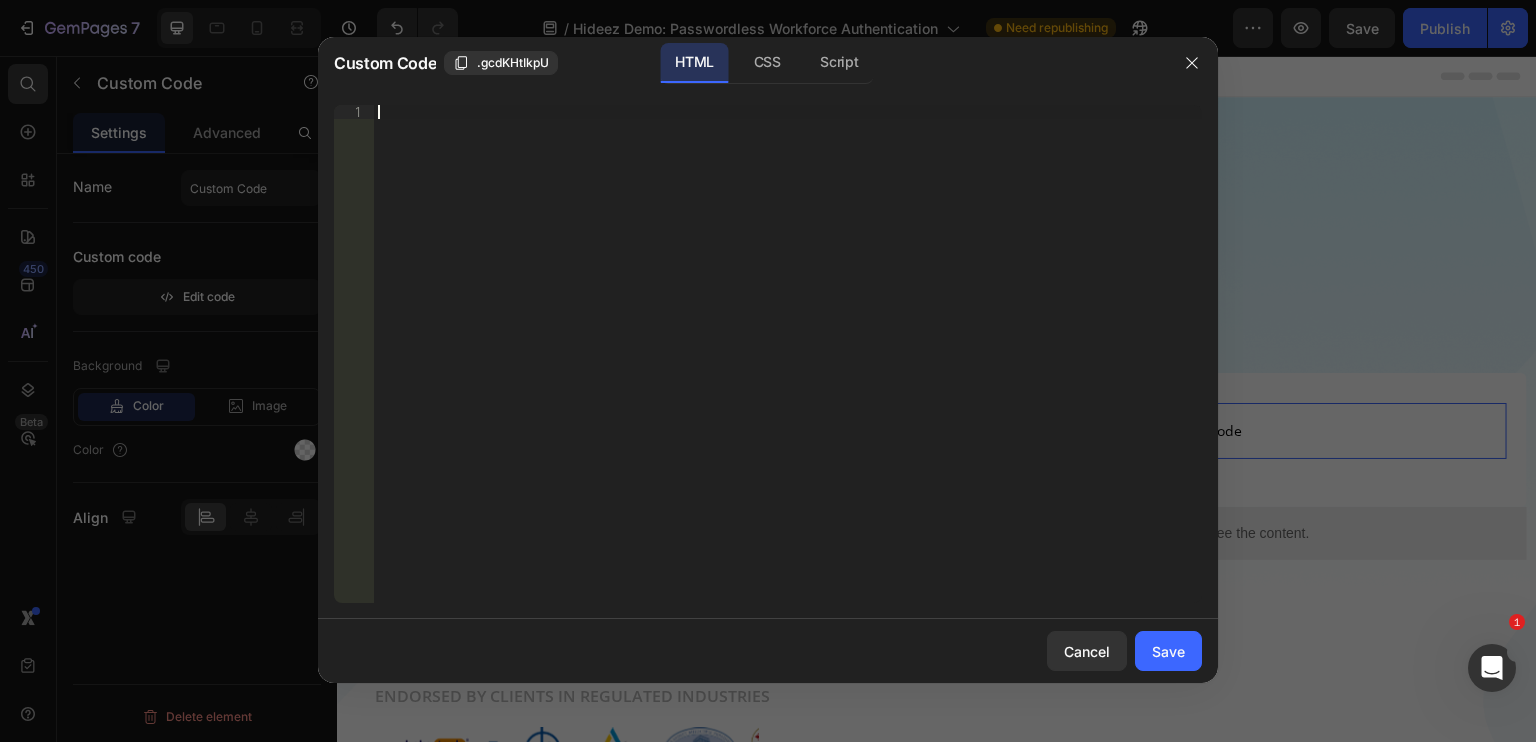 click on "Insert the 3rd-party installation code, HTML code, or Liquid code to display custom content." at bounding box center [788, 368] 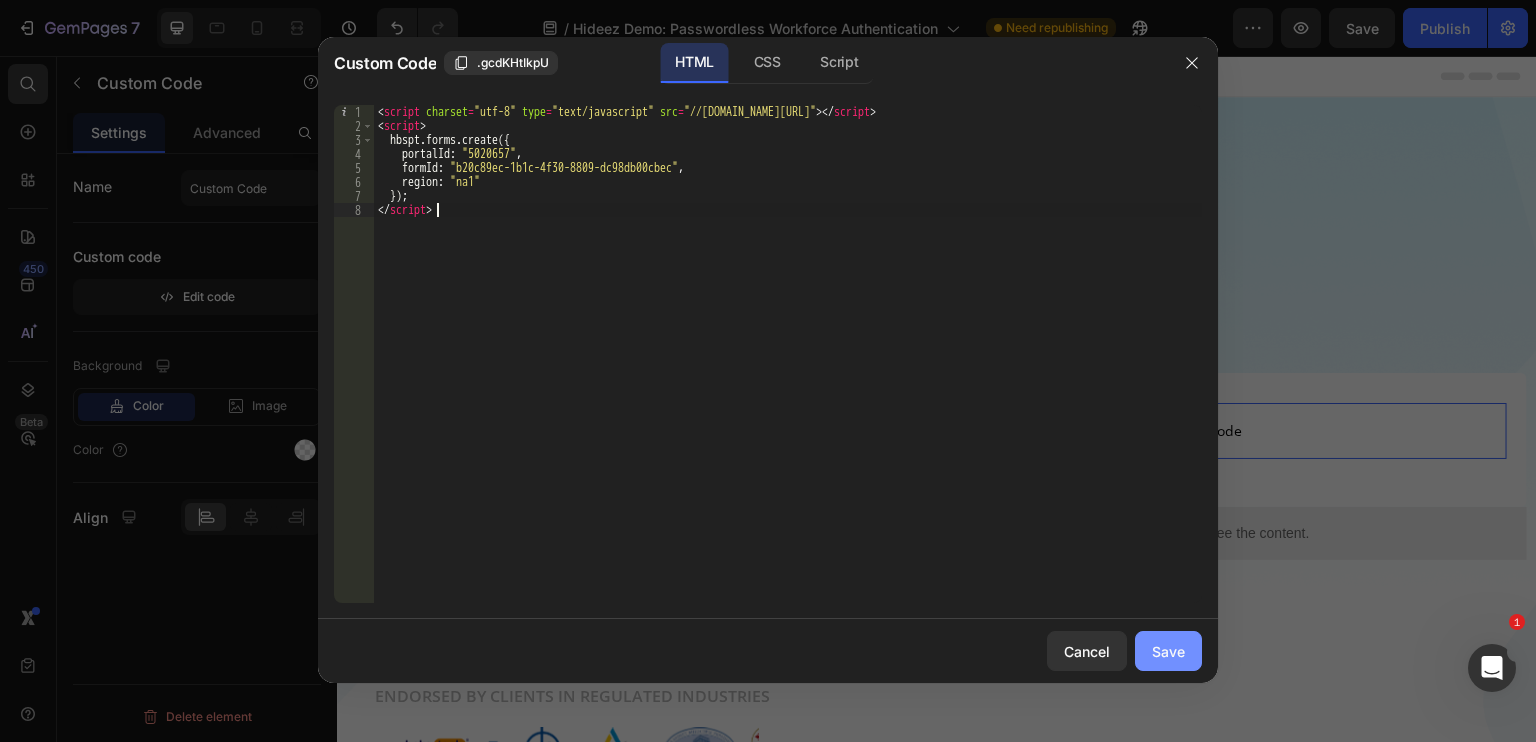 click on "Save" at bounding box center [1168, 651] 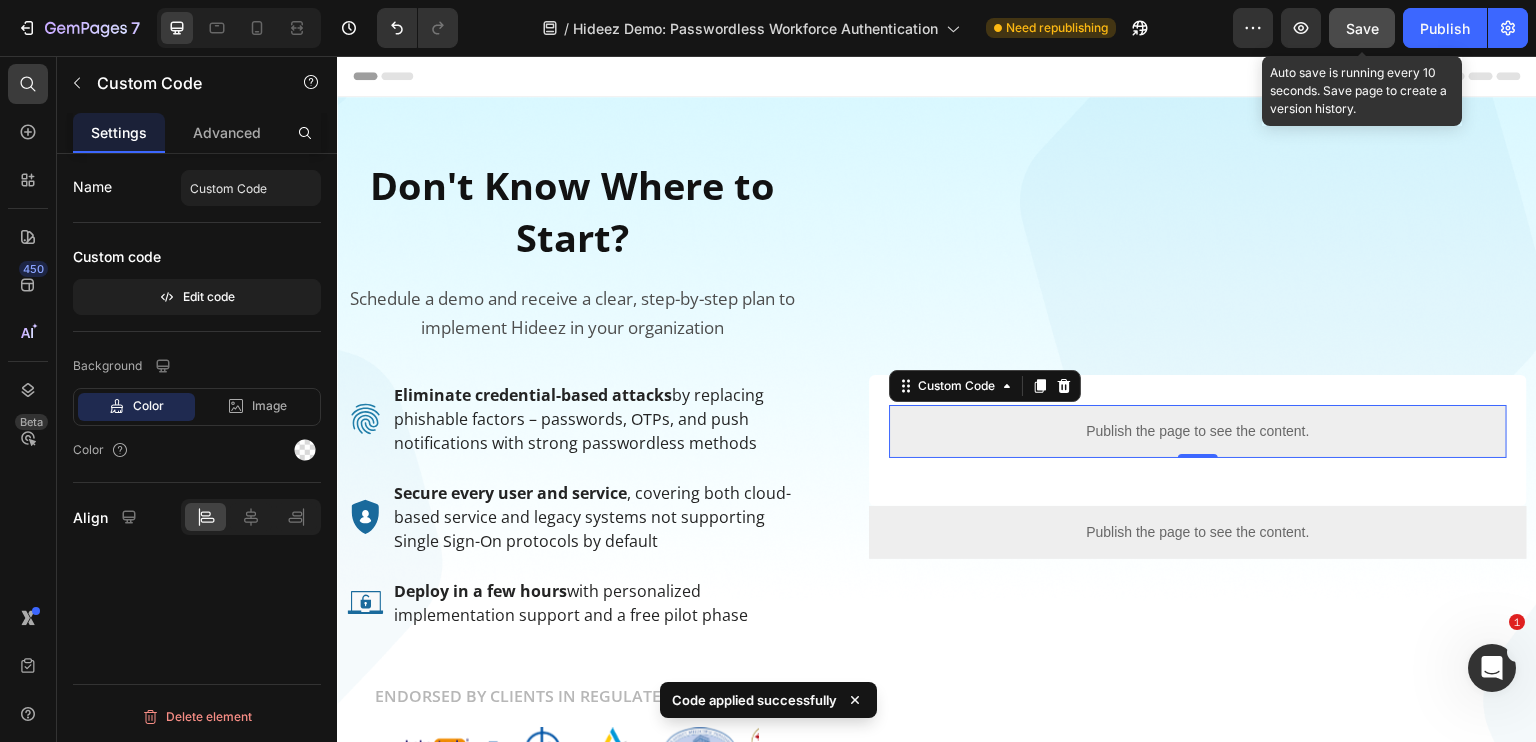 click on "Save" 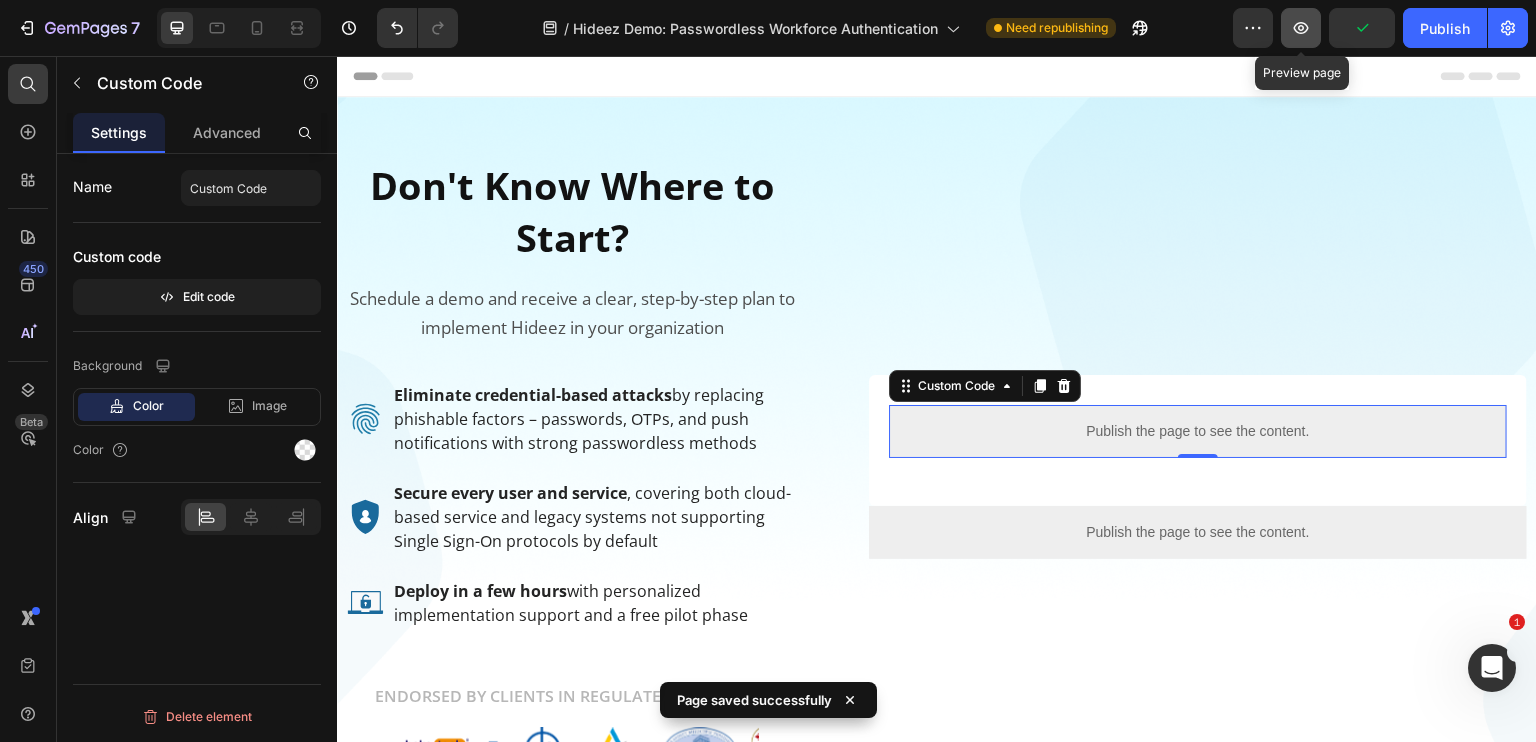 click 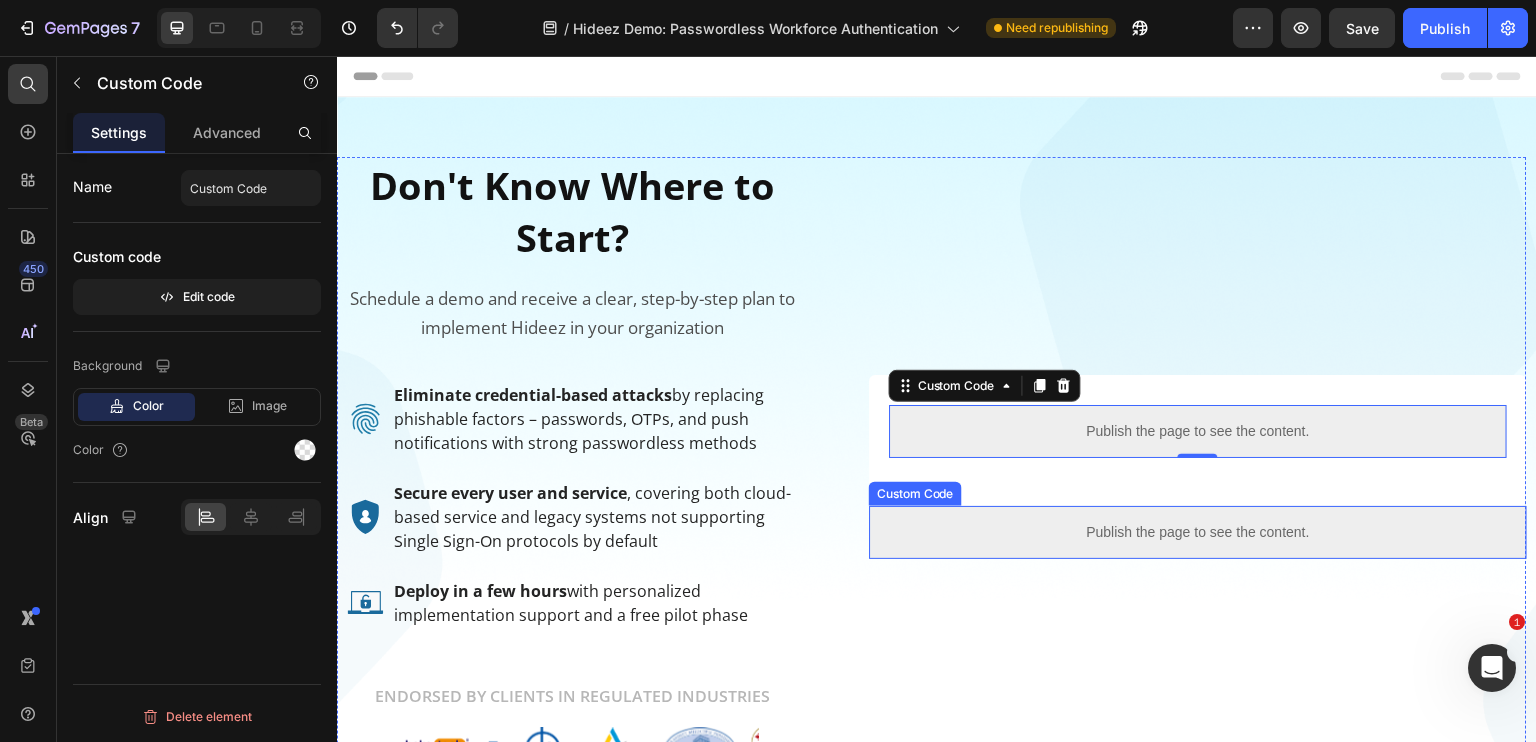 click on "Publish the page to see the content." at bounding box center (1198, 532) 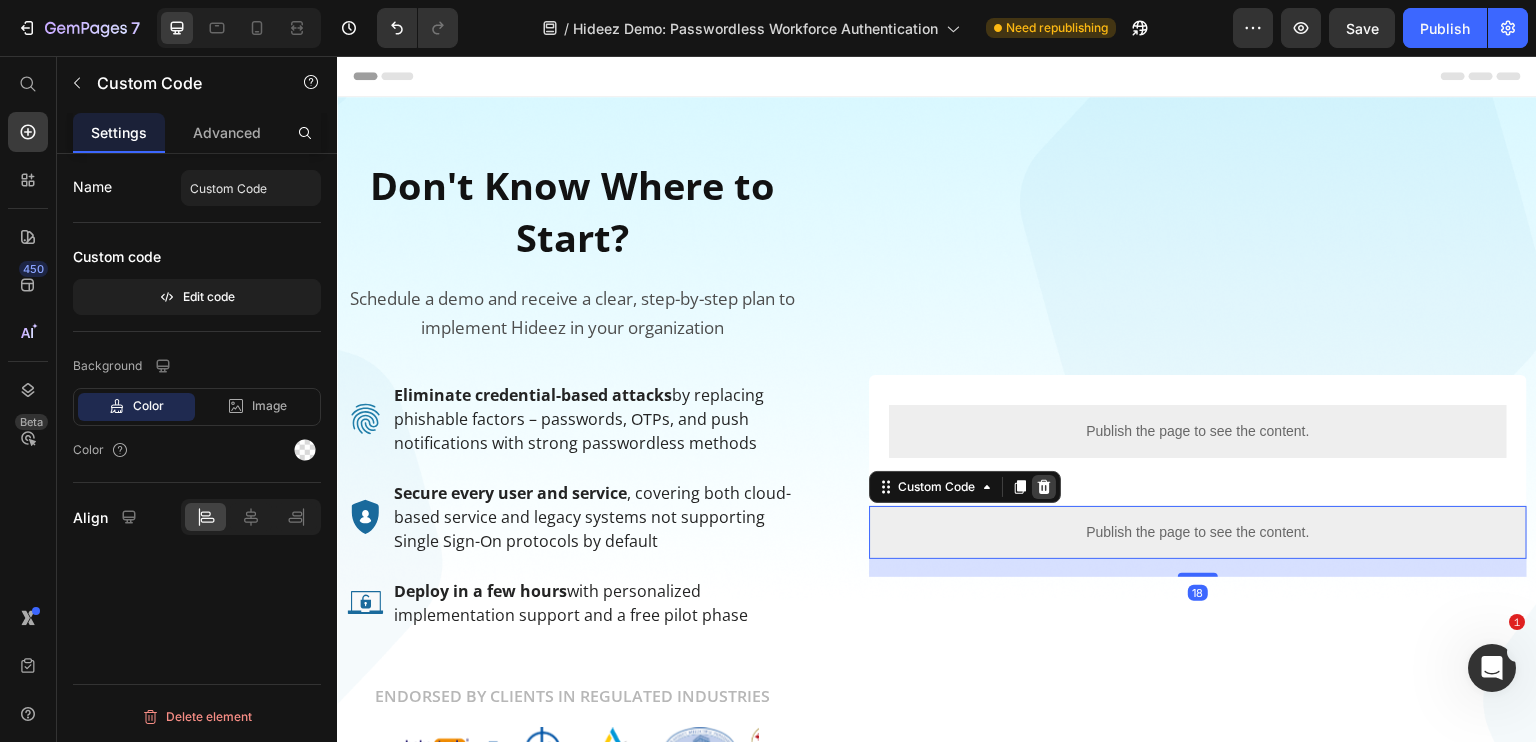 click 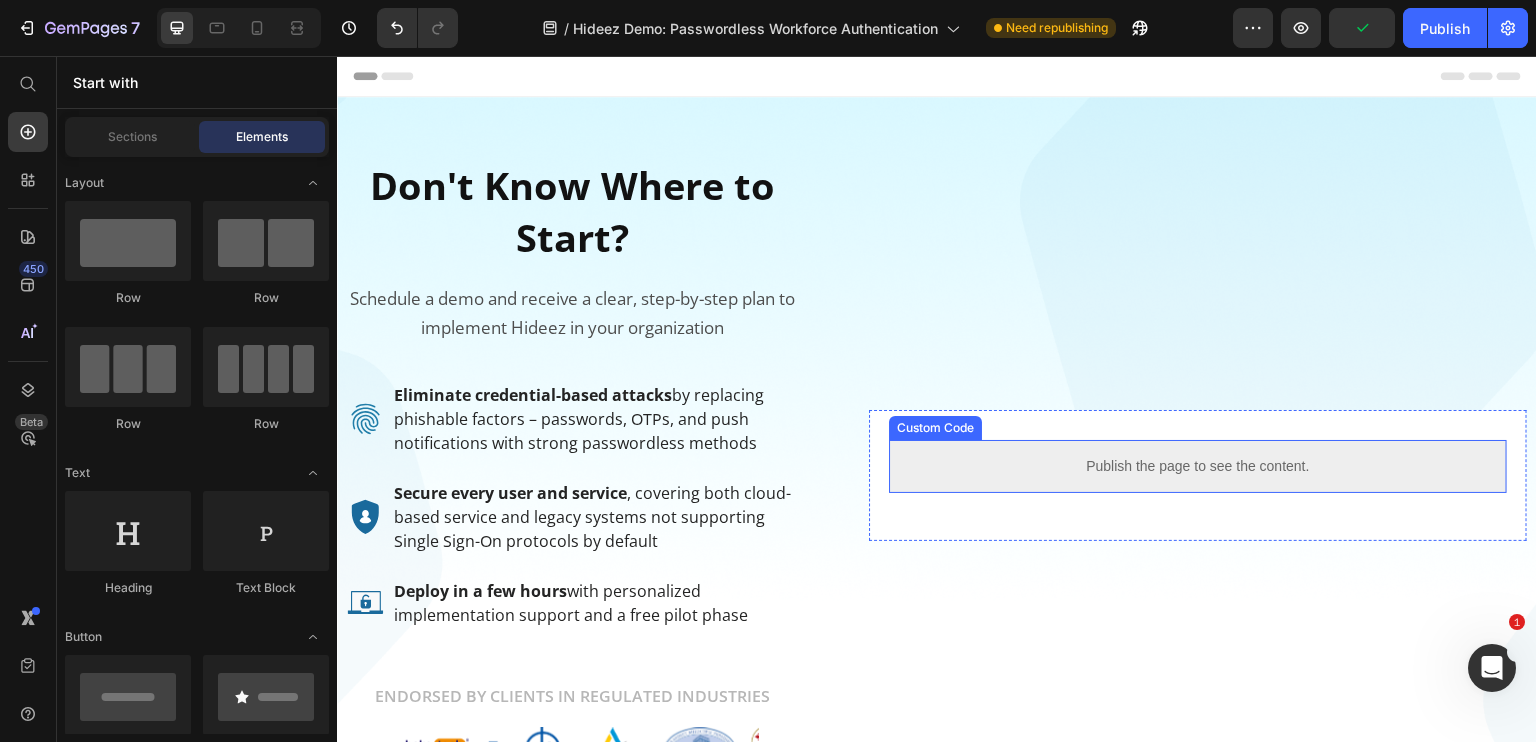 click on "Publish the page to see the content.
Custom Code Row" at bounding box center [1198, 475] 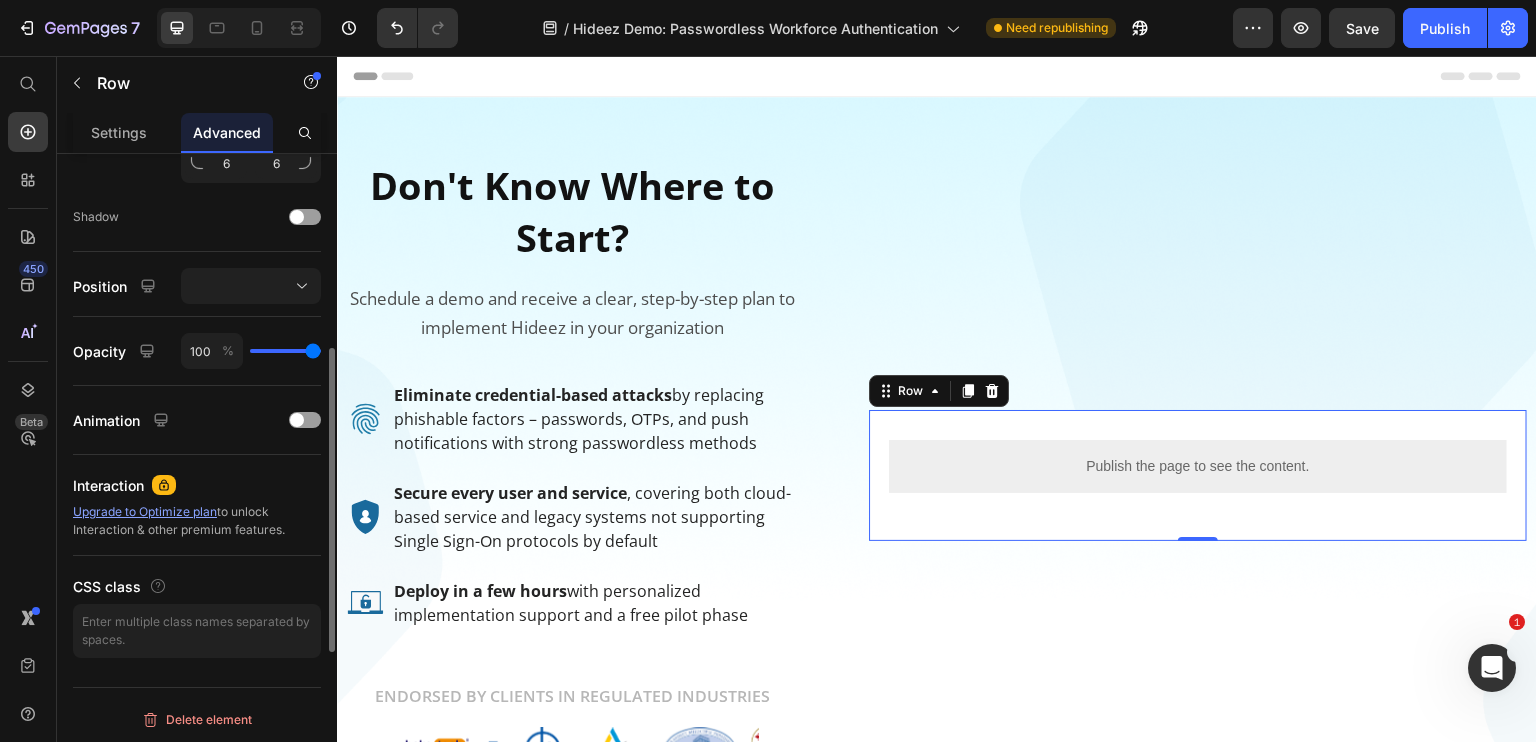 scroll, scrollTop: 625, scrollLeft: 0, axis: vertical 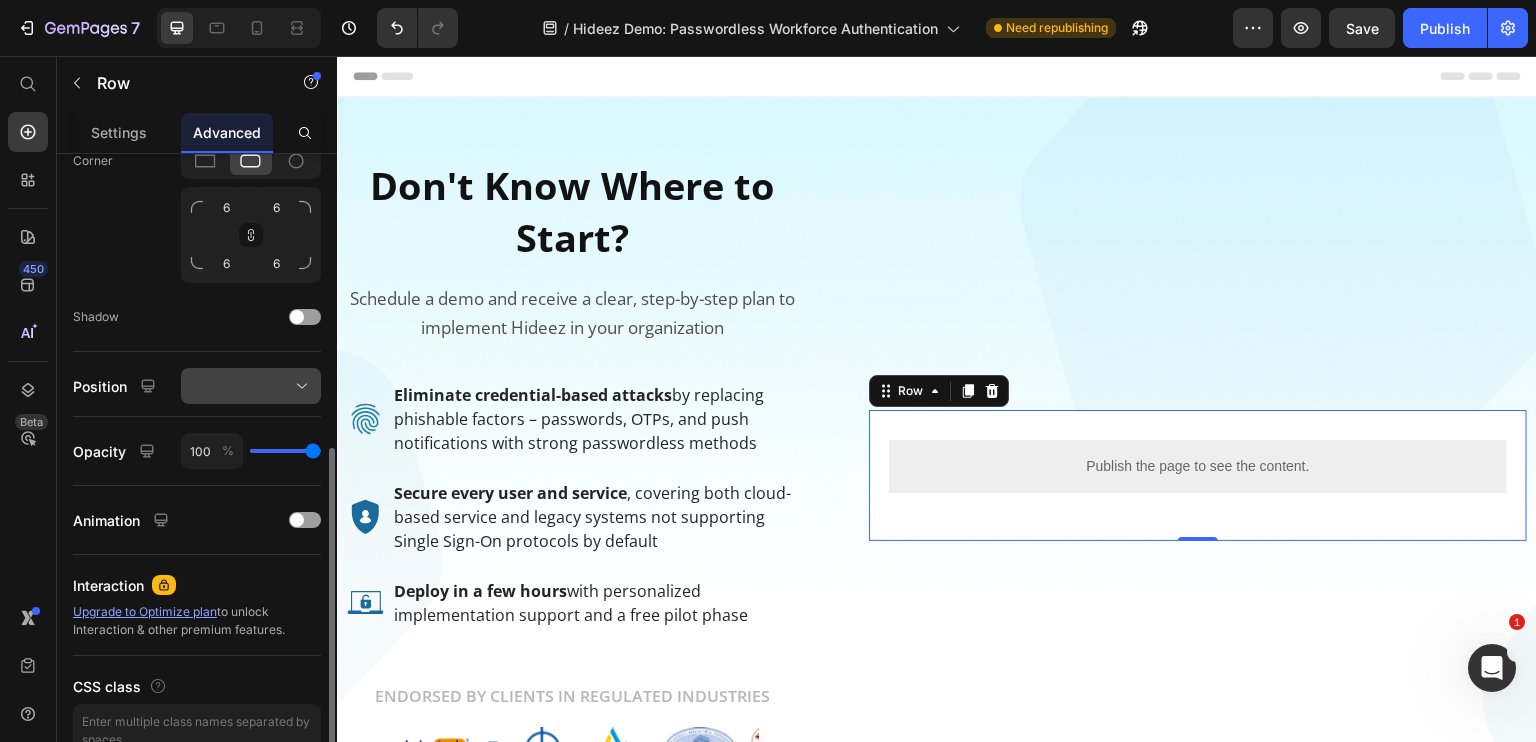 click at bounding box center [251, 386] 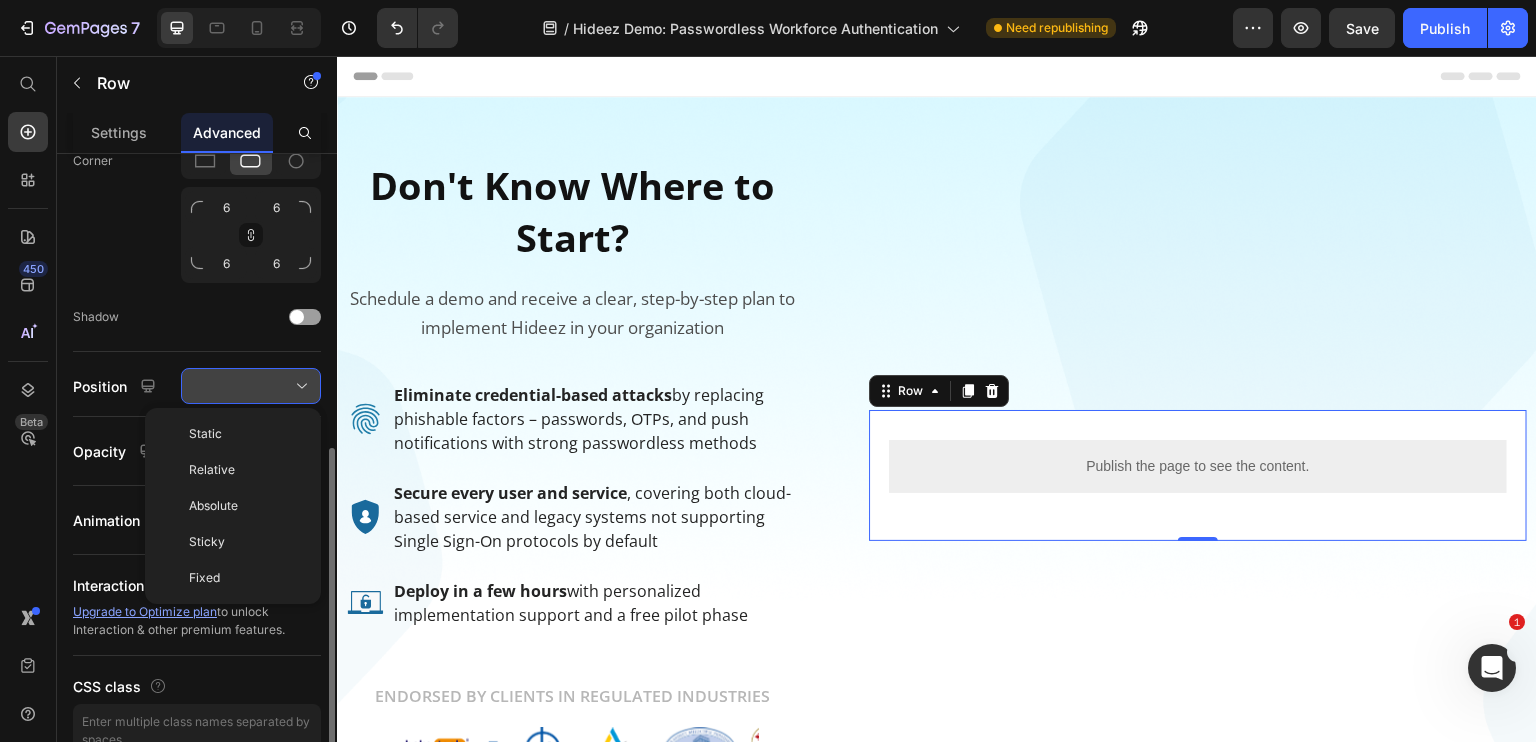 click at bounding box center [251, 386] 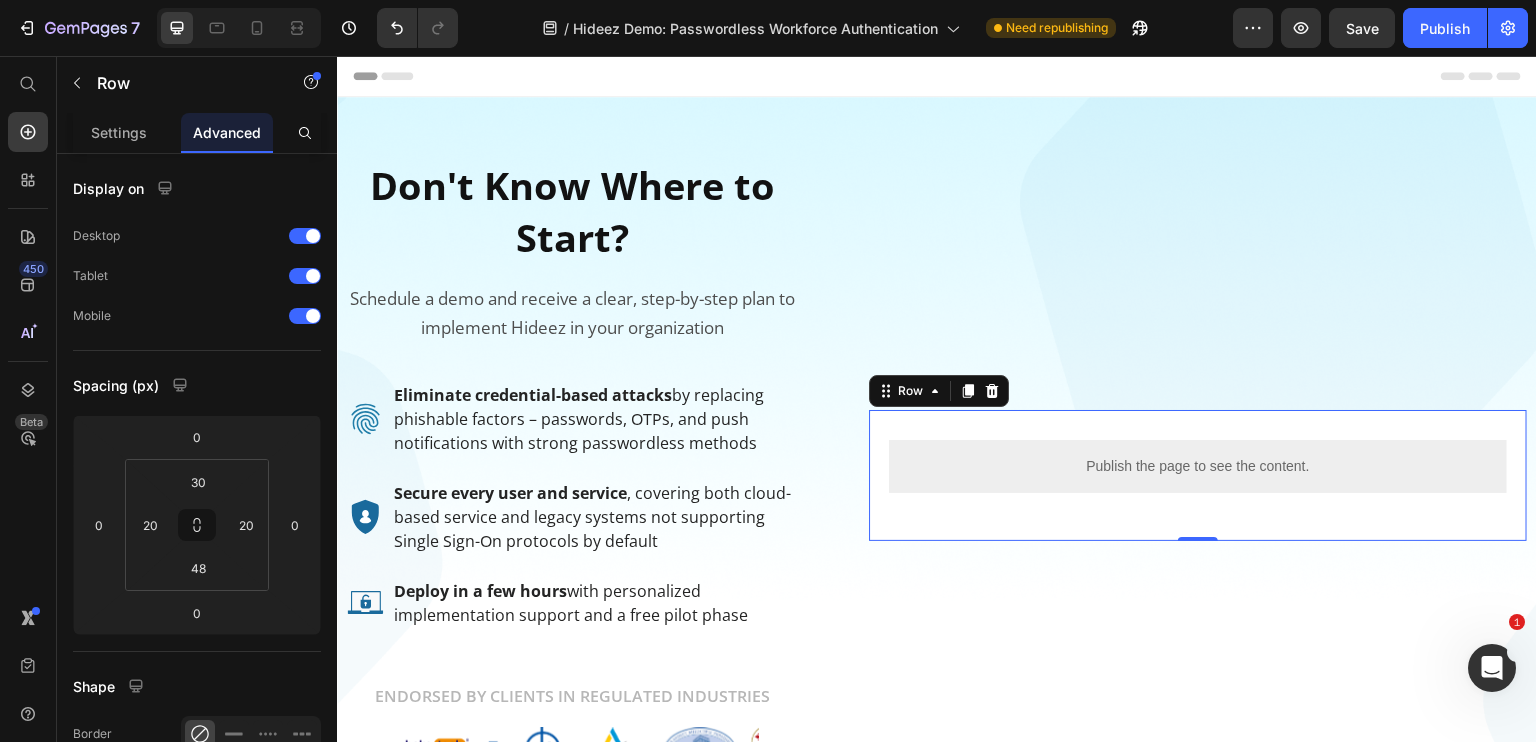 scroll, scrollTop: 500, scrollLeft: 0, axis: vertical 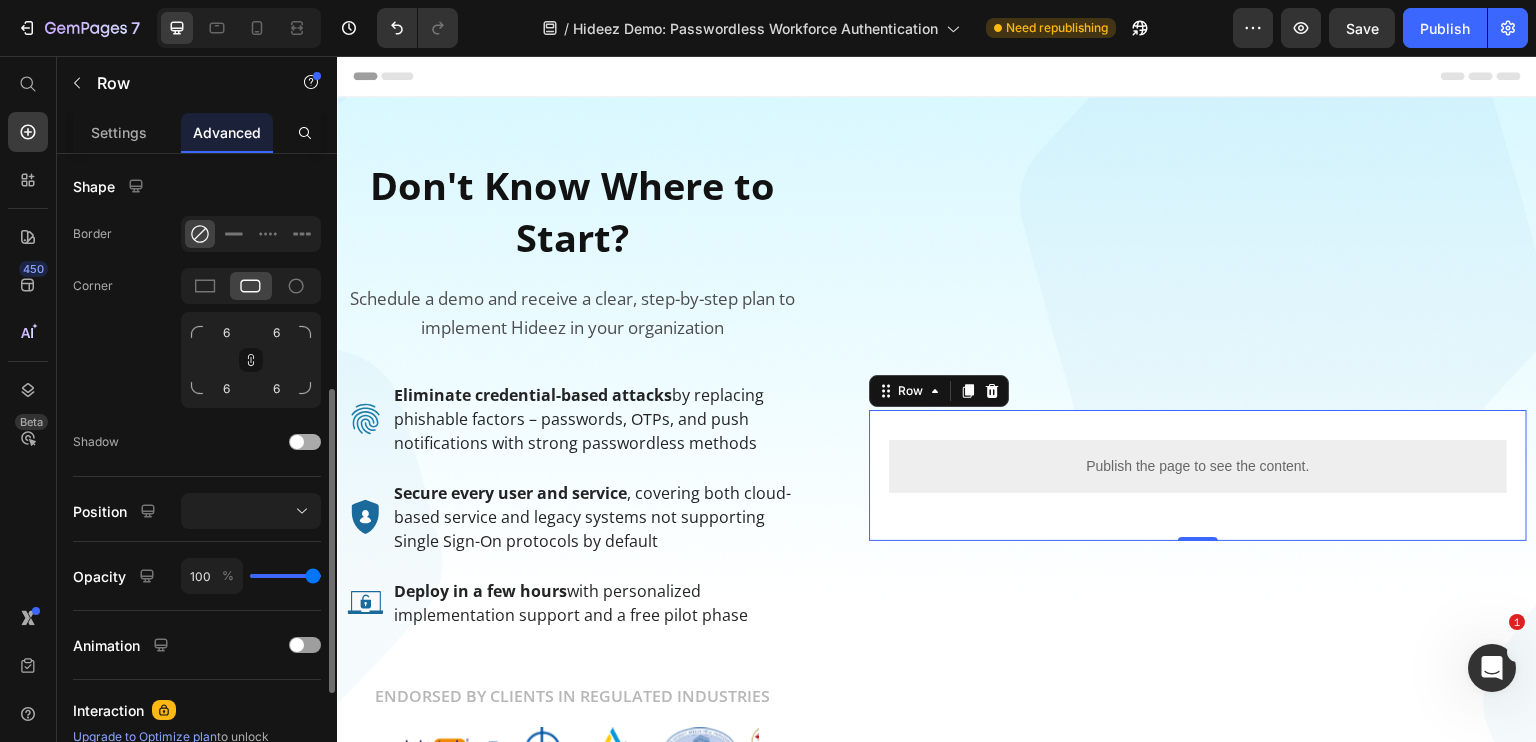 click at bounding box center [297, 442] 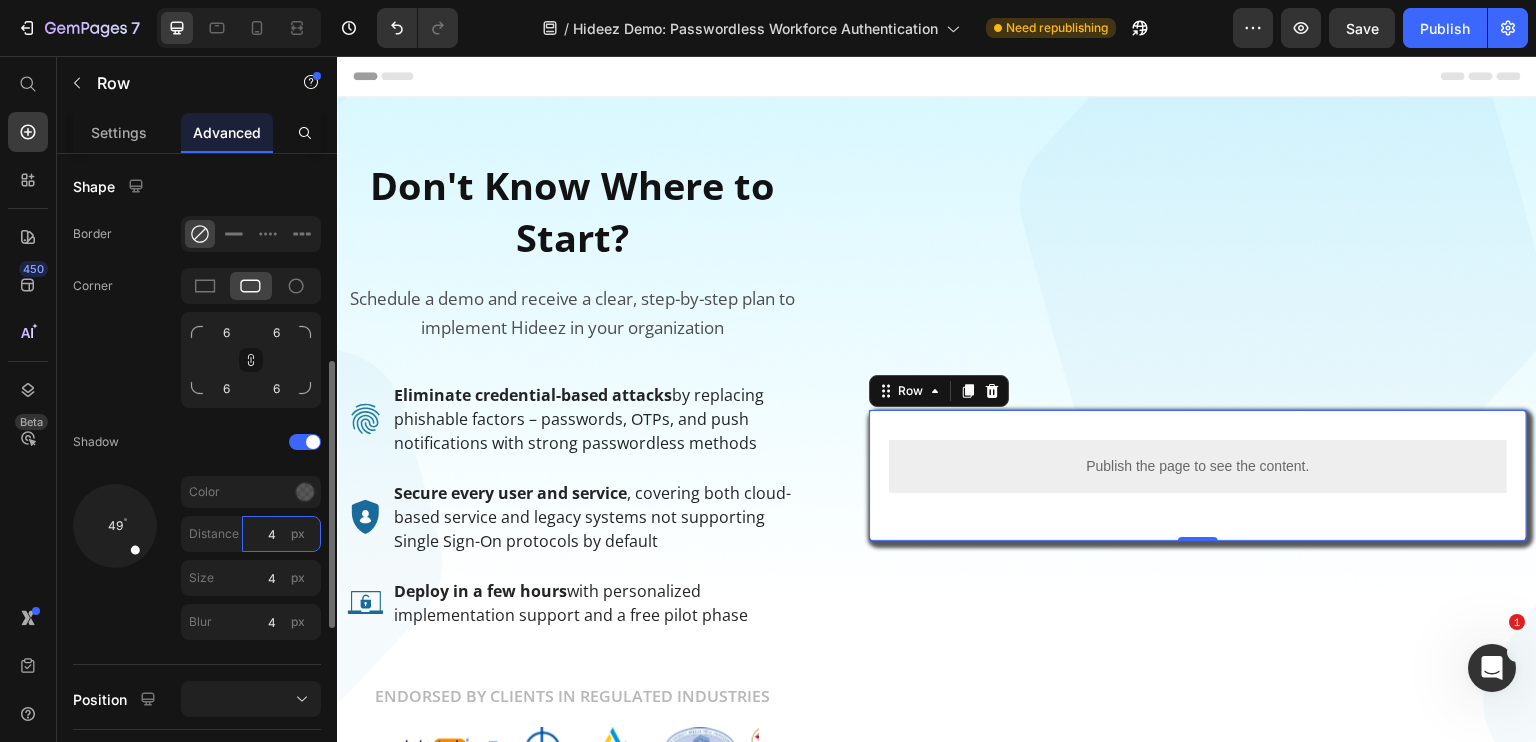 click on "4" at bounding box center [281, 534] 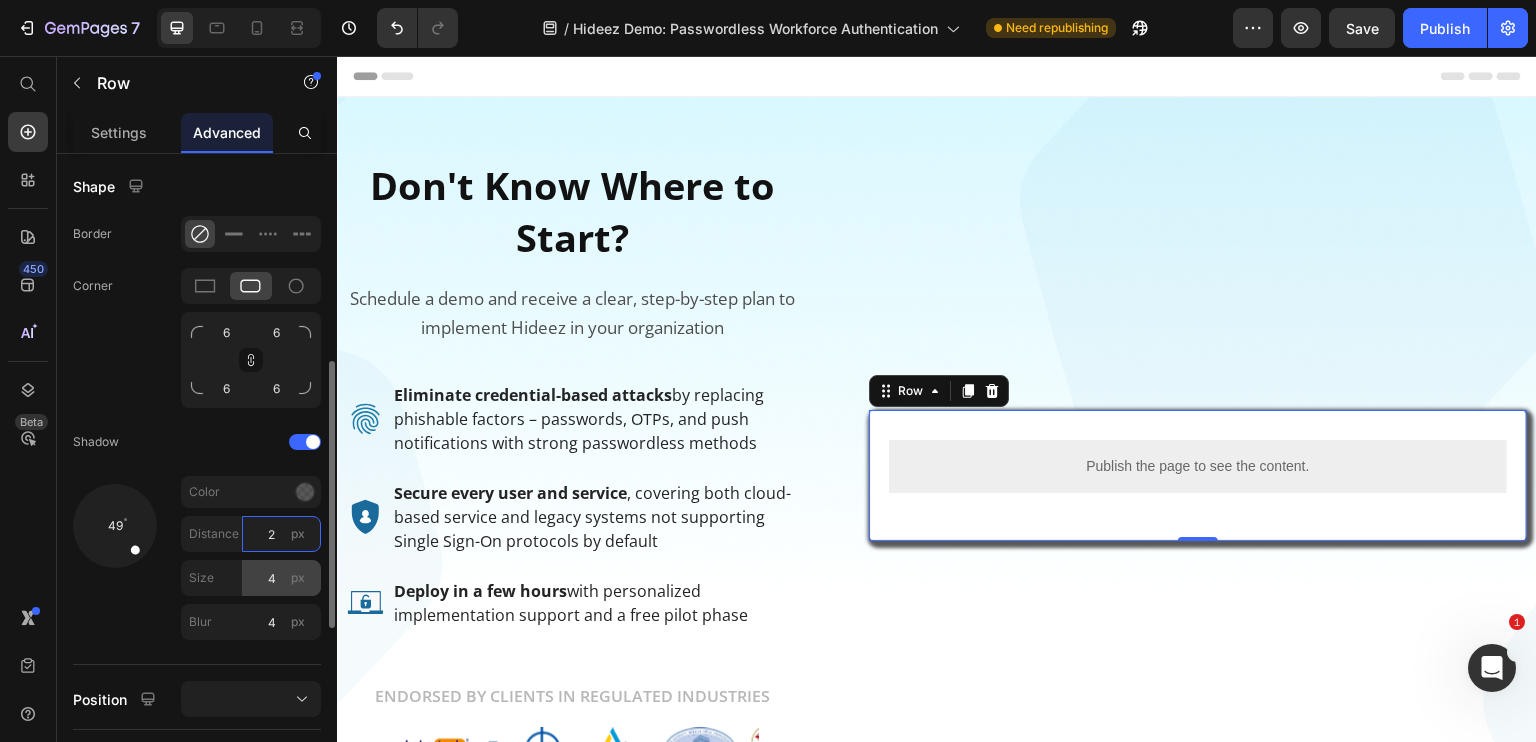 type on "2" 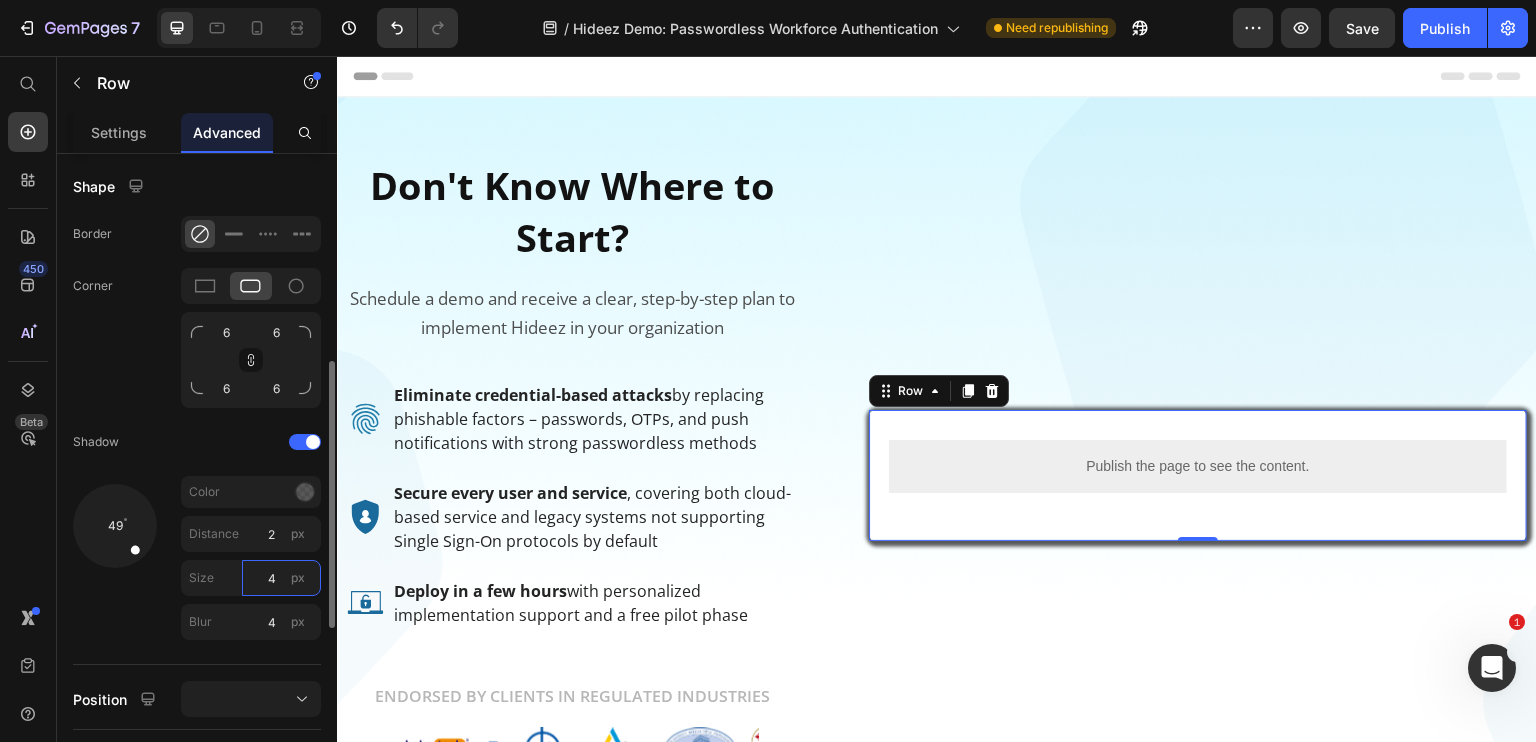 click on "4" at bounding box center [281, 578] 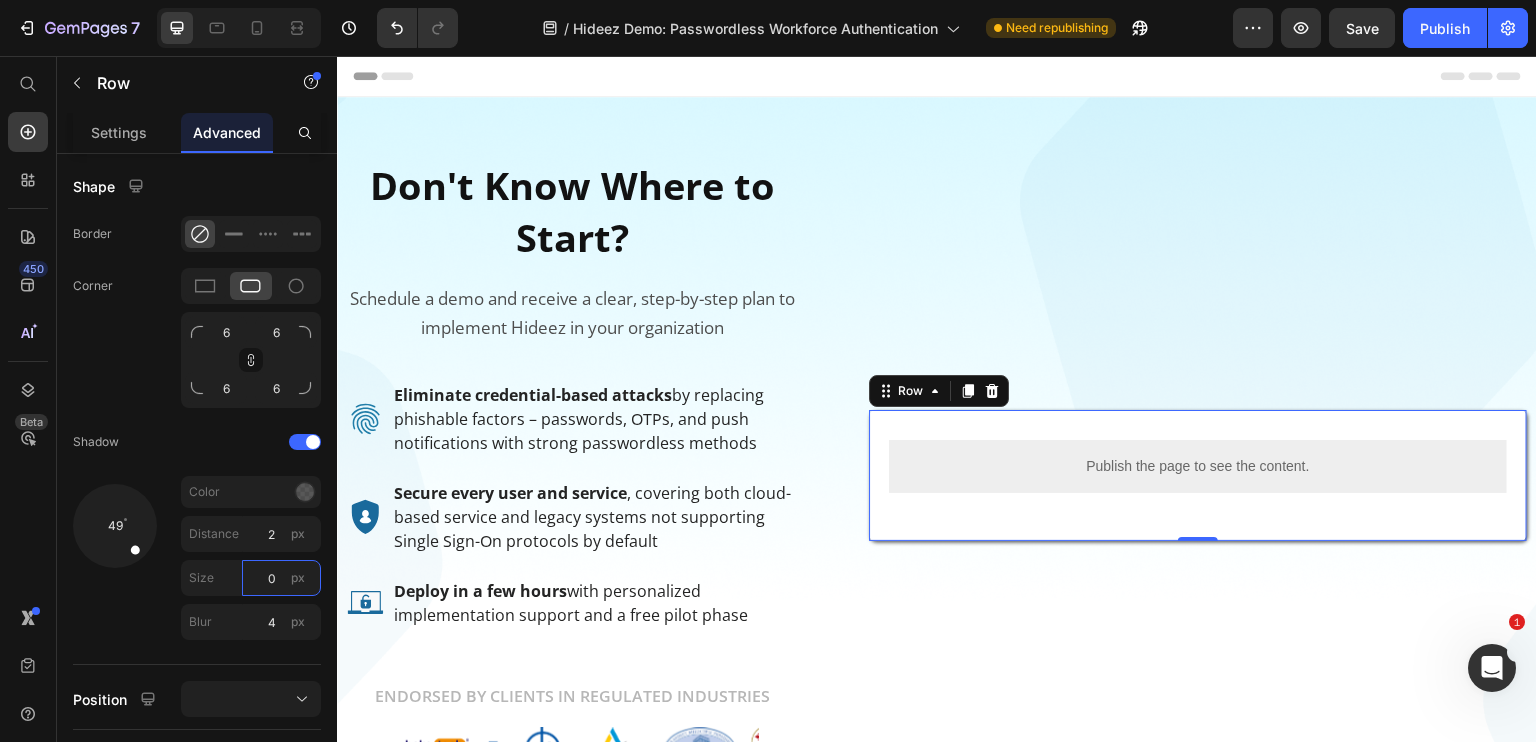 type on "0" 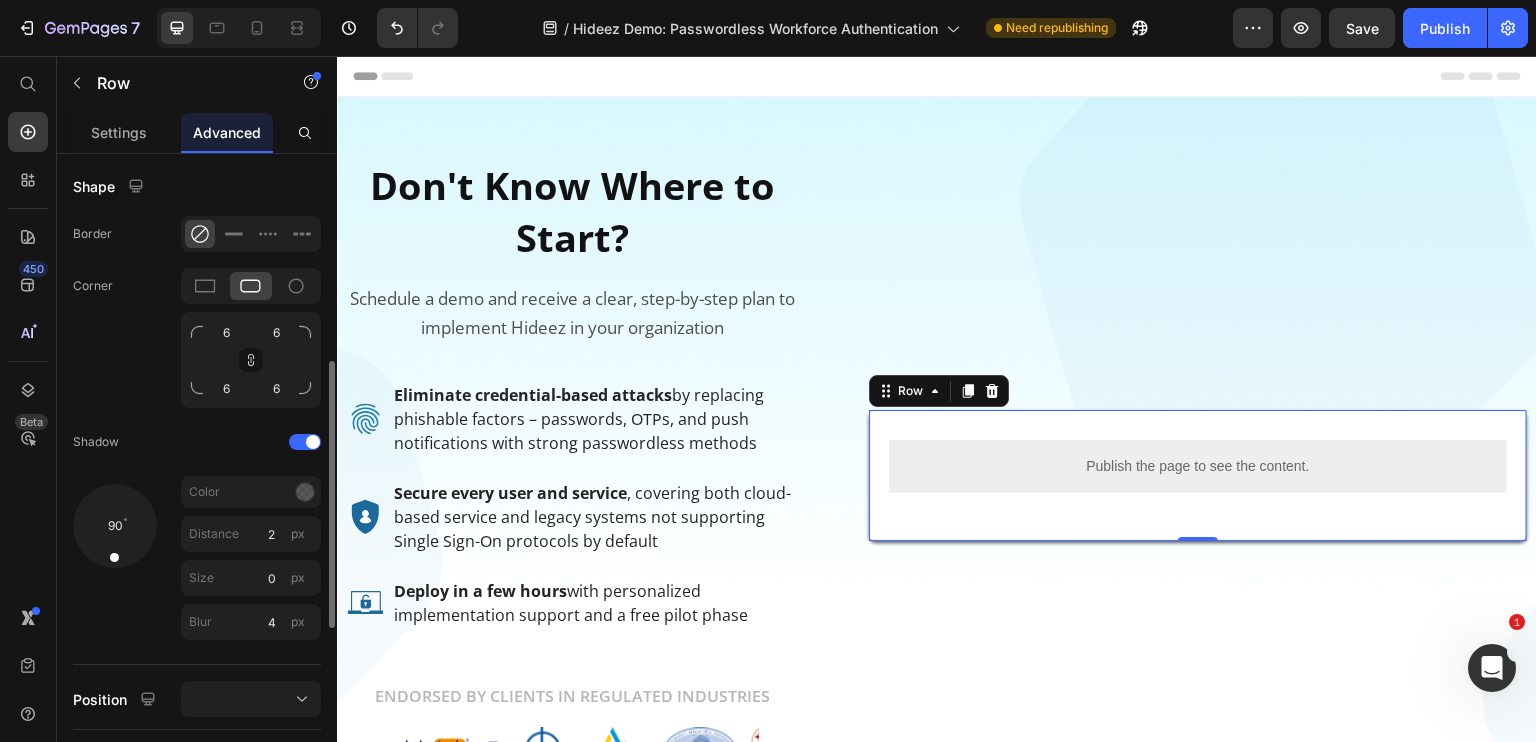 drag, startPoint x: 120, startPoint y: 551, endPoint x: 112, endPoint y: 579, distance: 29.12044 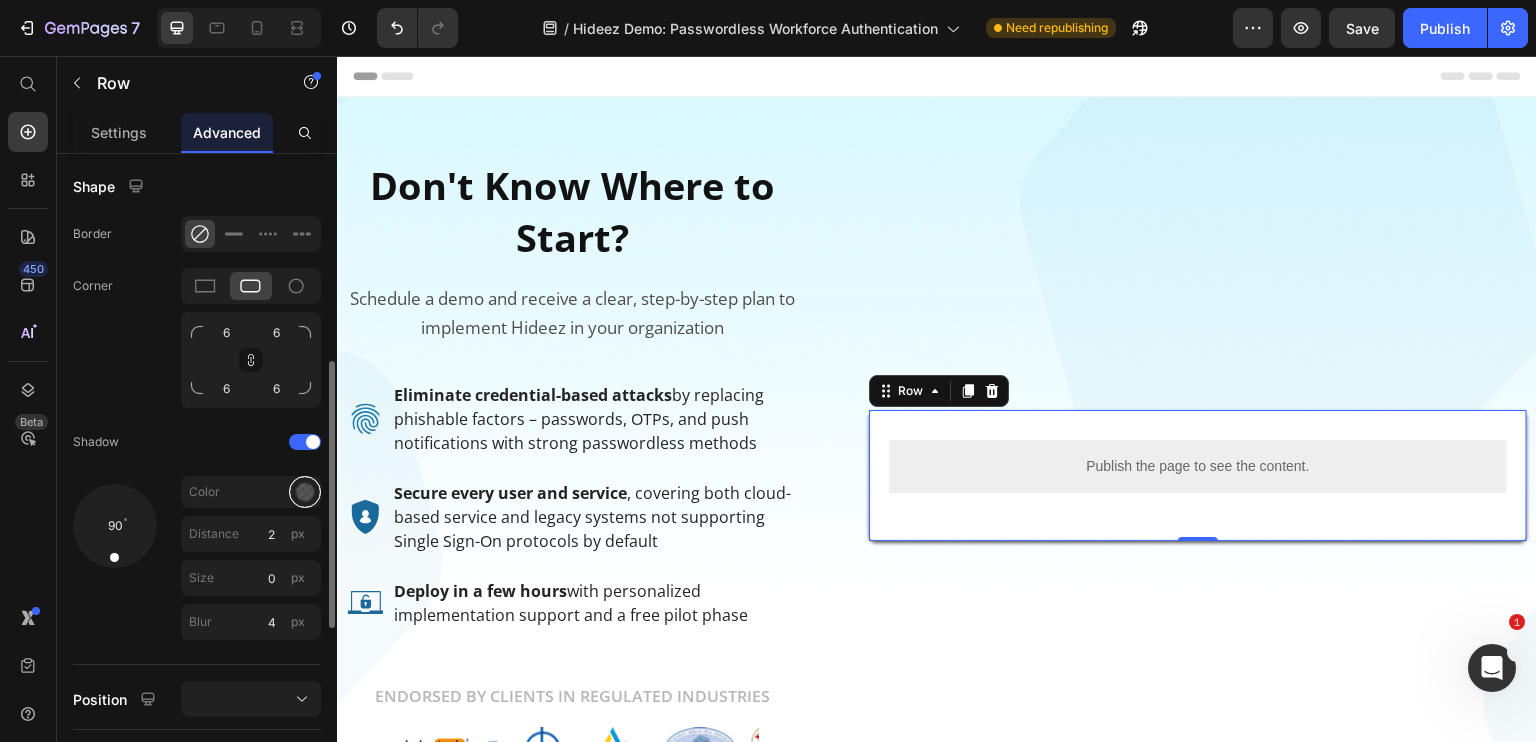 click at bounding box center [305, 492] 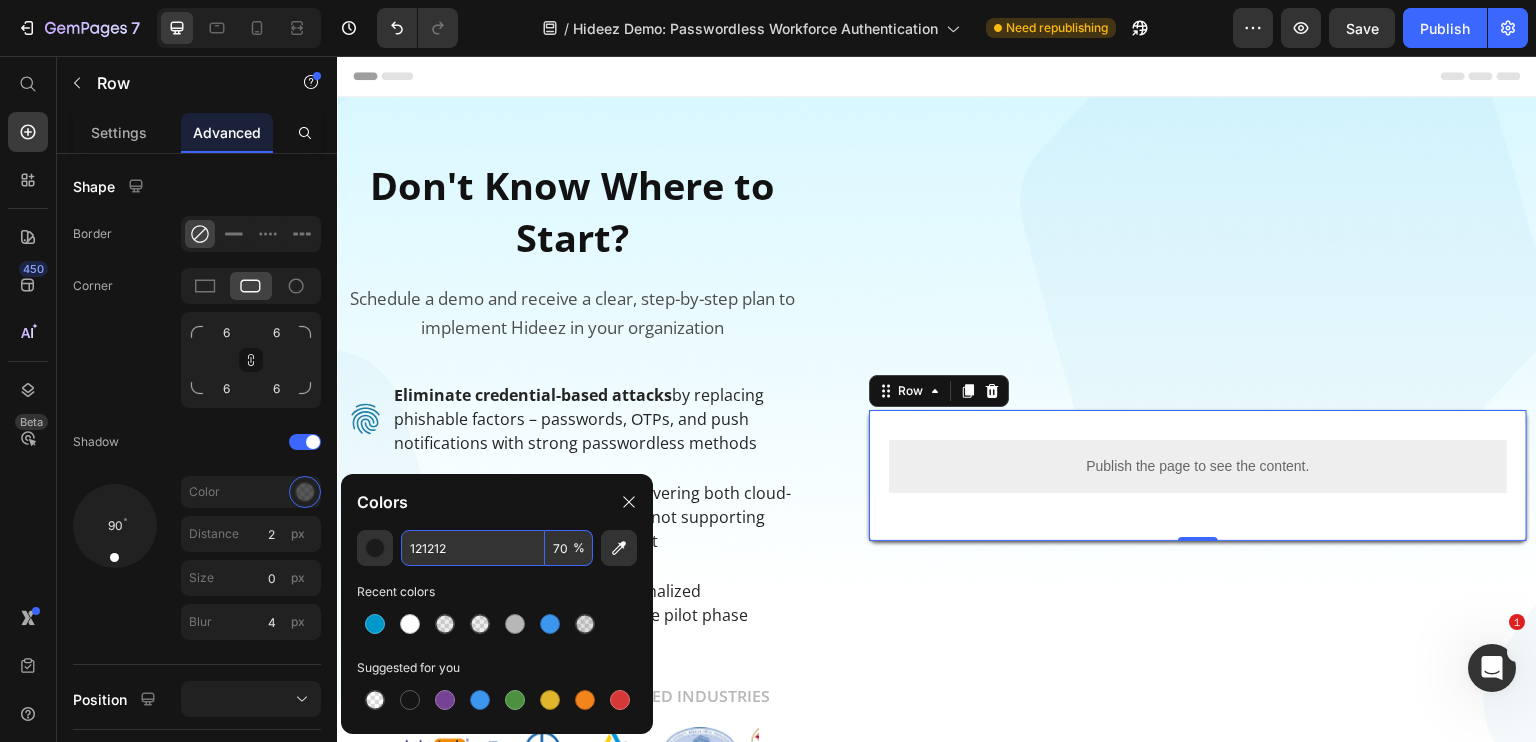 click on "121212" at bounding box center [473, 548] 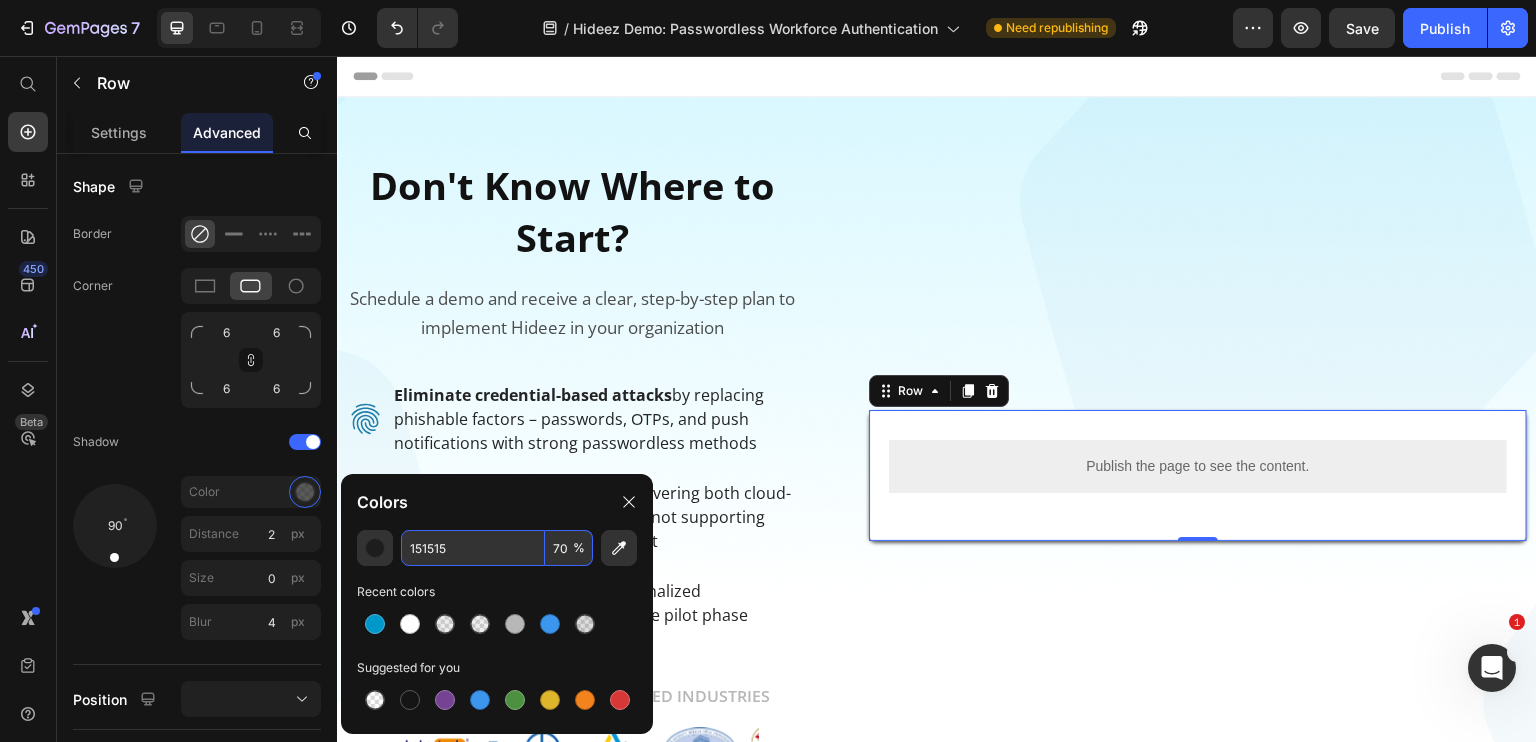 type on "151515" 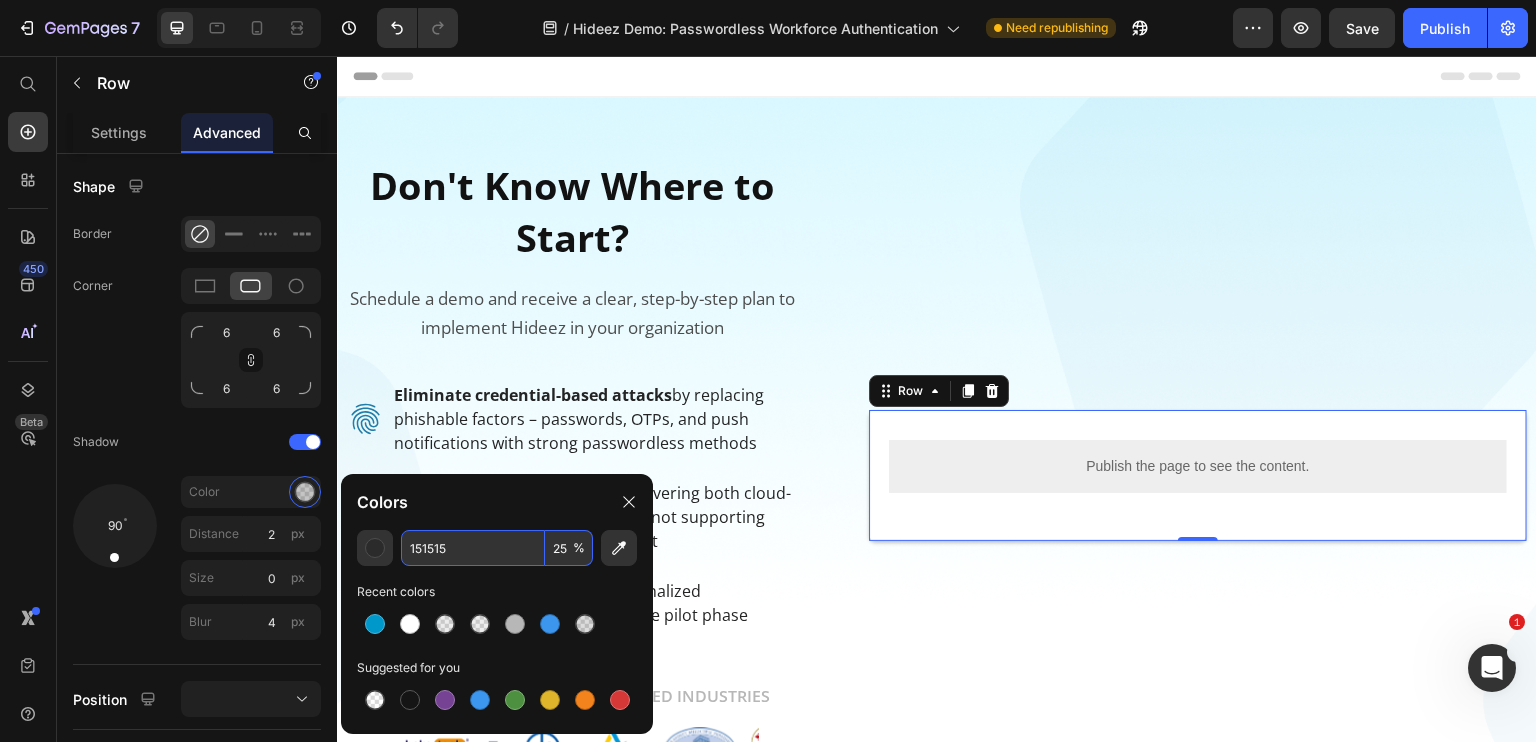 type on "25" 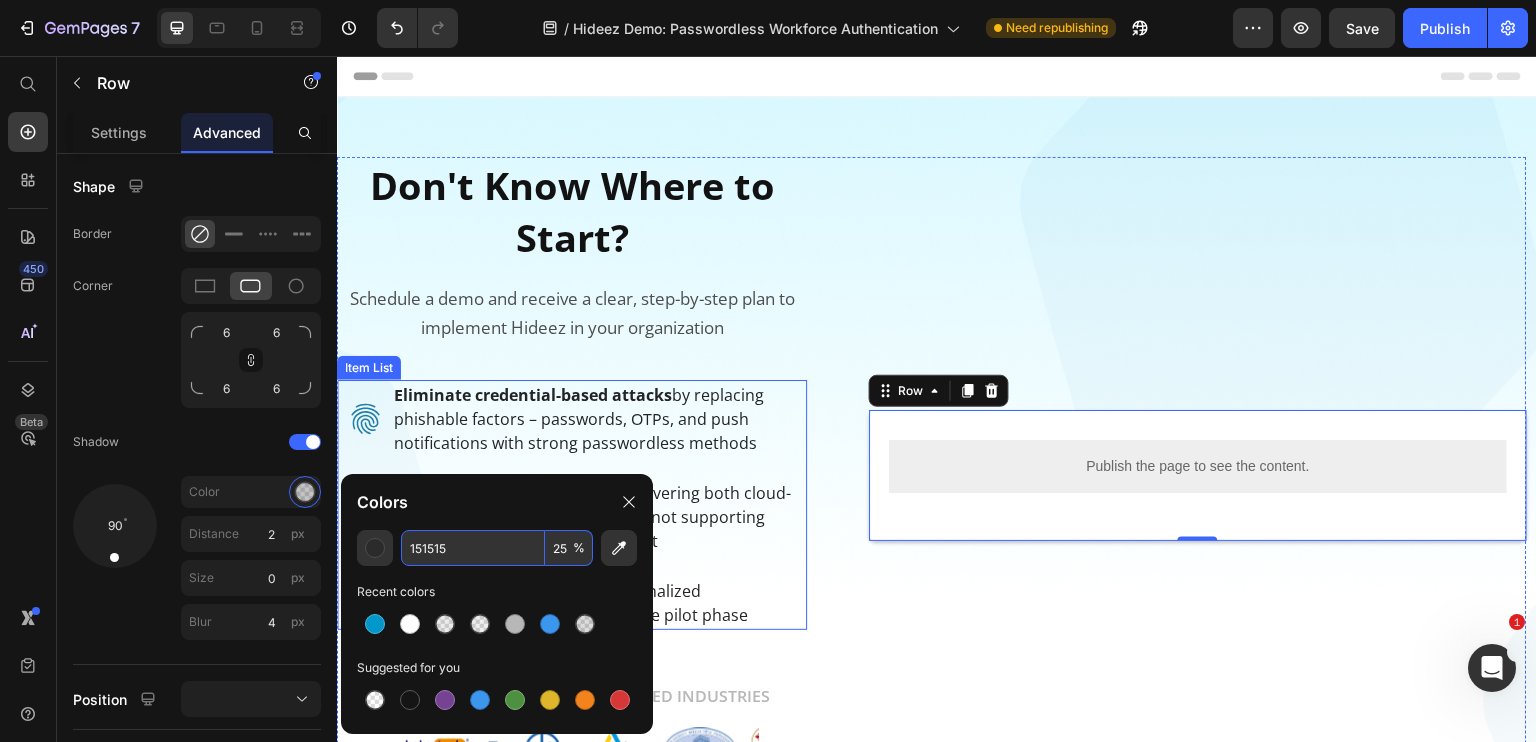 click on "Deploy in a few hours  with personalized implementation support and a free pilot phase" at bounding box center [599, 603] 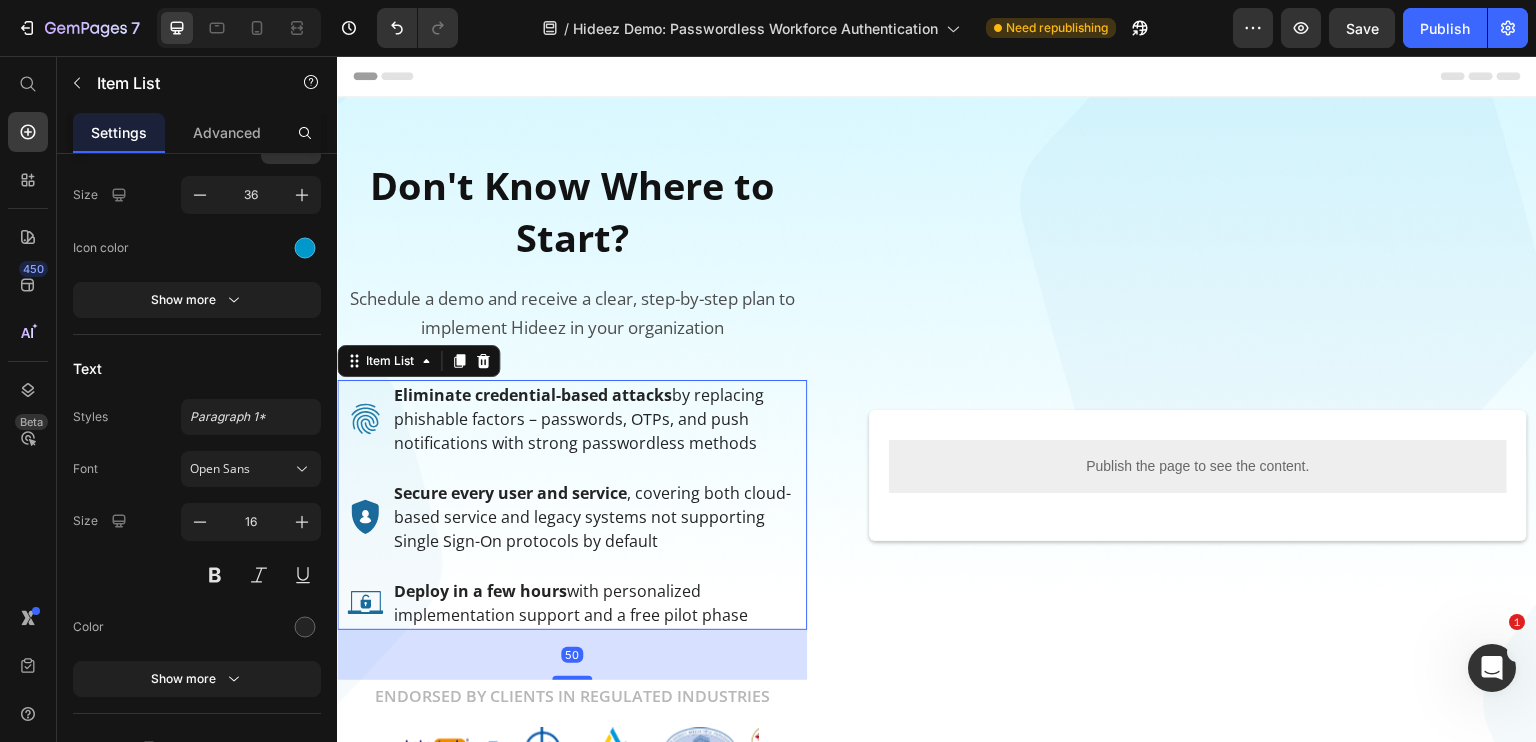 scroll, scrollTop: 0, scrollLeft: 0, axis: both 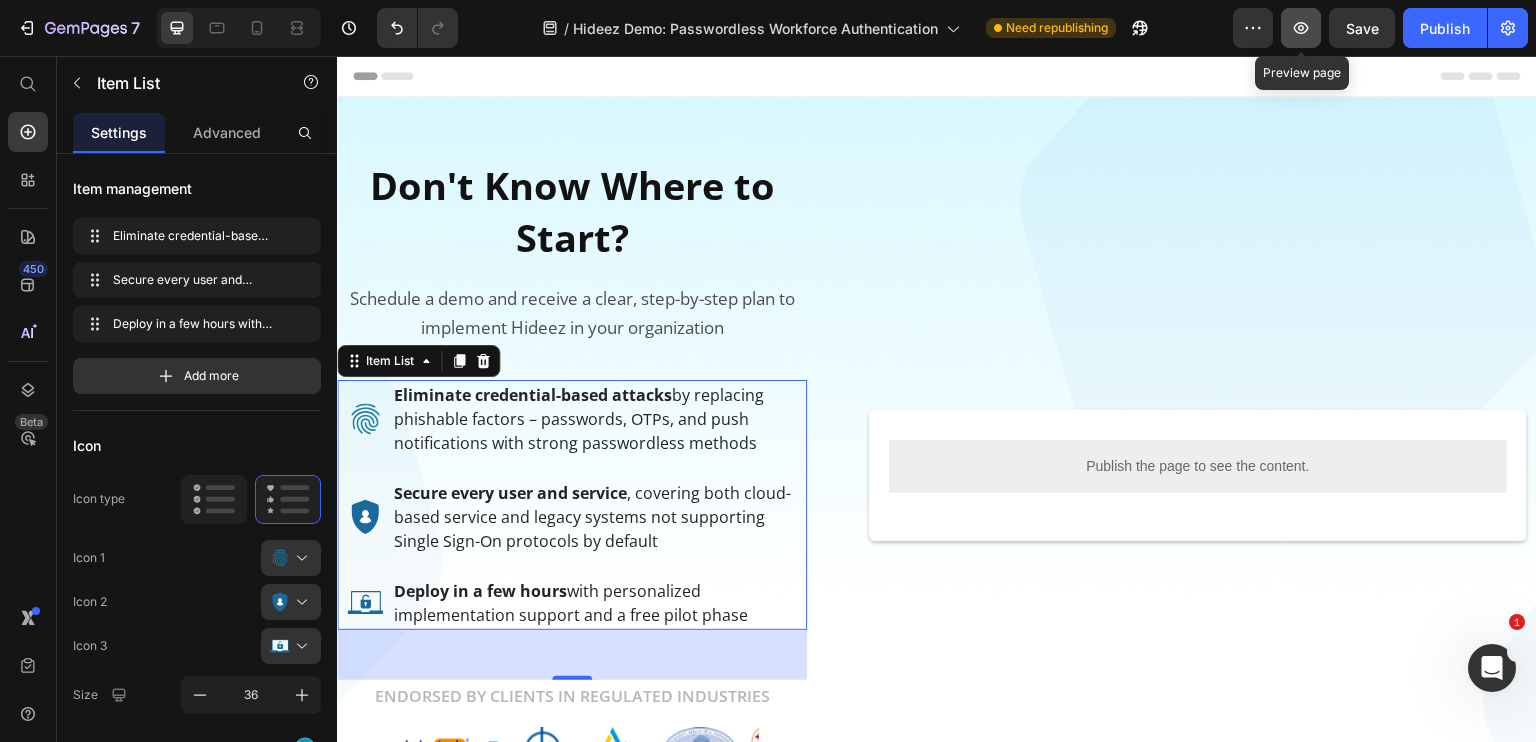 click 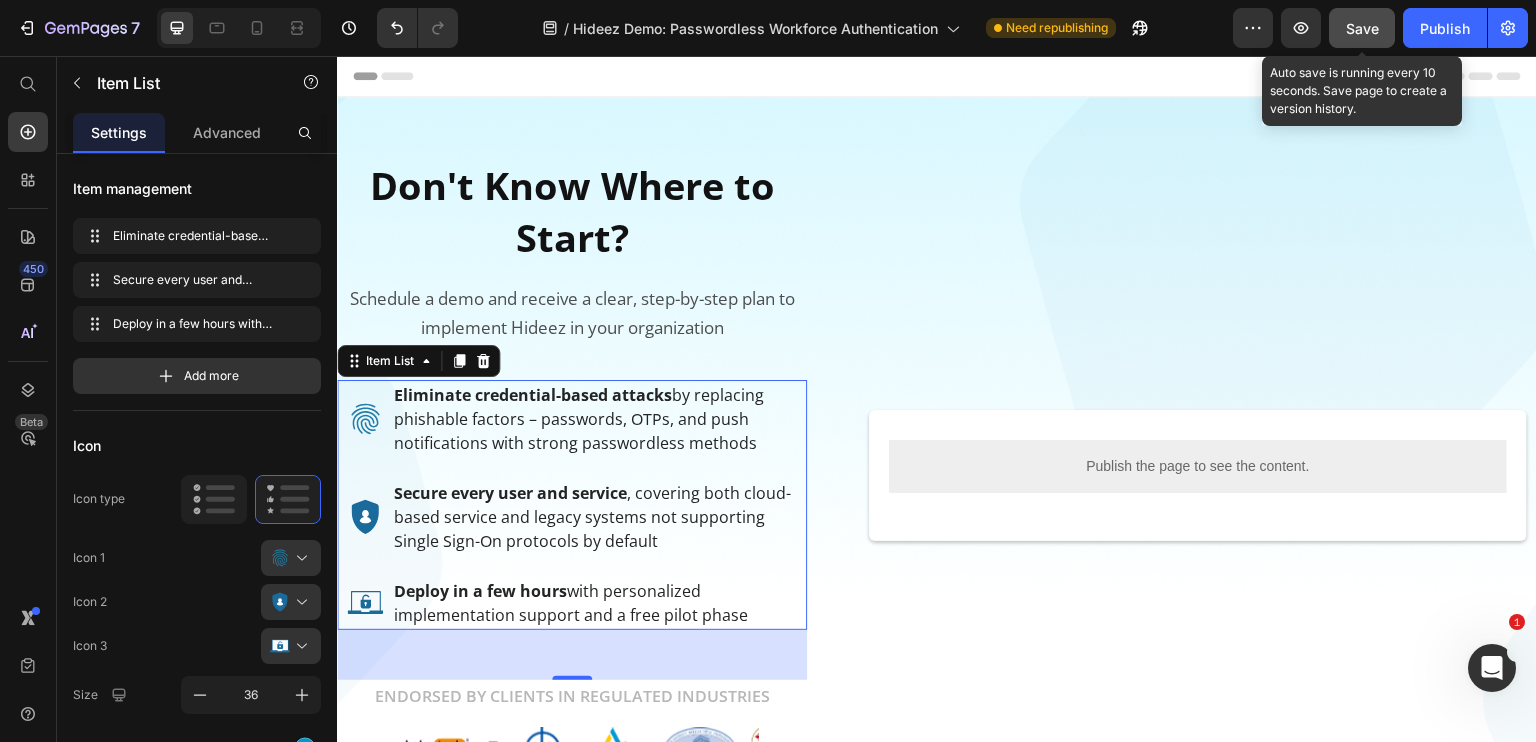 click on "Save" at bounding box center (1362, 28) 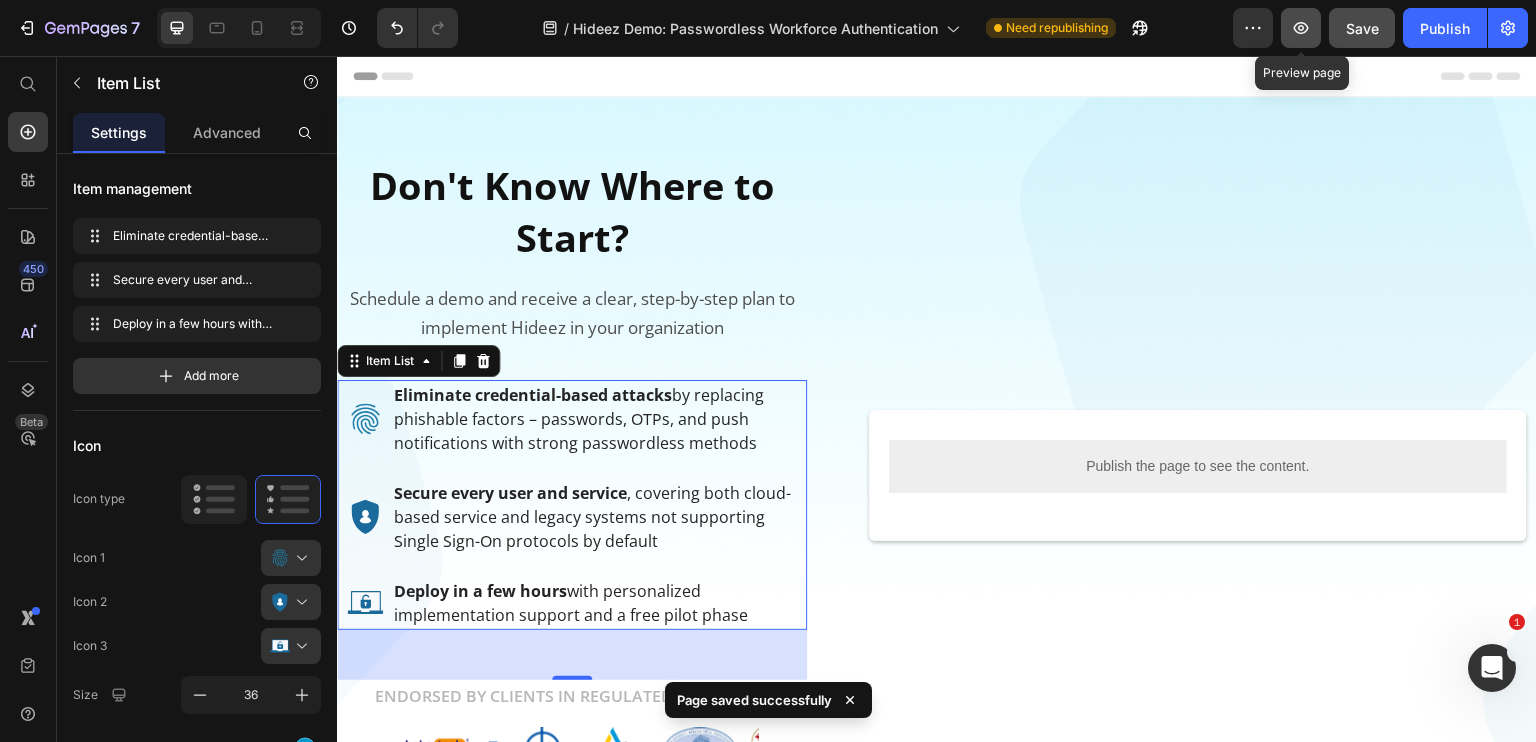 click 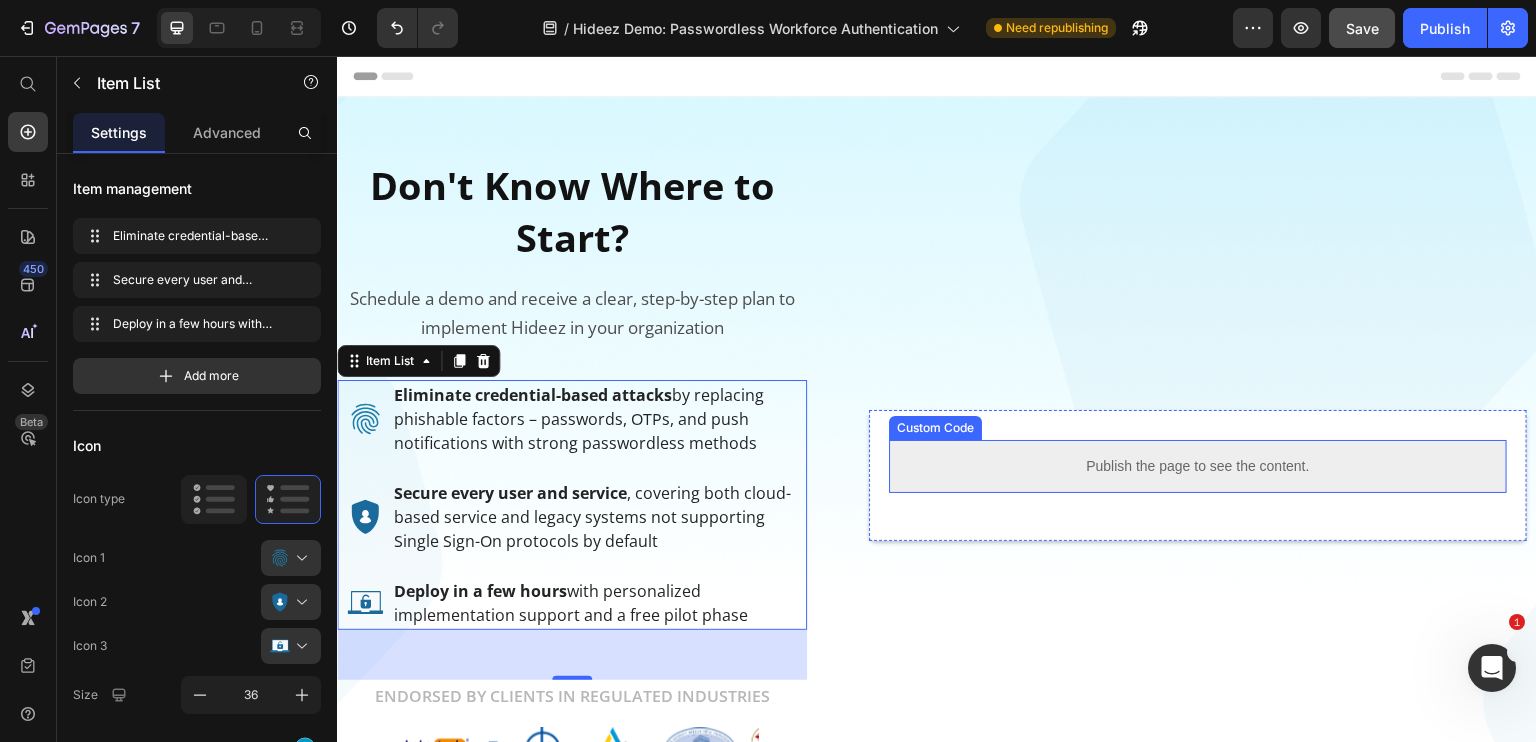 click on "Custom Code" at bounding box center (935, 428) 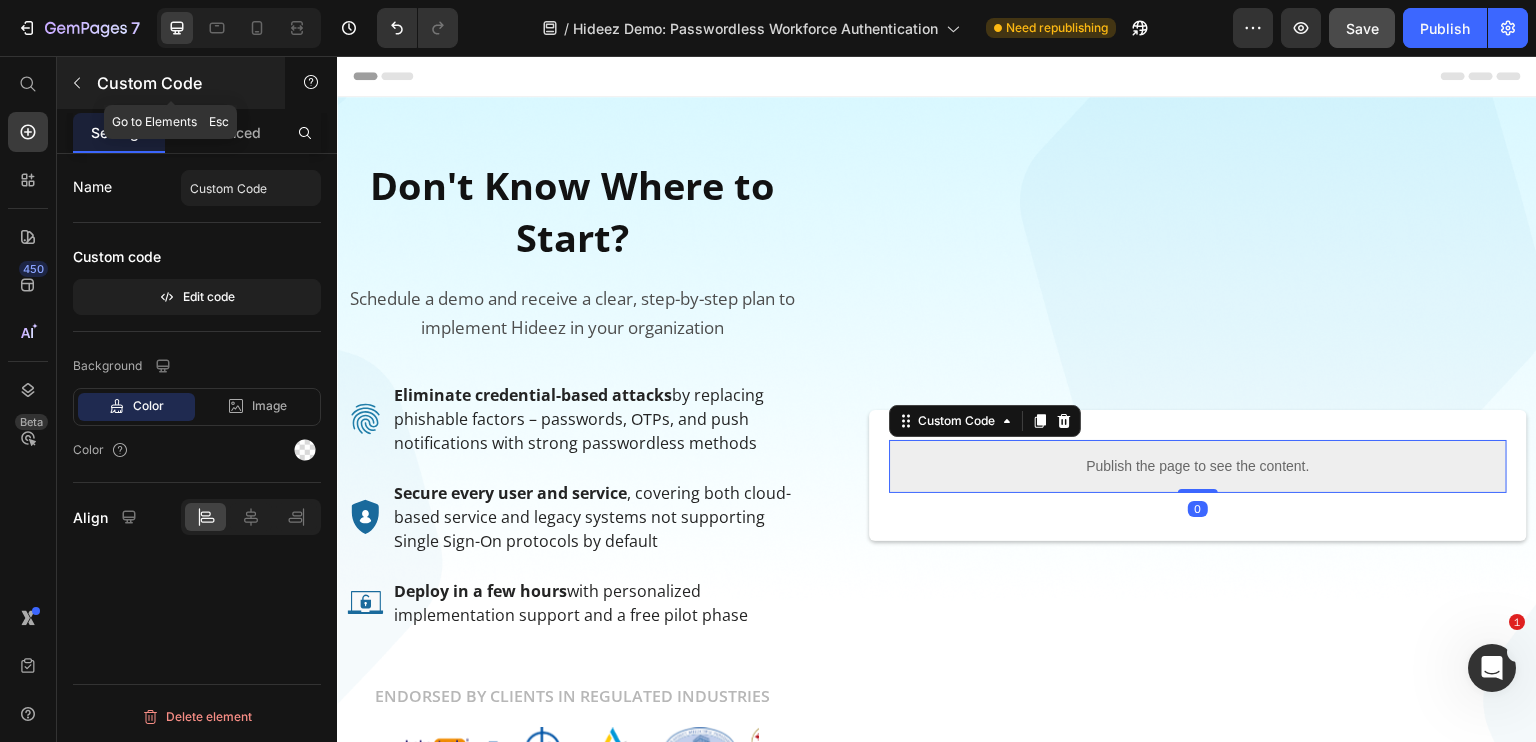 click 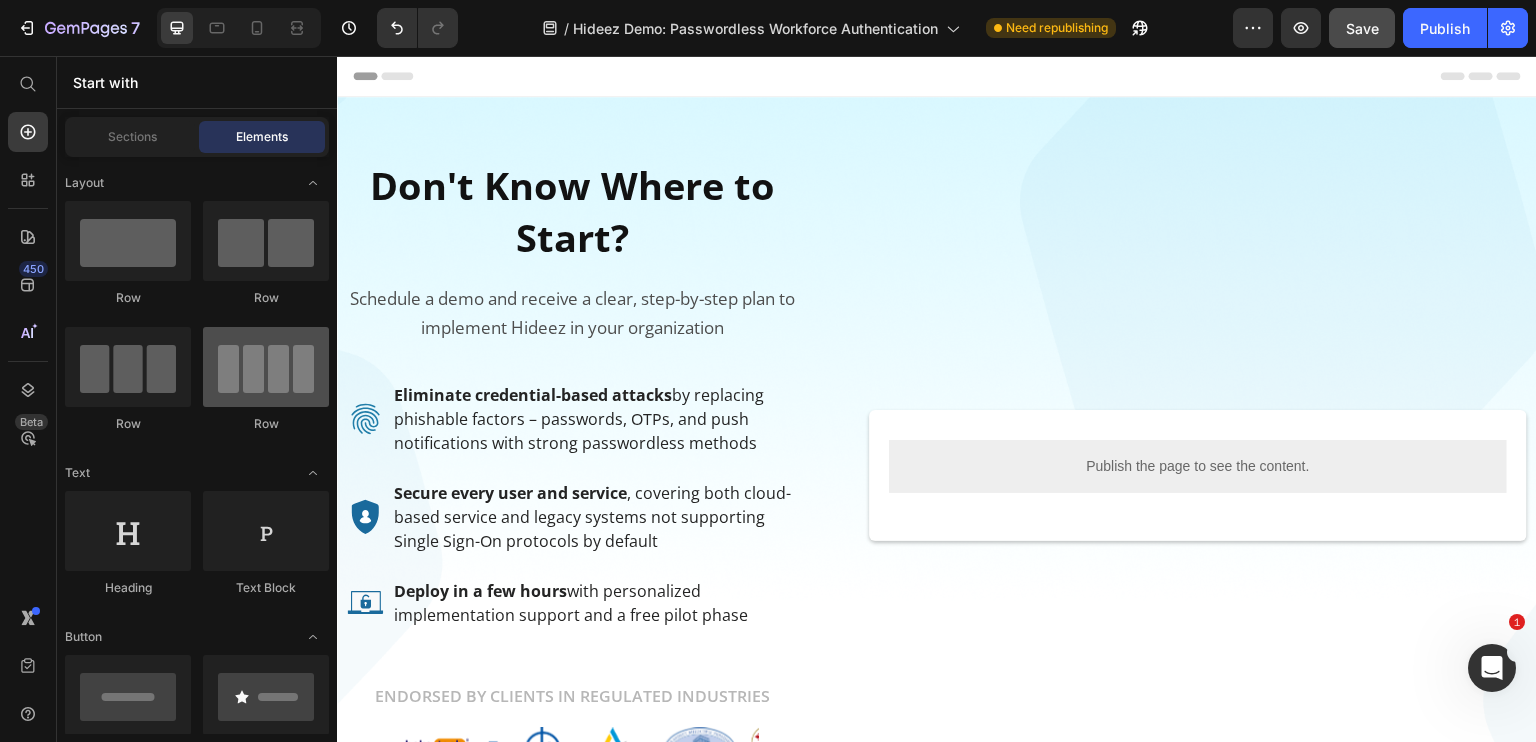 scroll, scrollTop: 200, scrollLeft: 0, axis: vertical 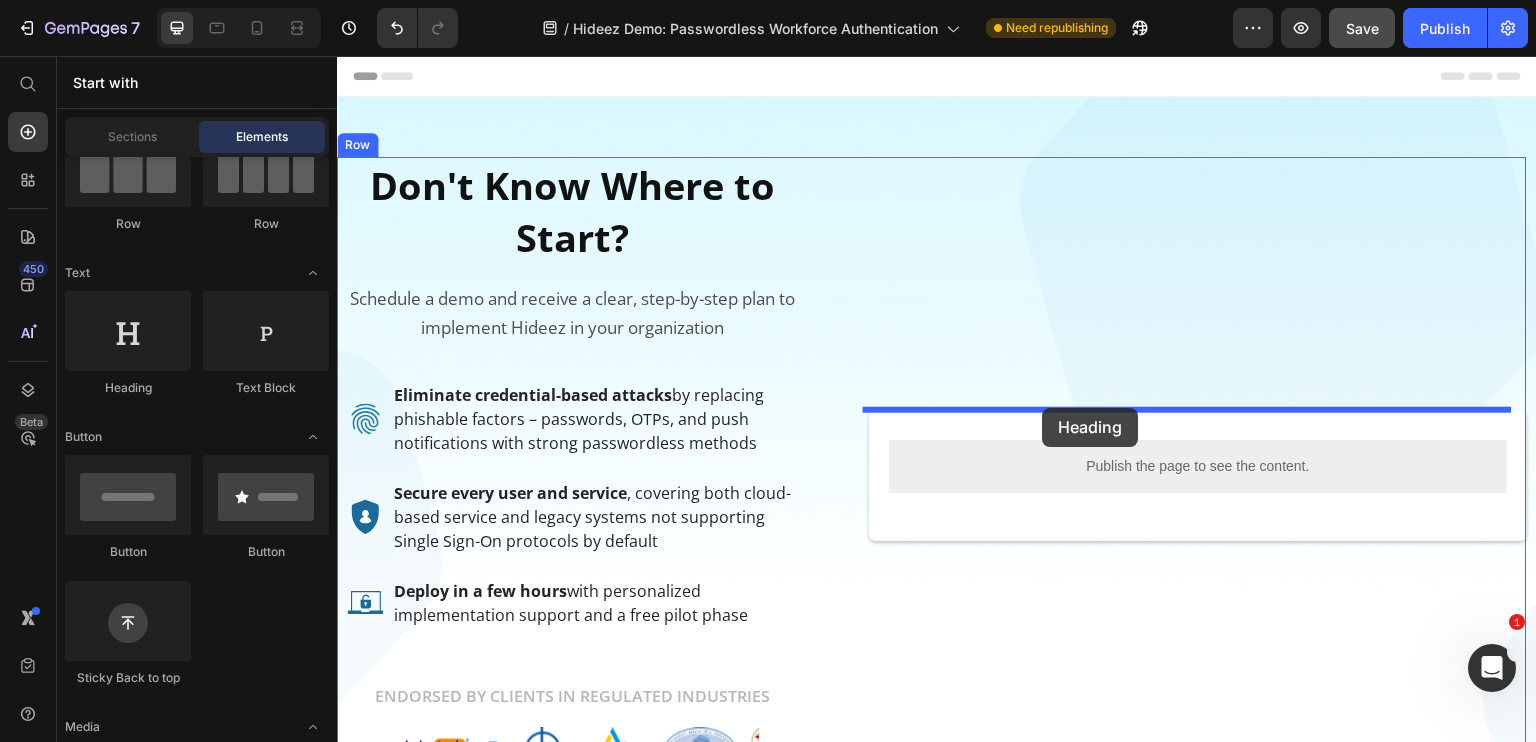 drag, startPoint x: 451, startPoint y: 396, endPoint x: 1043, endPoint y: 408, distance: 592.1216 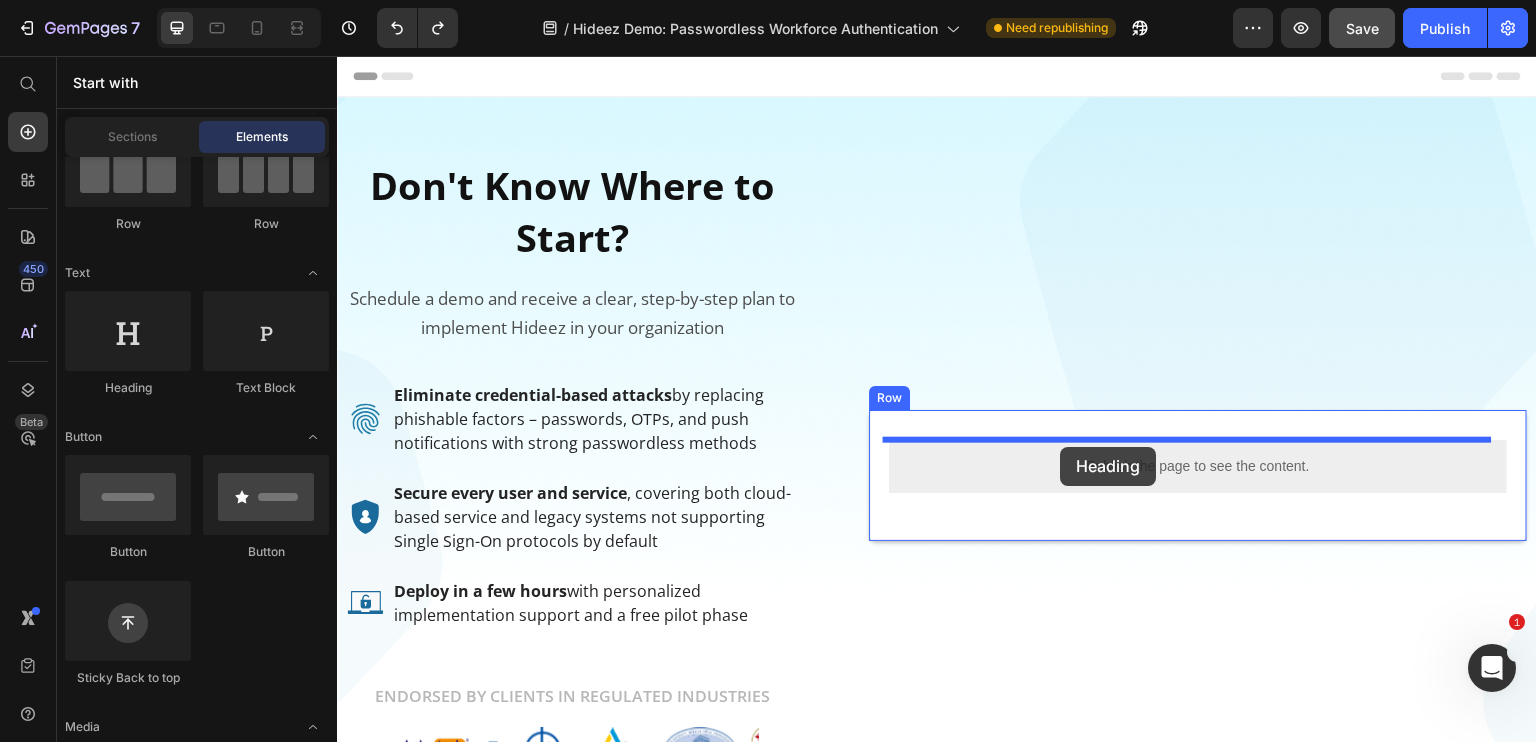 drag, startPoint x: 457, startPoint y: 402, endPoint x: 1061, endPoint y: 447, distance: 605.674 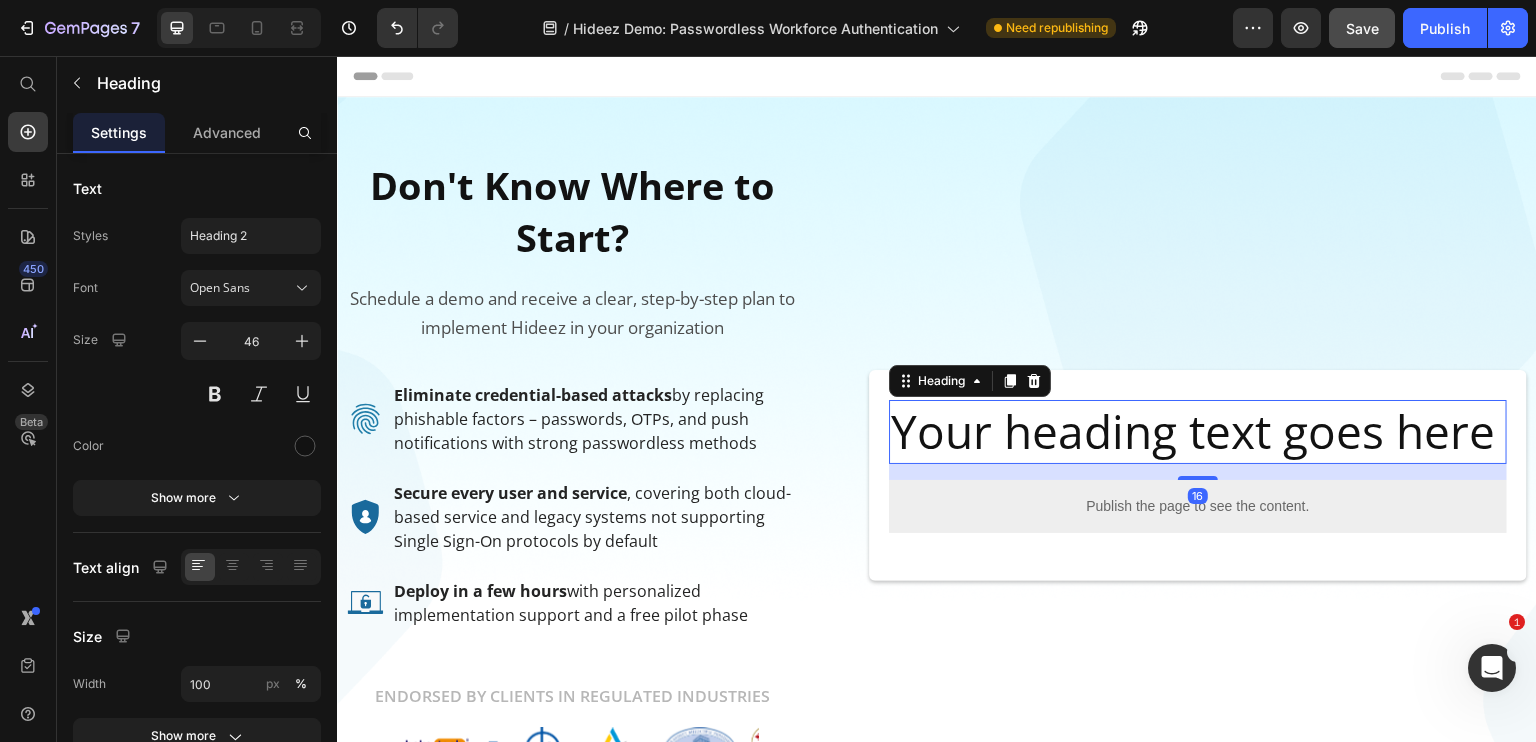 click on "Your heading text goes here" at bounding box center [1198, 432] 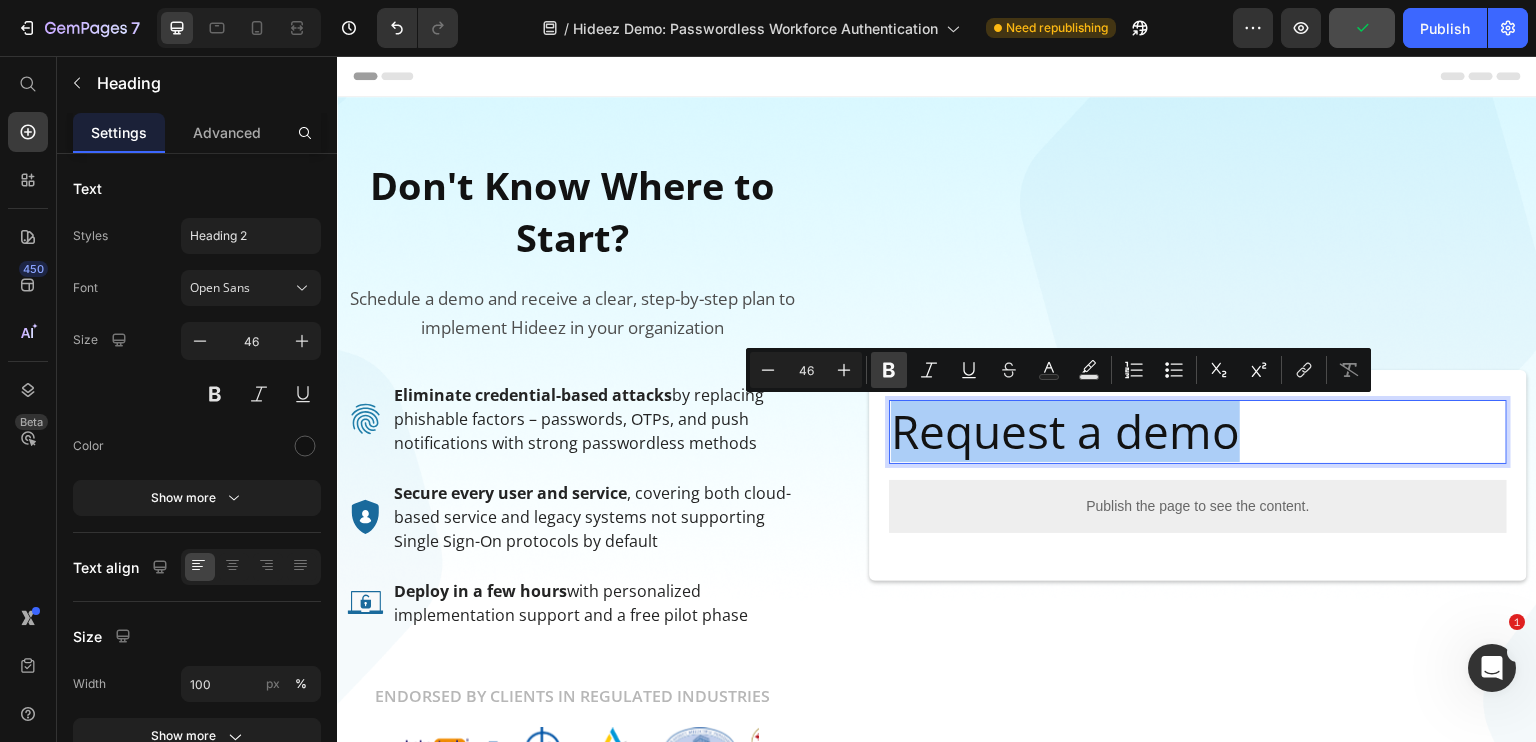 click 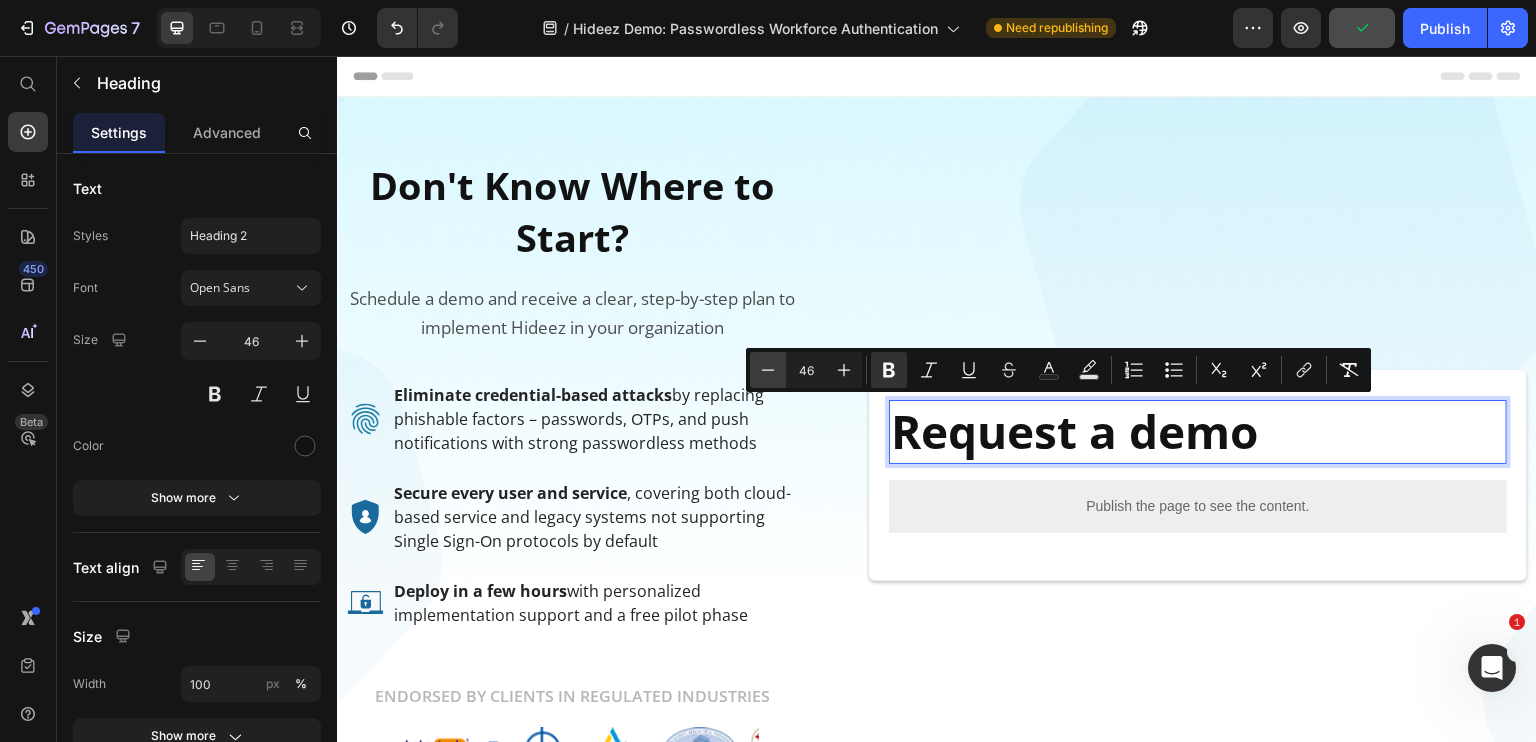 click 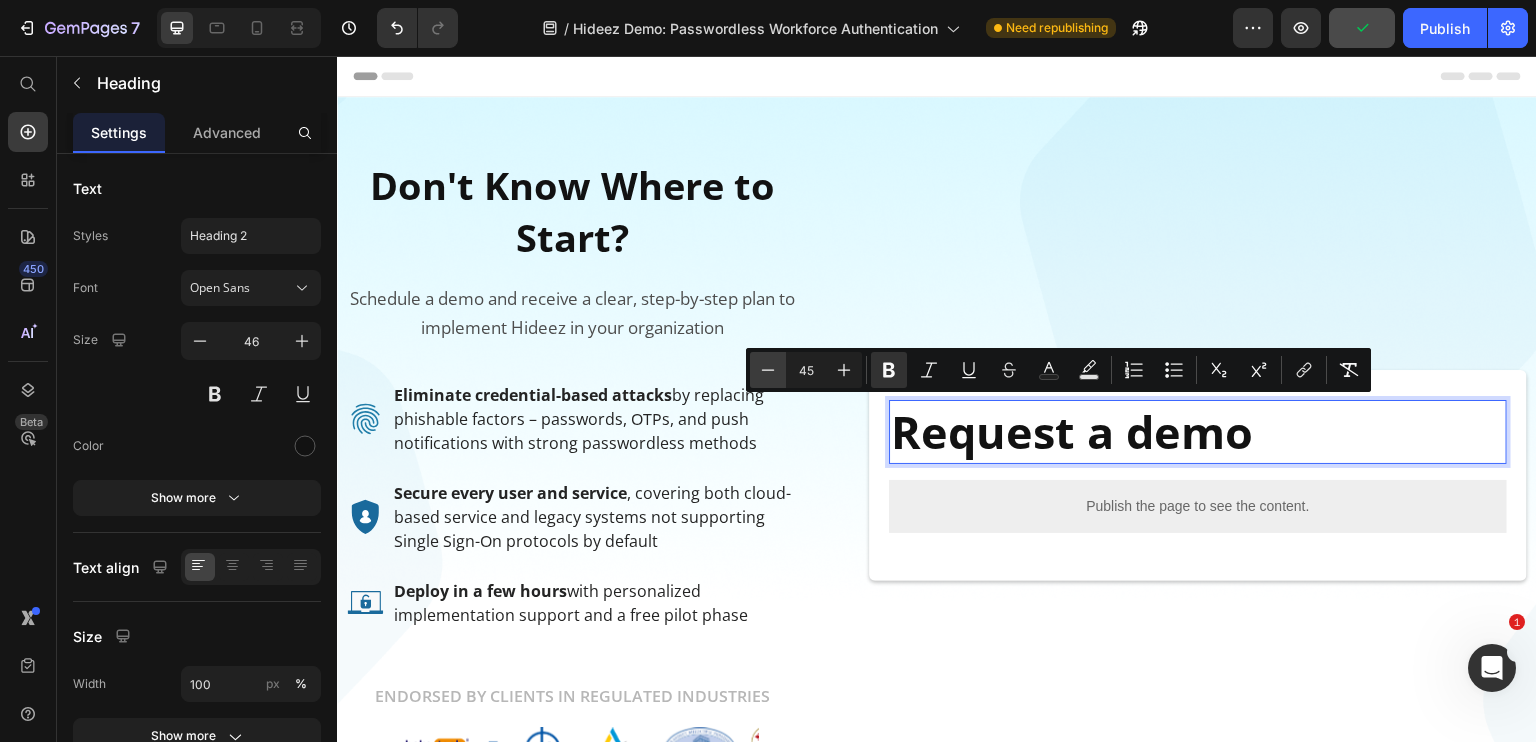 click 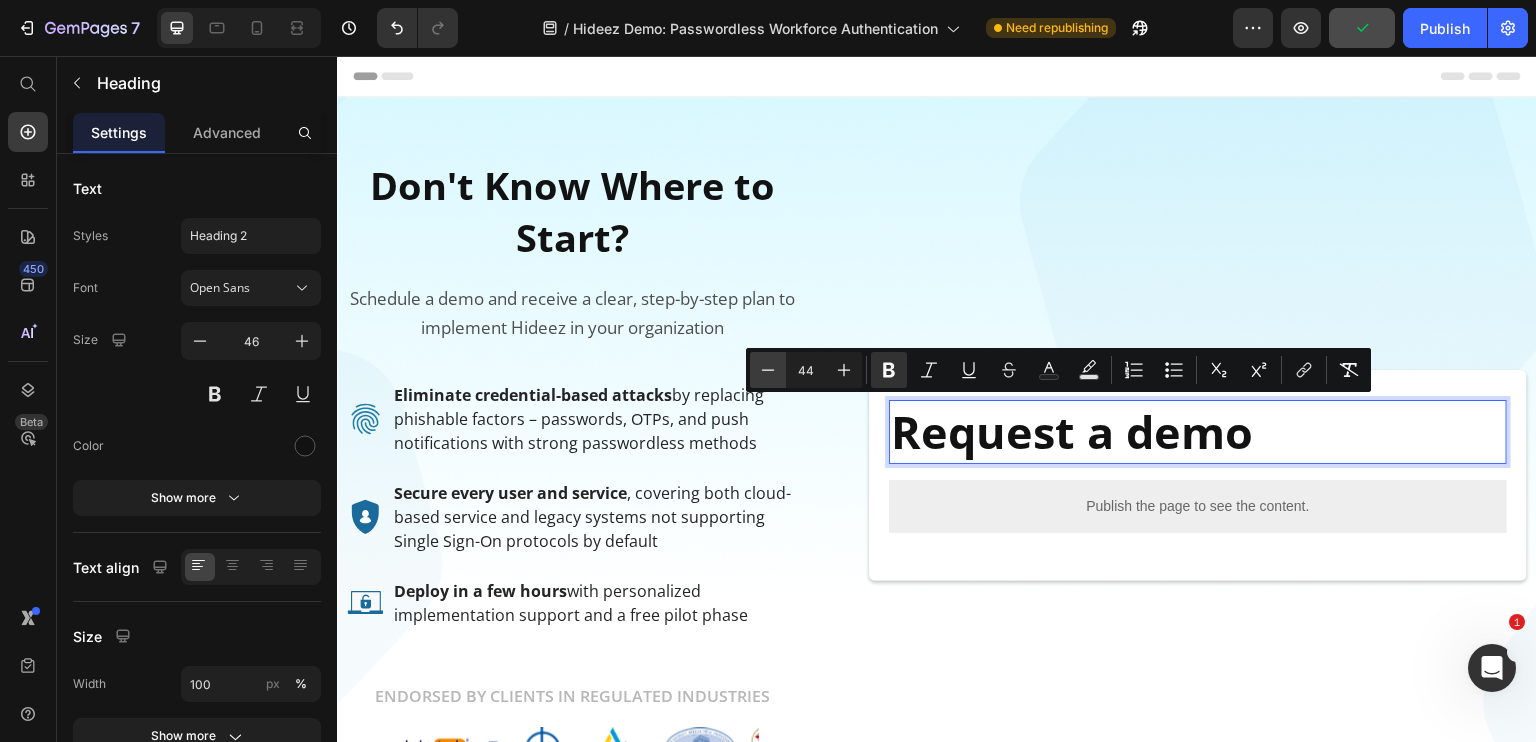 click 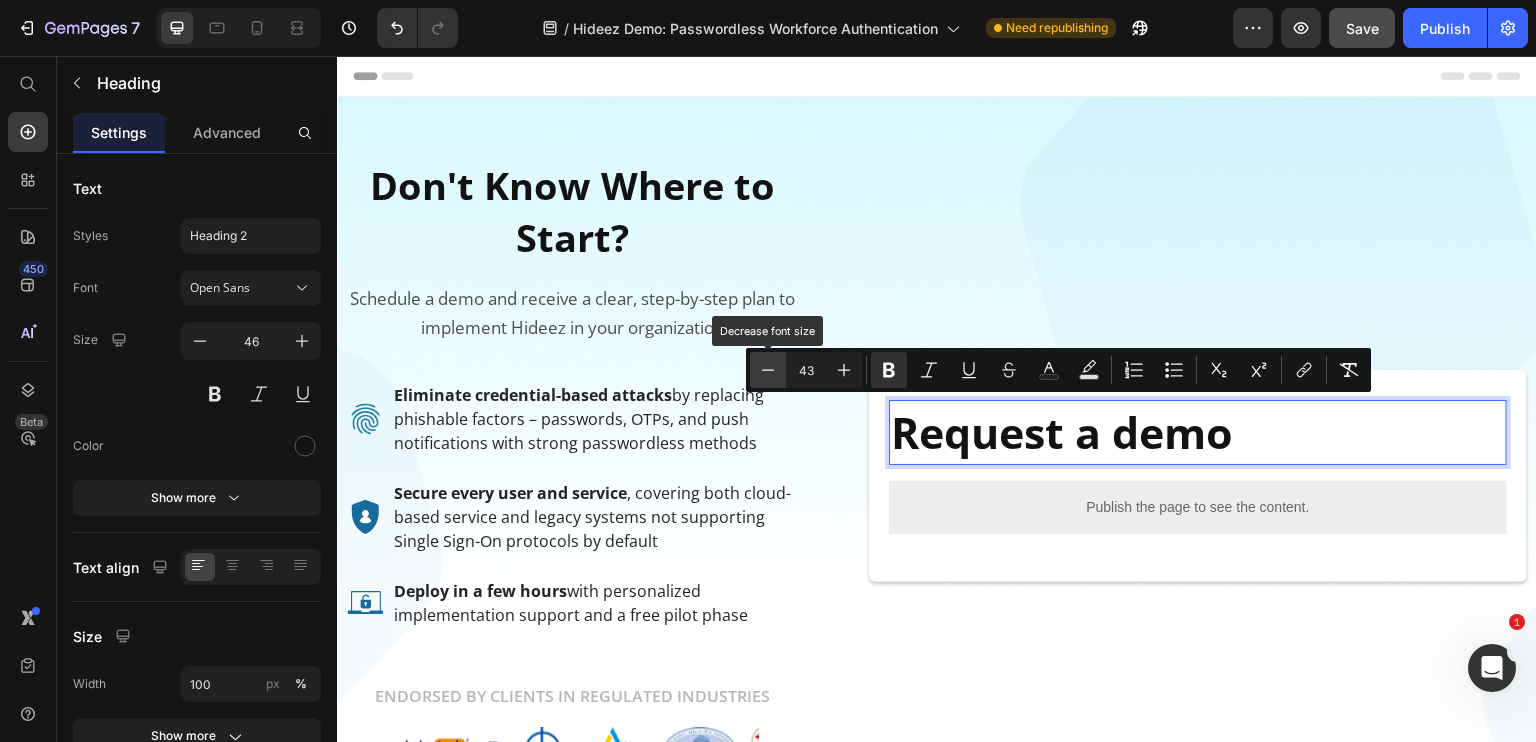 click 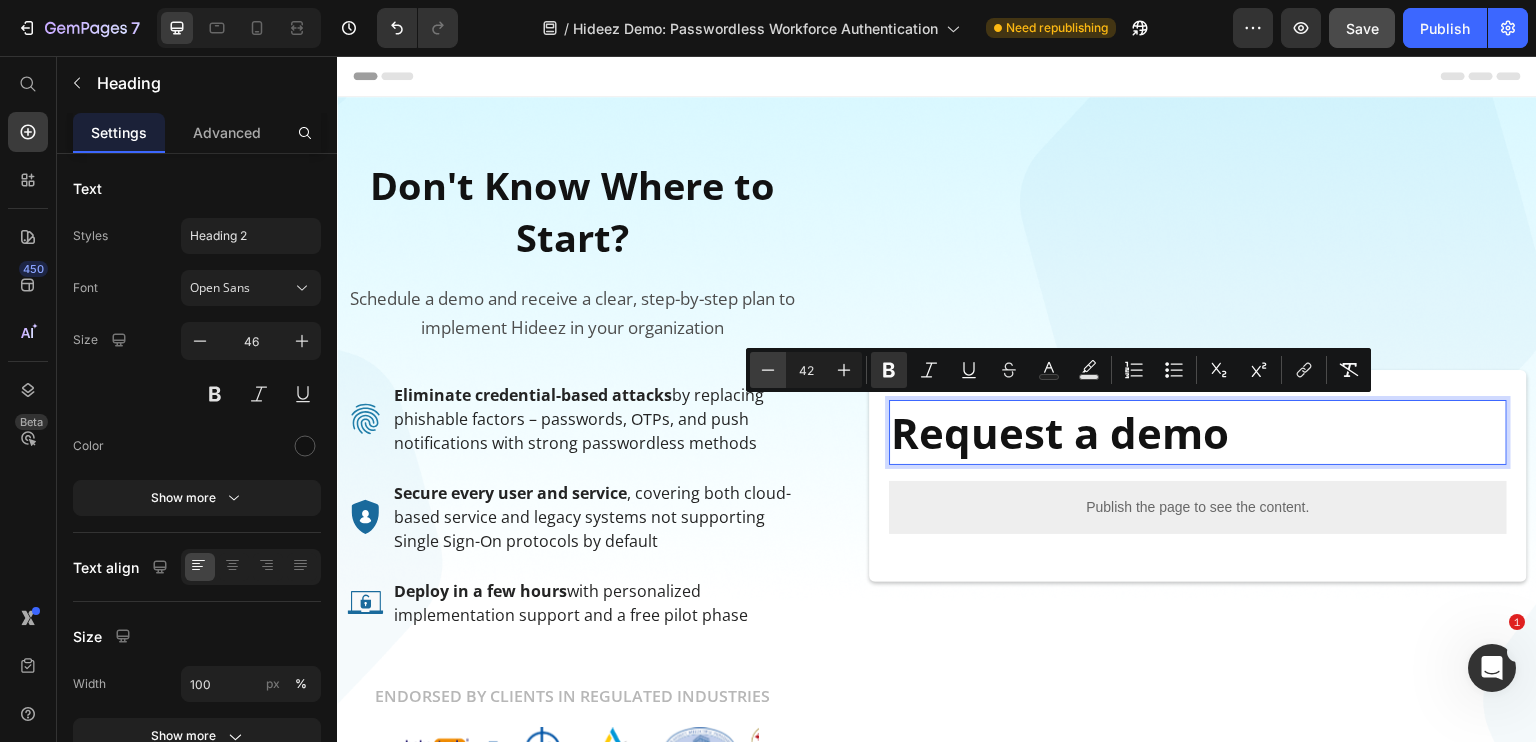 click 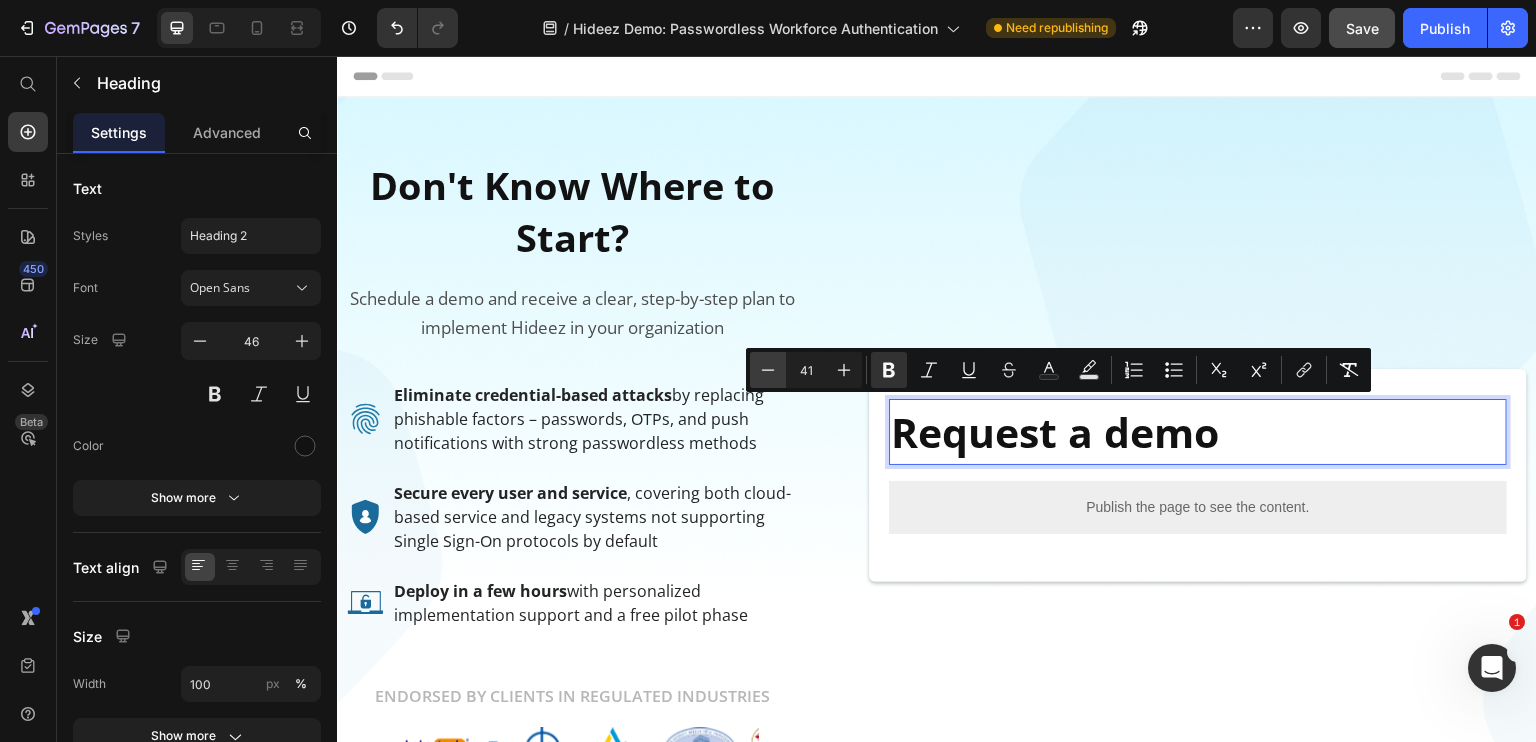 click 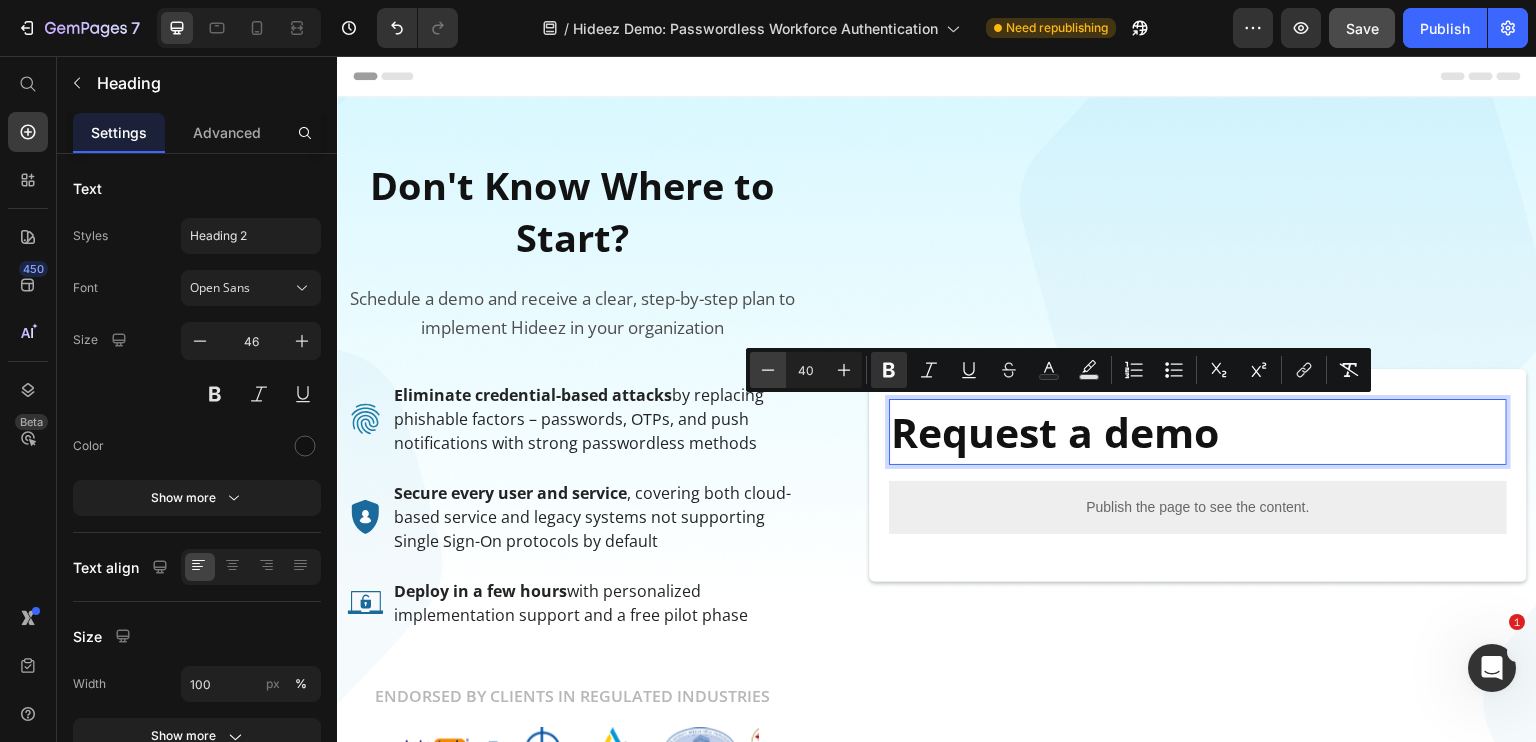 click 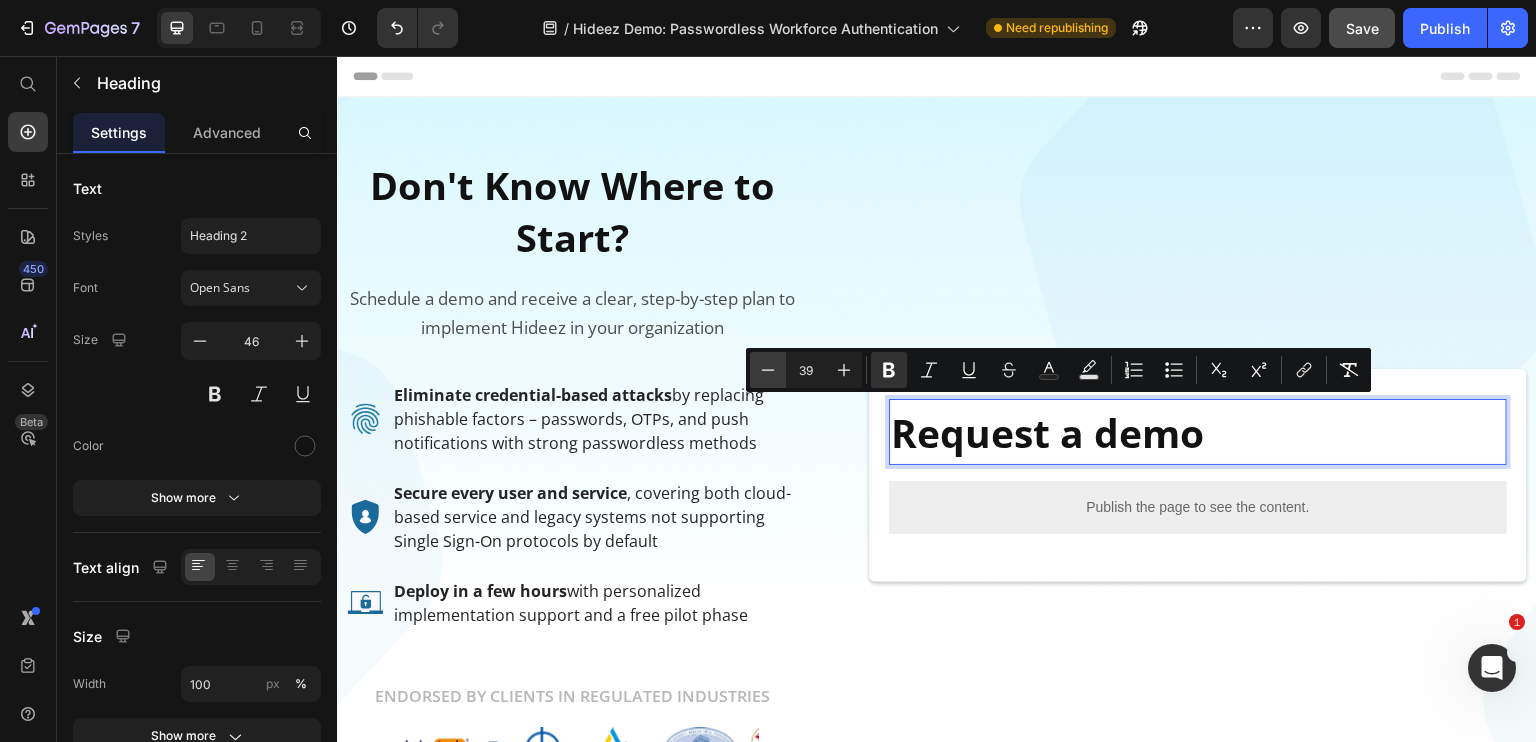 click 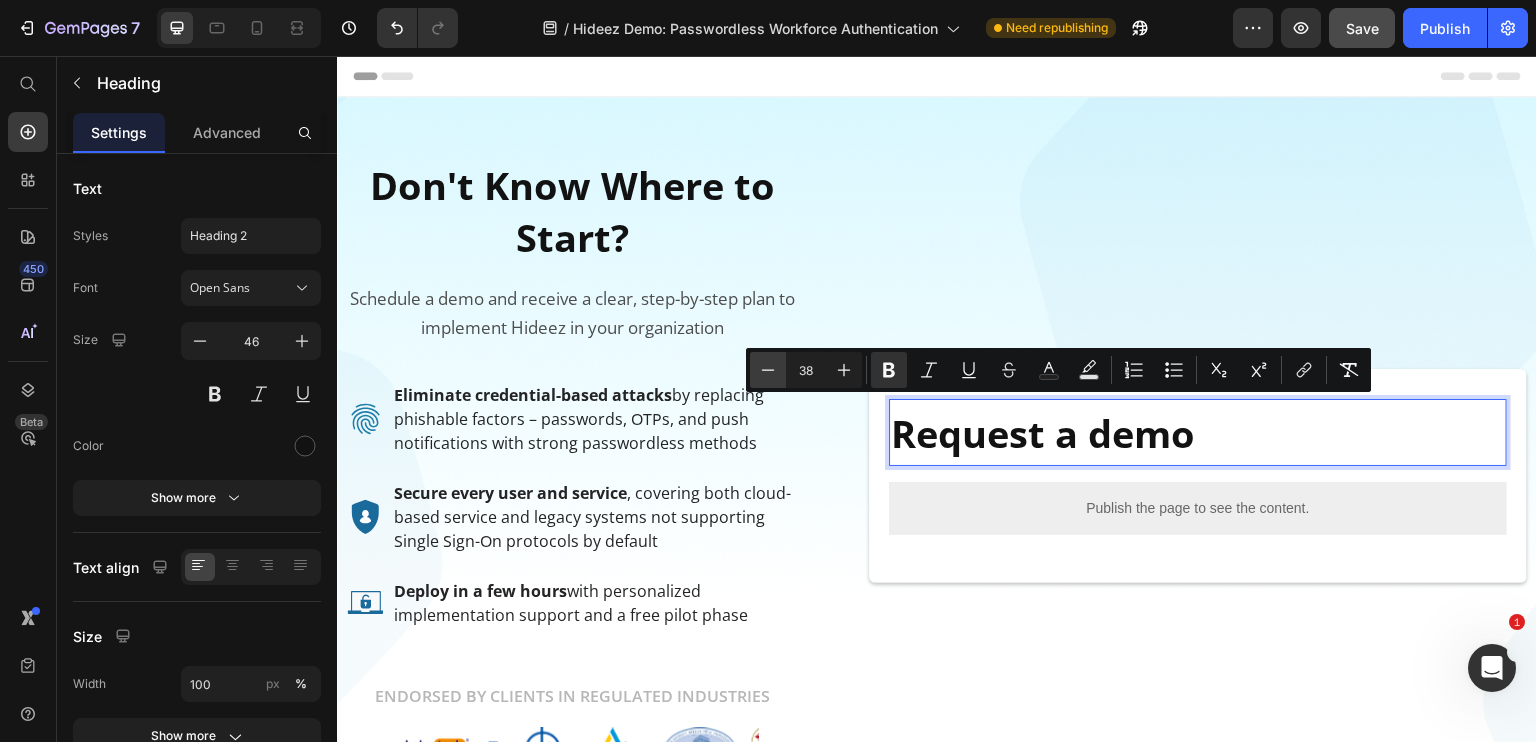 click 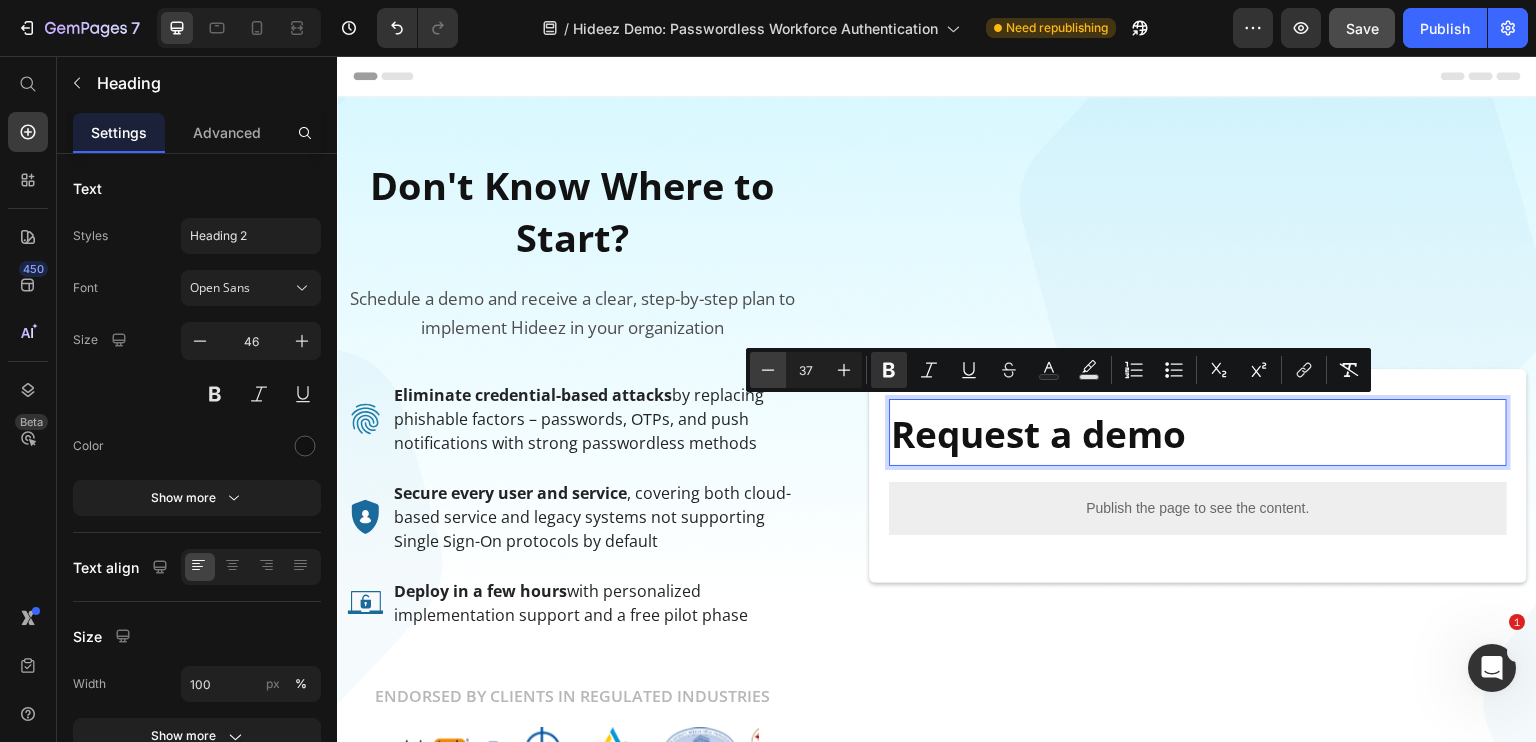 click 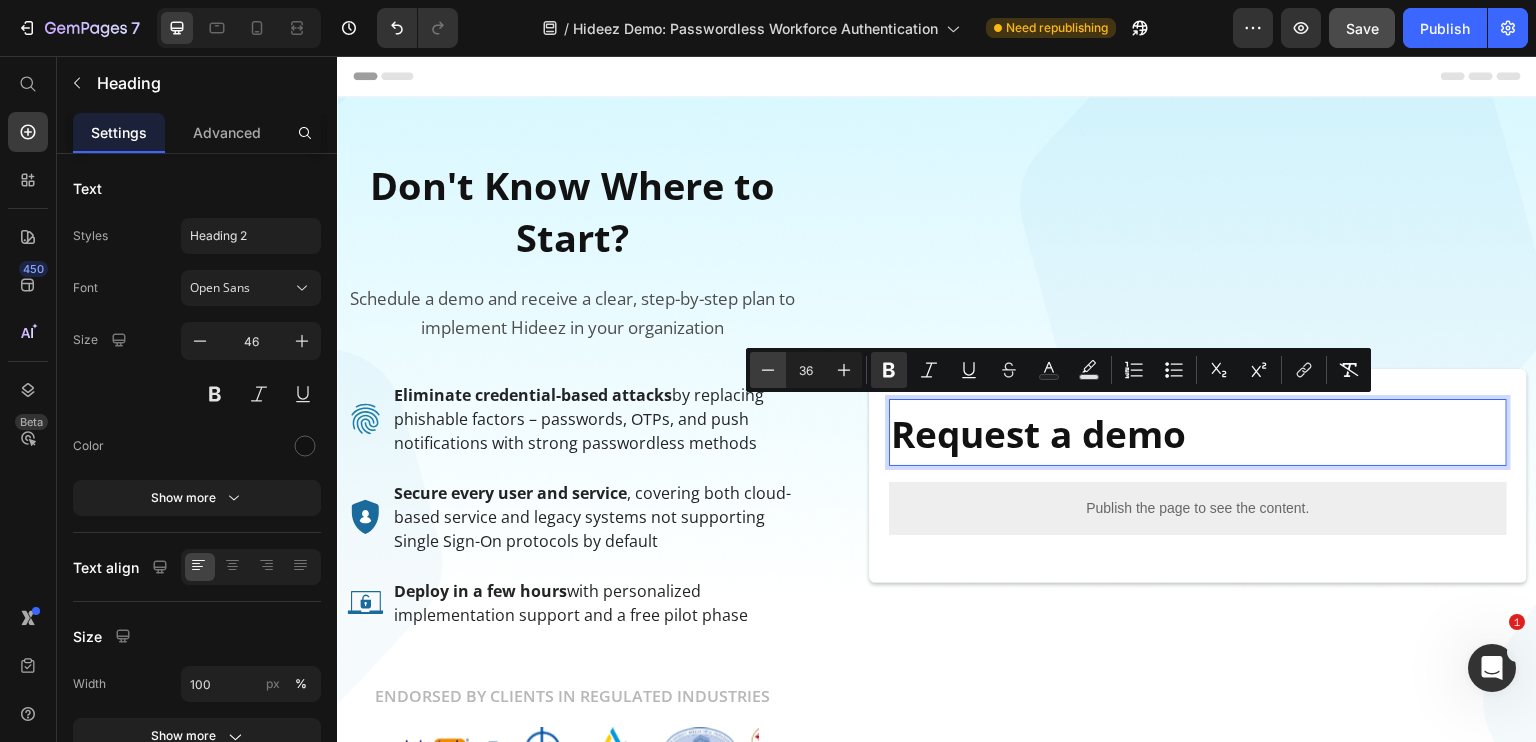 click 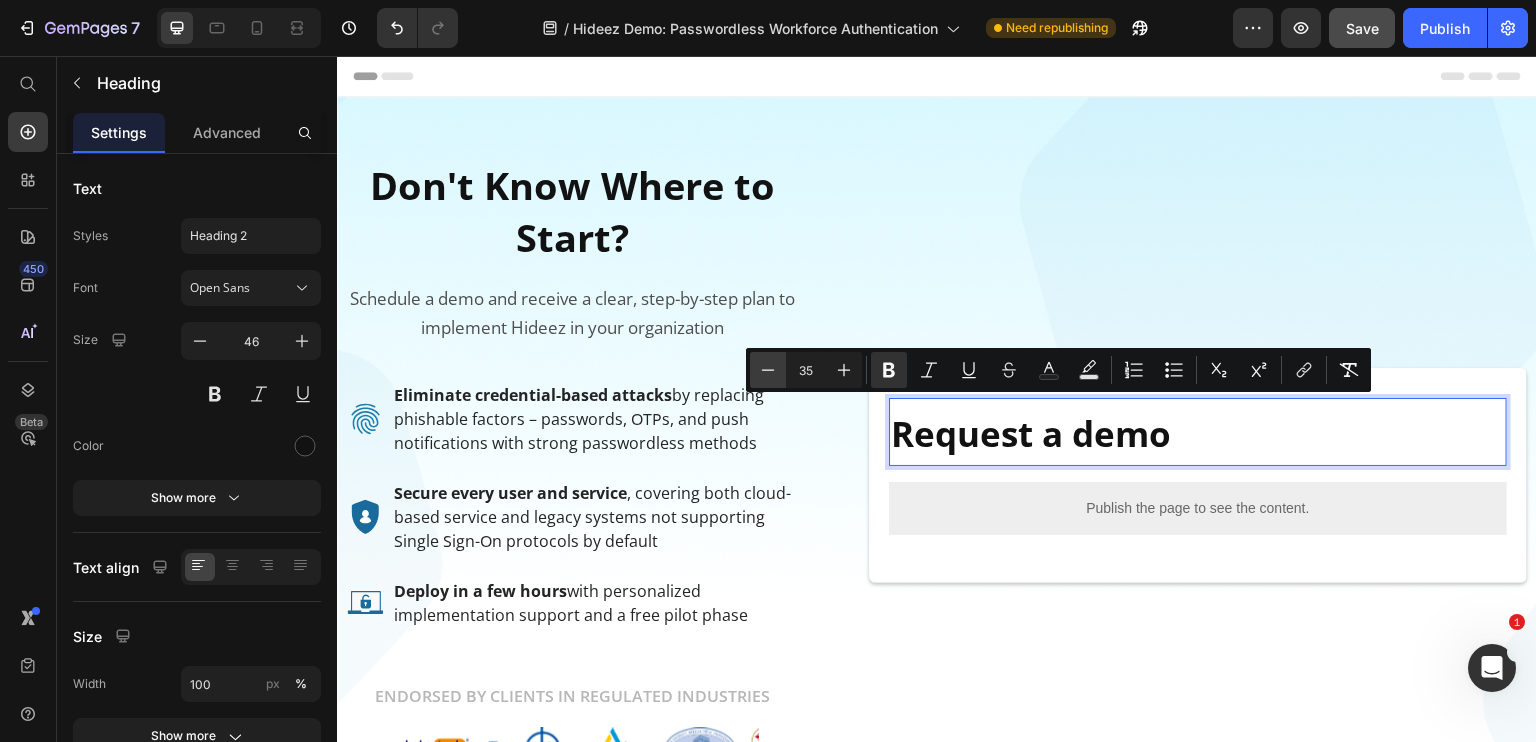 click 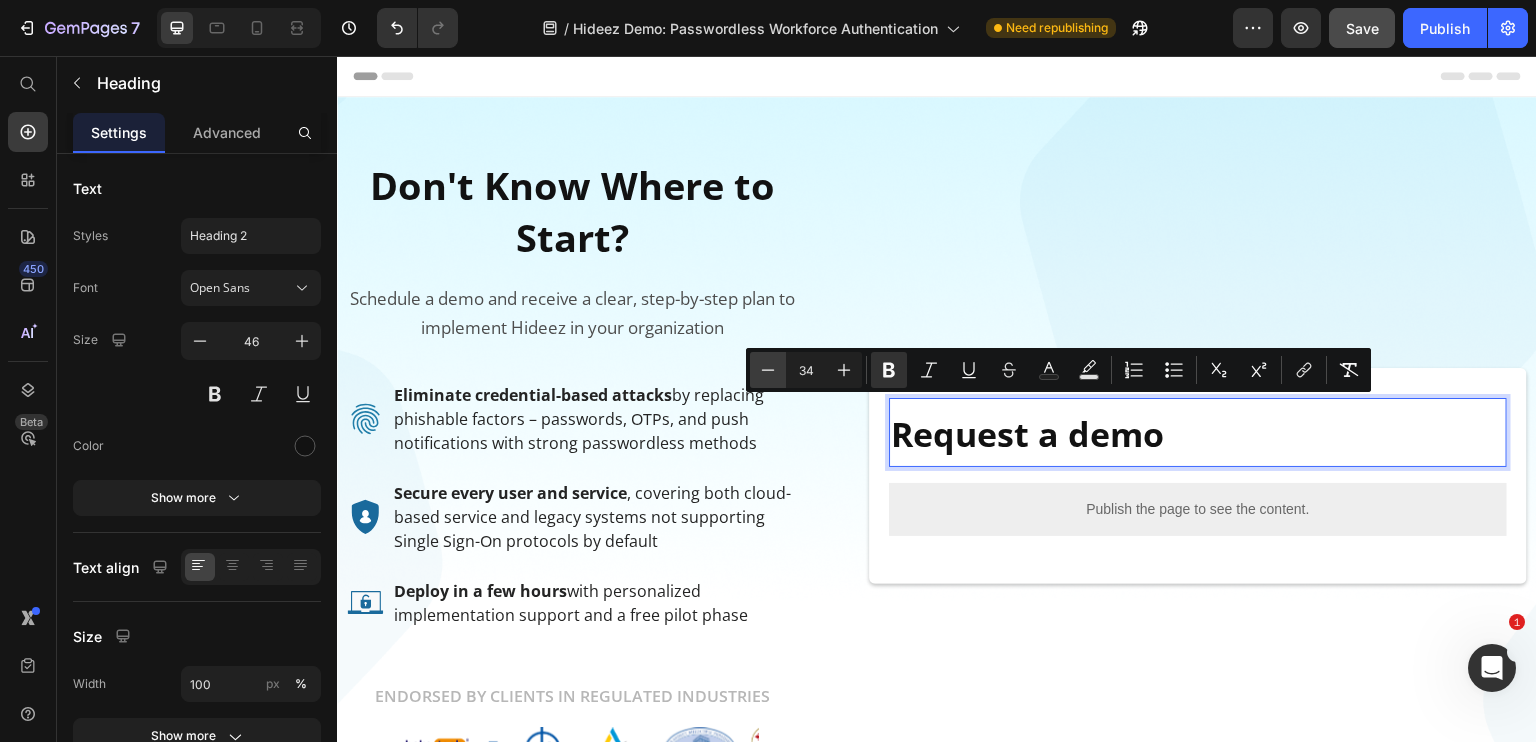 click 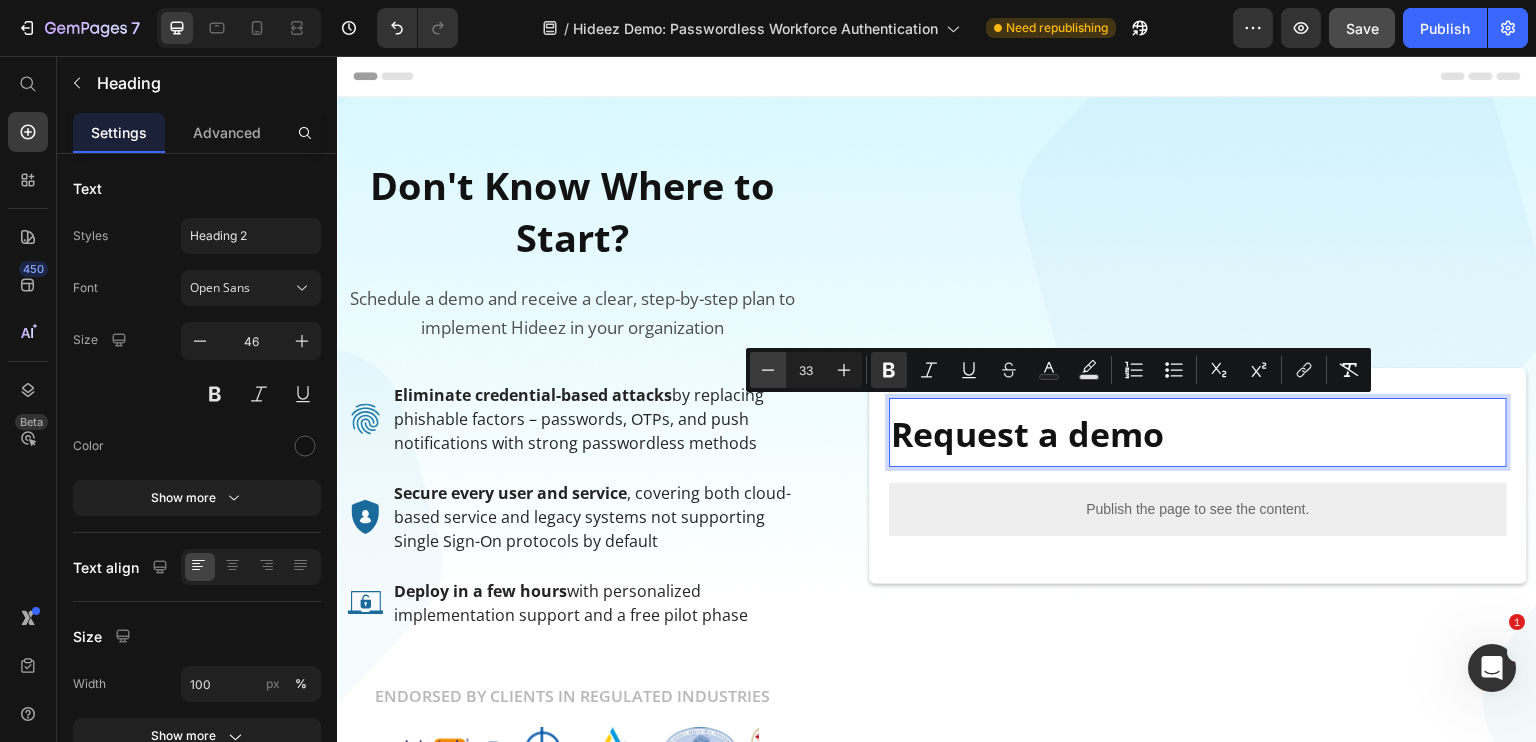 click 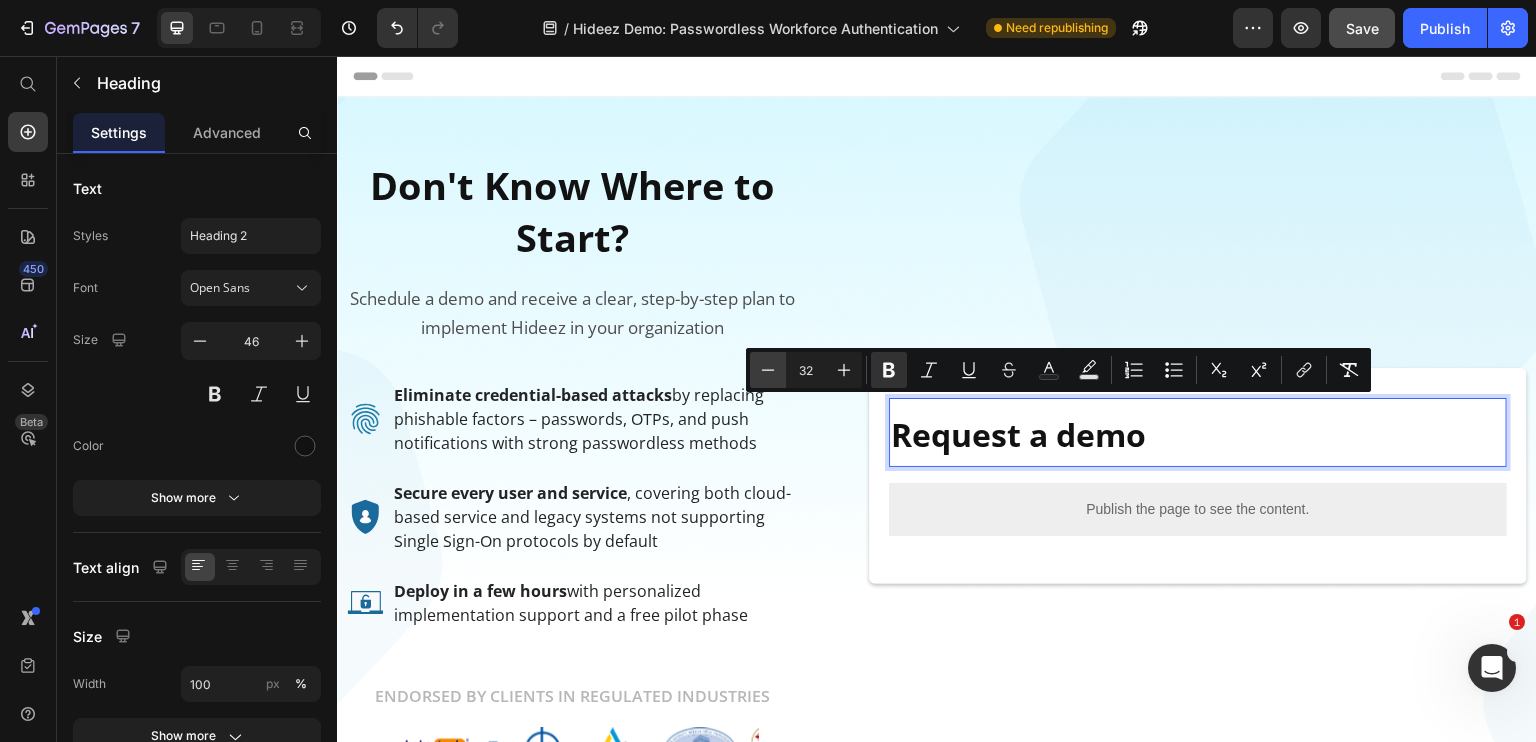 click 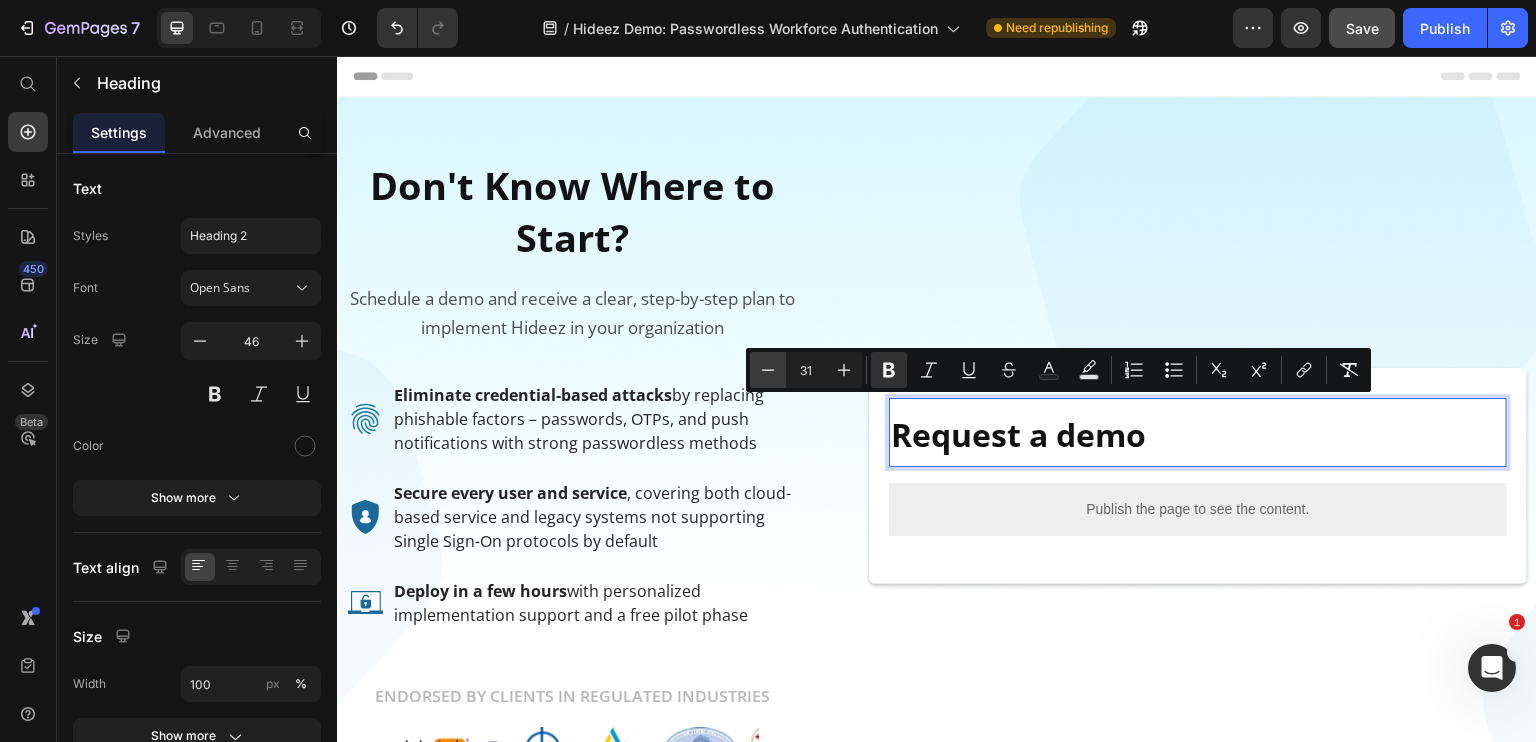 click 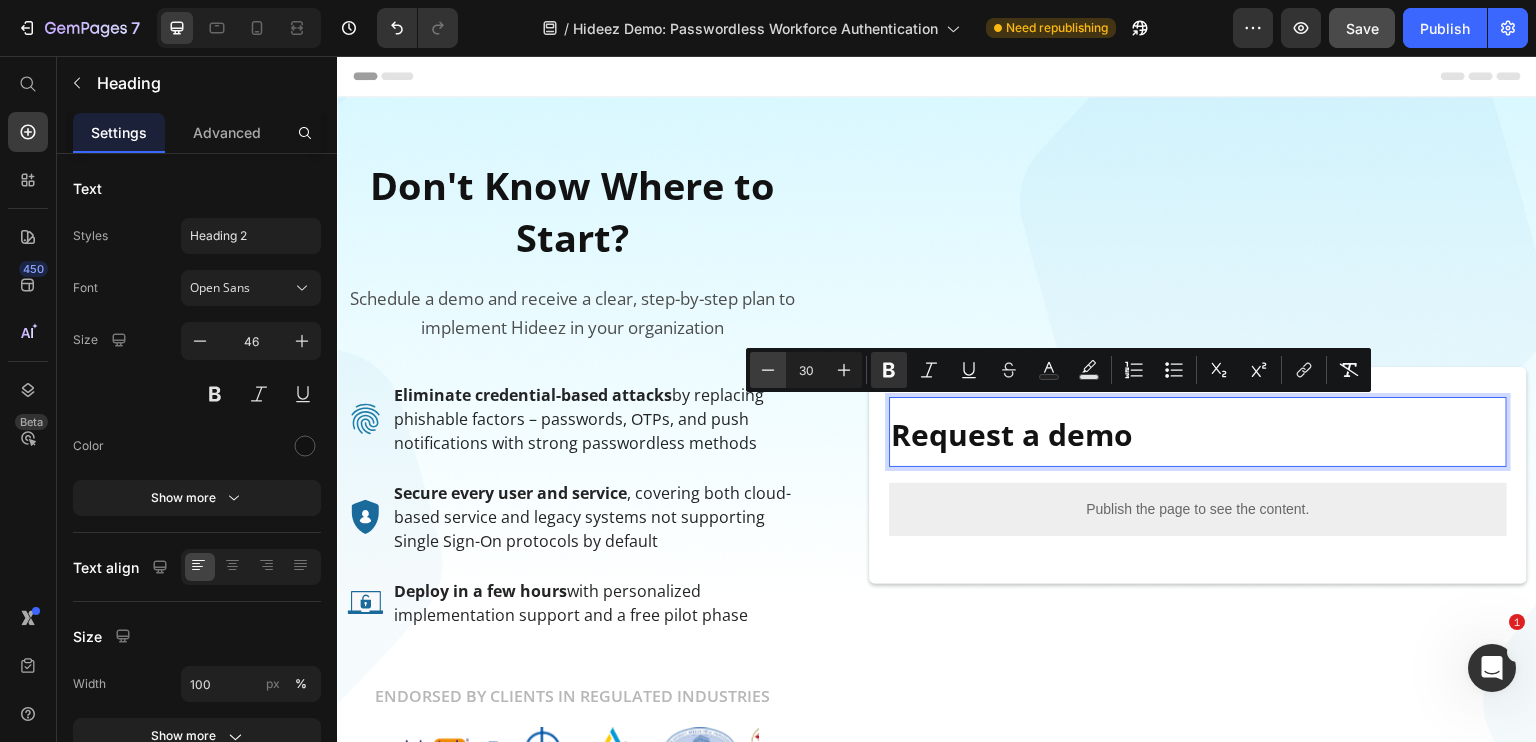 drag, startPoint x: 764, startPoint y: 377, endPoint x: 211, endPoint y: 395, distance: 553.29285 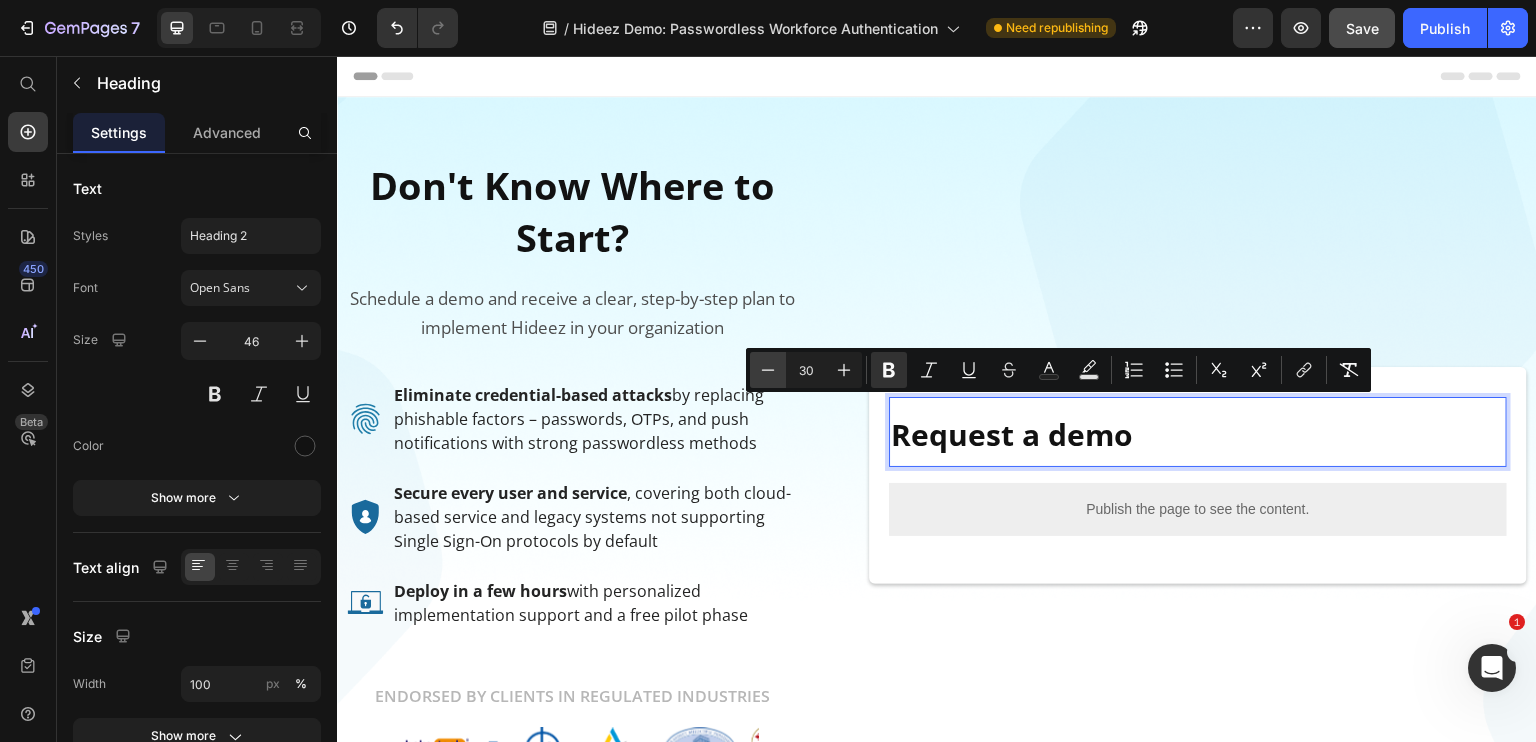 type on "29" 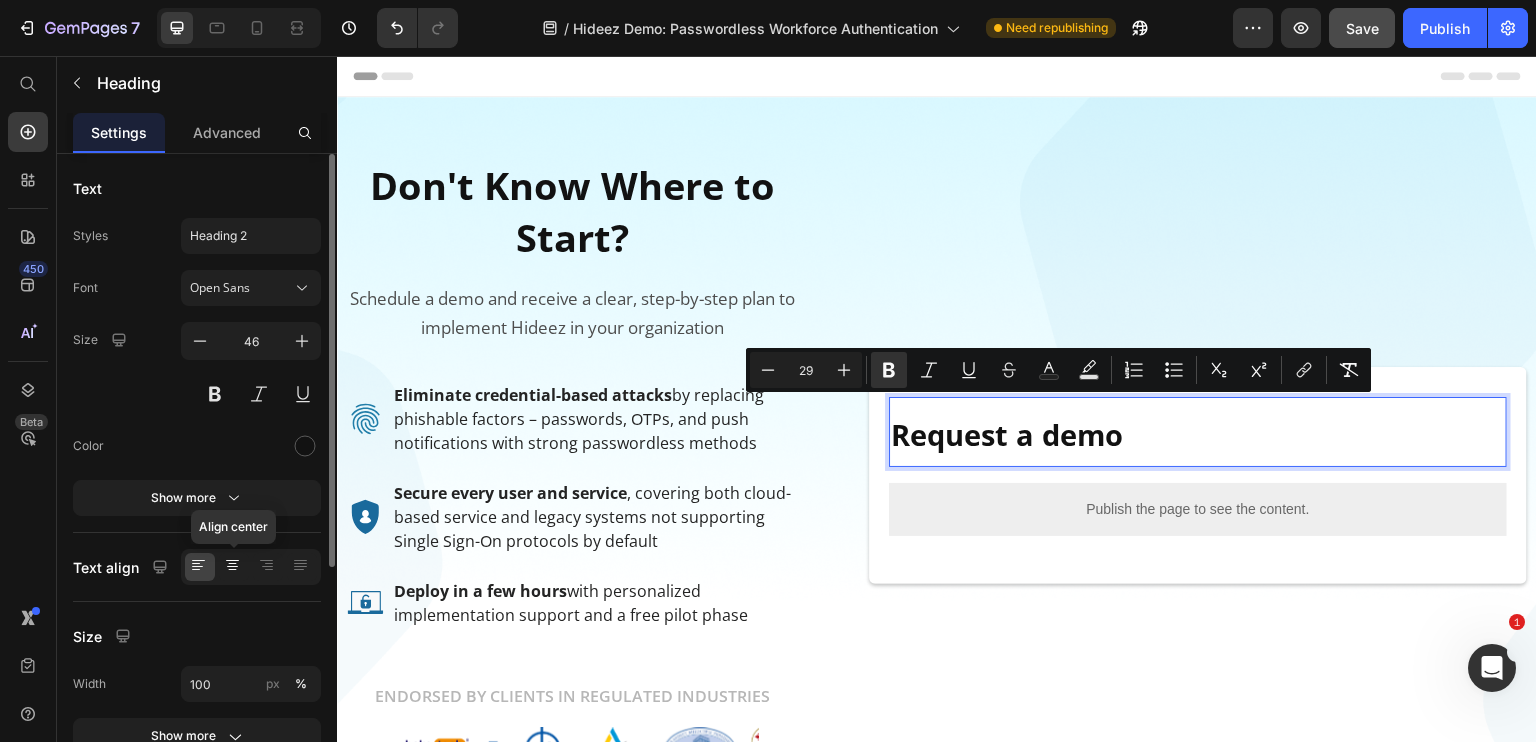 click 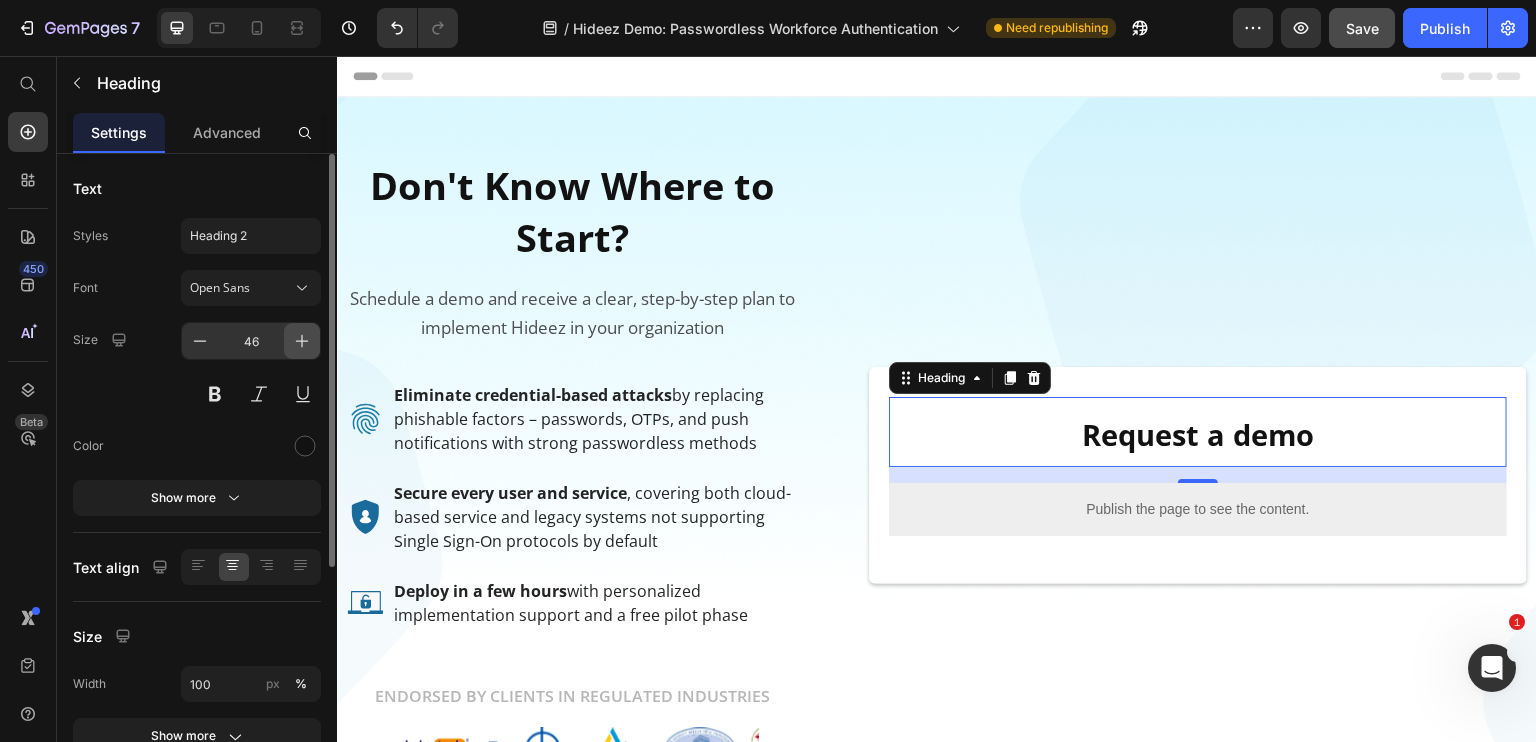 click 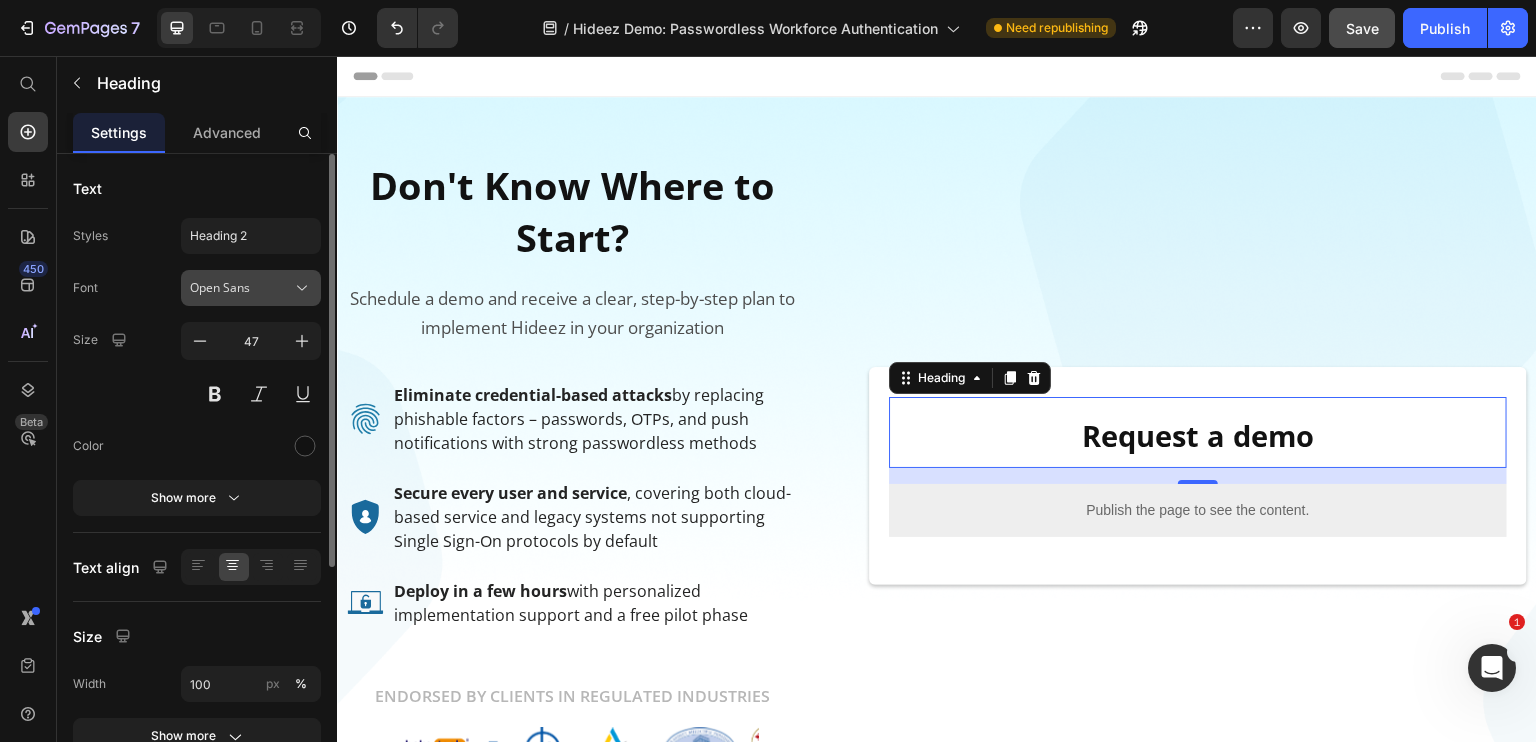 click on "Open Sans" at bounding box center [251, 288] 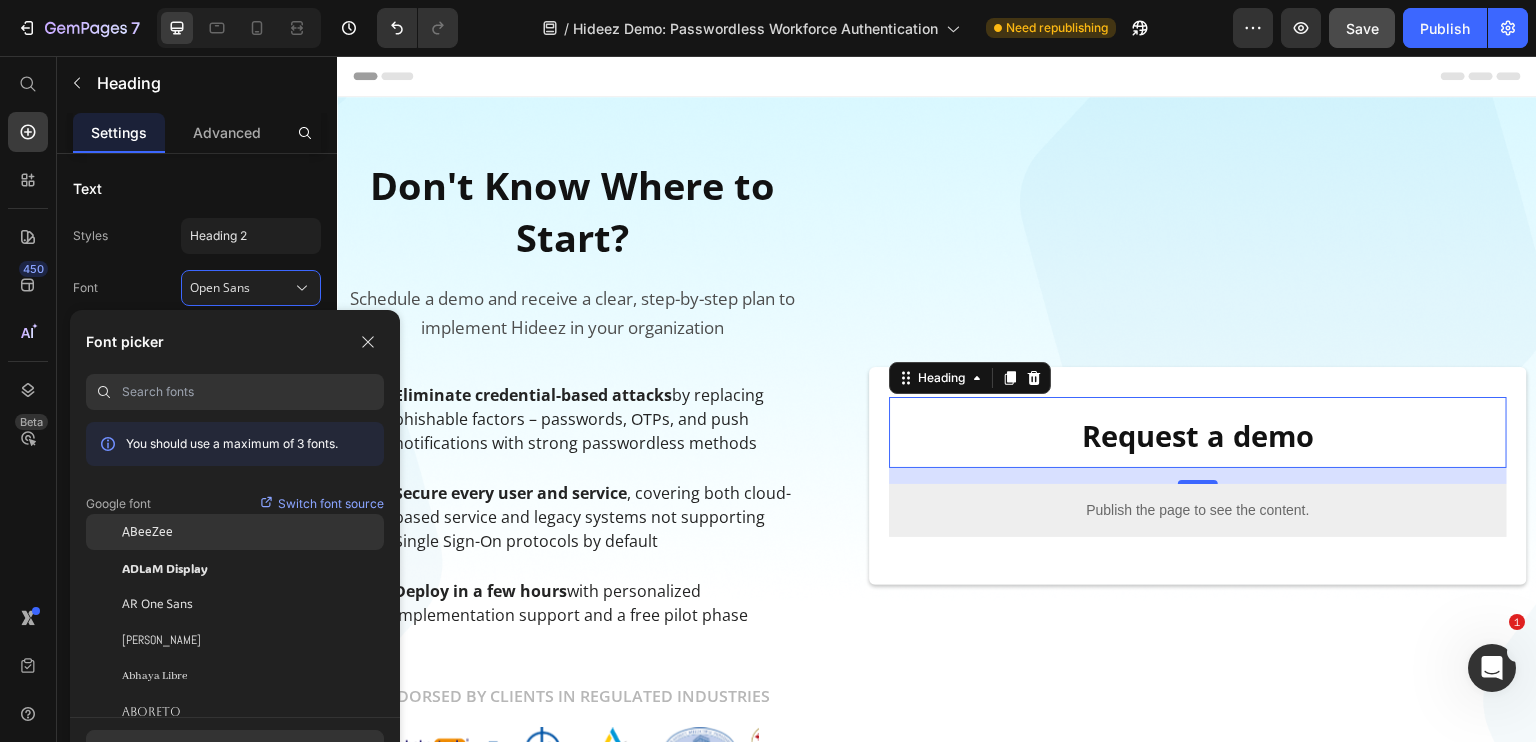 click on "ABeeZee" 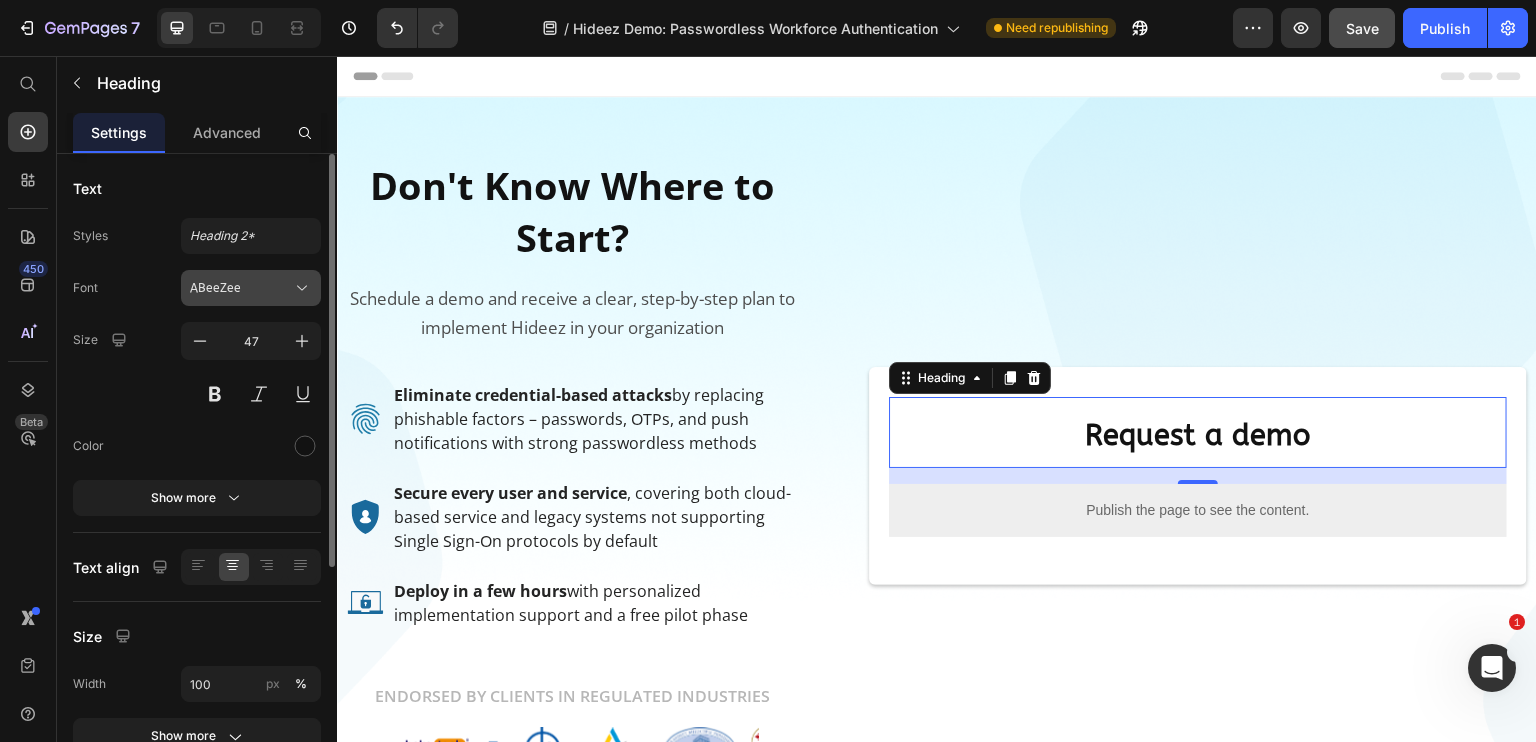 click on "ABeeZee" at bounding box center [241, 288] 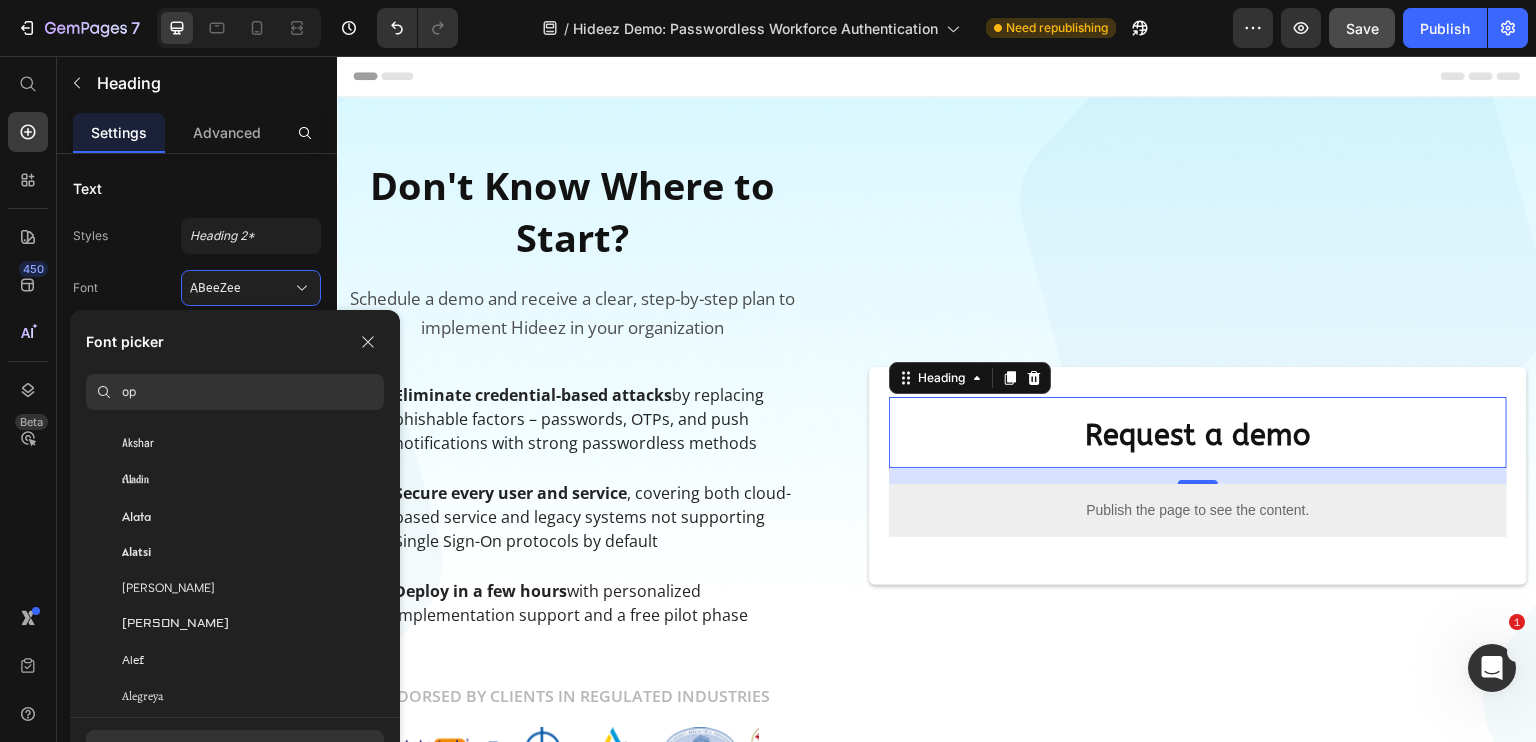 scroll, scrollTop: 0, scrollLeft: 0, axis: both 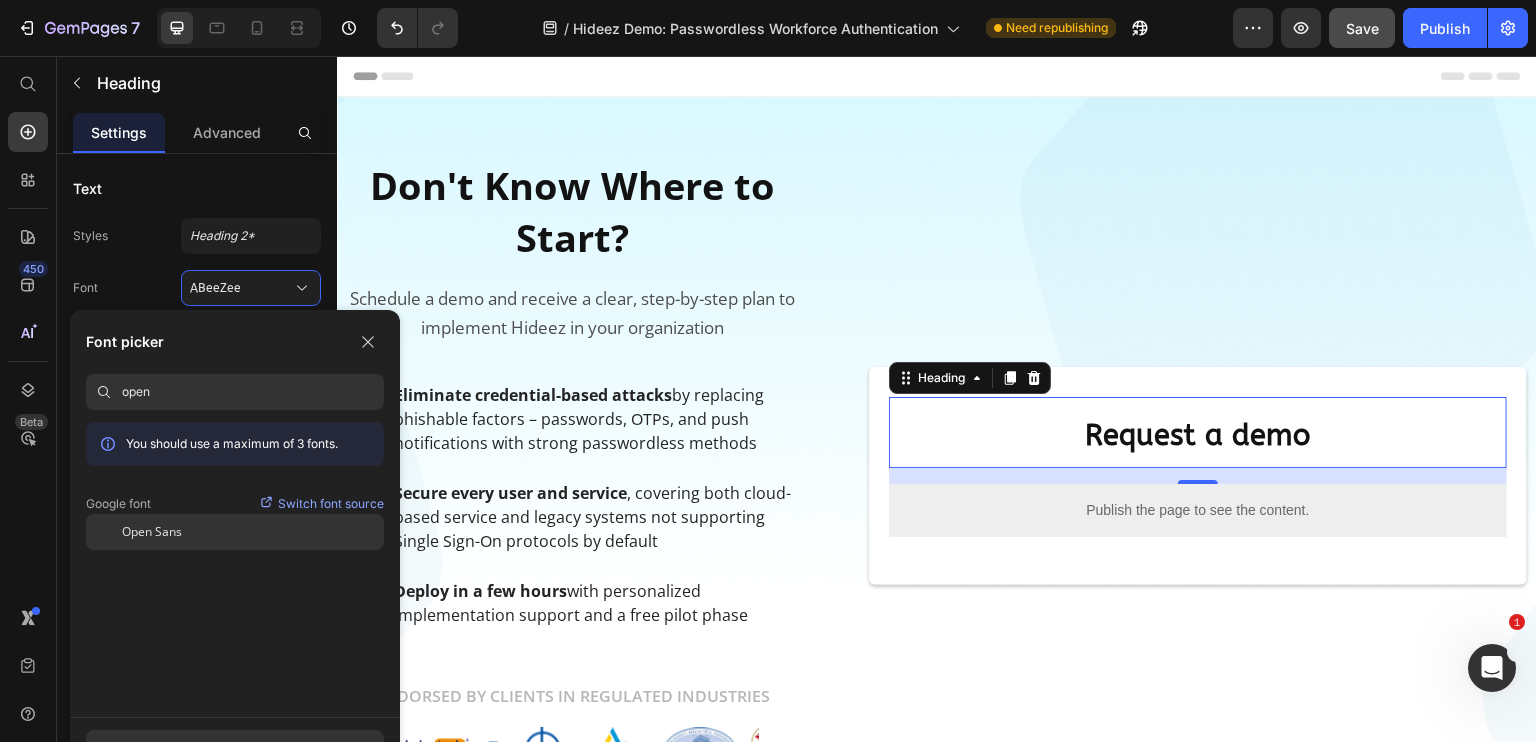 type on "open" 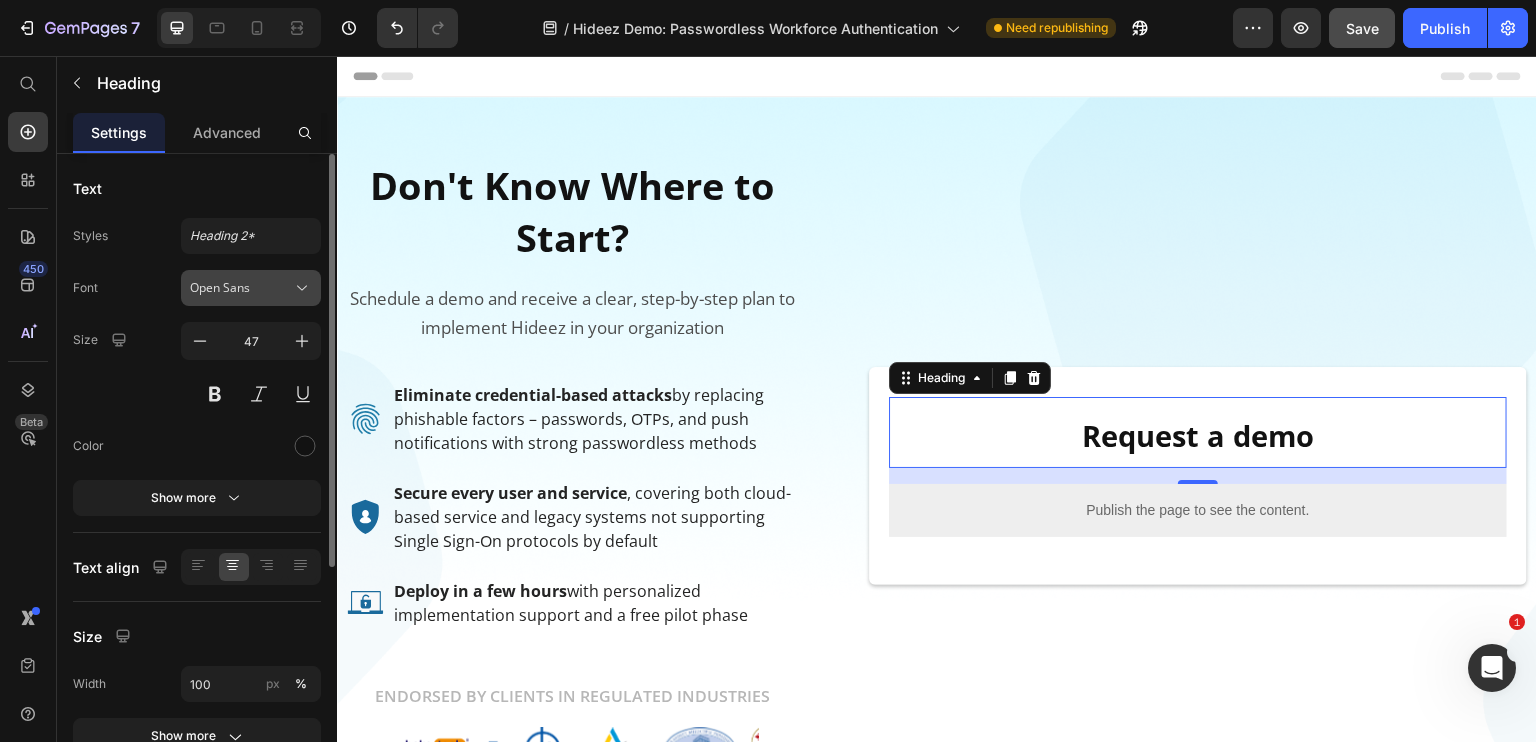 click 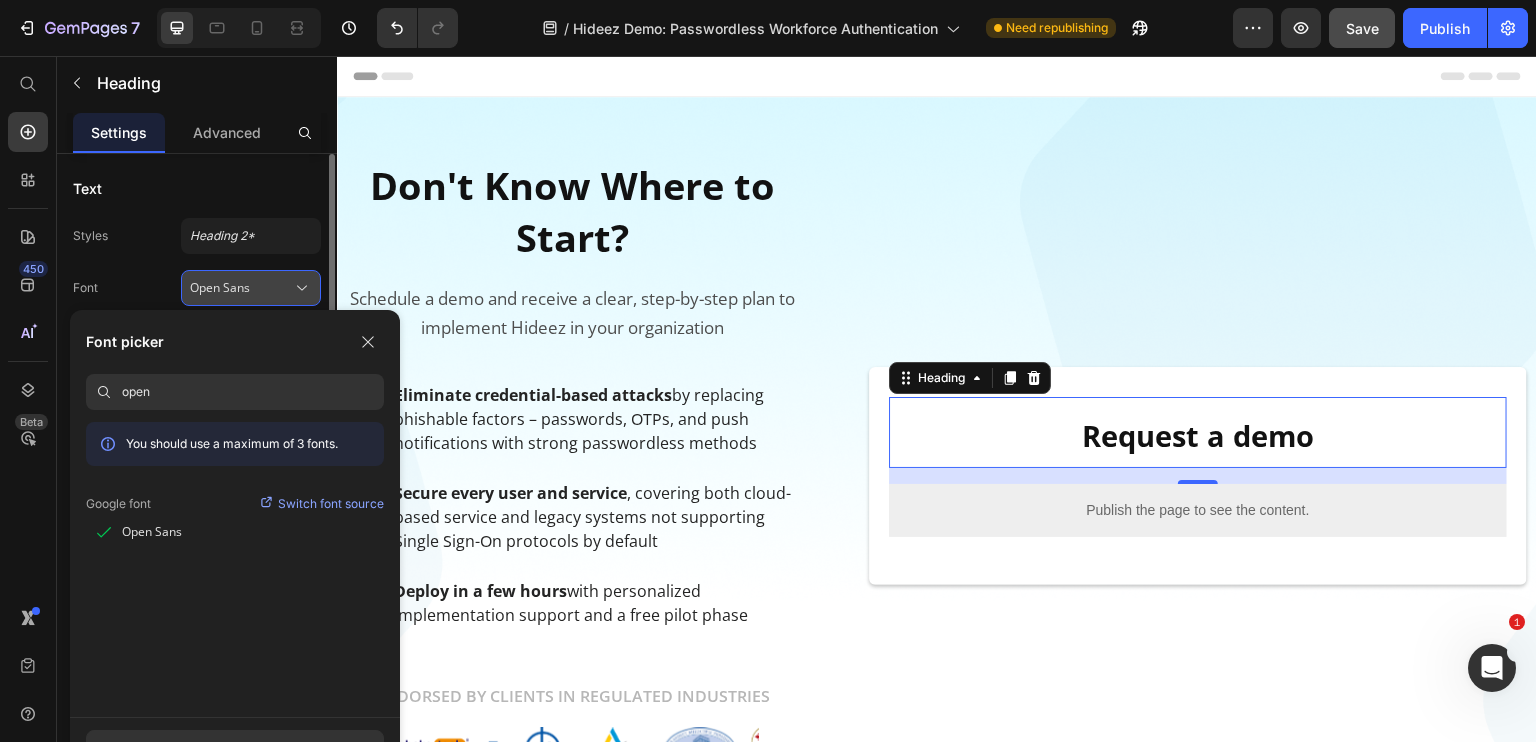 click 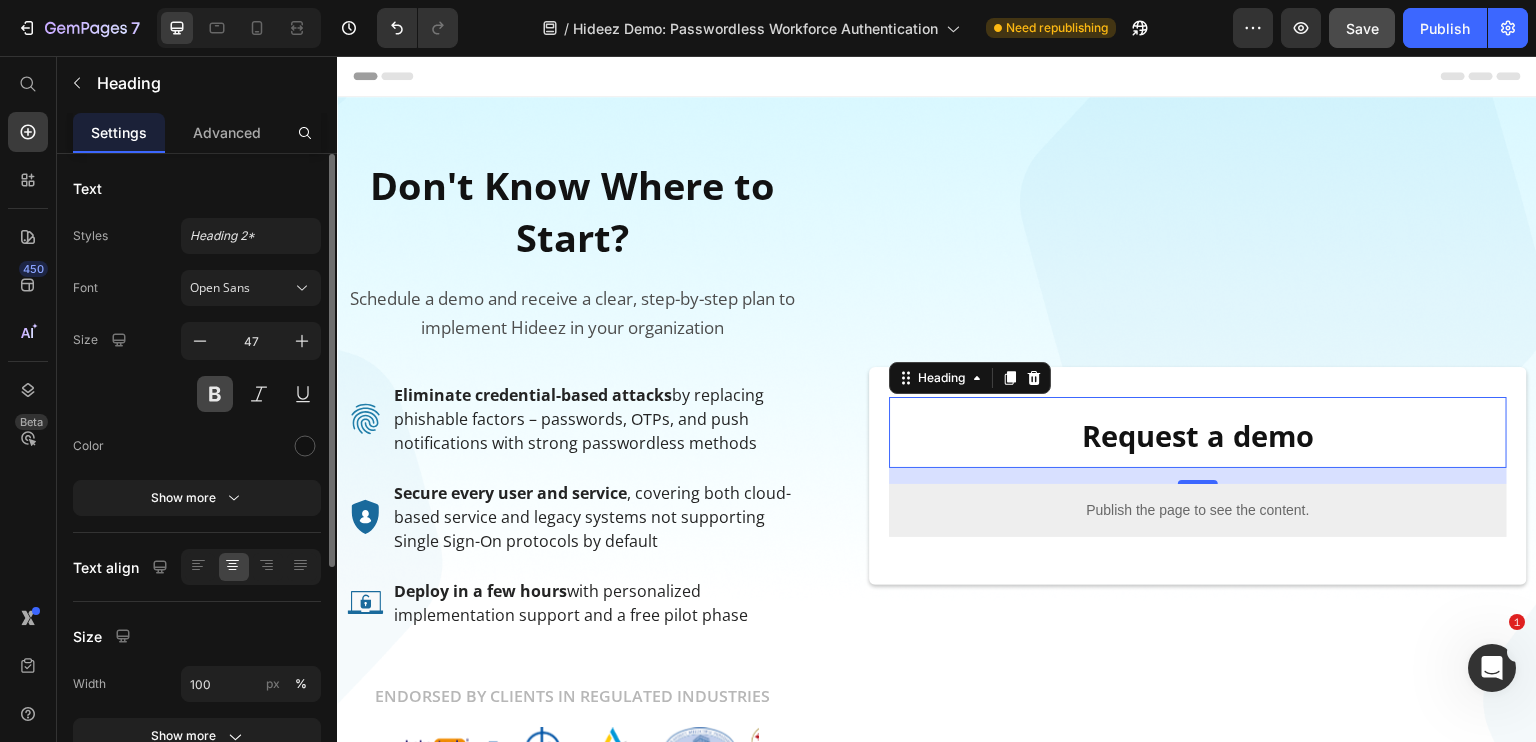 click at bounding box center [215, 394] 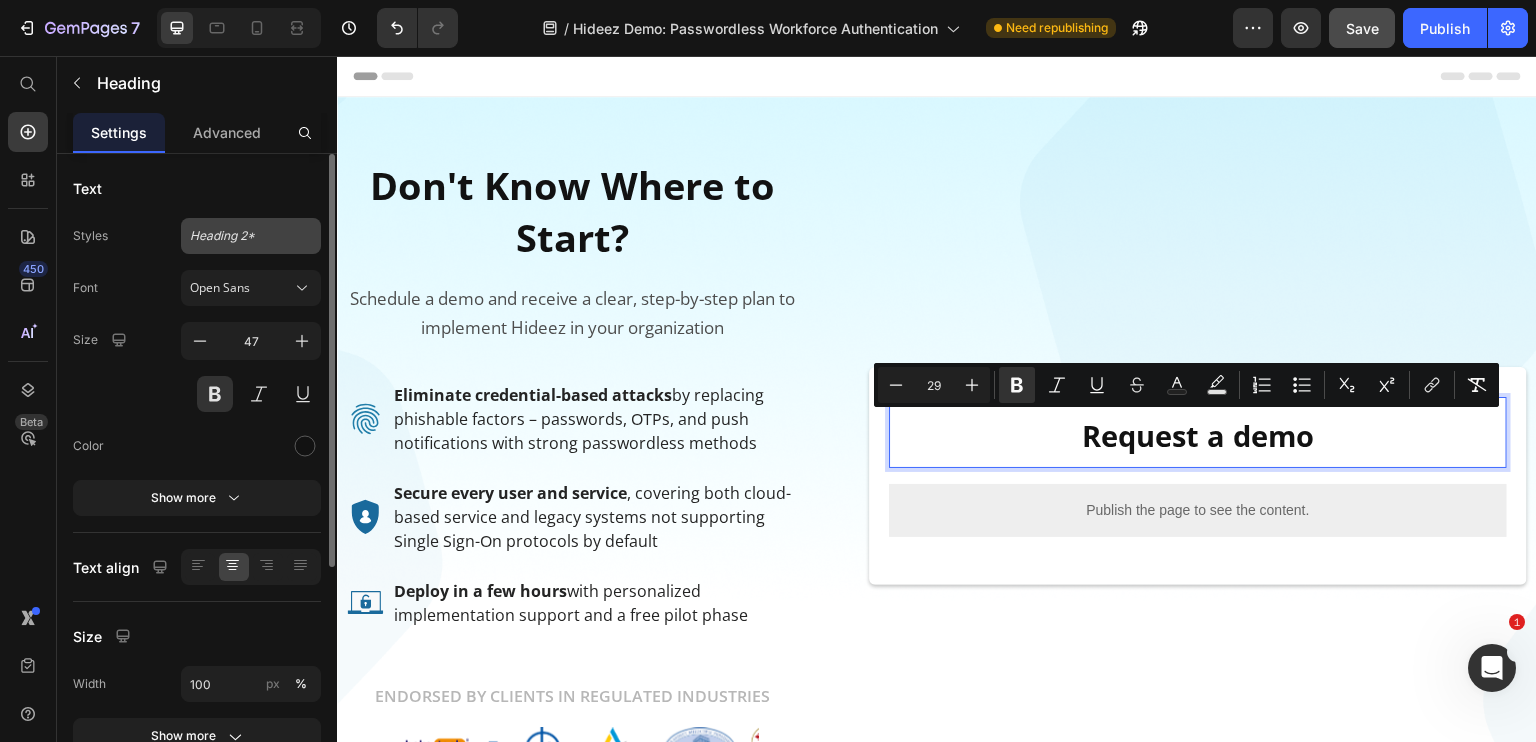 click on "Heading 2*" at bounding box center [239, 236] 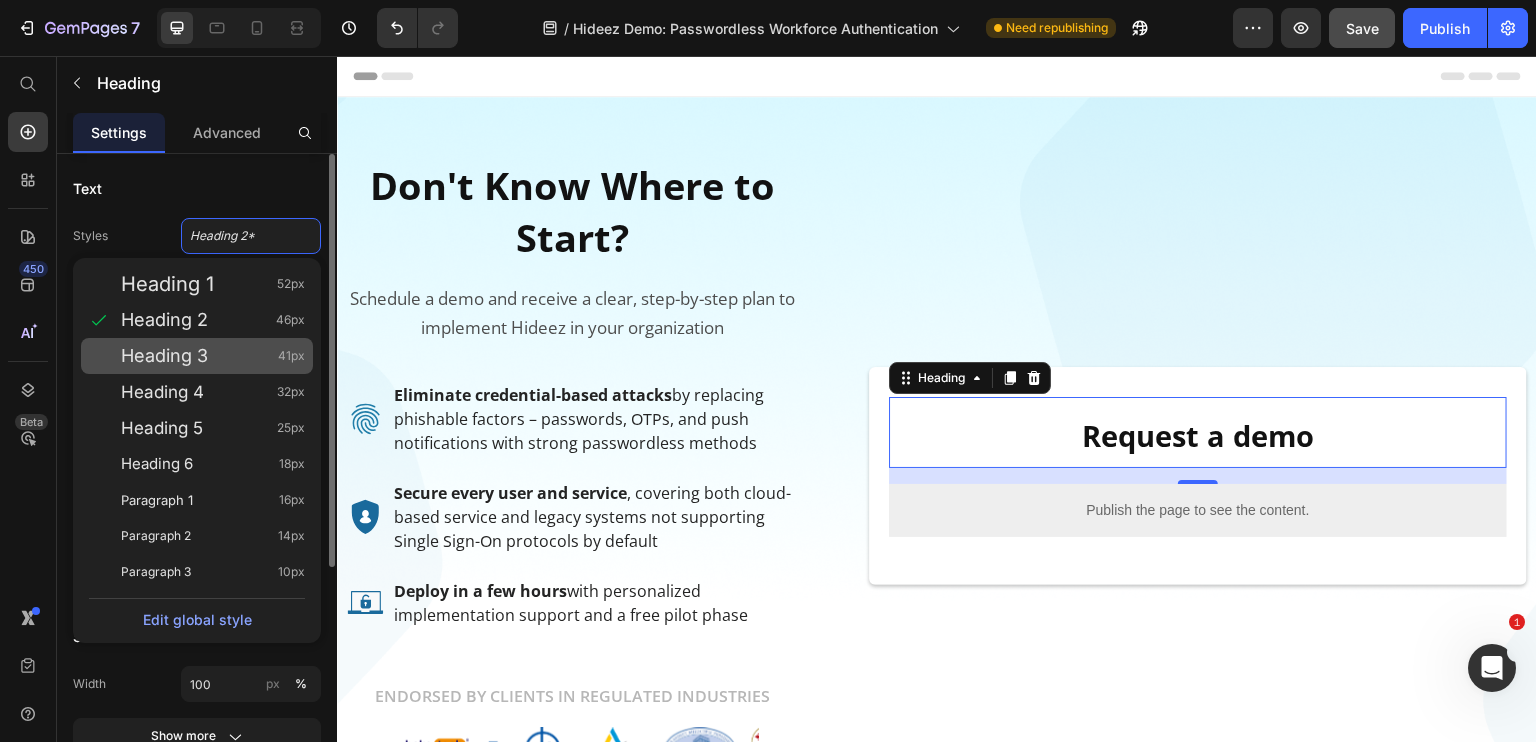 click on "Heading 3" at bounding box center [164, 356] 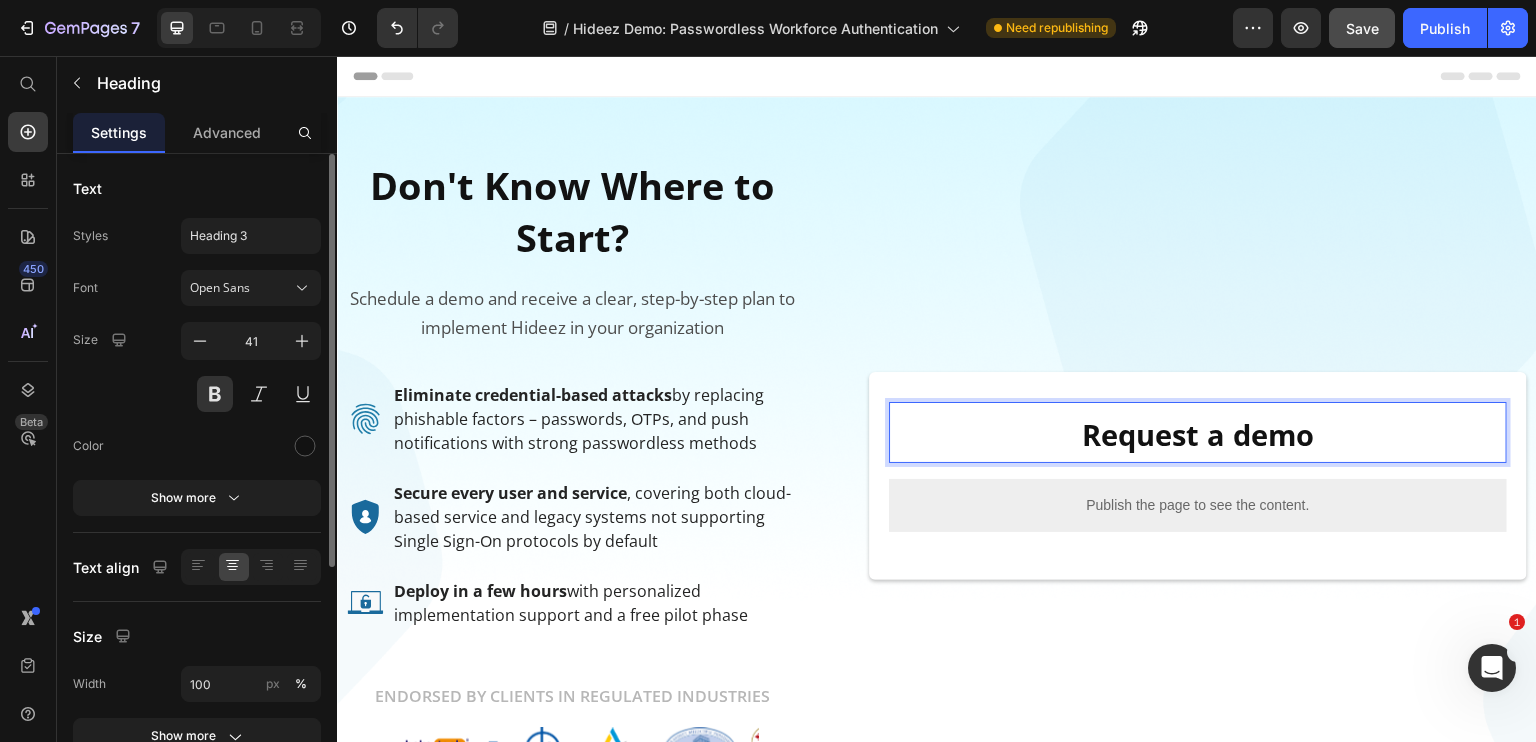 click on "Request a demo" at bounding box center [1198, 434] 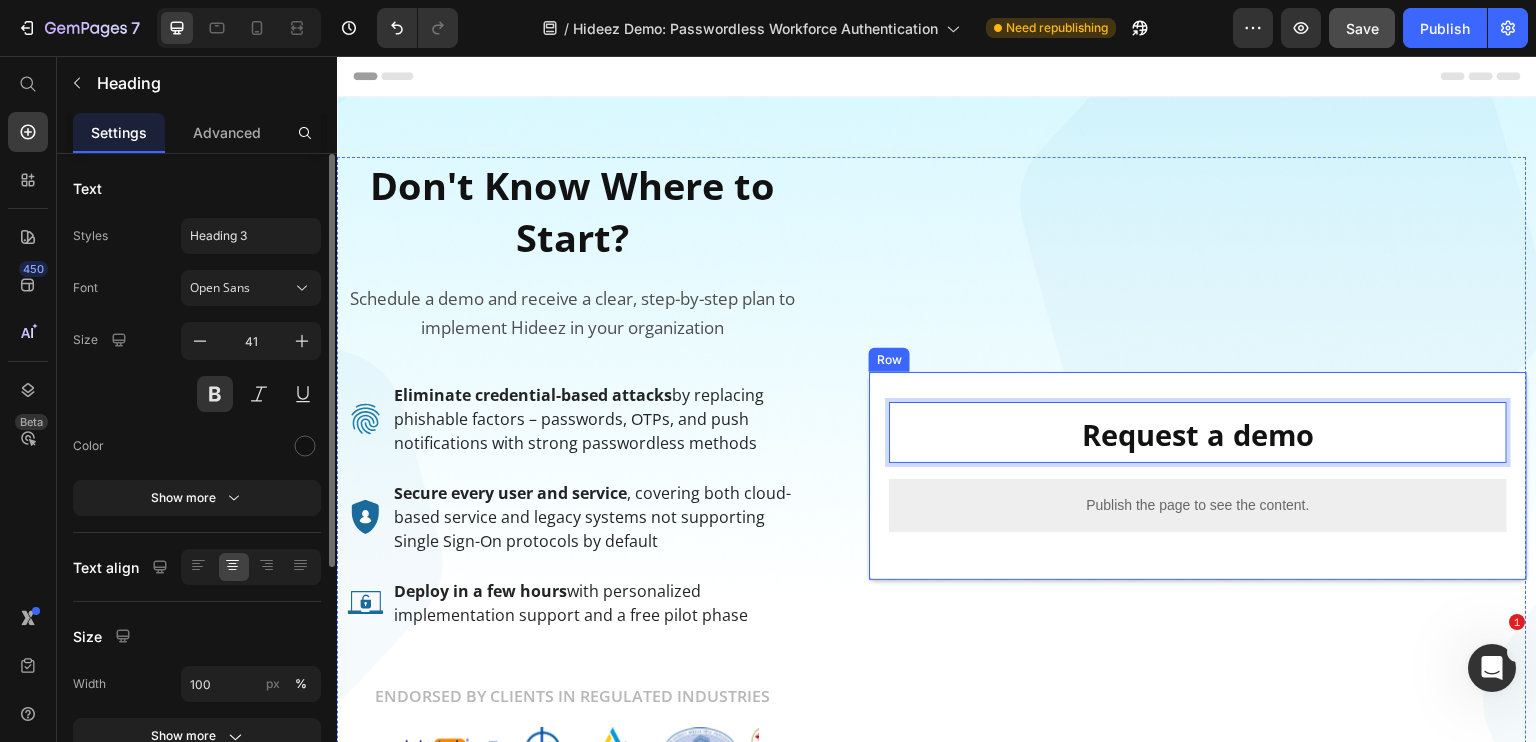 click on "Request a demo Heading   16
Publish the page to see the content.
Custom Code Row" at bounding box center [1198, 476] 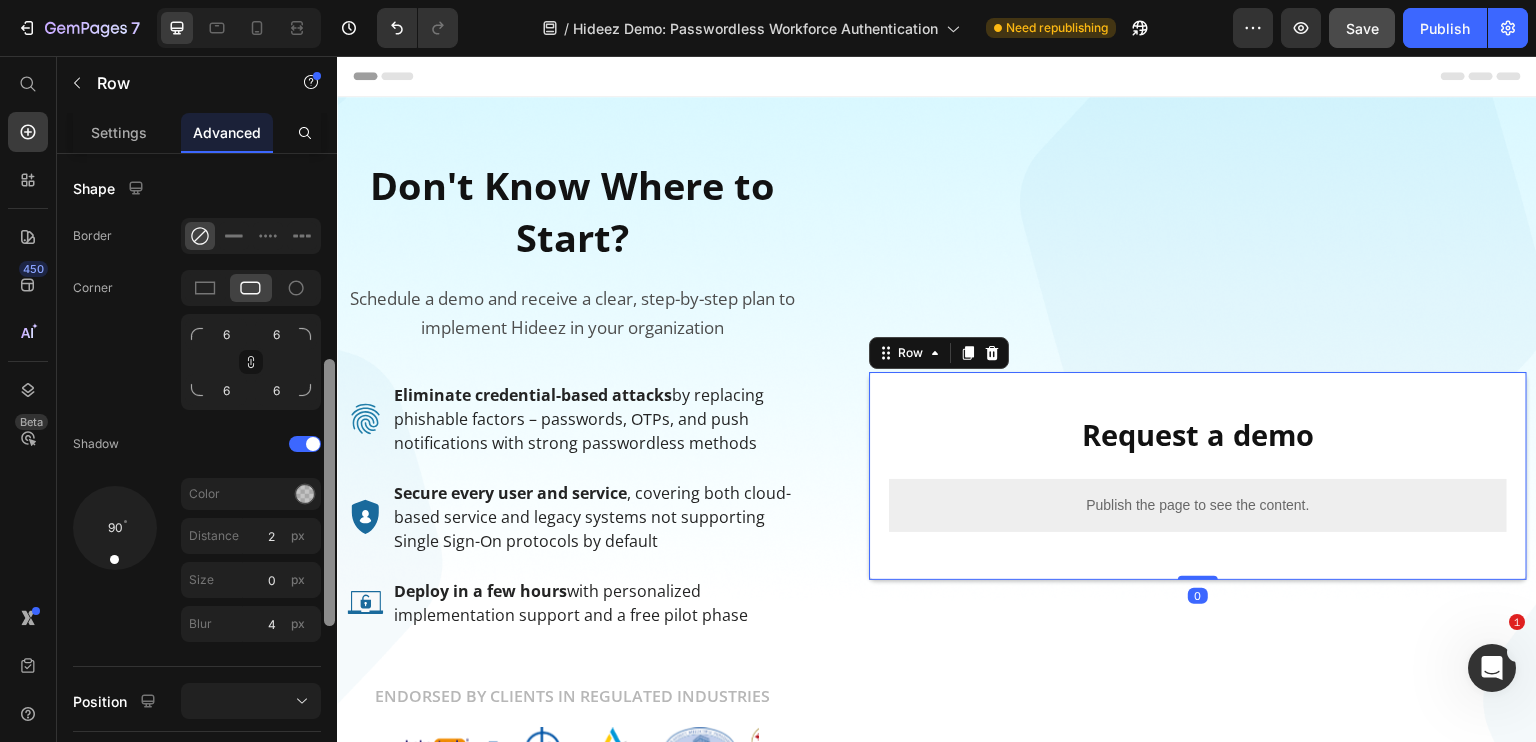 scroll, scrollTop: 497, scrollLeft: 0, axis: vertical 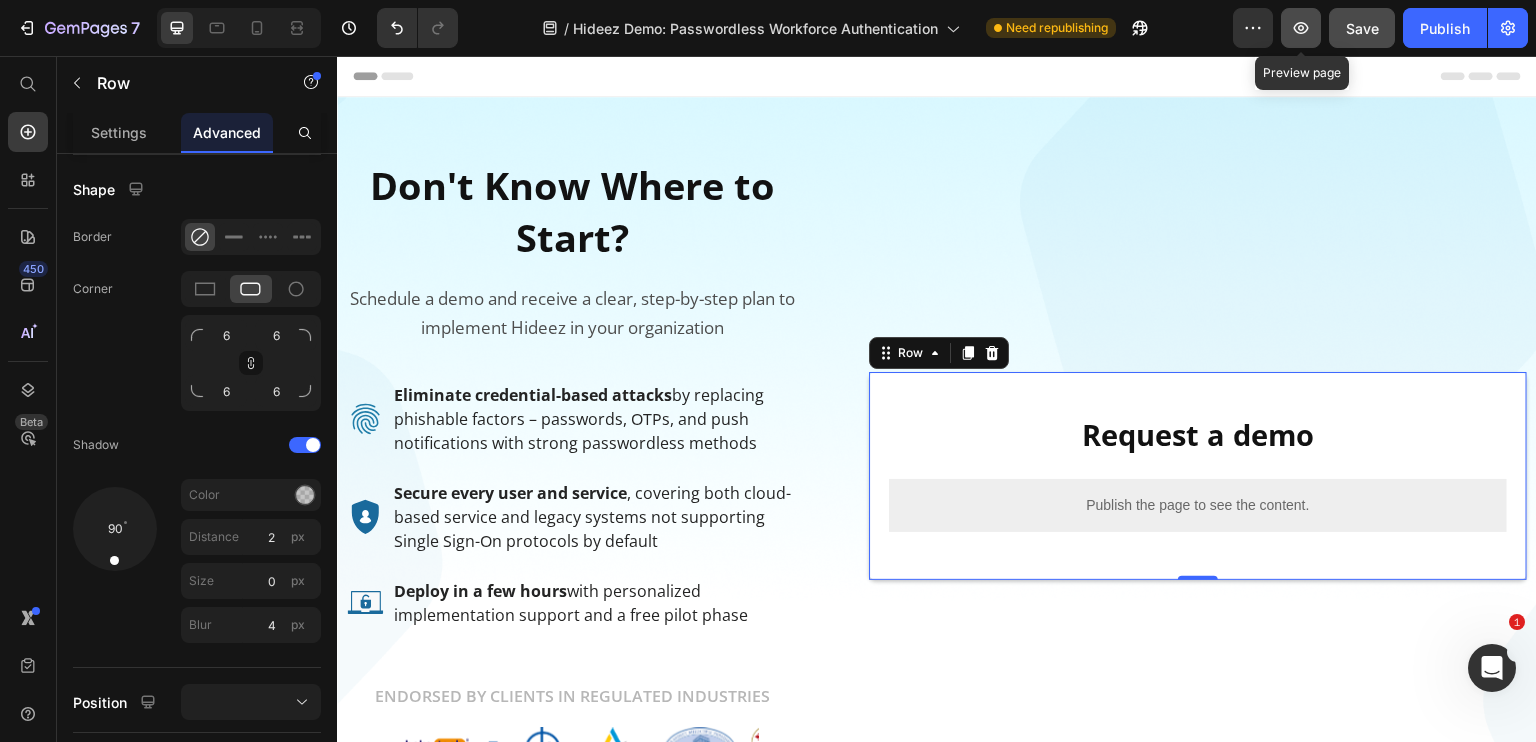 click 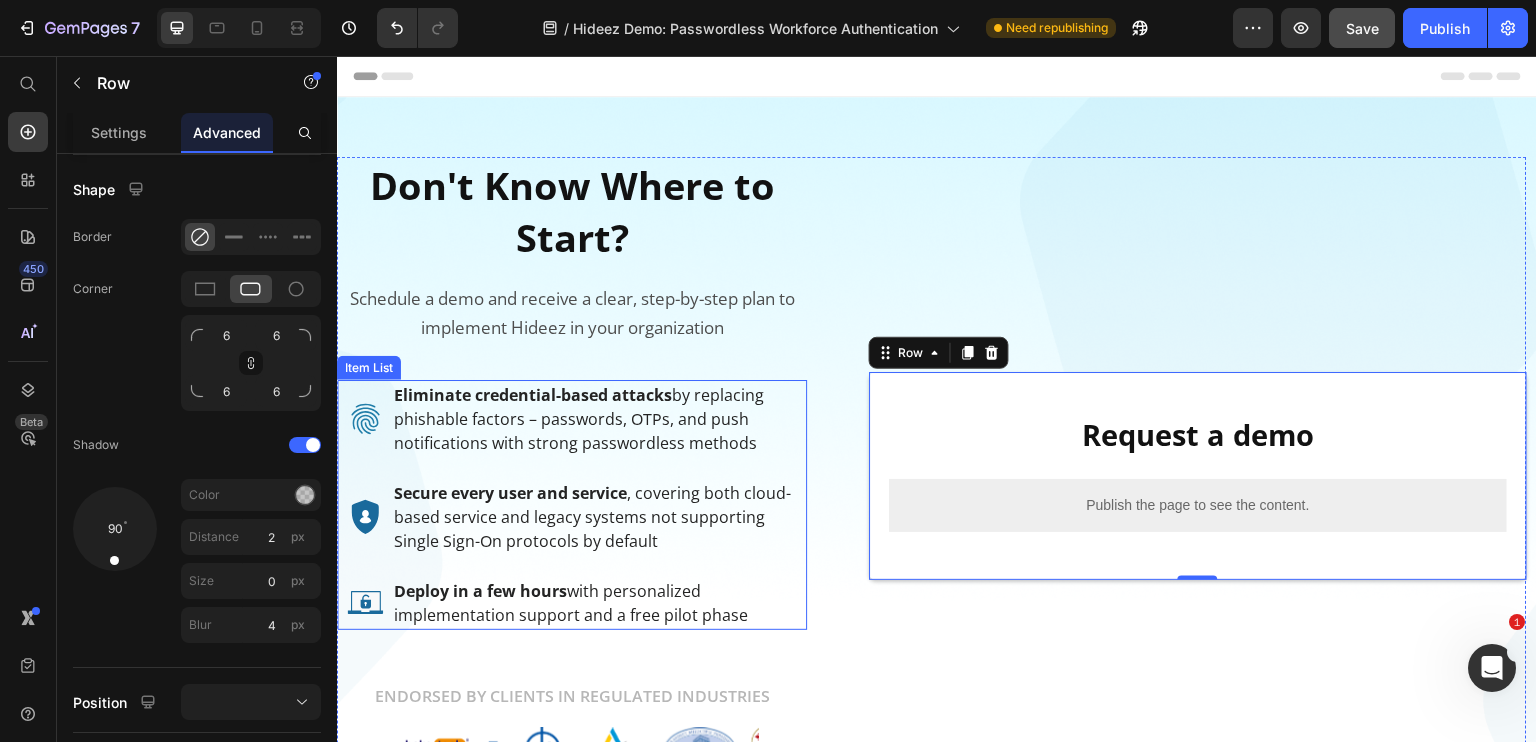 click on "Secure every user and service ,   covering both cloud-based service and legacy systems not supporting Single Sign-On protocols by default" at bounding box center (599, 517) 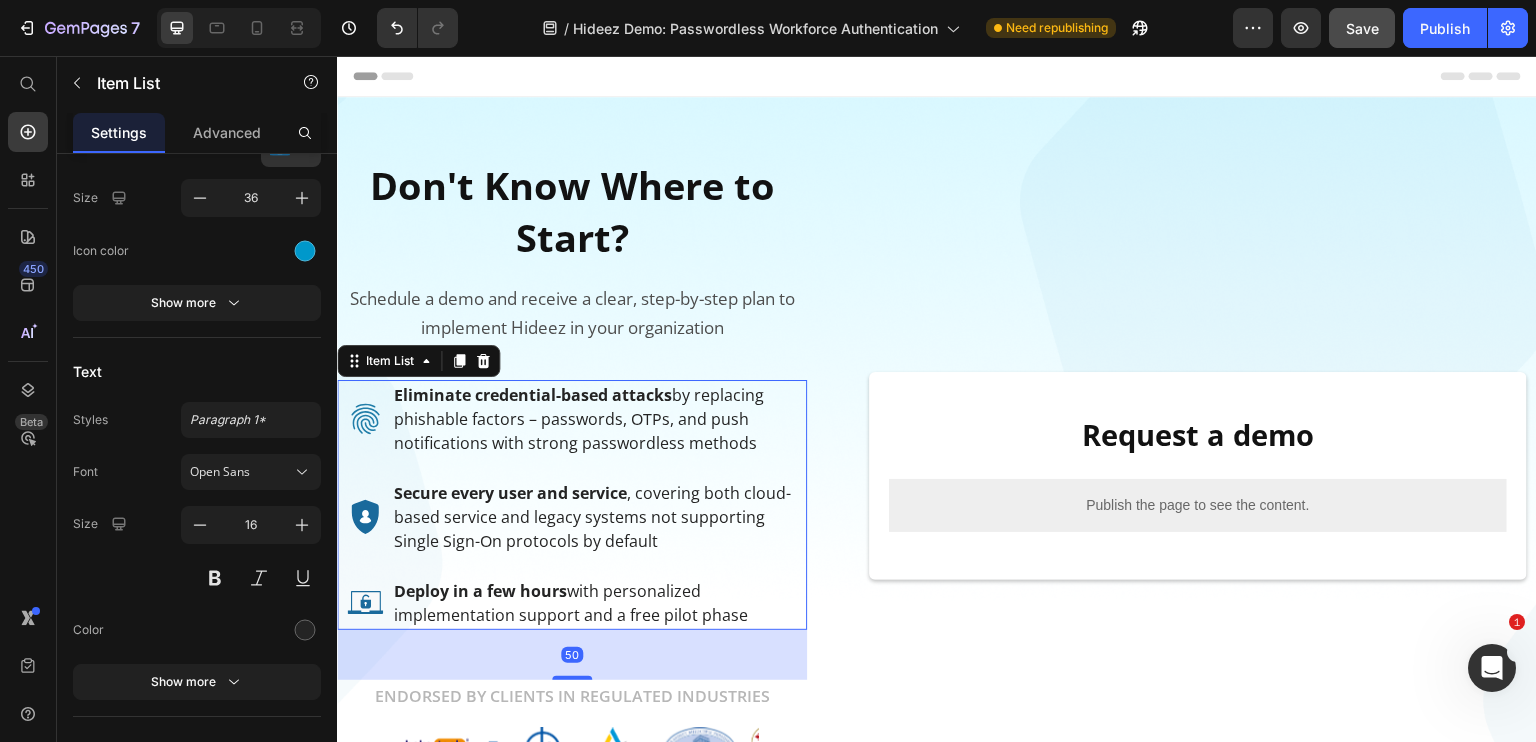 scroll, scrollTop: 0, scrollLeft: 0, axis: both 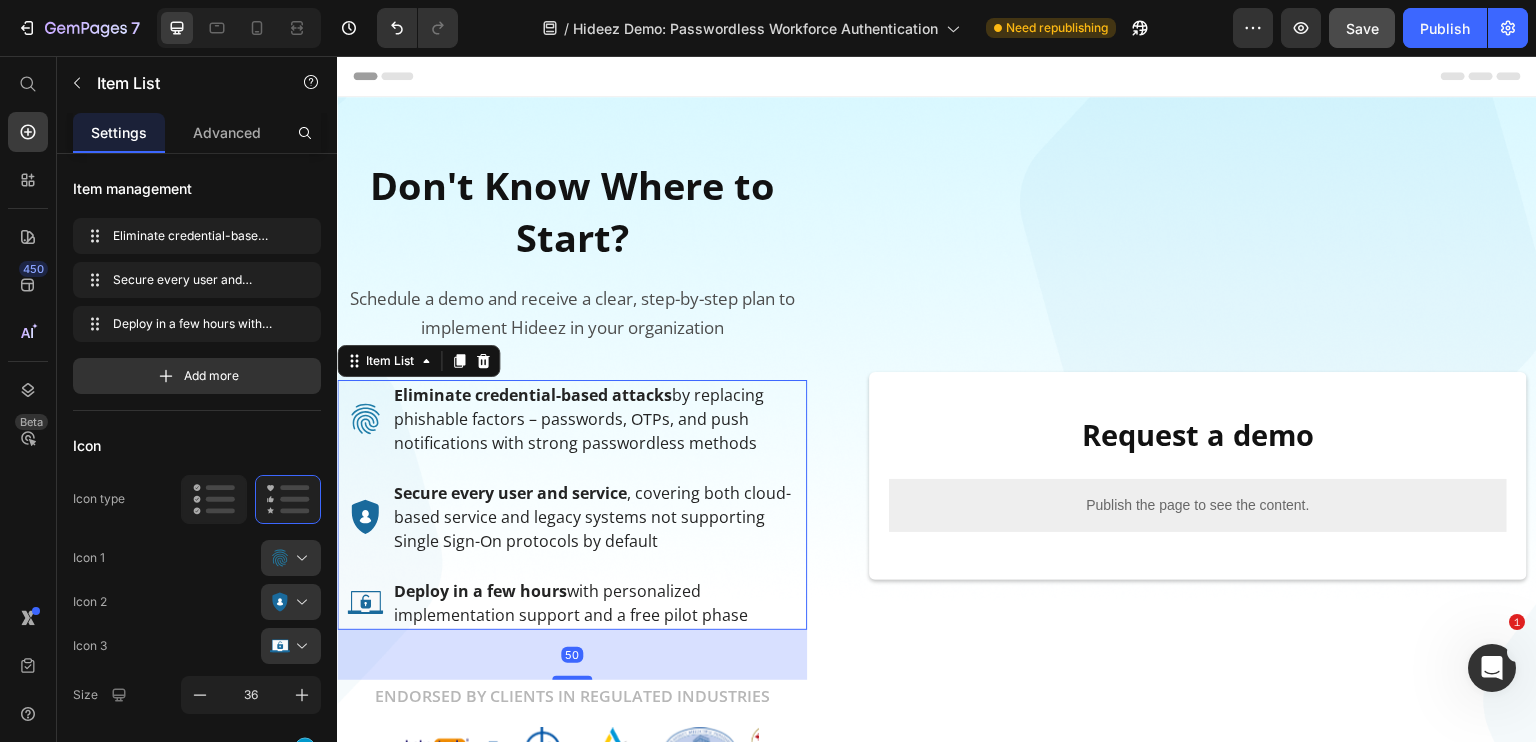 click on "Secure every user and service ,   covering both cloud-based service and legacy systems not supporting Single Sign-On protocols by default" at bounding box center (599, 517) 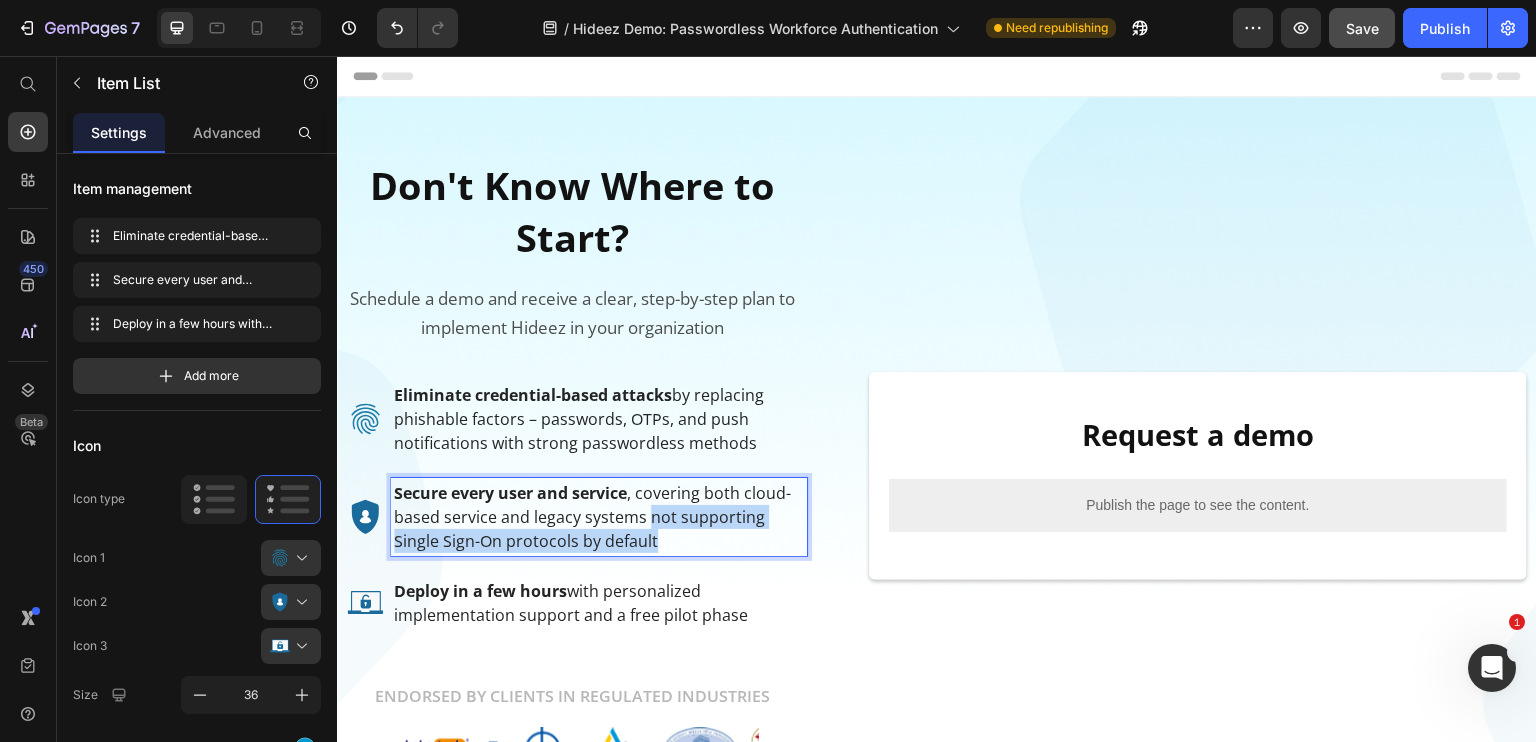 drag, startPoint x: 649, startPoint y: 519, endPoint x: 669, endPoint y: 540, distance: 29 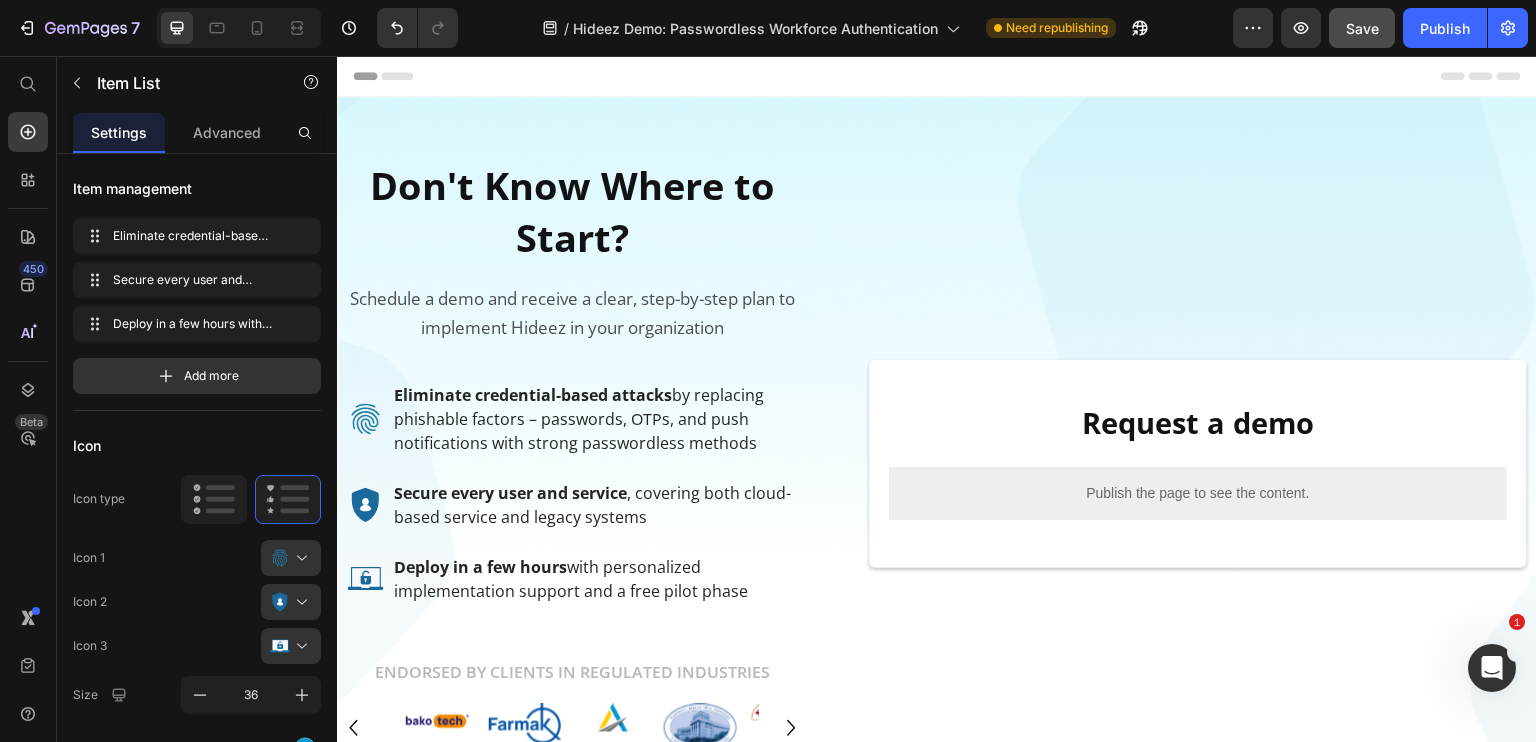 click 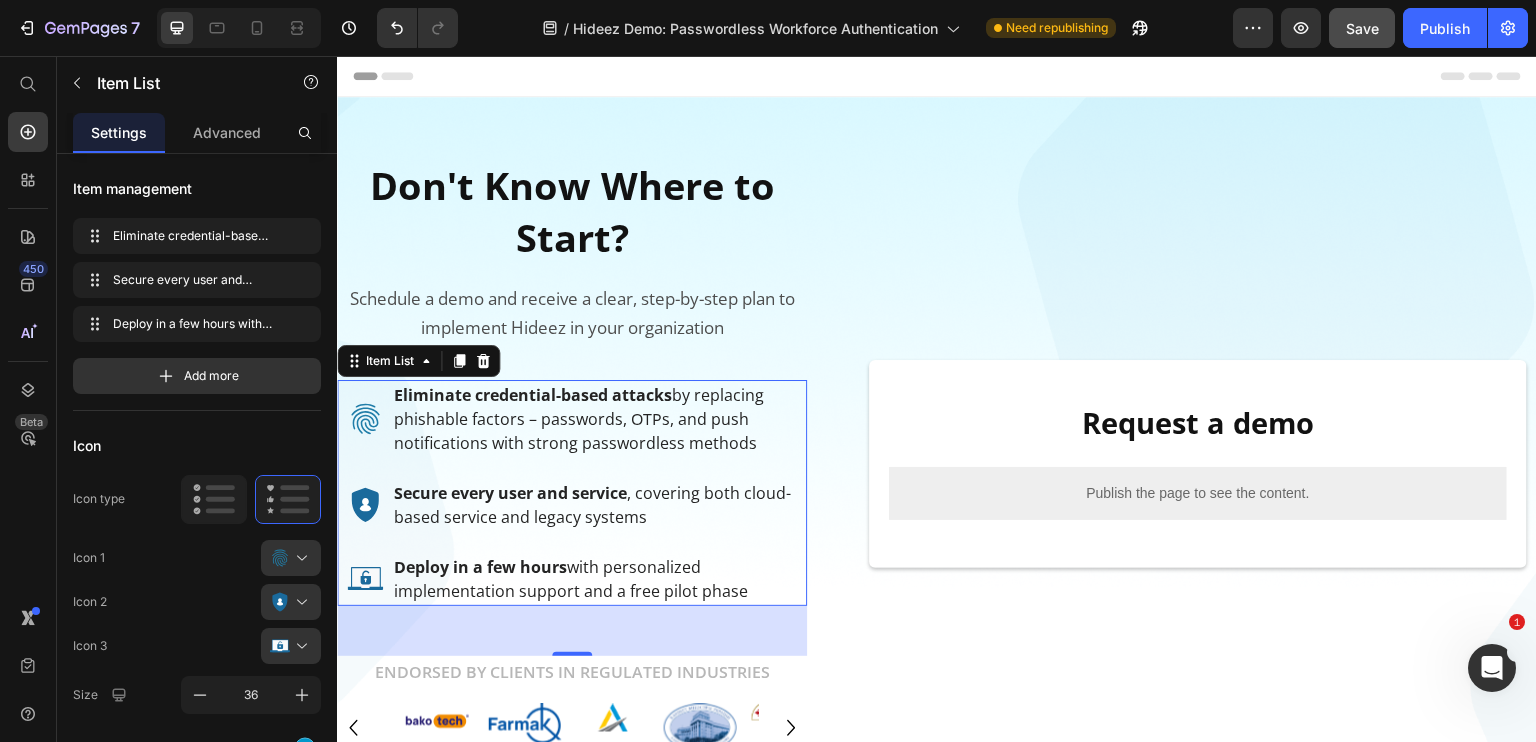 click 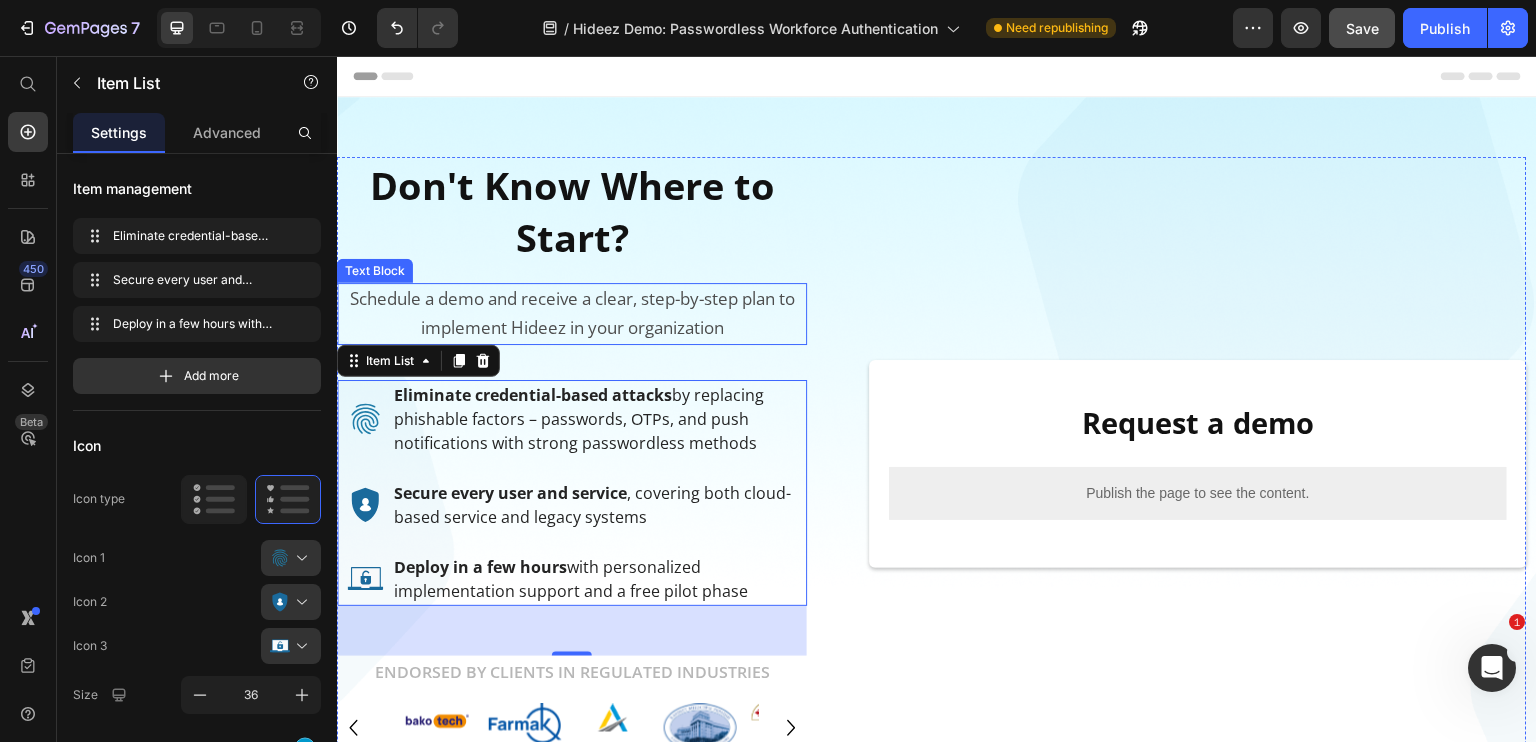 click on "Schedule a demo and receive a clear, step-by-step plan to implement Hideez in your organization" at bounding box center [572, 313] 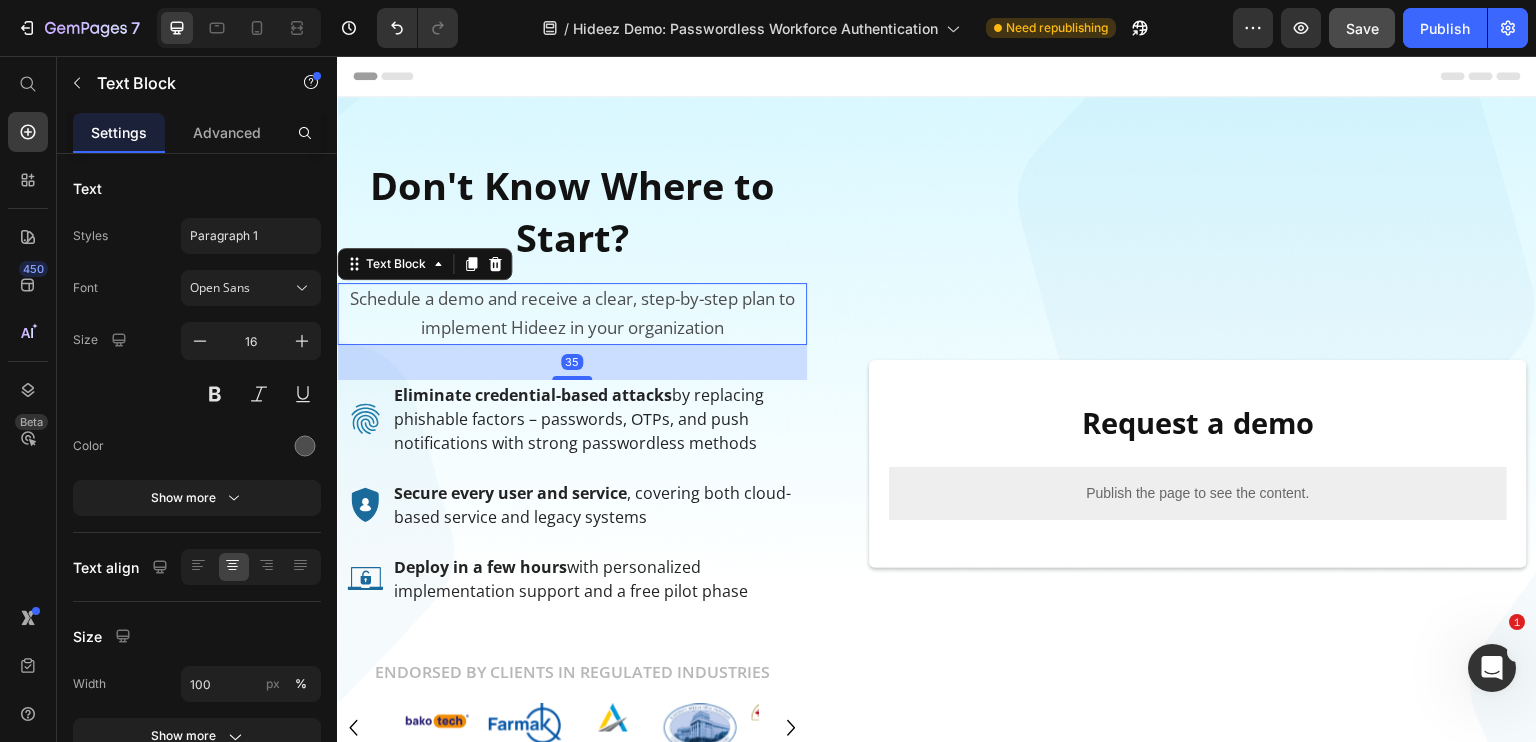 click on "Schedule a demo and receive a clear, step-by-step plan to implement Hideez in your organization" at bounding box center [572, 313] 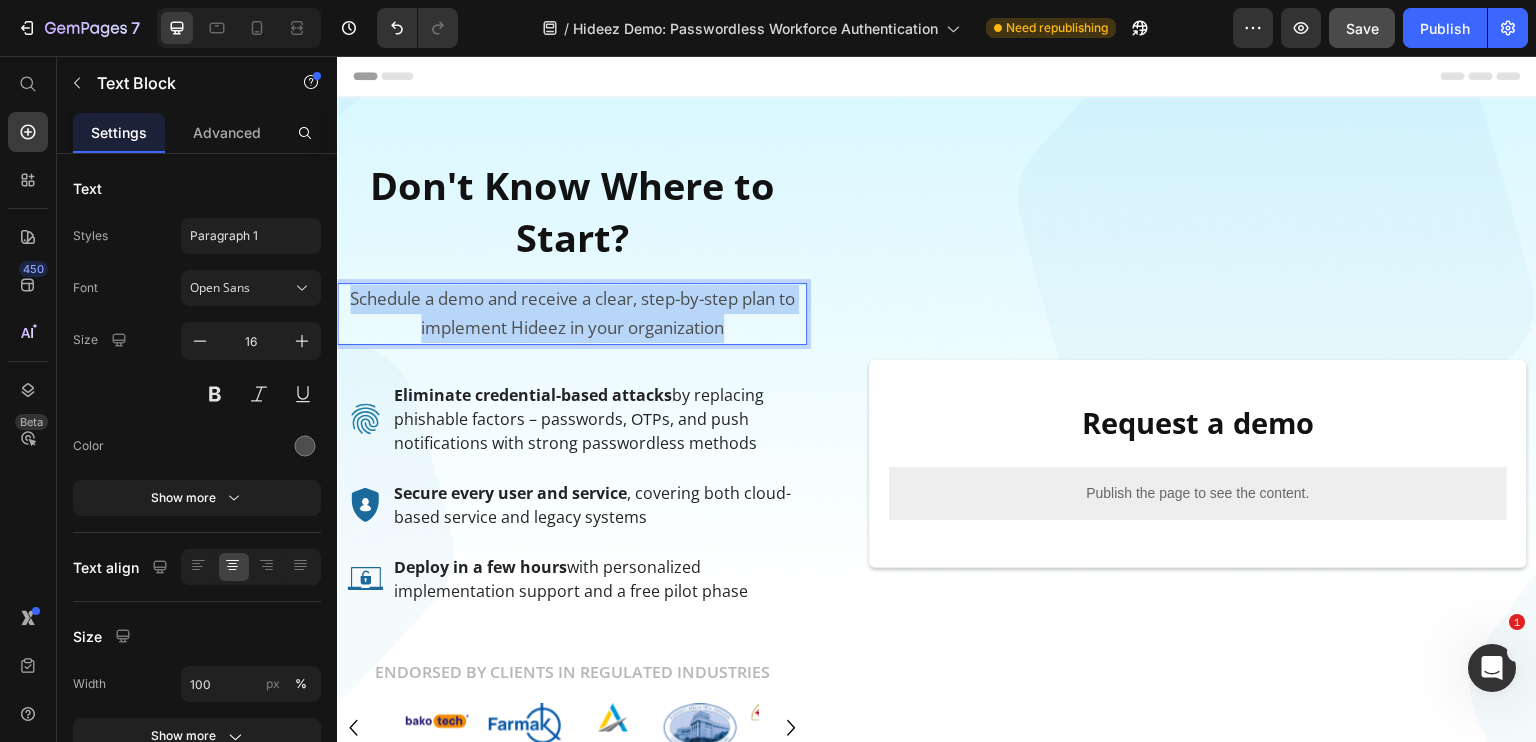 click on "Schedule a demo and receive a clear, step-by-step plan to implement Hideez in your organization" at bounding box center [572, 313] 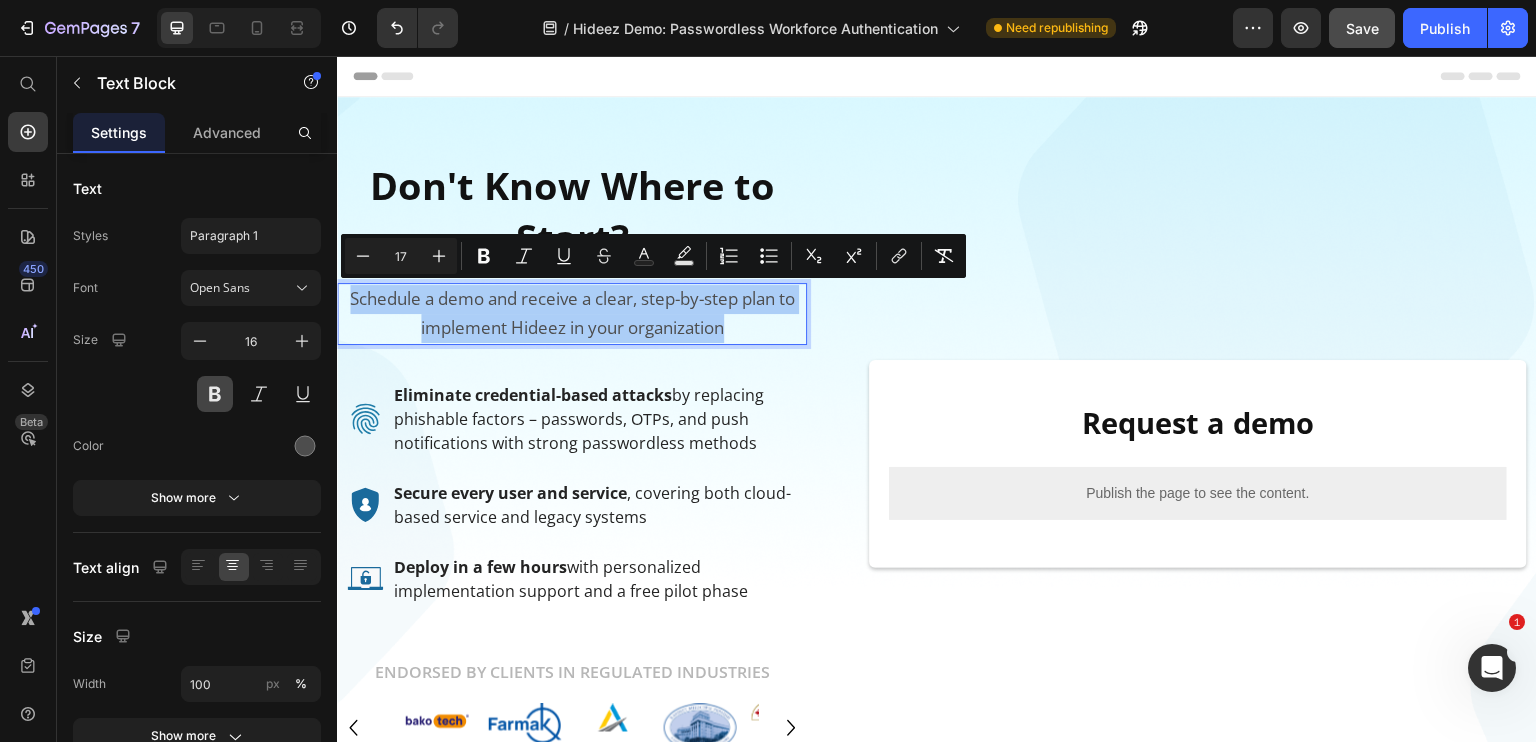 click at bounding box center (215, 394) 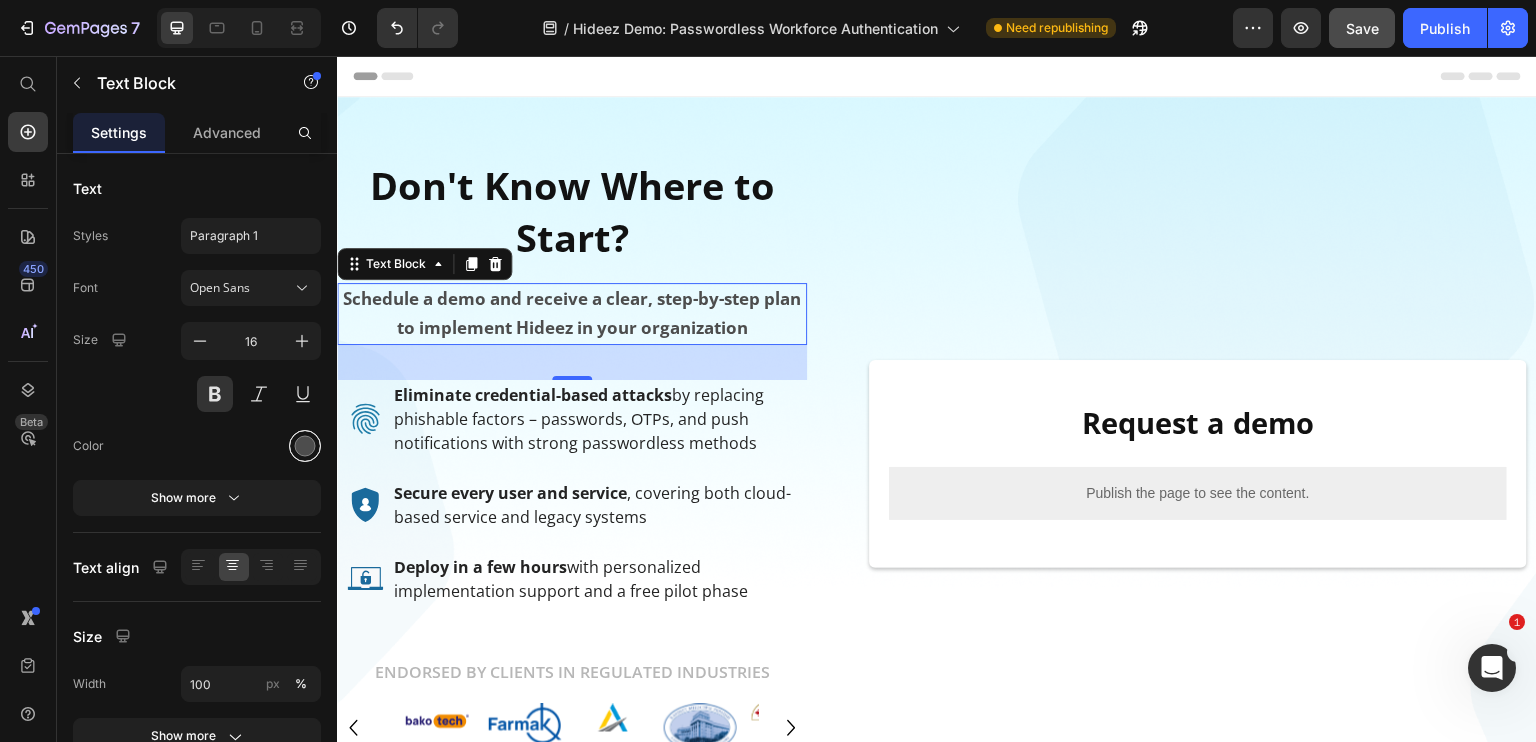 click at bounding box center (305, 446) 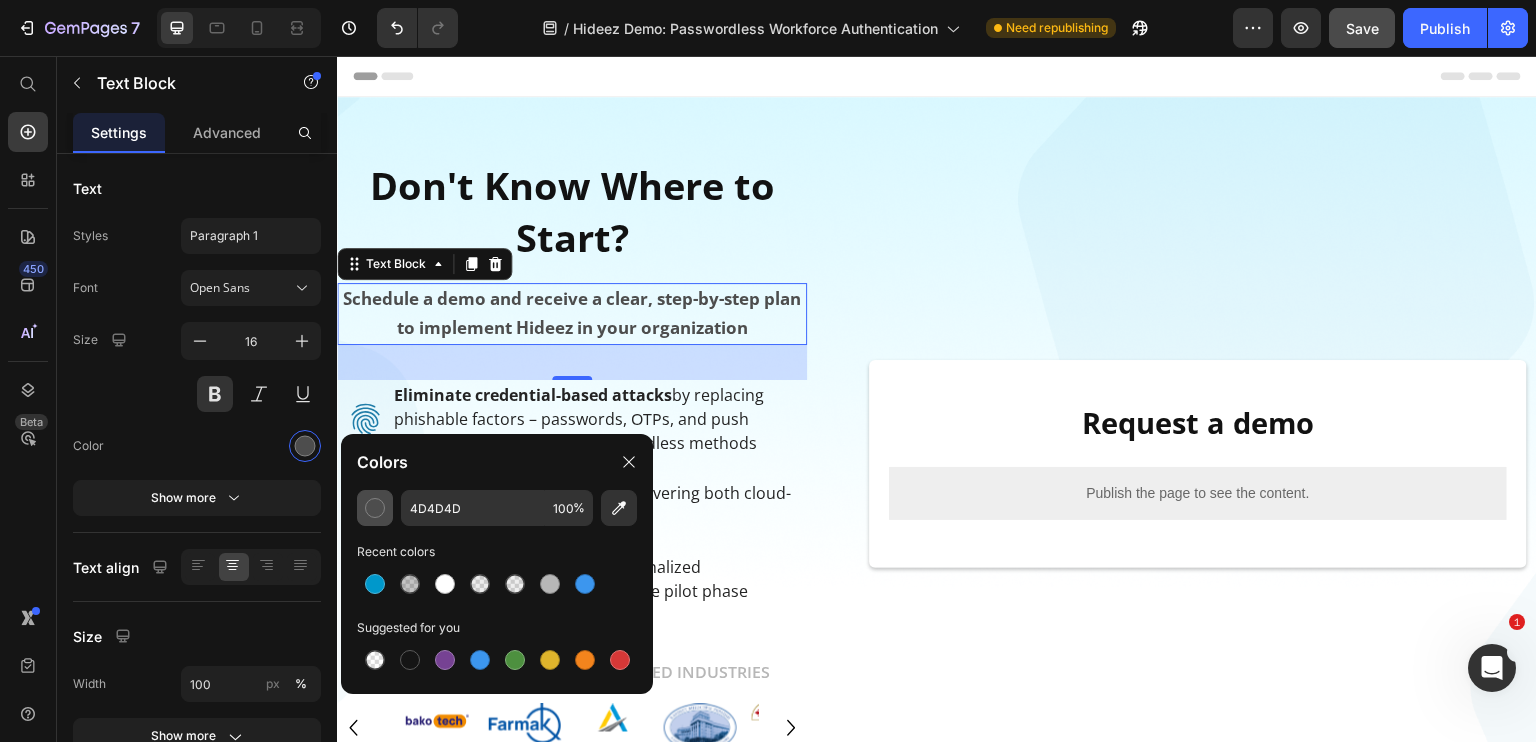 click at bounding box center (375, 508) 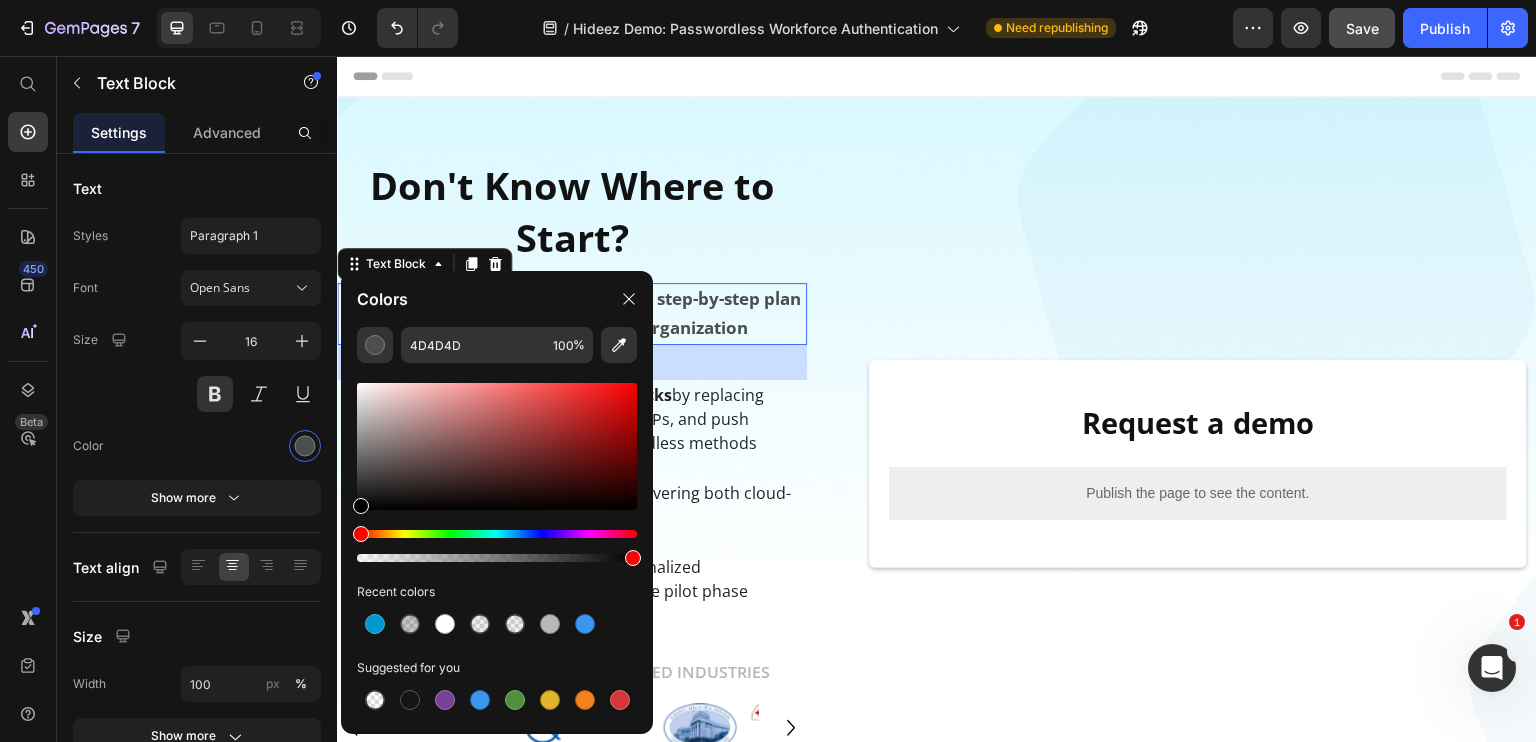 drag, startPoint x: 358, startPoint y: 498, endPoint x: 348, endPoint y: 519, distance: 23.259407 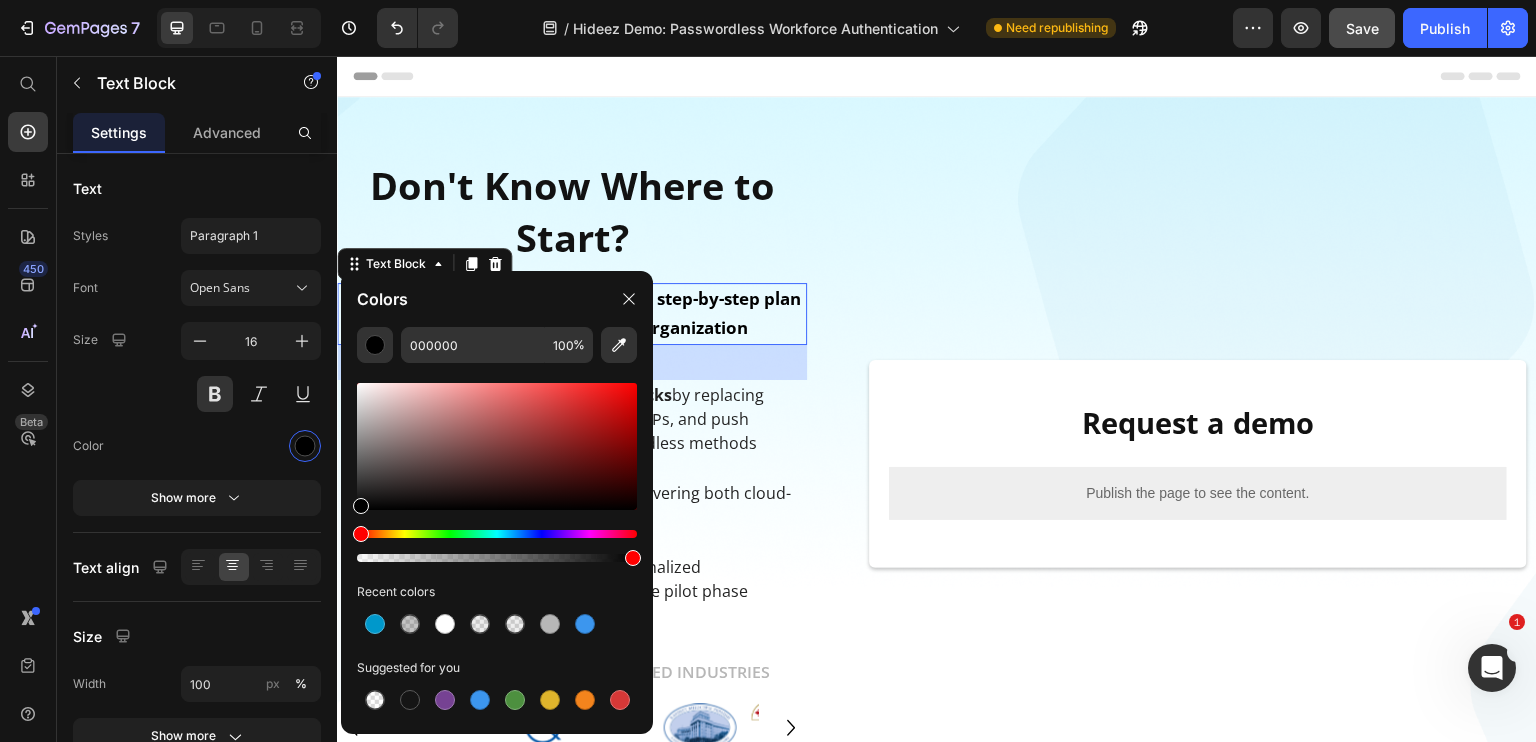 drag, startPoint x: 360, startPoint y: 512, endPoint x: 353, endPoint y: 525, distance: 14.764823 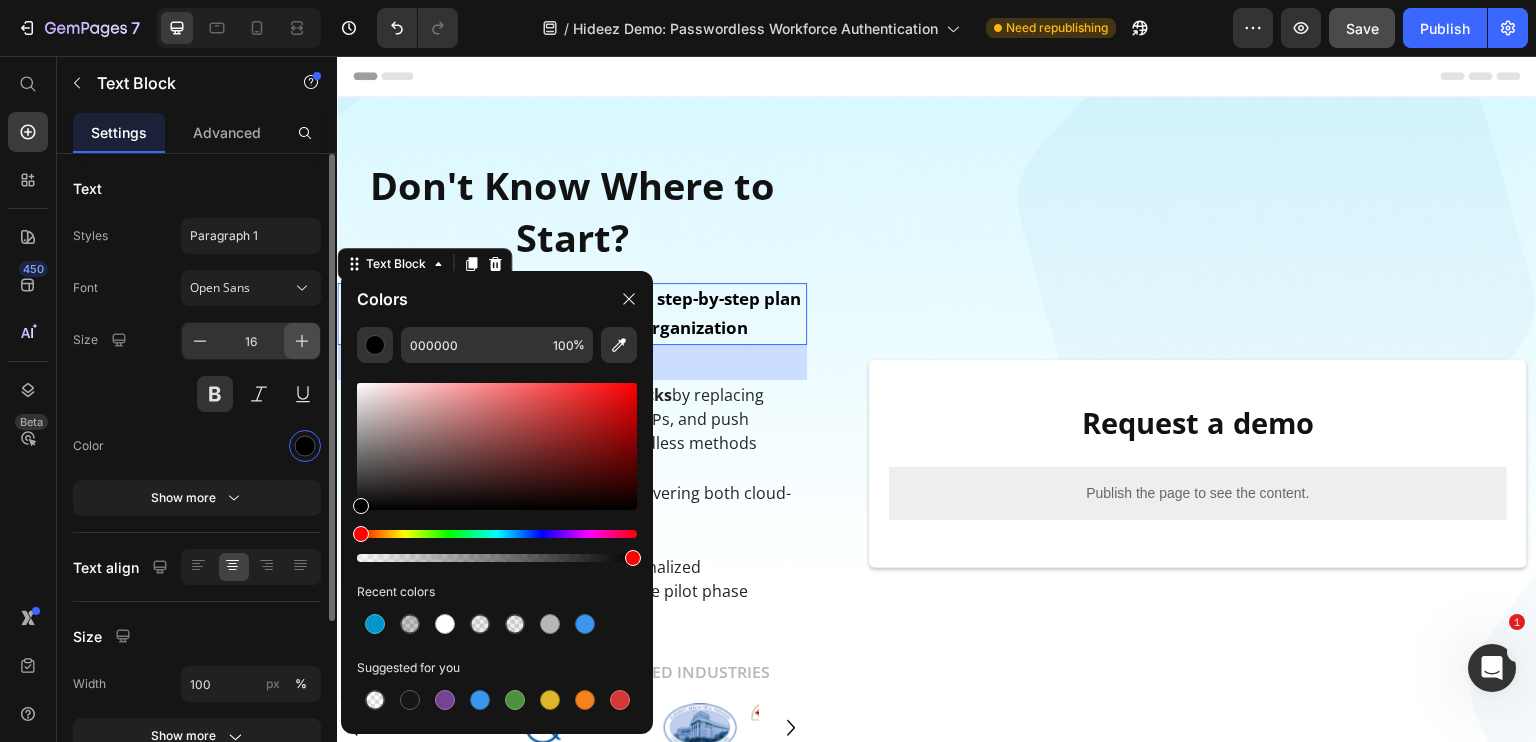 click 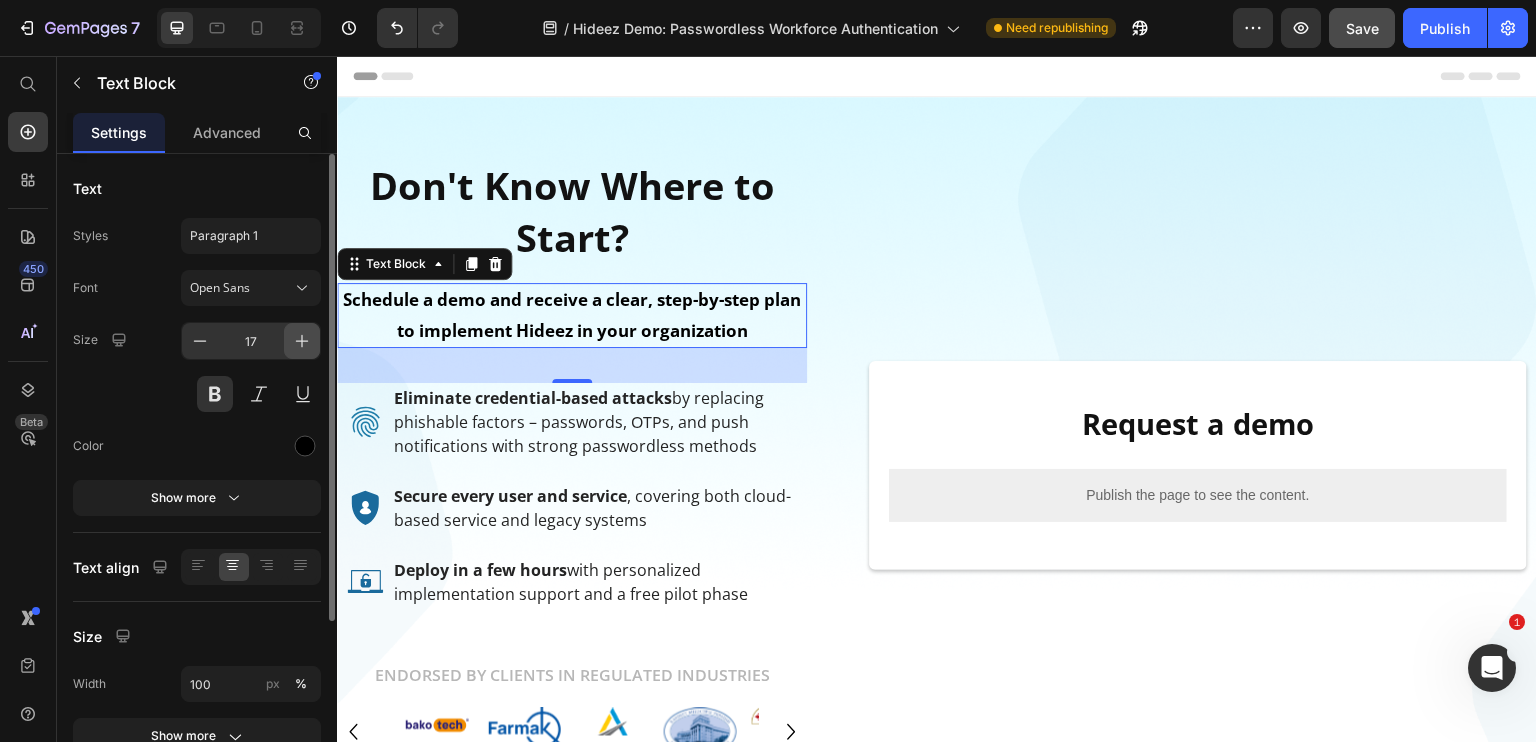 click 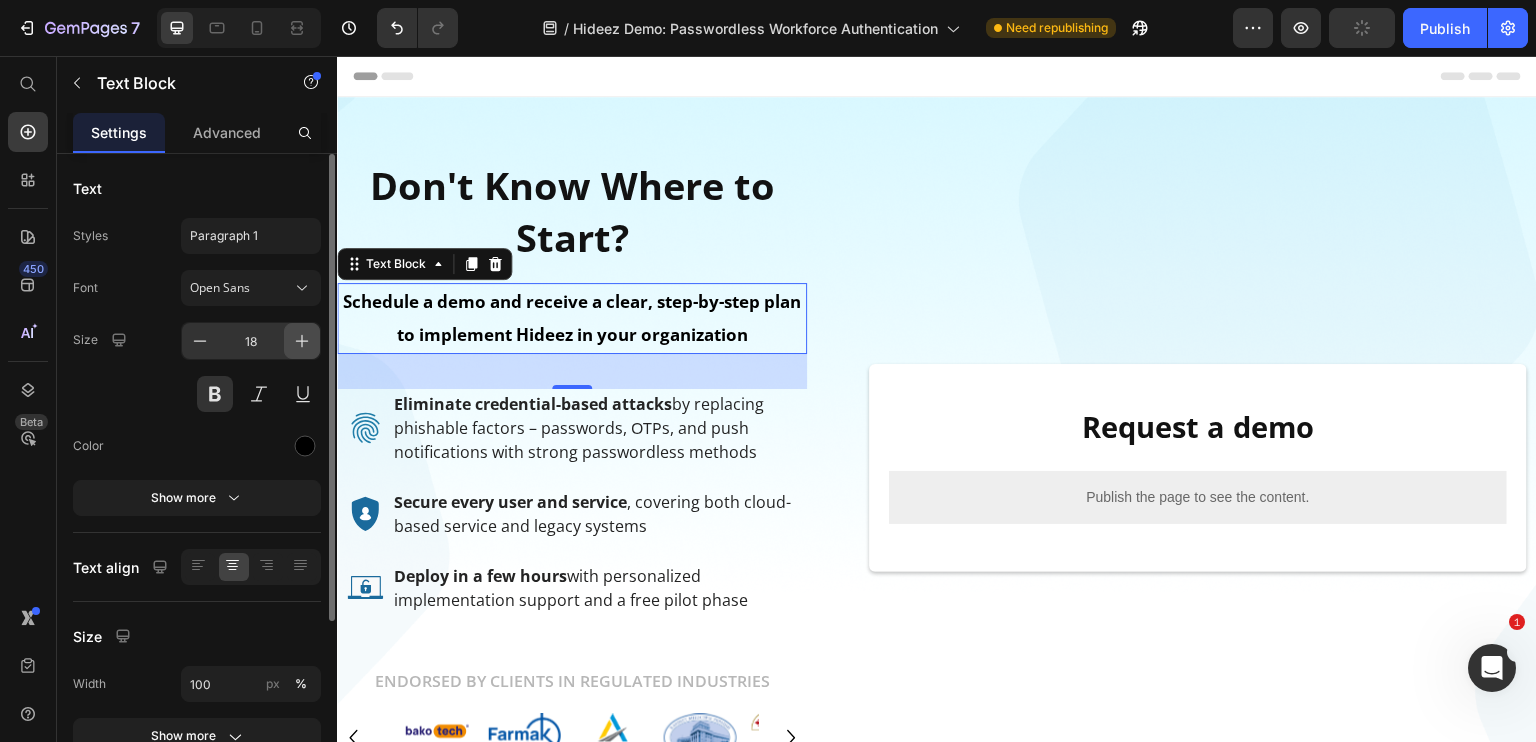 click 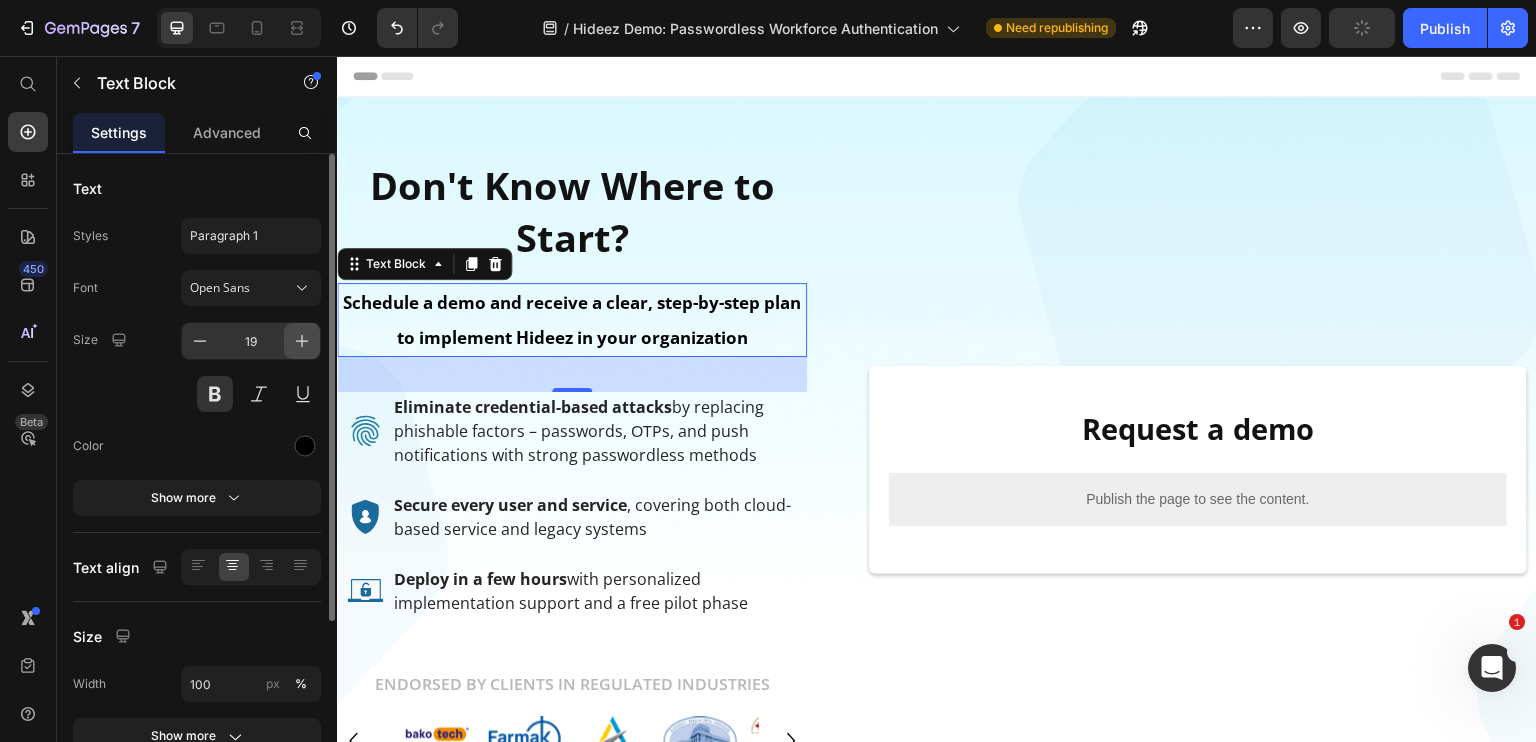 click 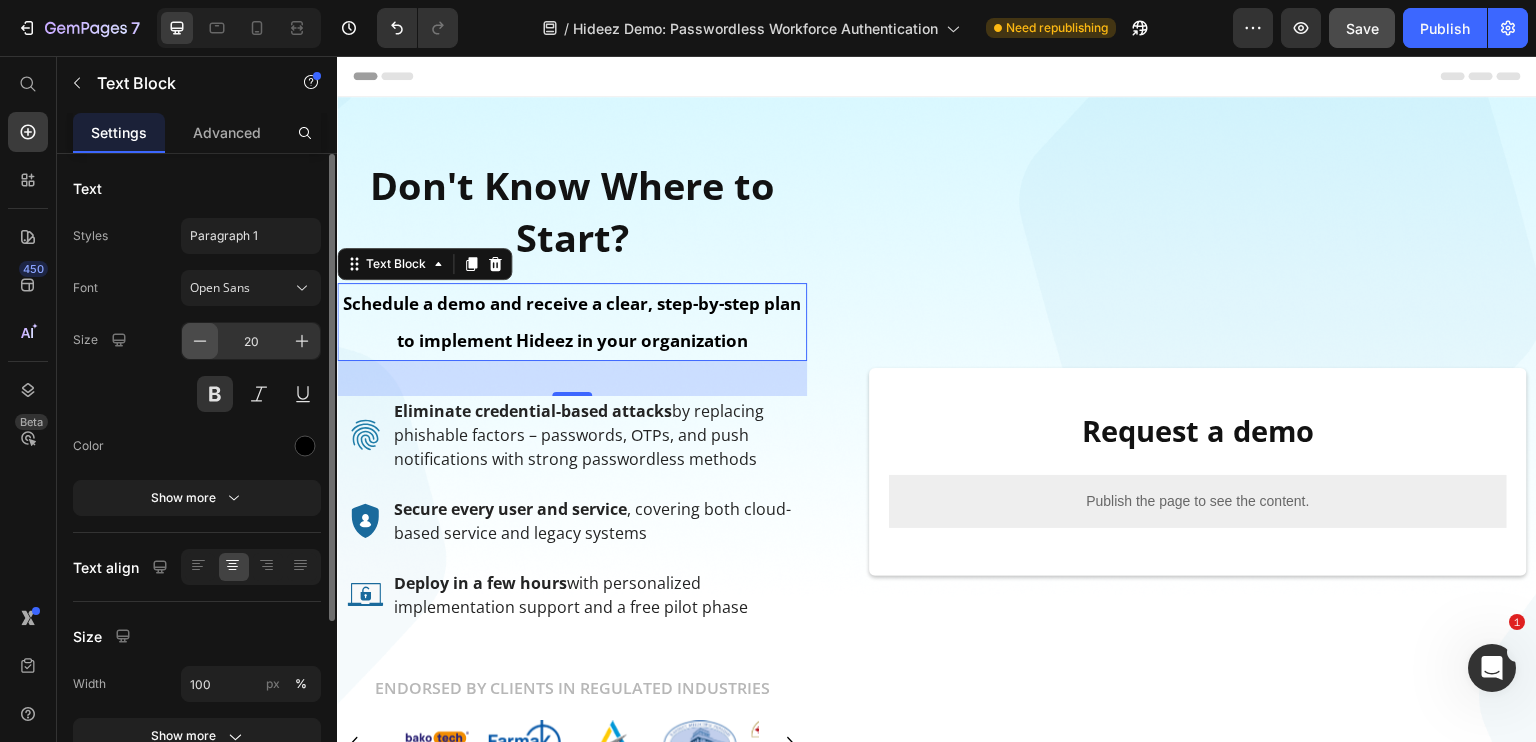 click at bounding box center [200, 341] 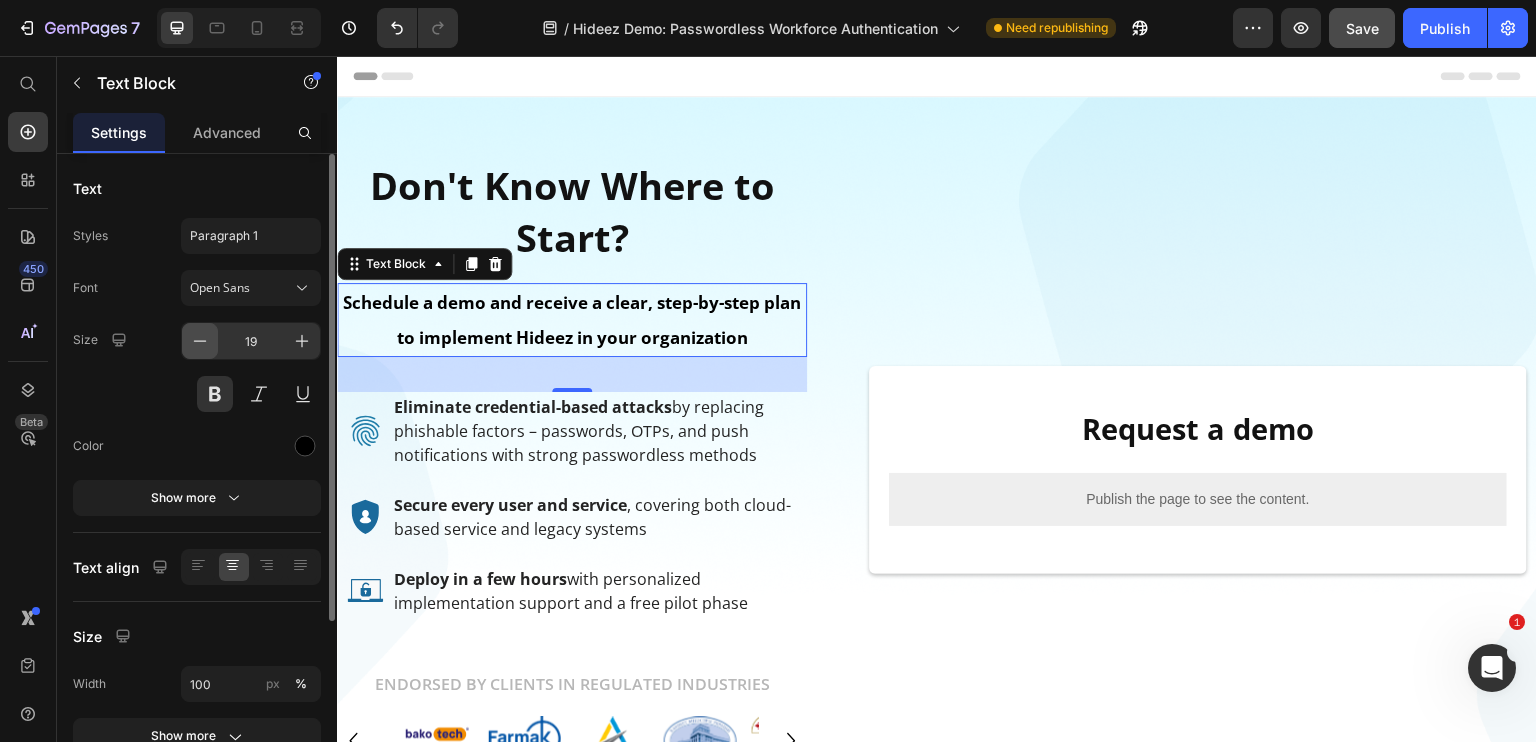 click at bounding box center [200, 341] 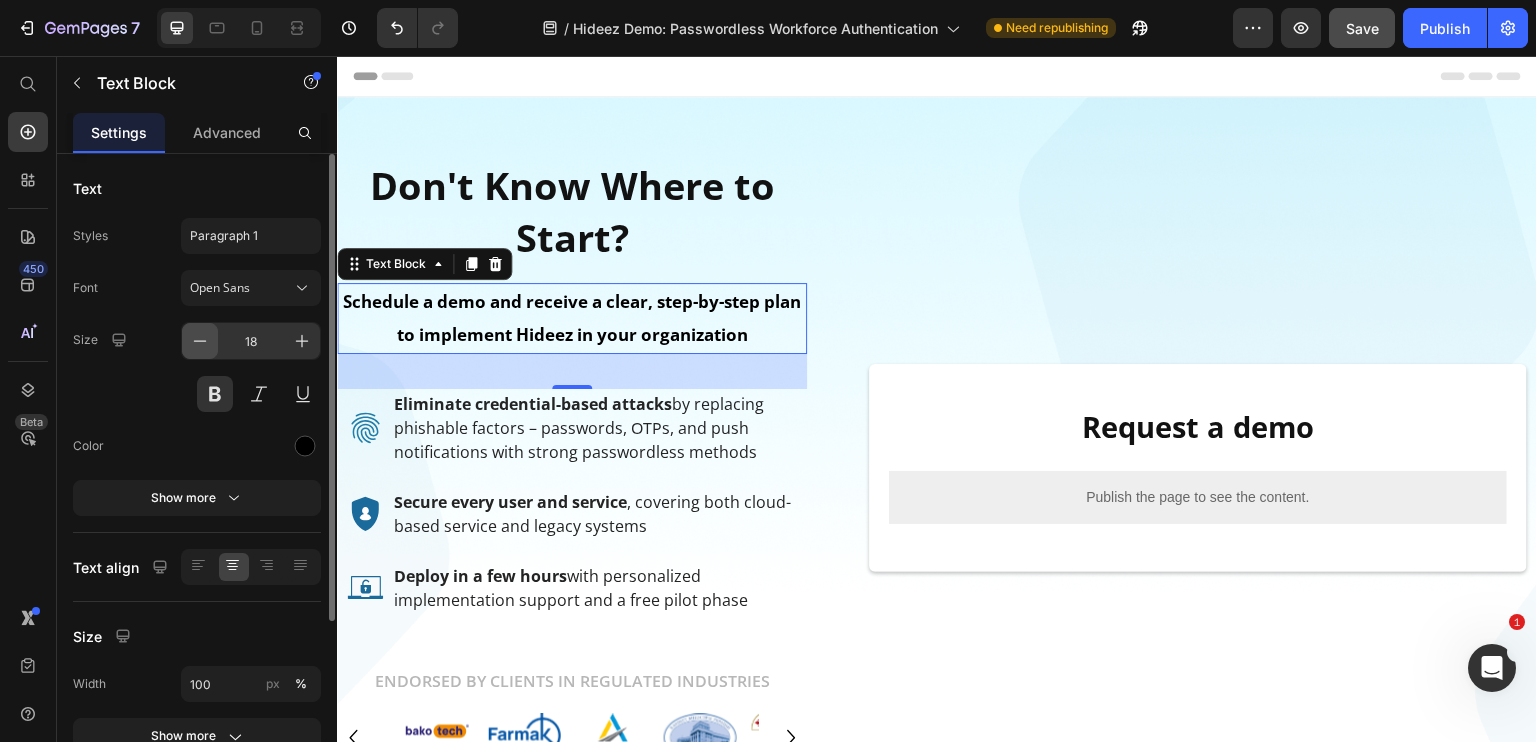 click at bounding box center (200, 341) 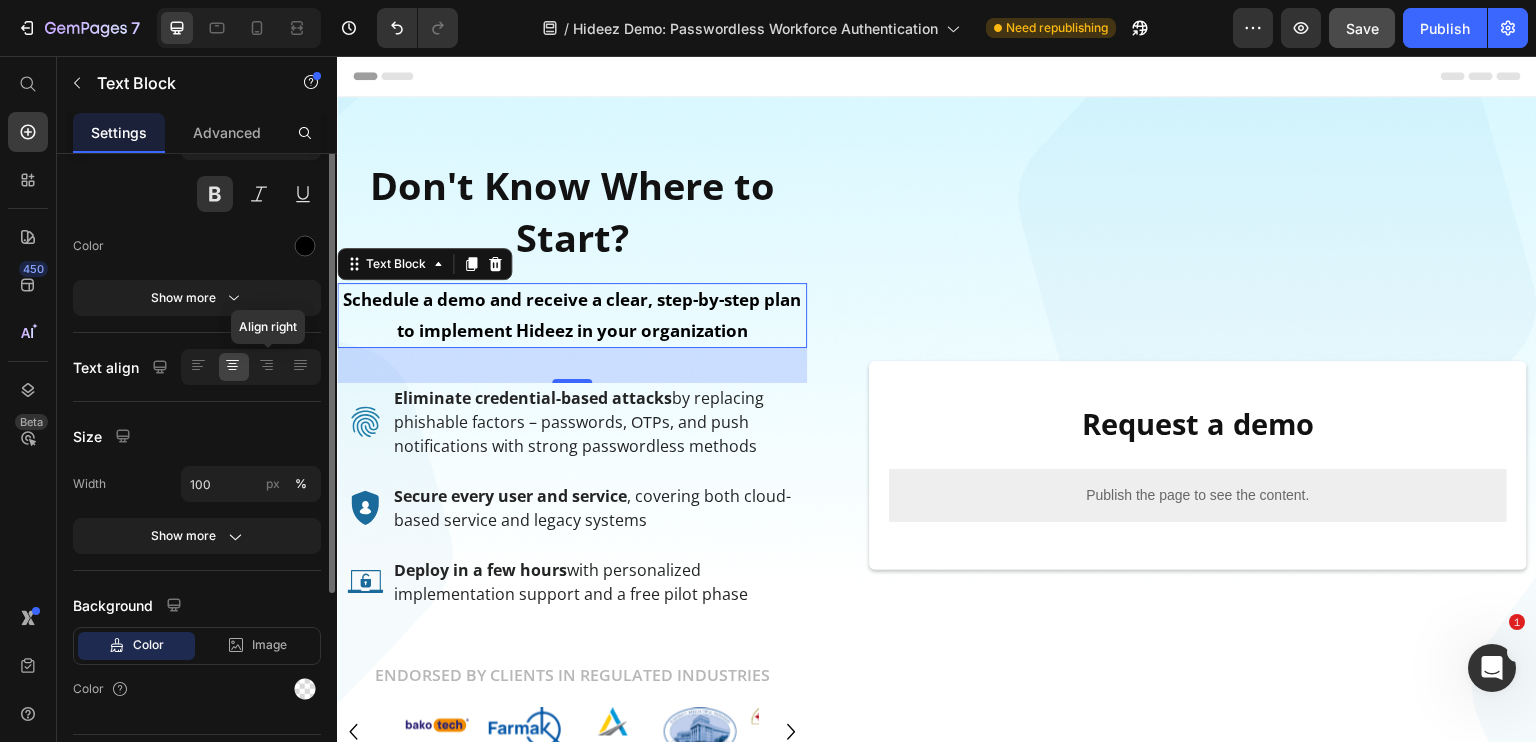 scroll, scrollTop: 247, scrollLeft: 0, axis: vertical 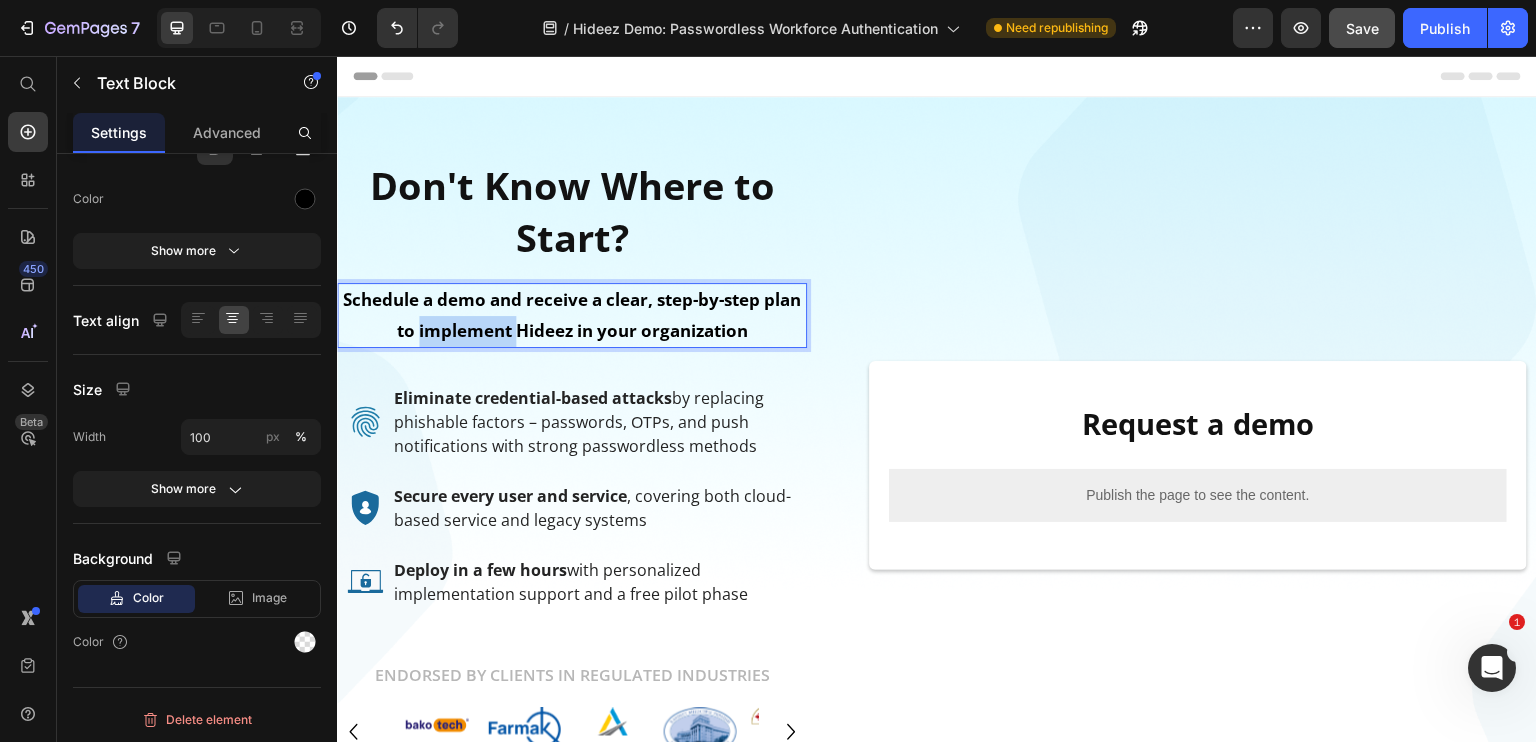 click on "Schedule a demo and receive a clear, step-by-step plan to implement Hideez in your organization" at bounding box center [572, 315] 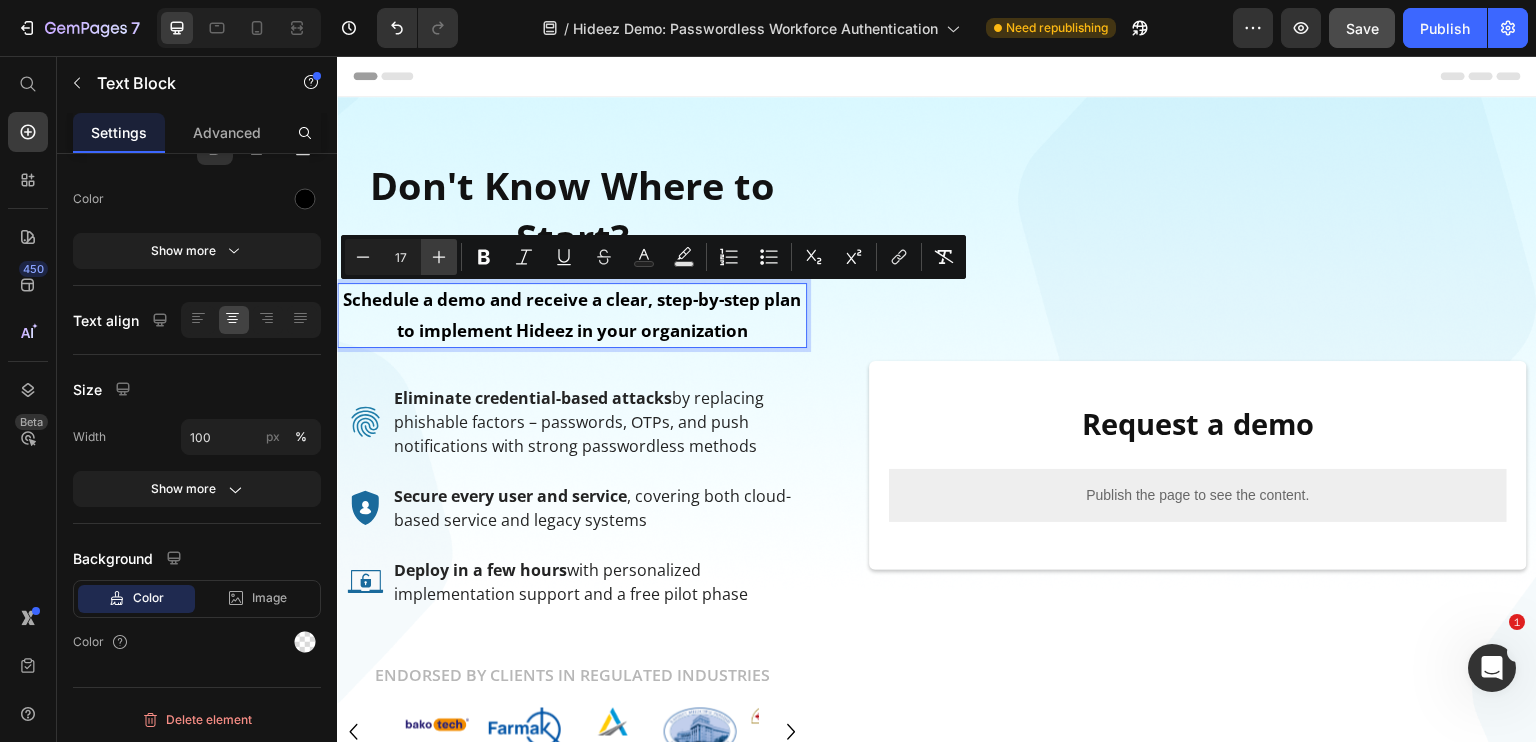 click 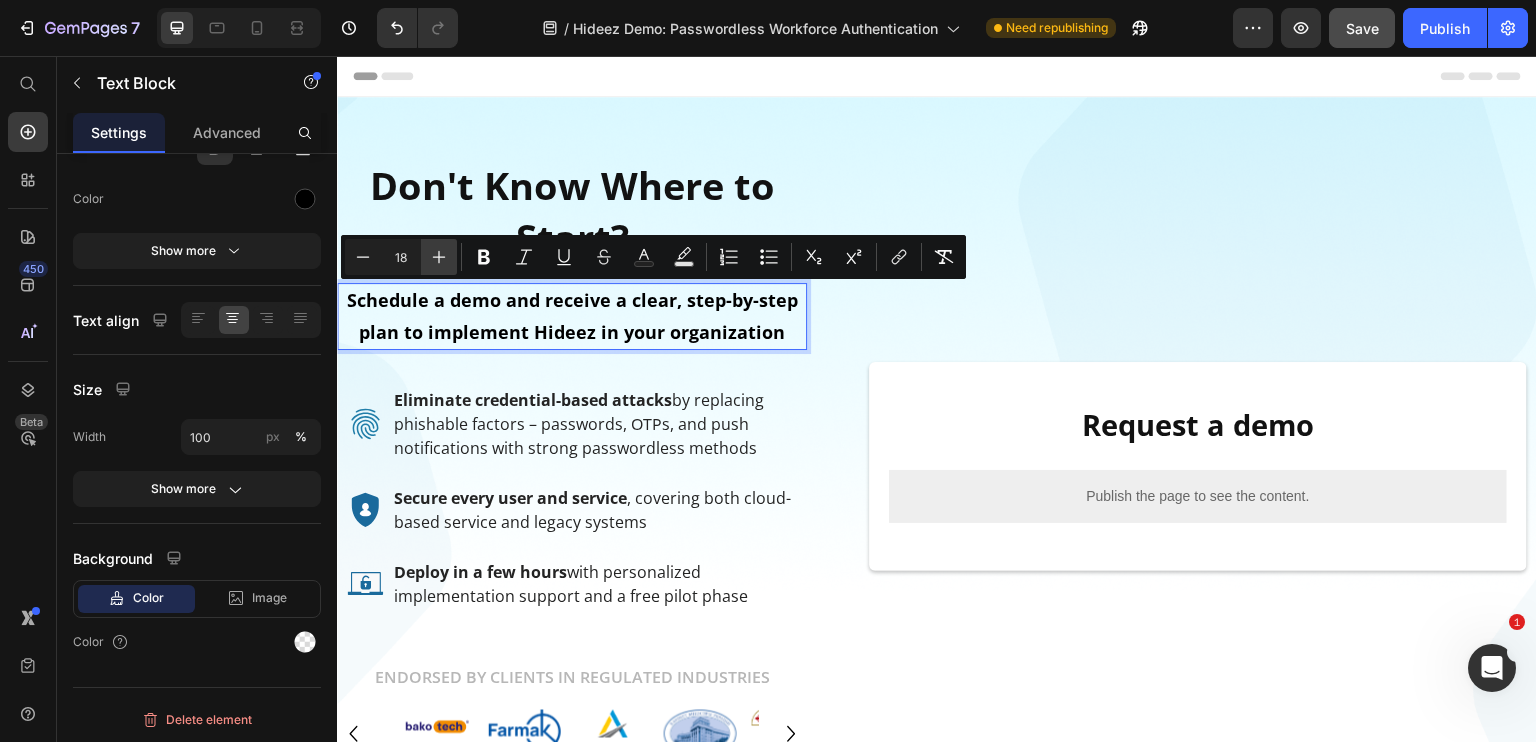 click 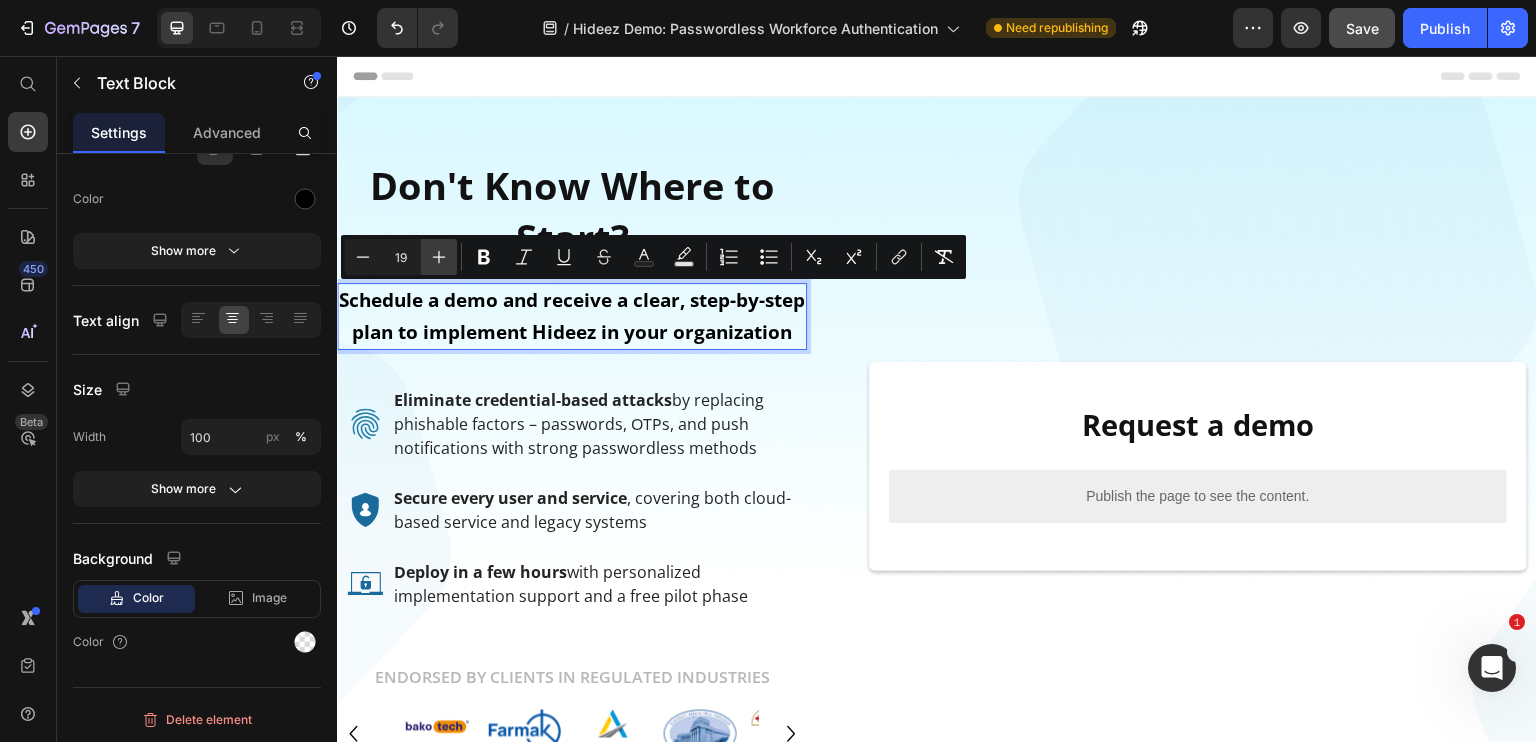 click 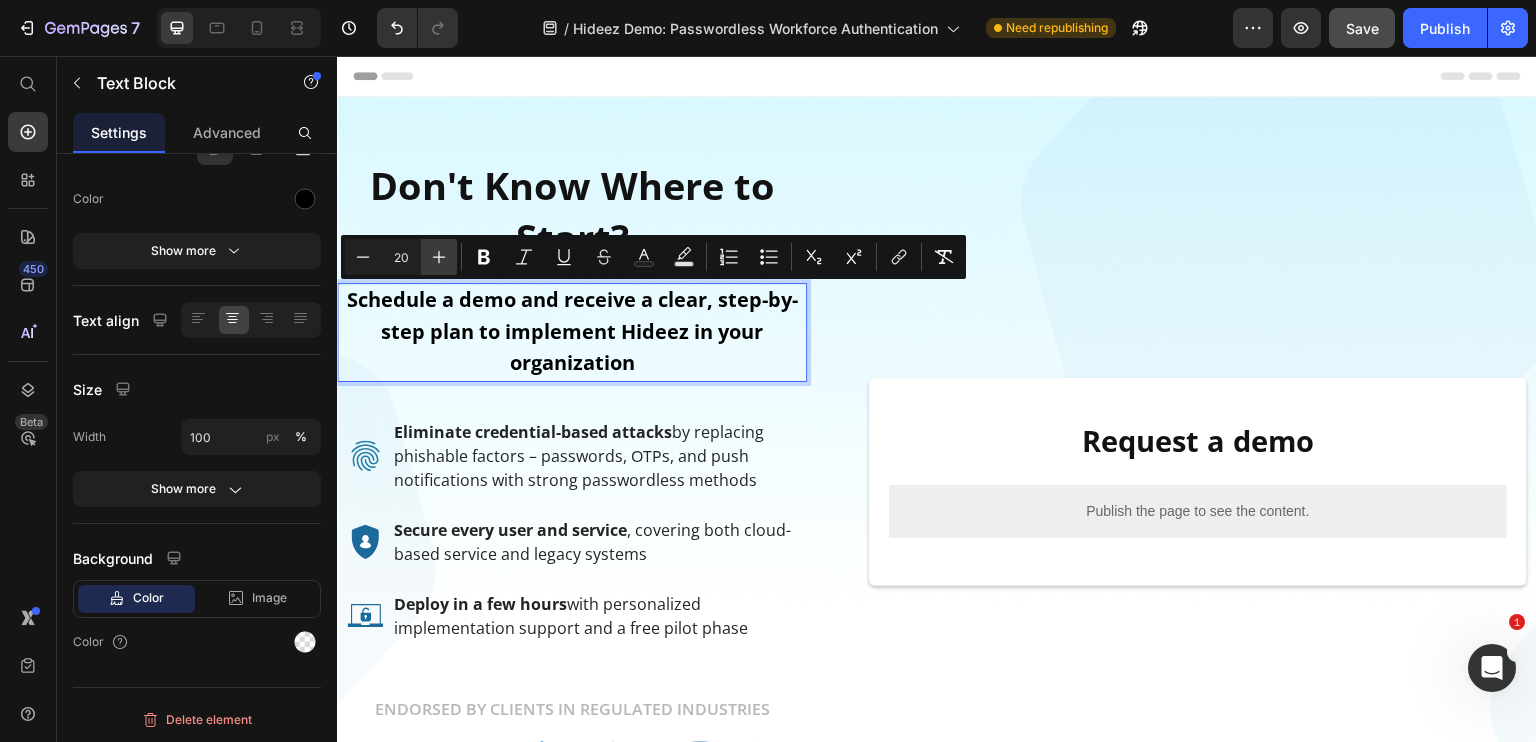 click 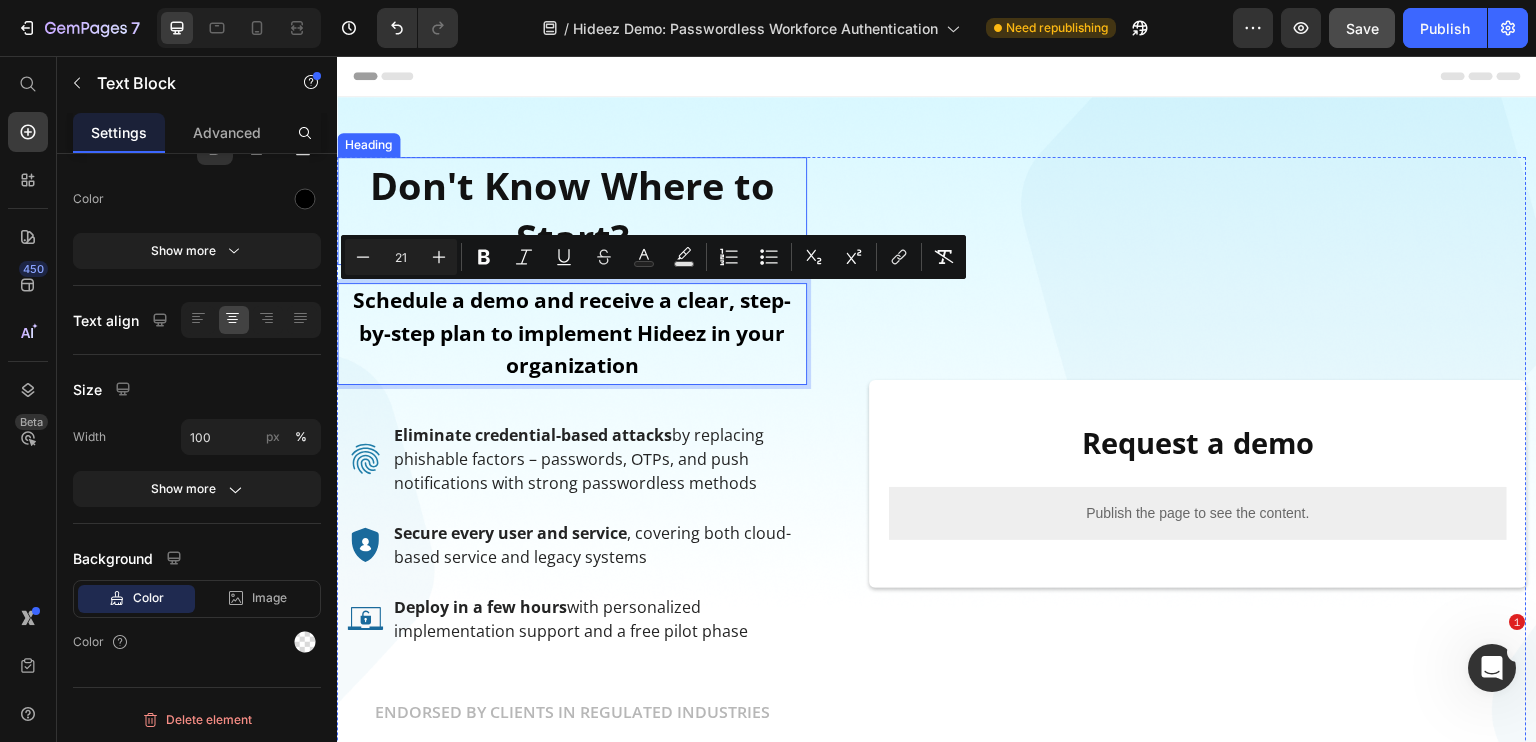 click on "Don't Know Where to Start?" at bounding box center (572, 211) 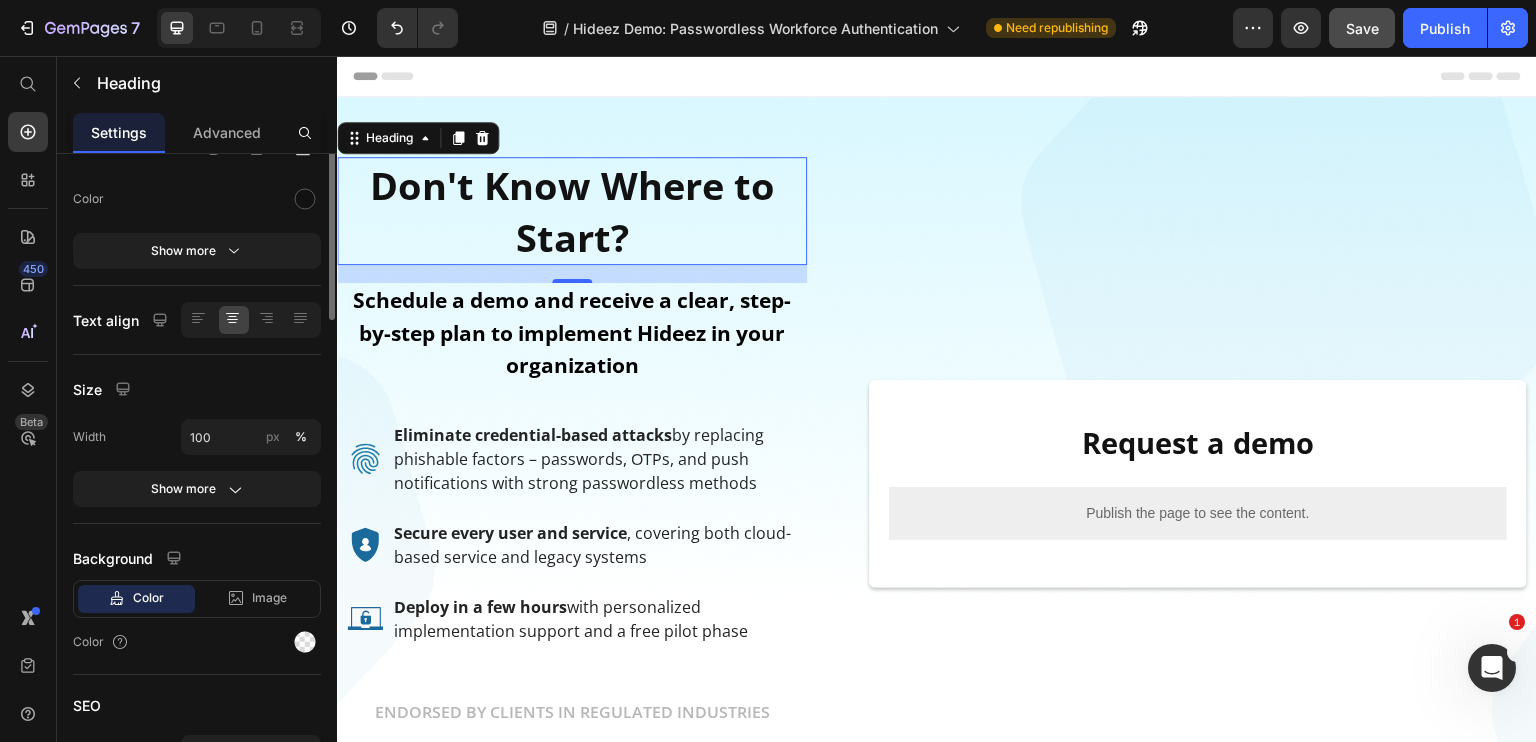 scroll, scrollTop: 0, scrollLeft: 0, axis: both 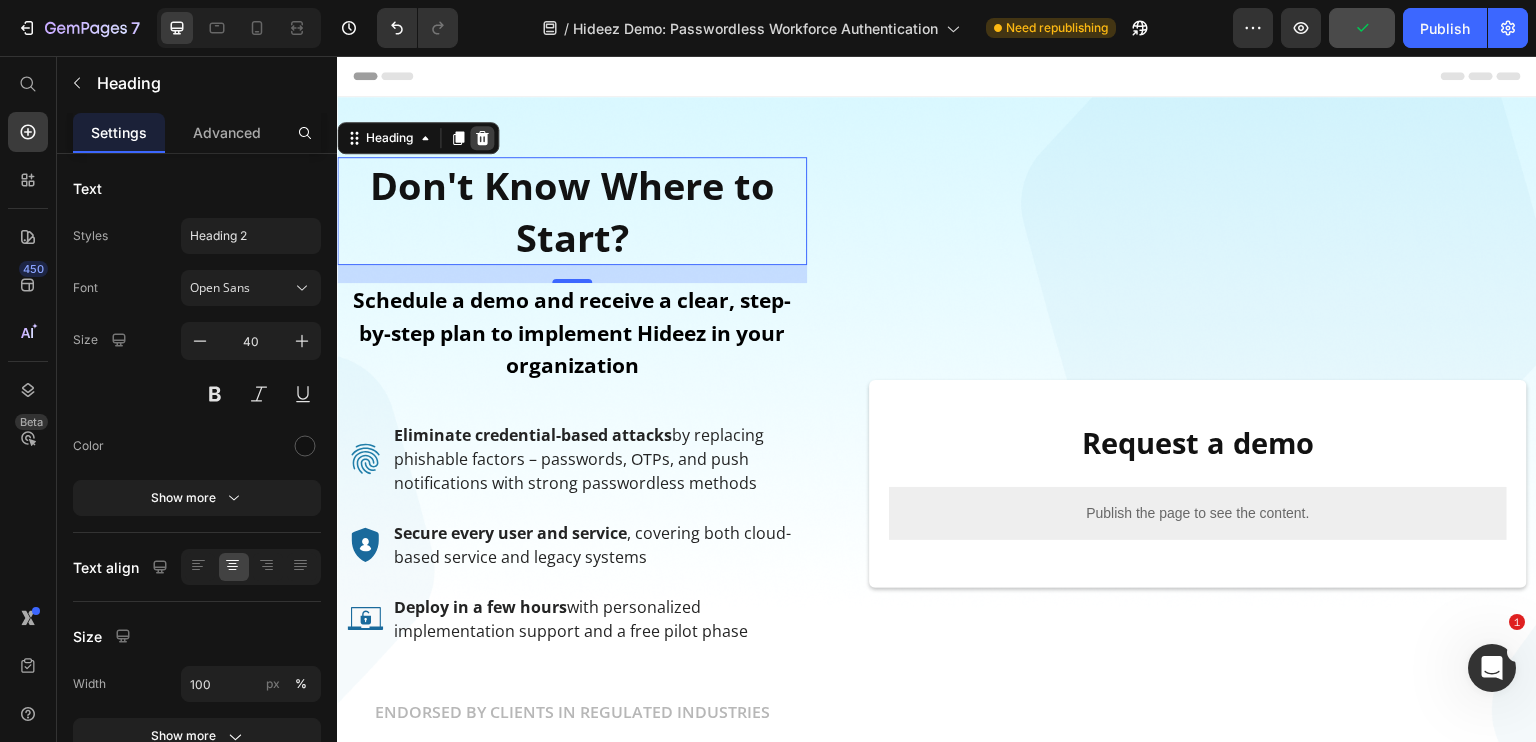click 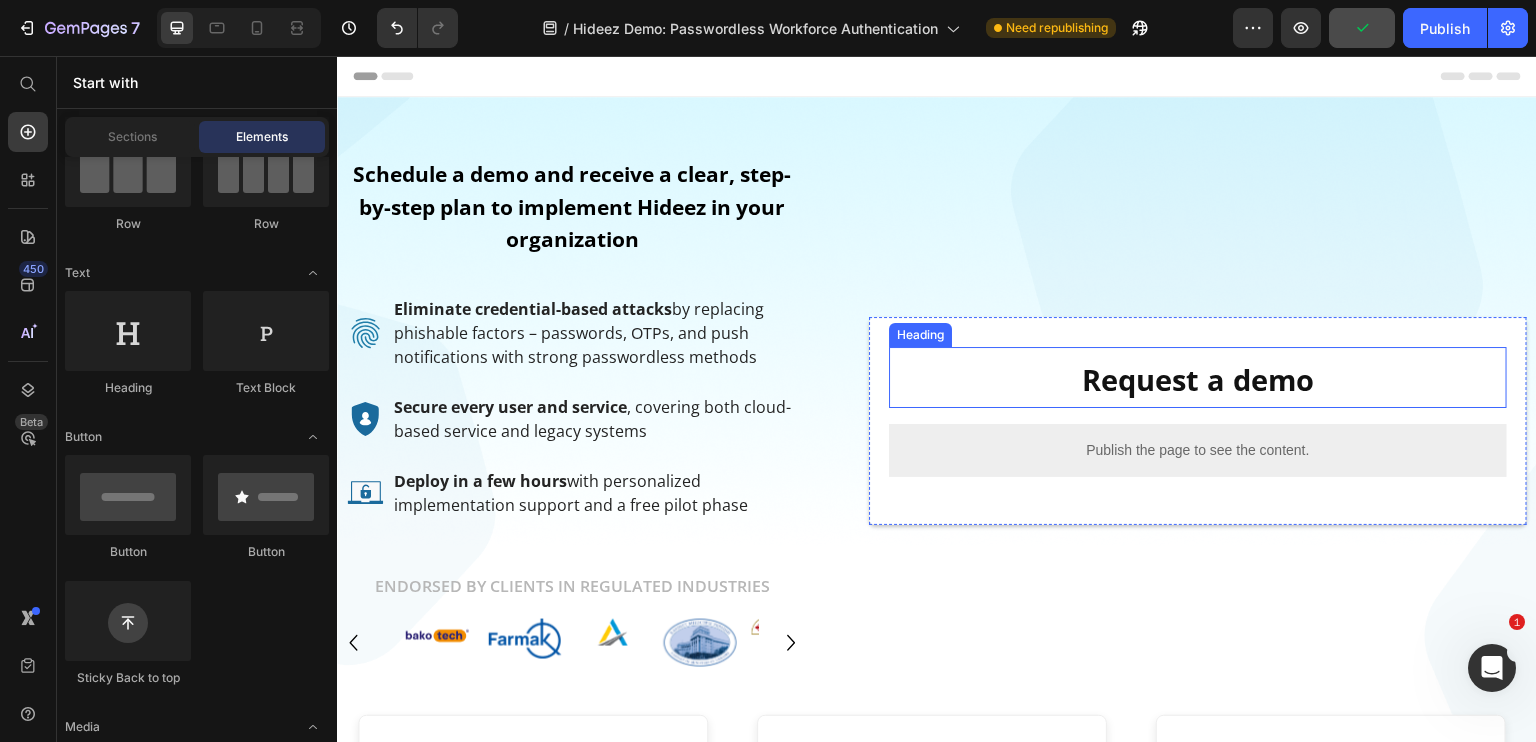 click on "Request a demo" at bounding box center (1198, 379) 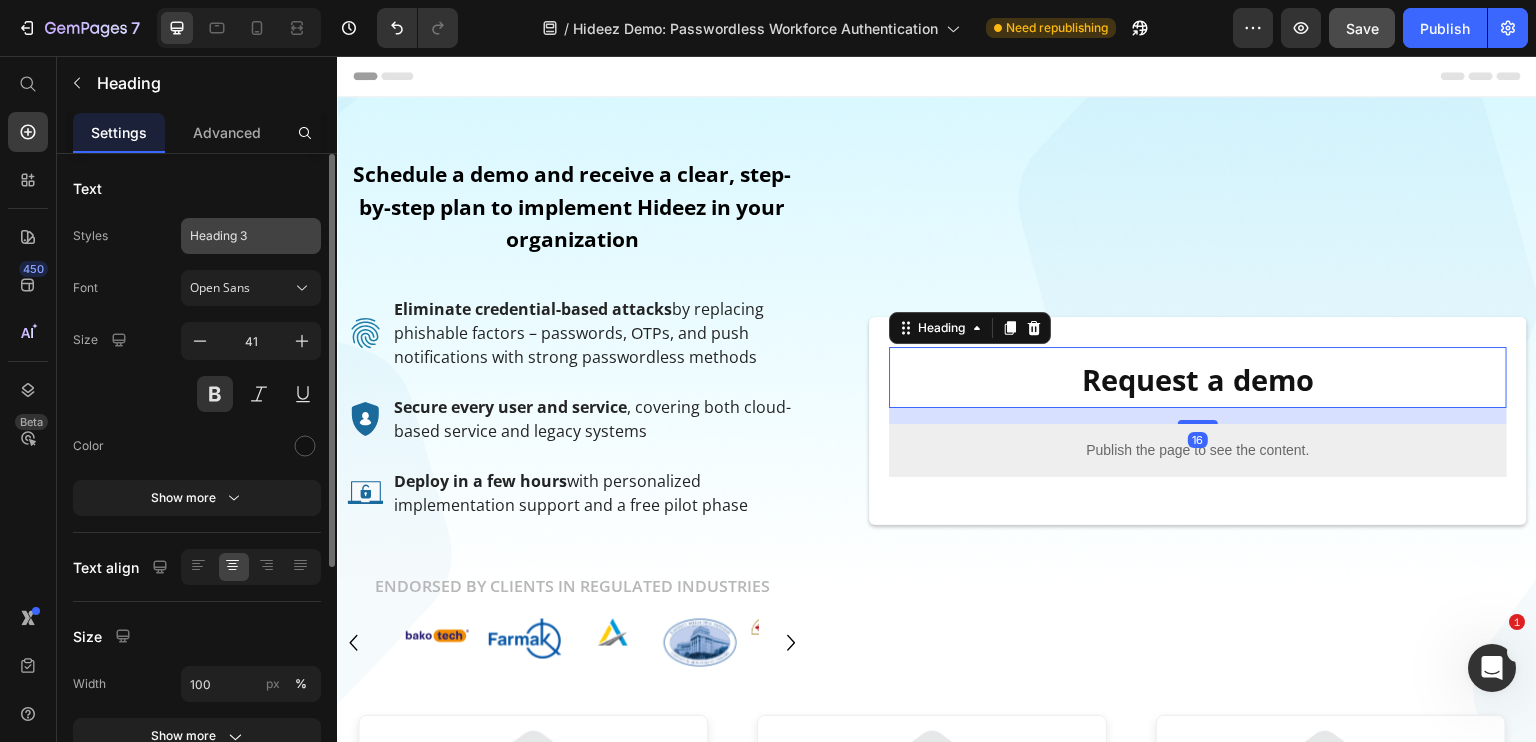 click on "Heading 3" at bounding box center [251, 236] 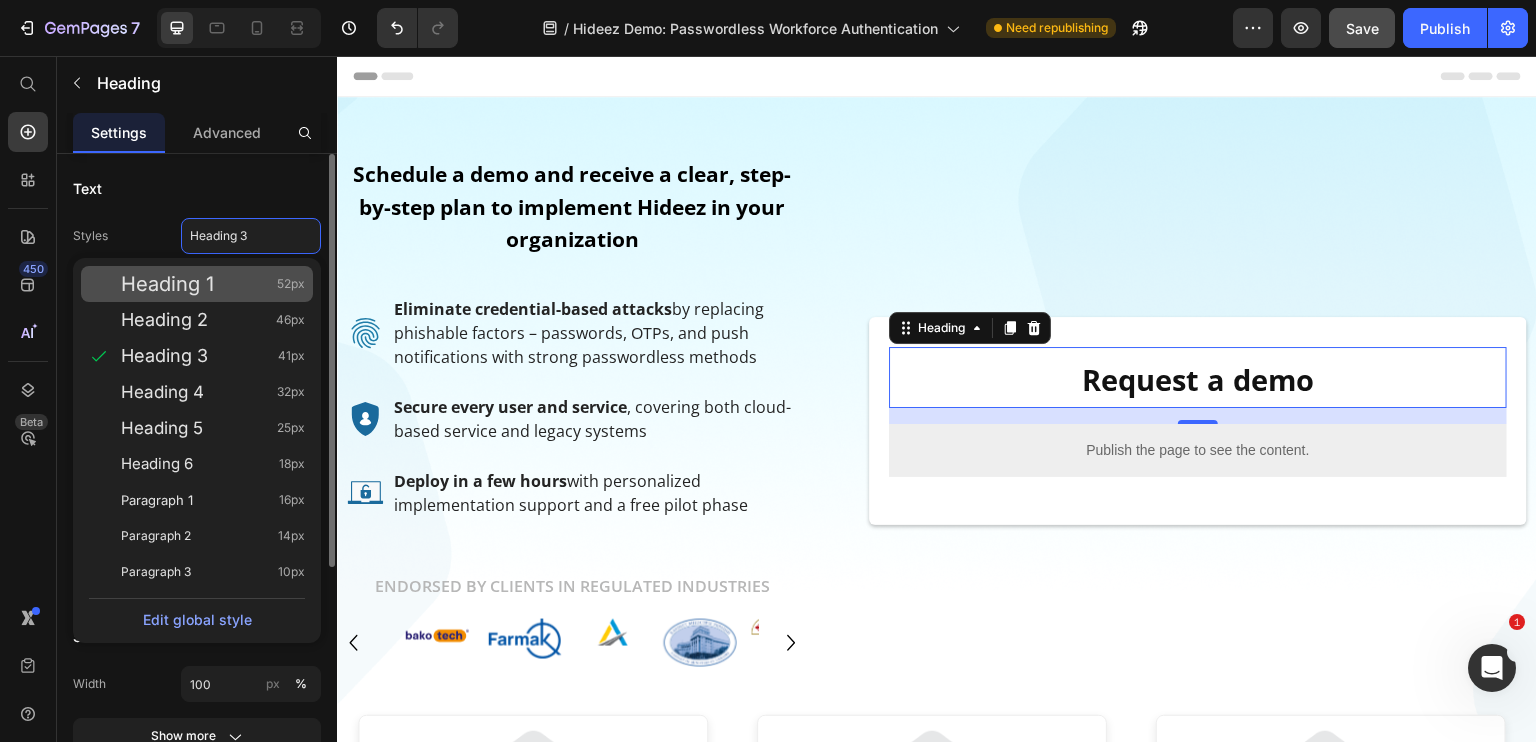 click on "Heading 1" at bounding box center [167, 284] 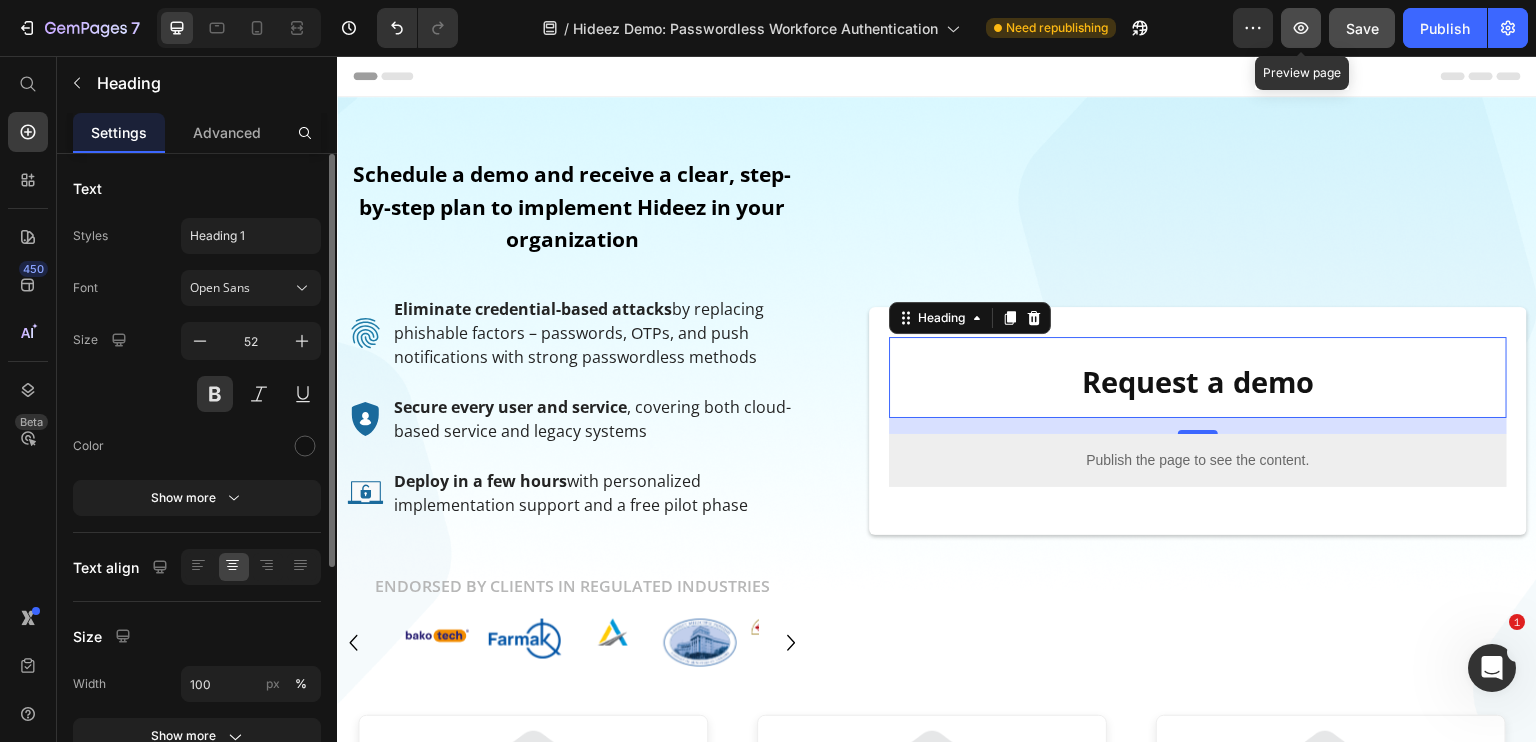 click 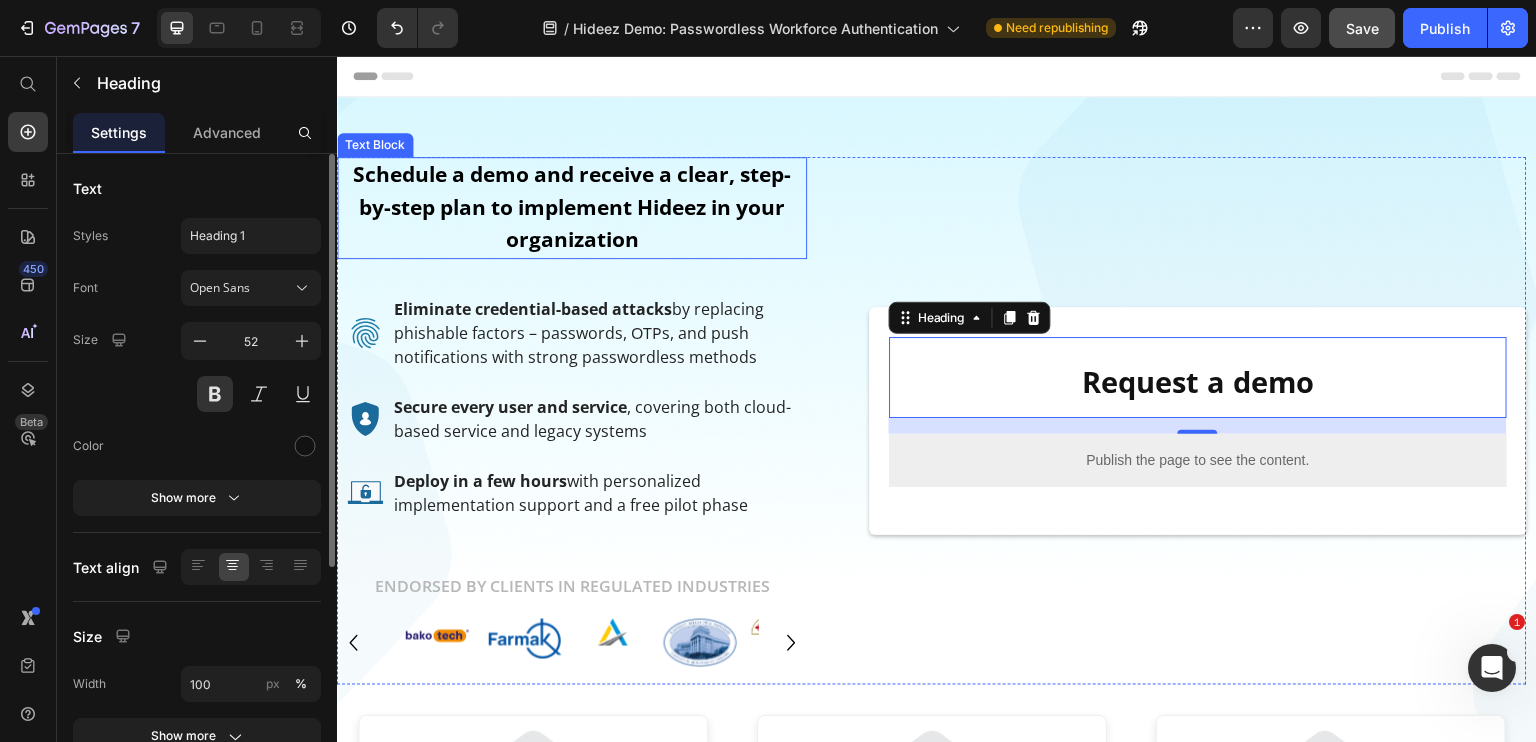 click on "Schedule a demo and receive a clear, step-by-step plan to implement Hideez in your organization" at bounding box center (572, 206) 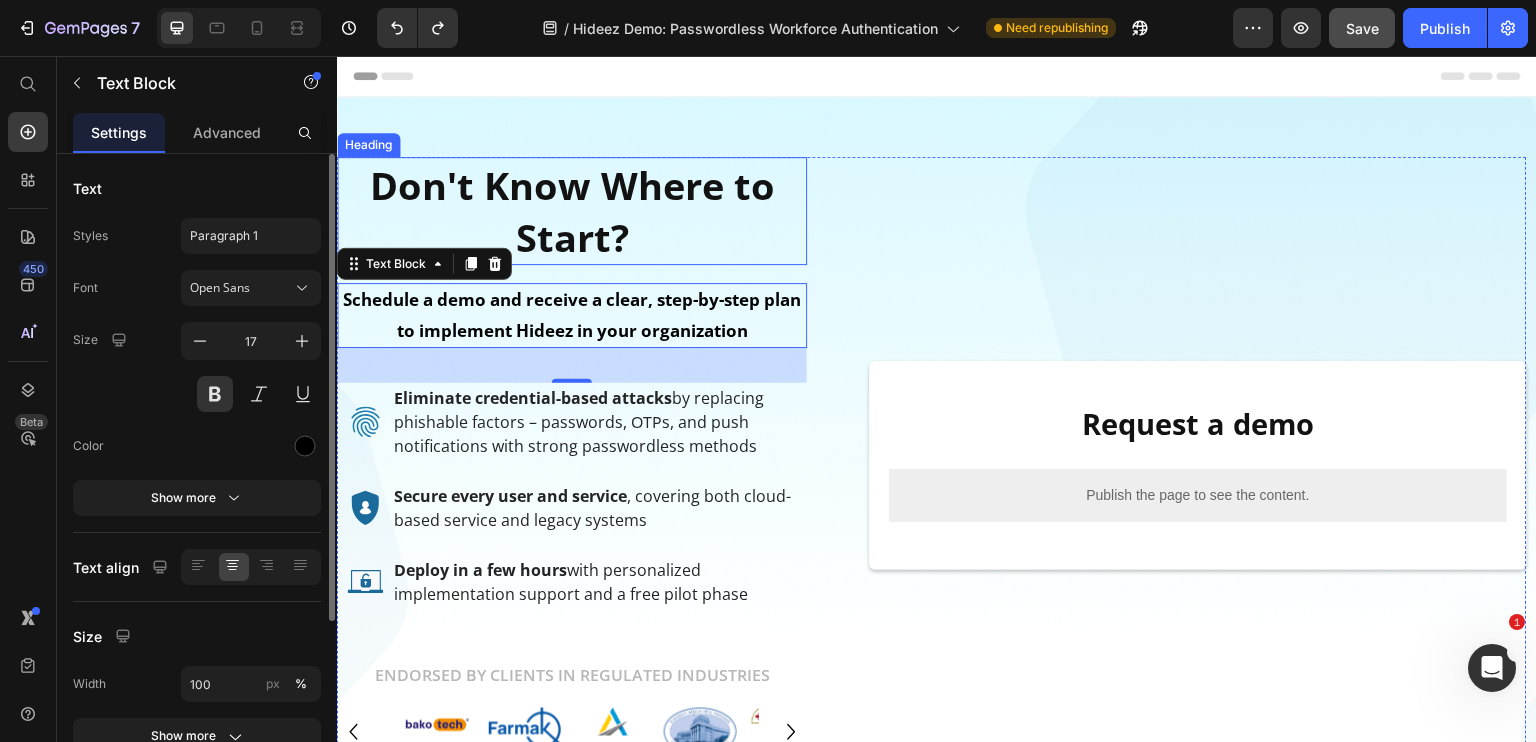 type on "16" 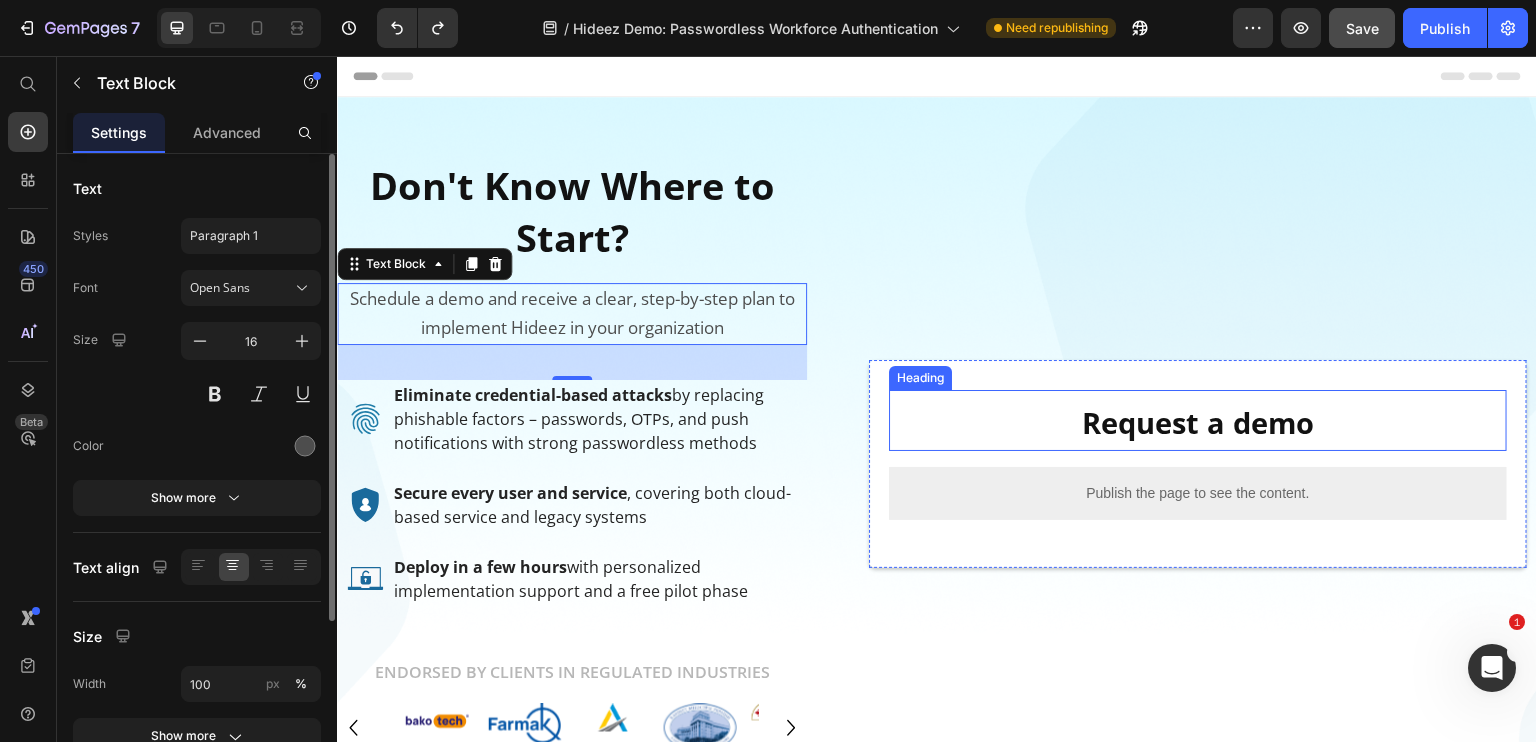 click on "⁠⁠⁠⁠⁠⁠⁠ Request a demo" at bounding box center (1198, 420) 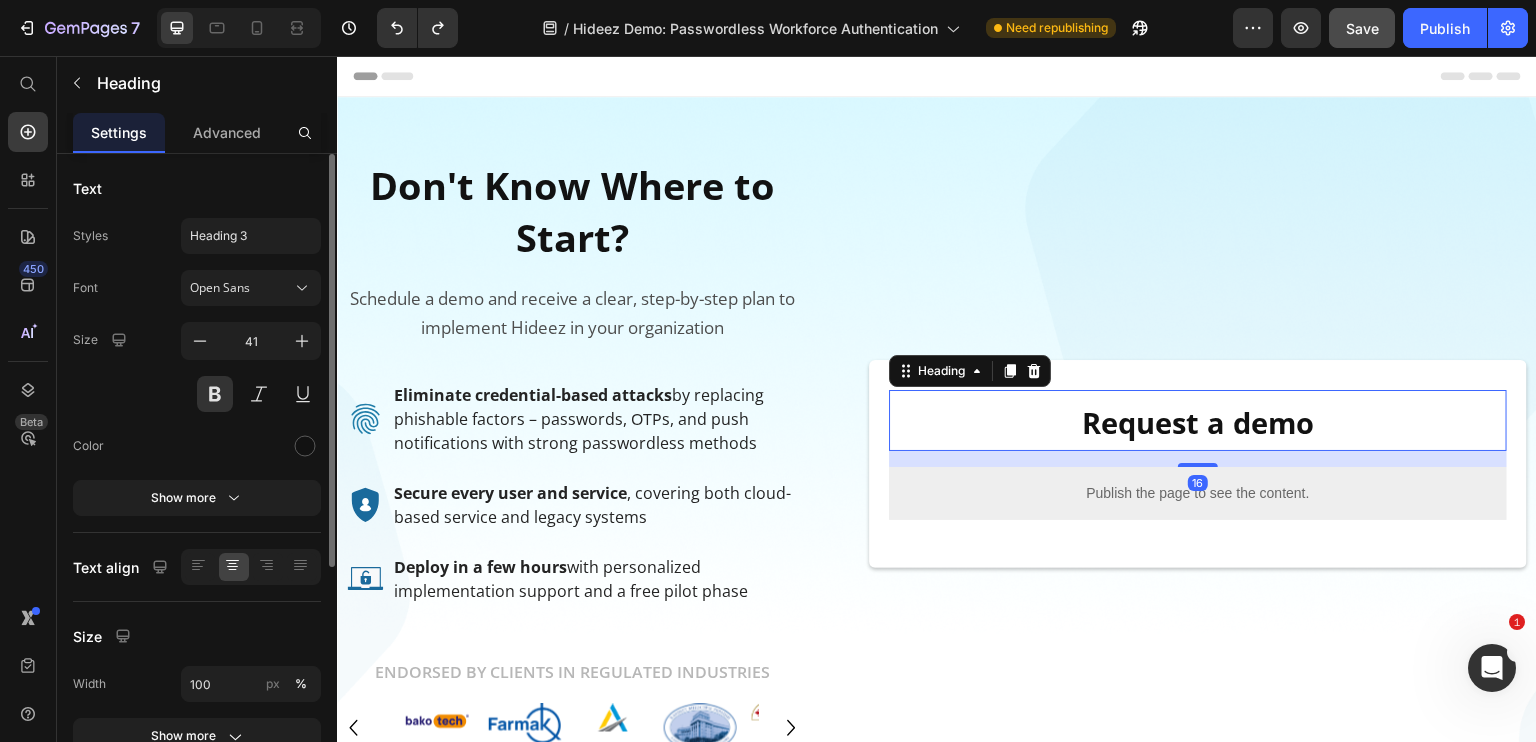 click on "Text Styles Heading 3 Font Open Sans Size 41 Color Show more" 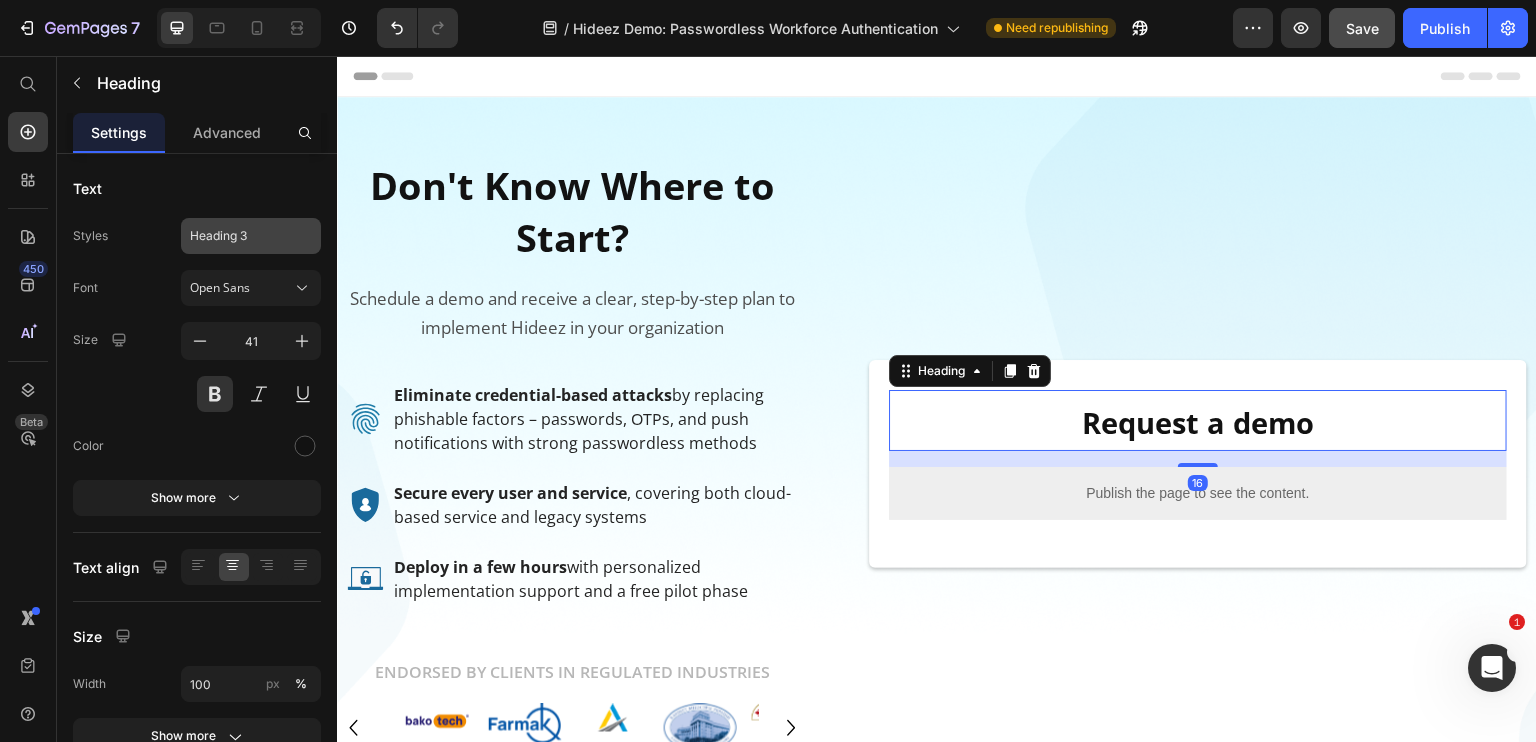 click on "Heading 3" at bounding box center [239, 236] 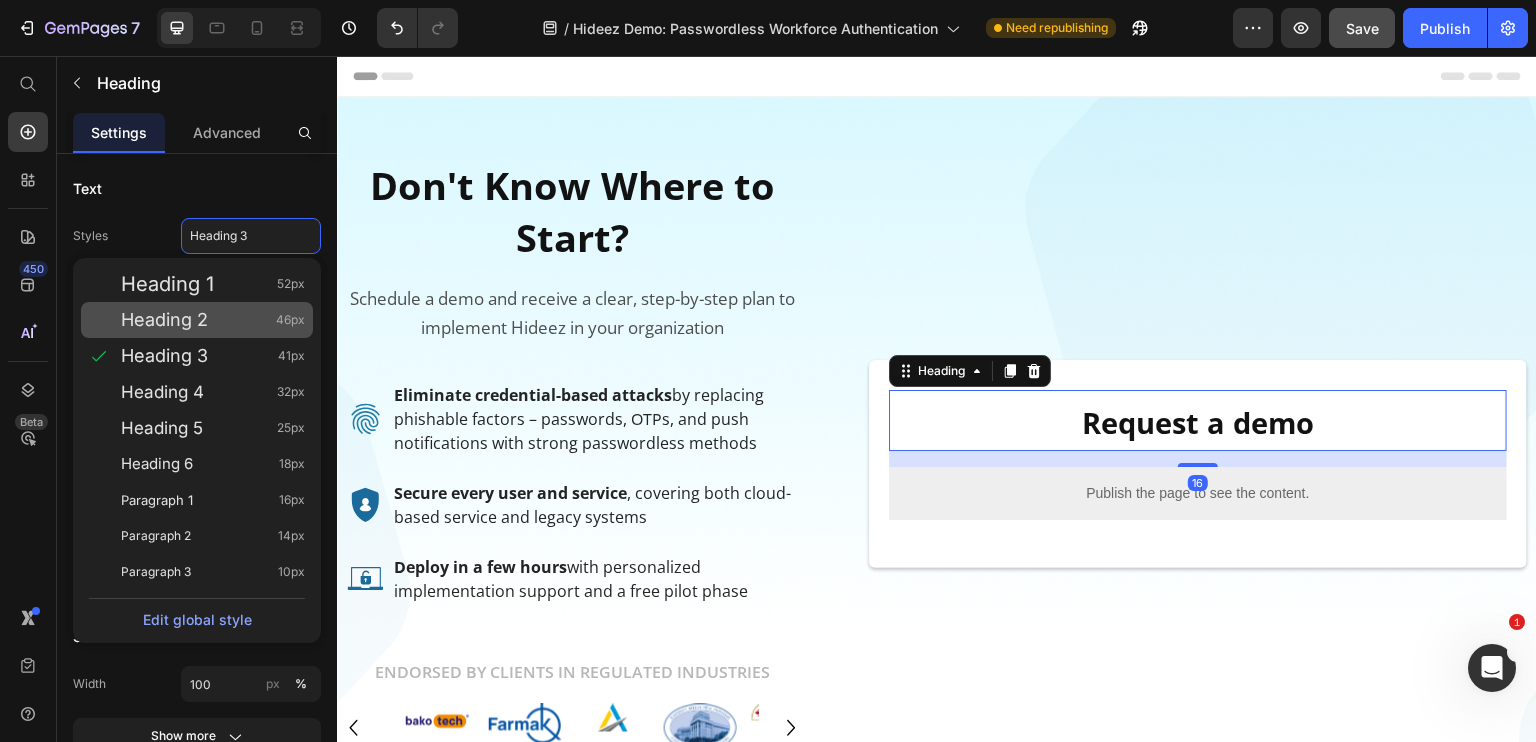click on "Heading 2" at bounding box center (164, 320) 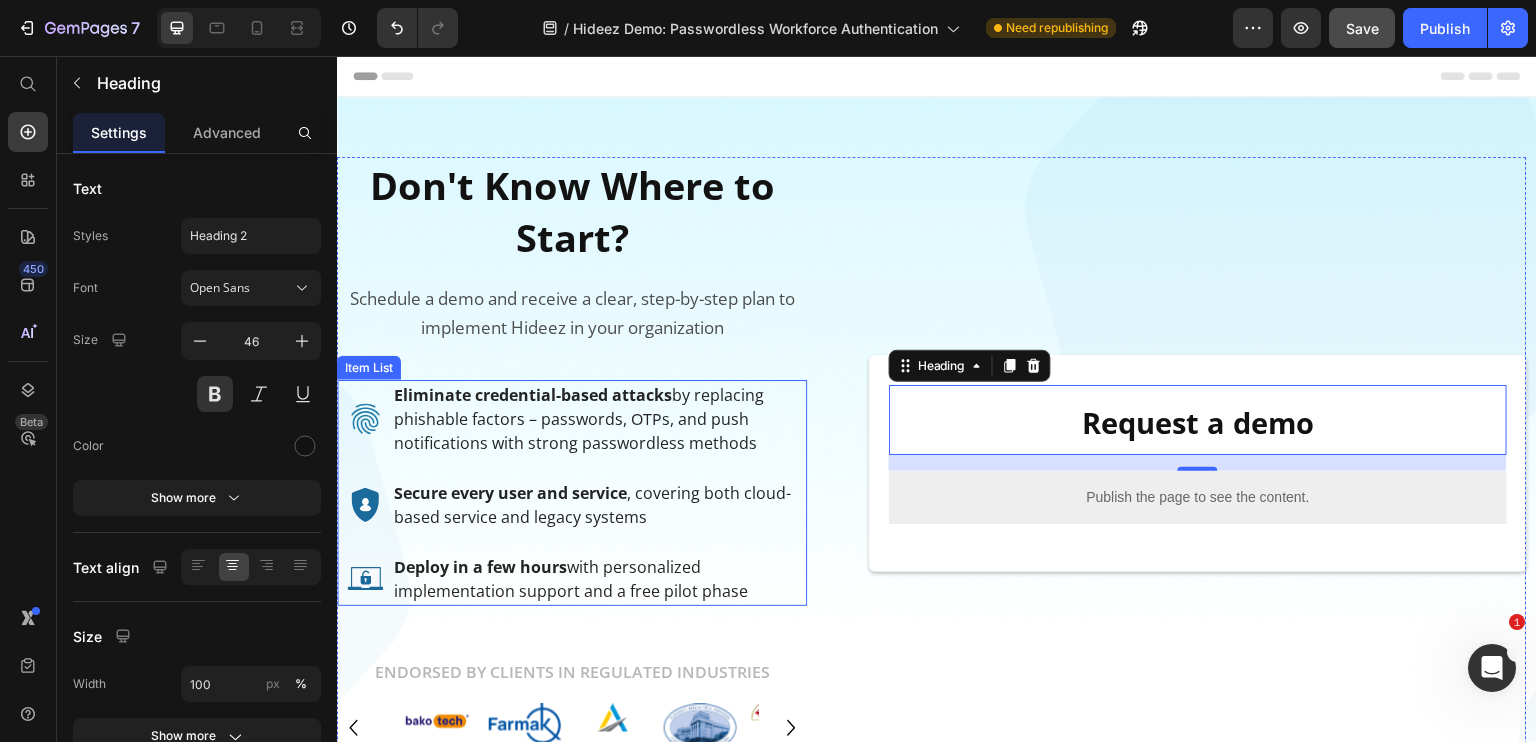 click 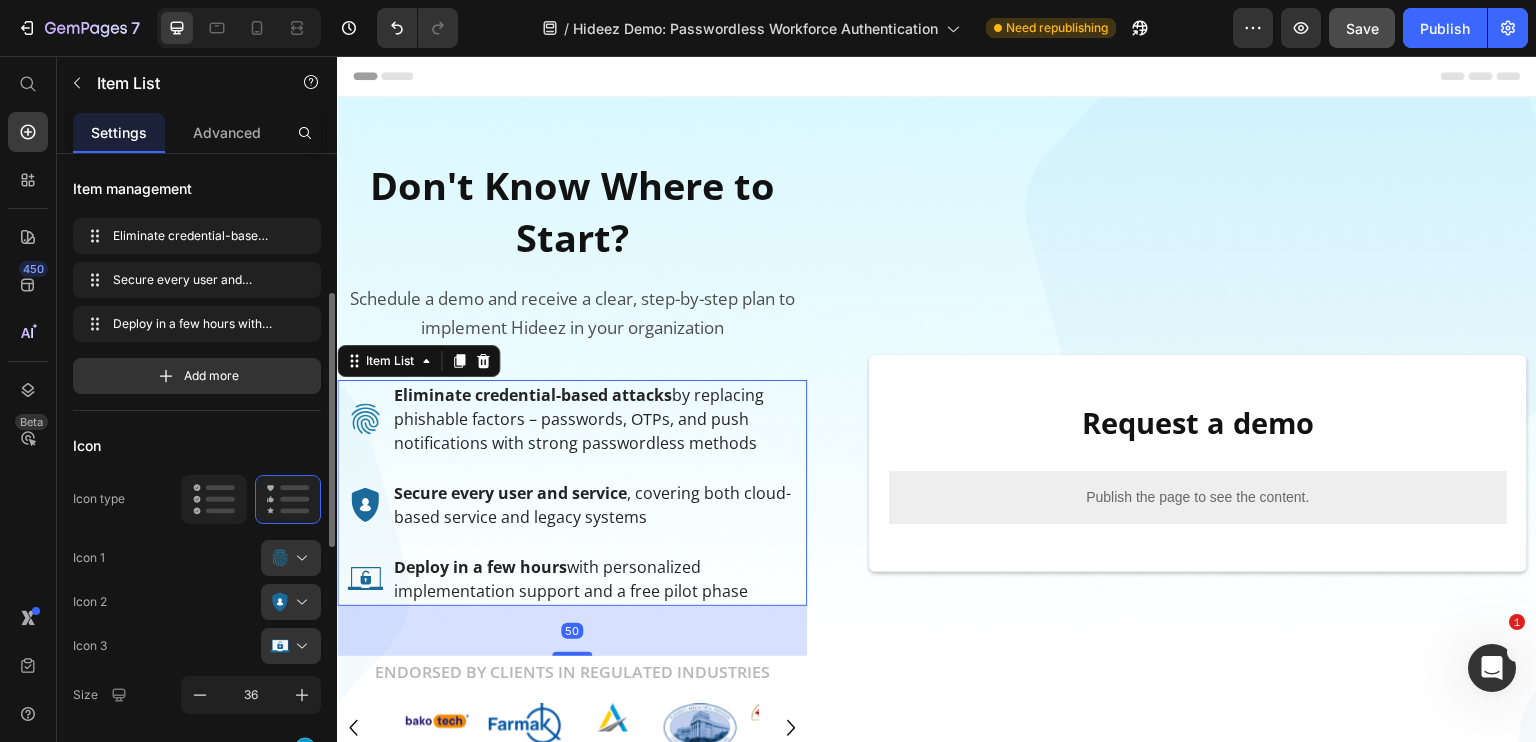 scroll, scrollTop: 100, scrollLeft: 0, axis: vertical 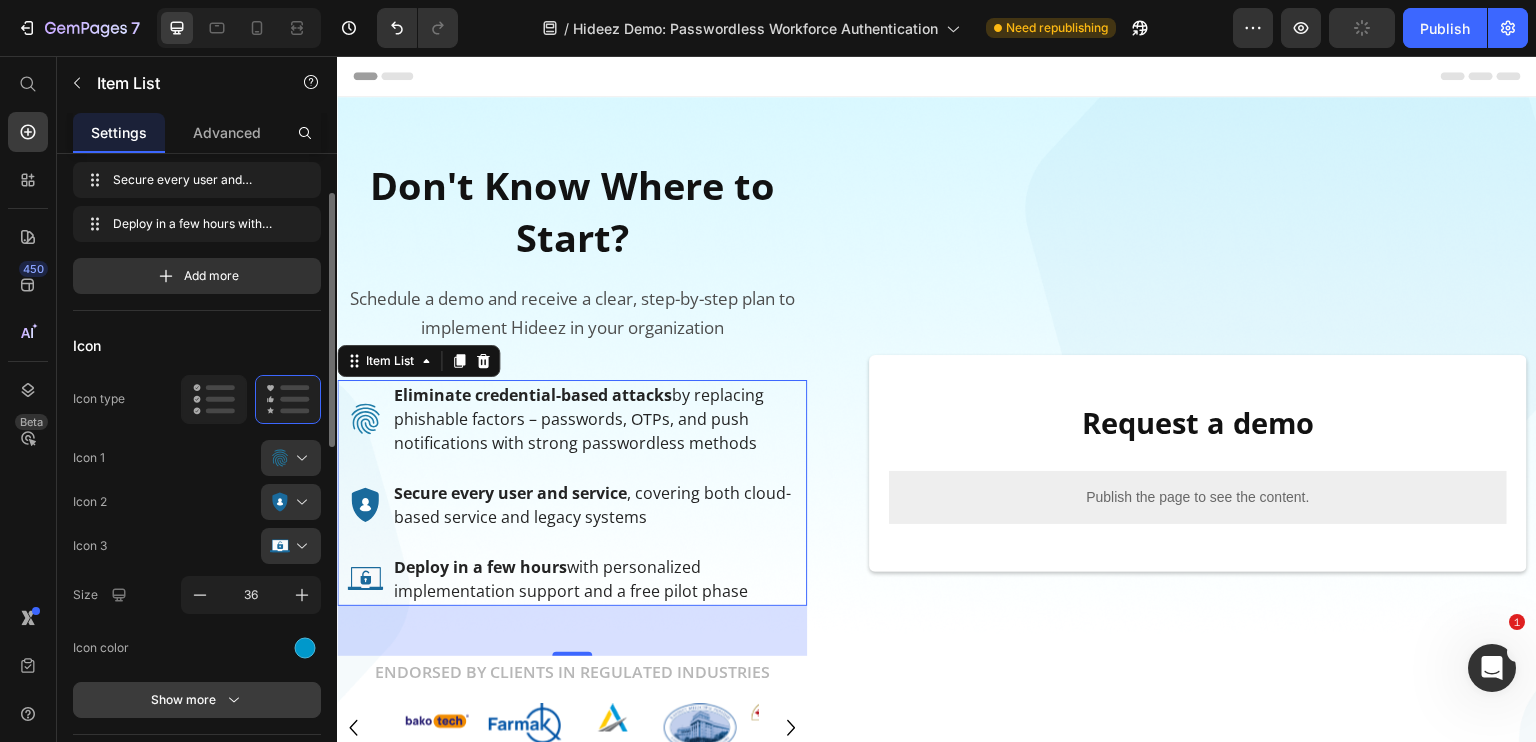 click on "Show more" at bounding box center (197, 700) 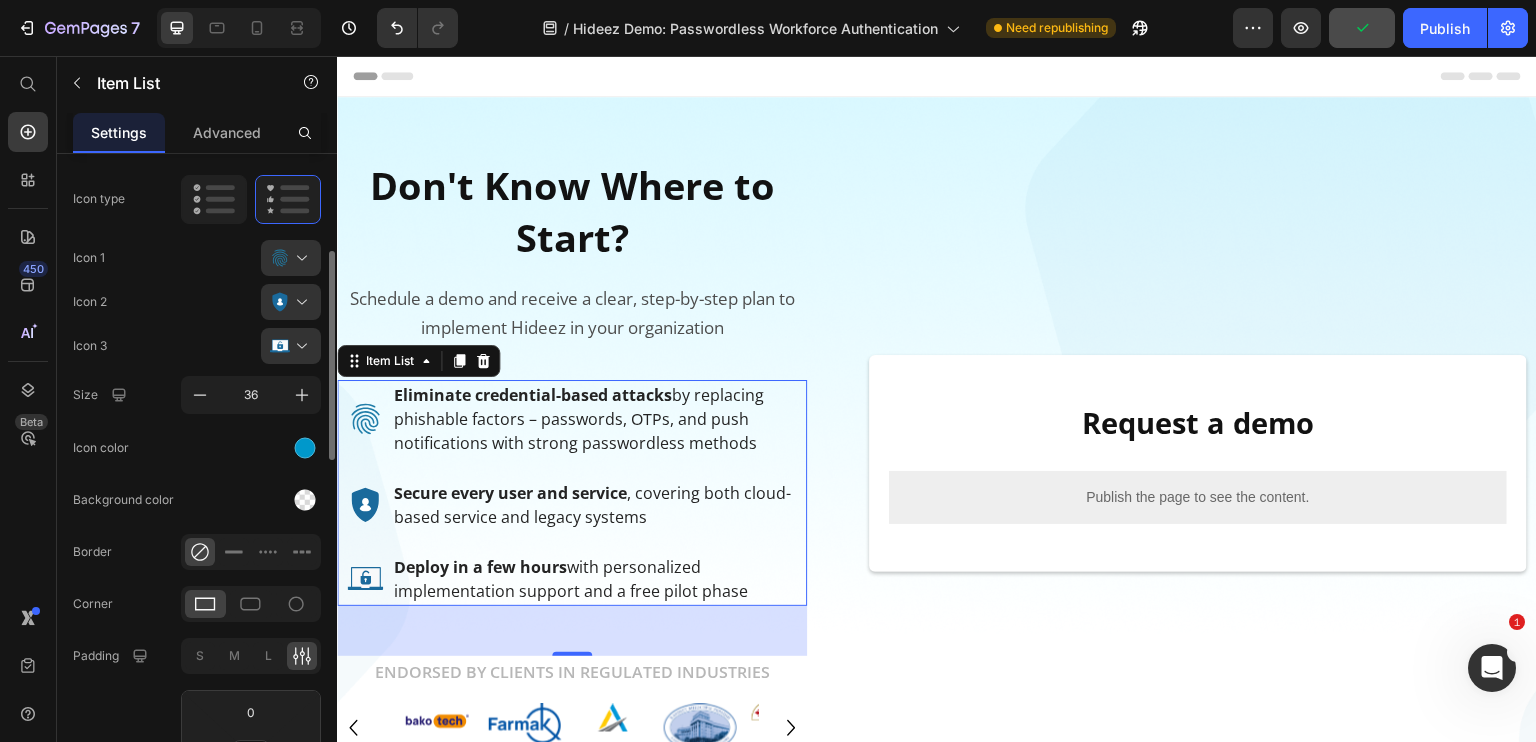 scroll, scrollTop: 500, scrollLeft: 0, axis: vertical 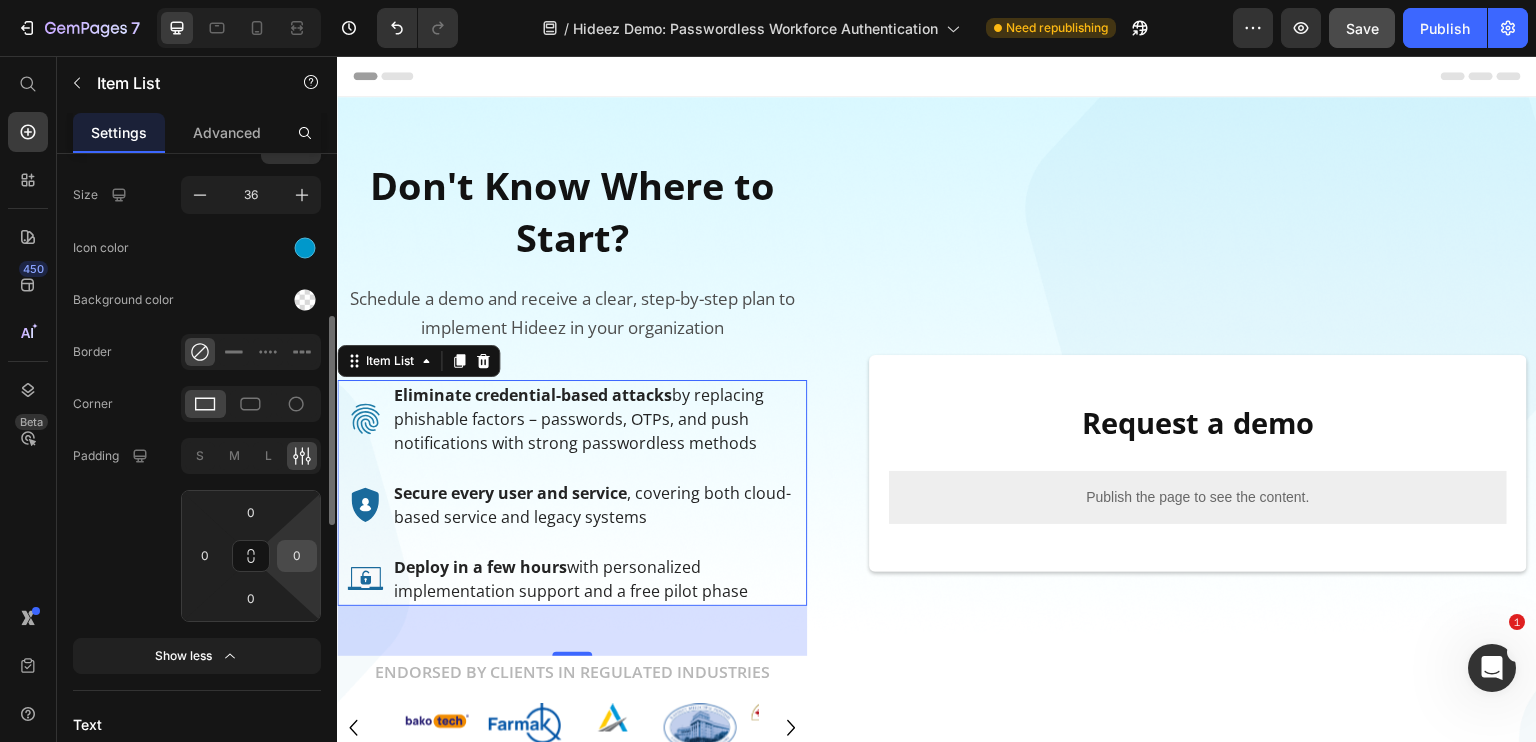 click on "0" at bounding box center [297, 556] 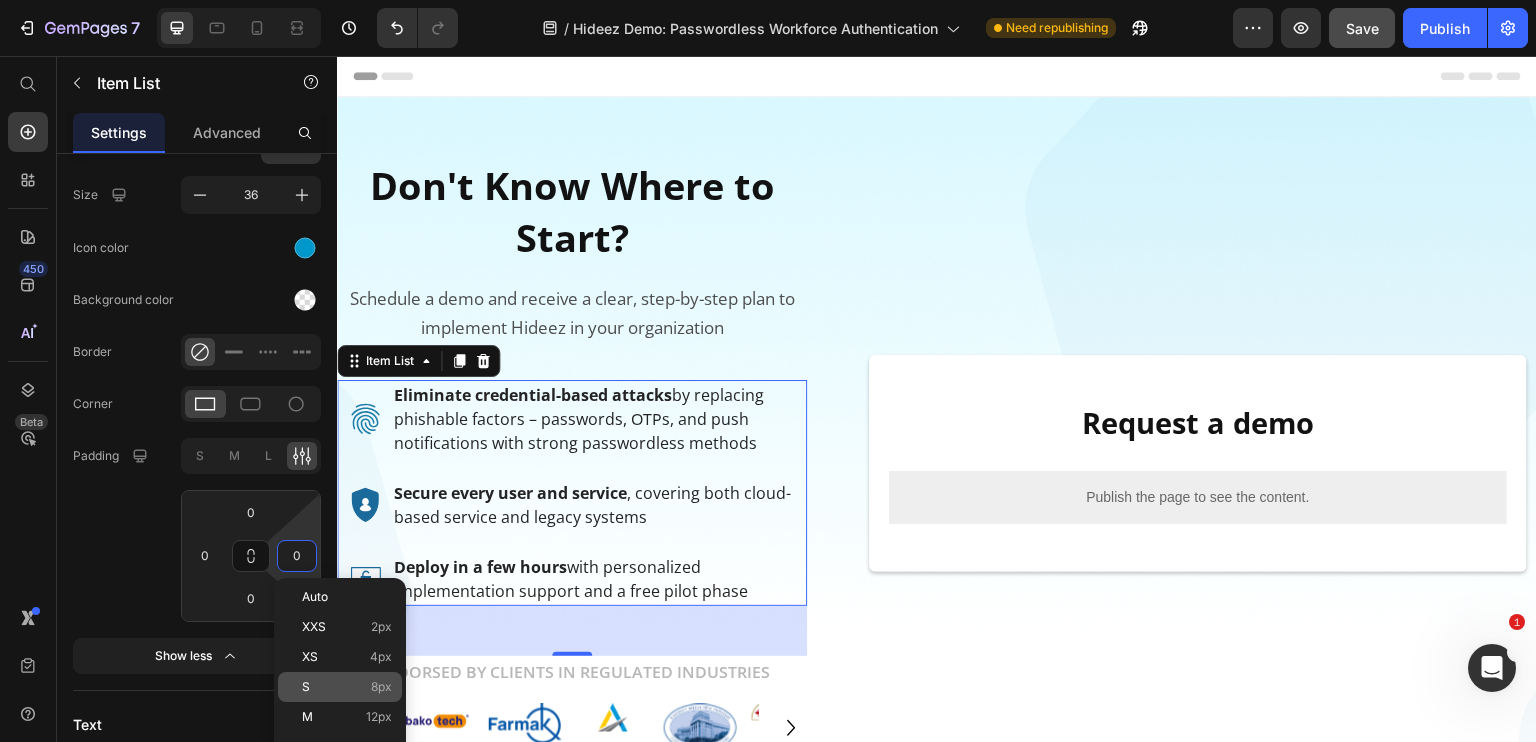 click on "S 8px" at bounding box center (347, 687) 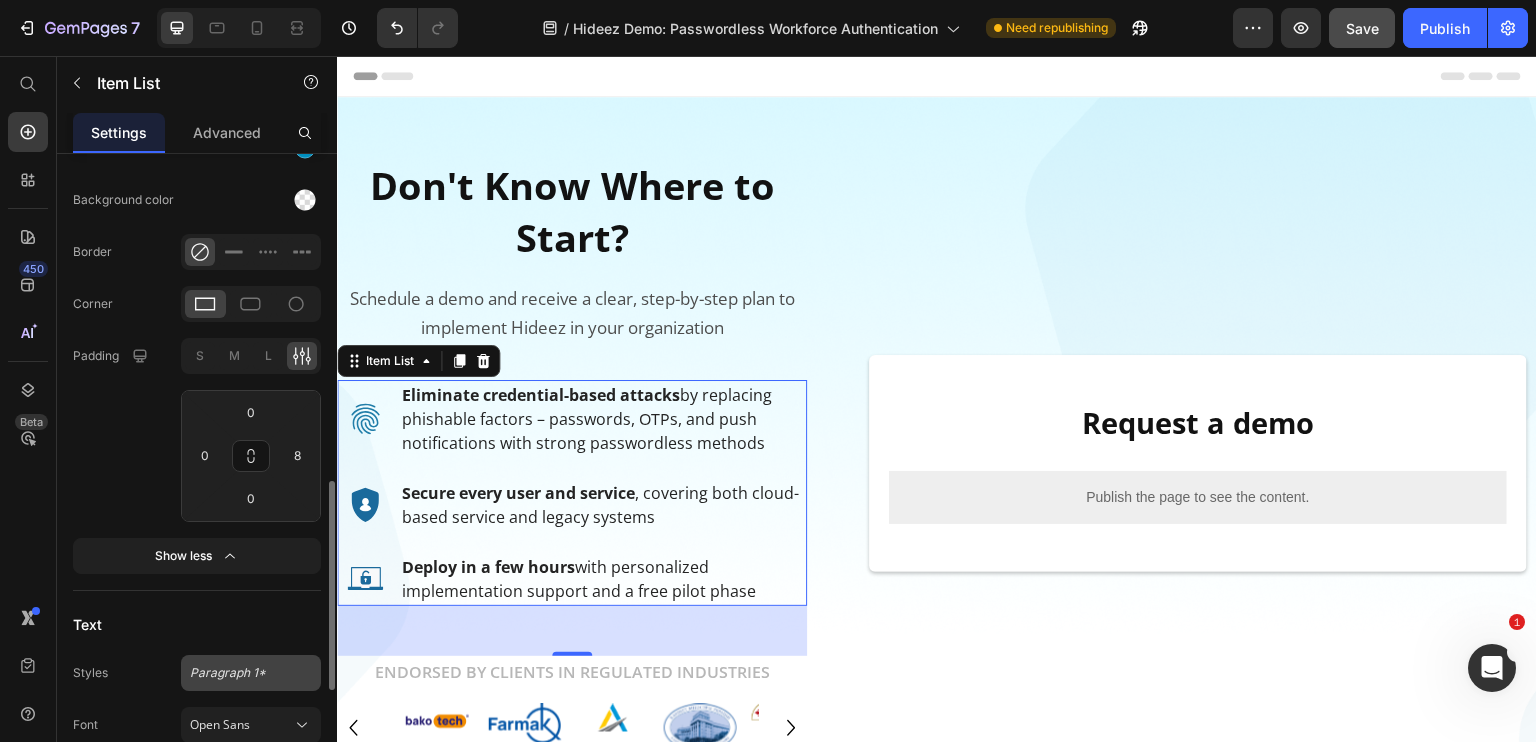 scroll, scrollTop: 700, scrollLeft: 0, axis: vertical 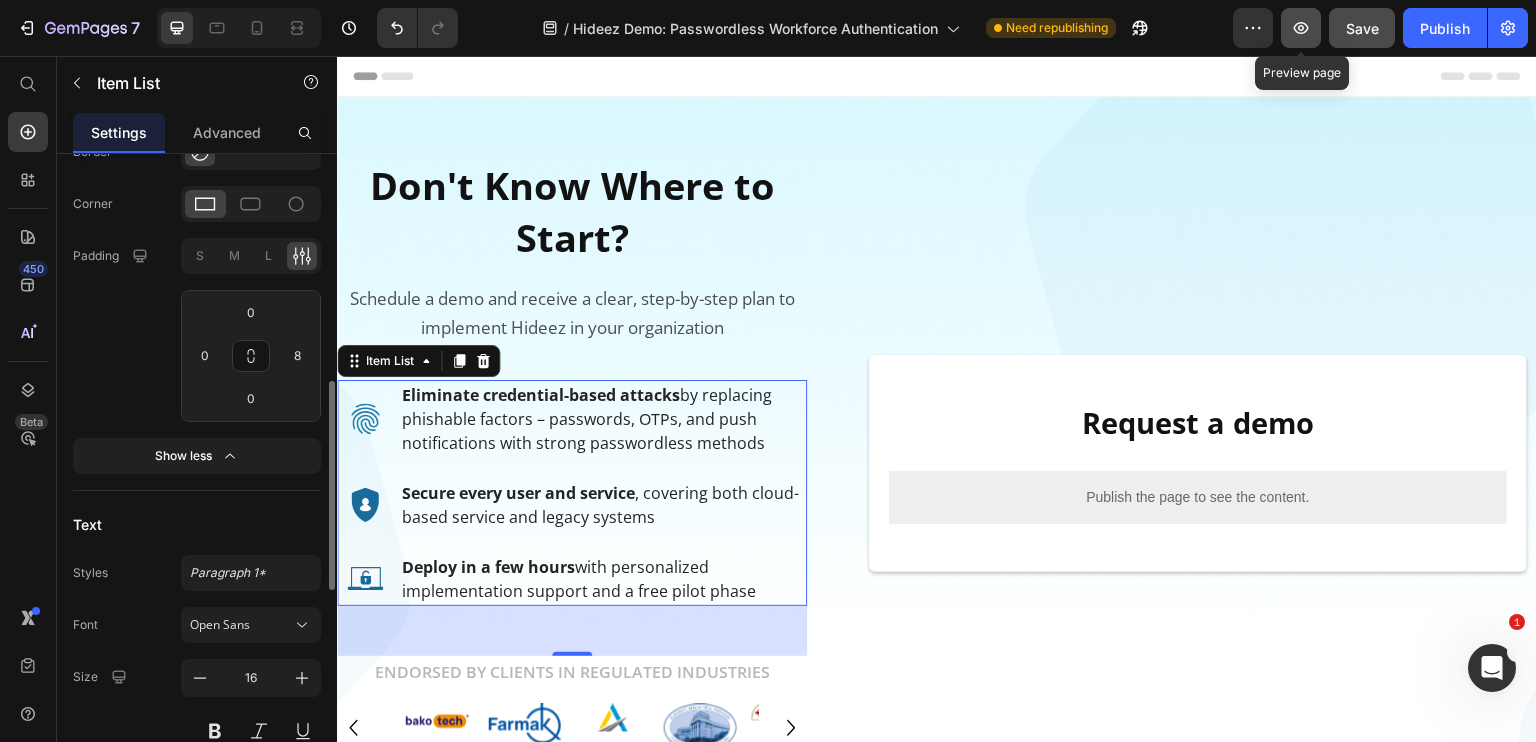 click 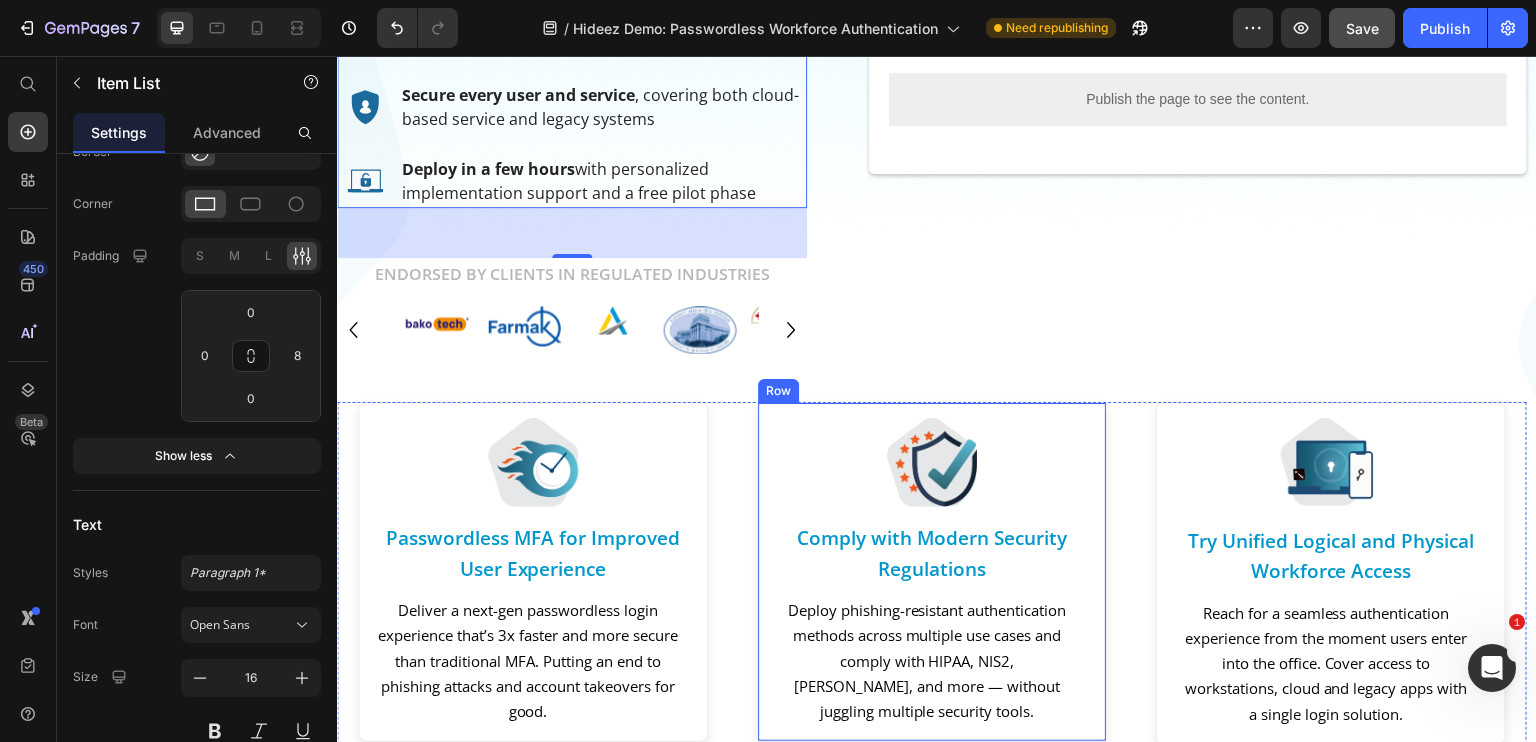 scroll, scrollTop: 400, scrollLeft: 0, axis: vertical 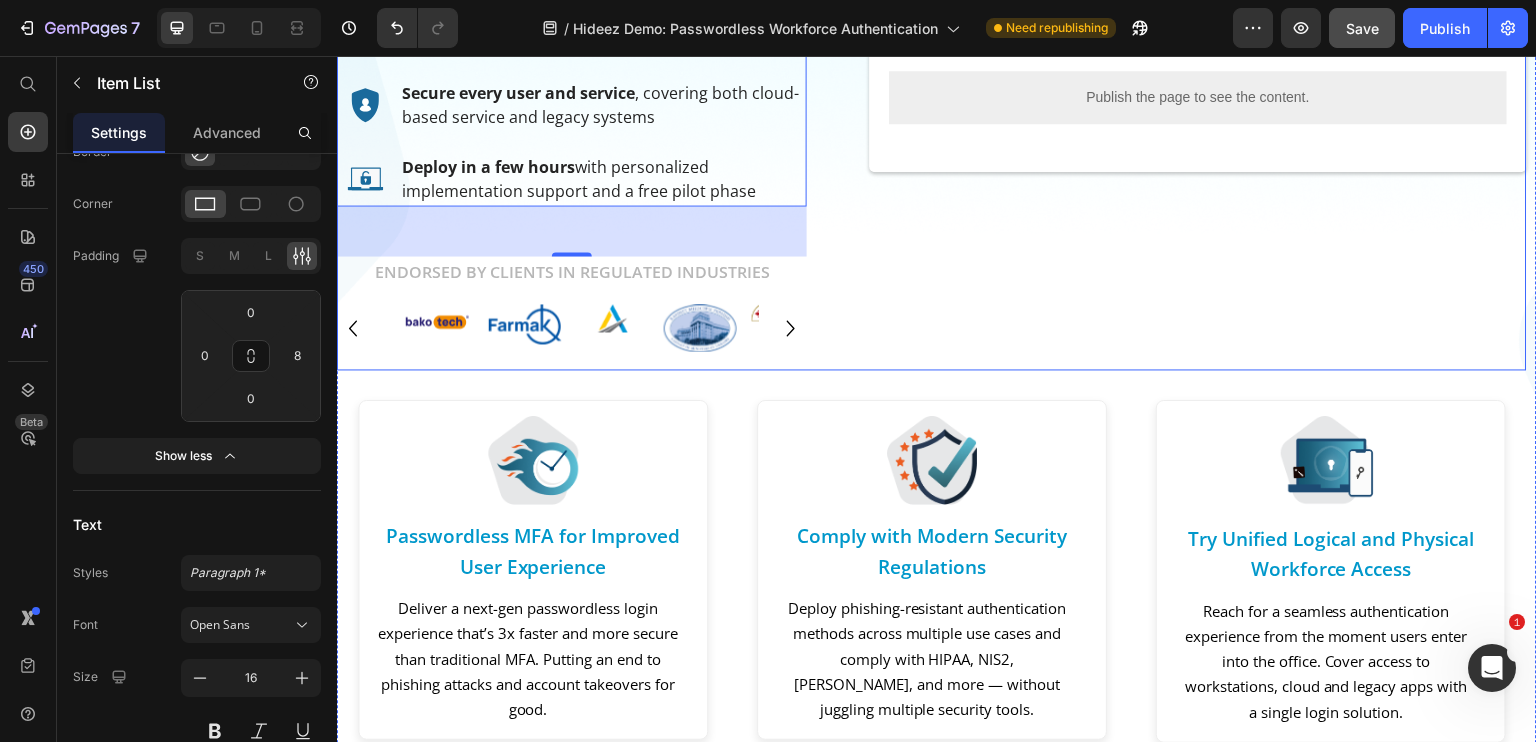 click on "Don't Know Where to Start? Heading Schedule a demo and receive a clear, step-by-step plan to implement Hideez in your organization Text Block
Eliminate credential-based attacks  by replacing phishable factors – passwords, OTPs, and push notifications with strong passwordless methods
Secure every user and service ,   covering both cloud-based service and legacy systems
Deploy in a few hours  with personalized implementation support and a free pilot phase Item List   50 Endorsed by clients in regulated industries Text Block
Image Image Image Image Image Image Image
Carousel ⁠⁠⁠⁠⁠⁠⁠ Request a demo Heading
Publish the page to see the content.
Custom Code Row Row" at bounding box center [932, 63] 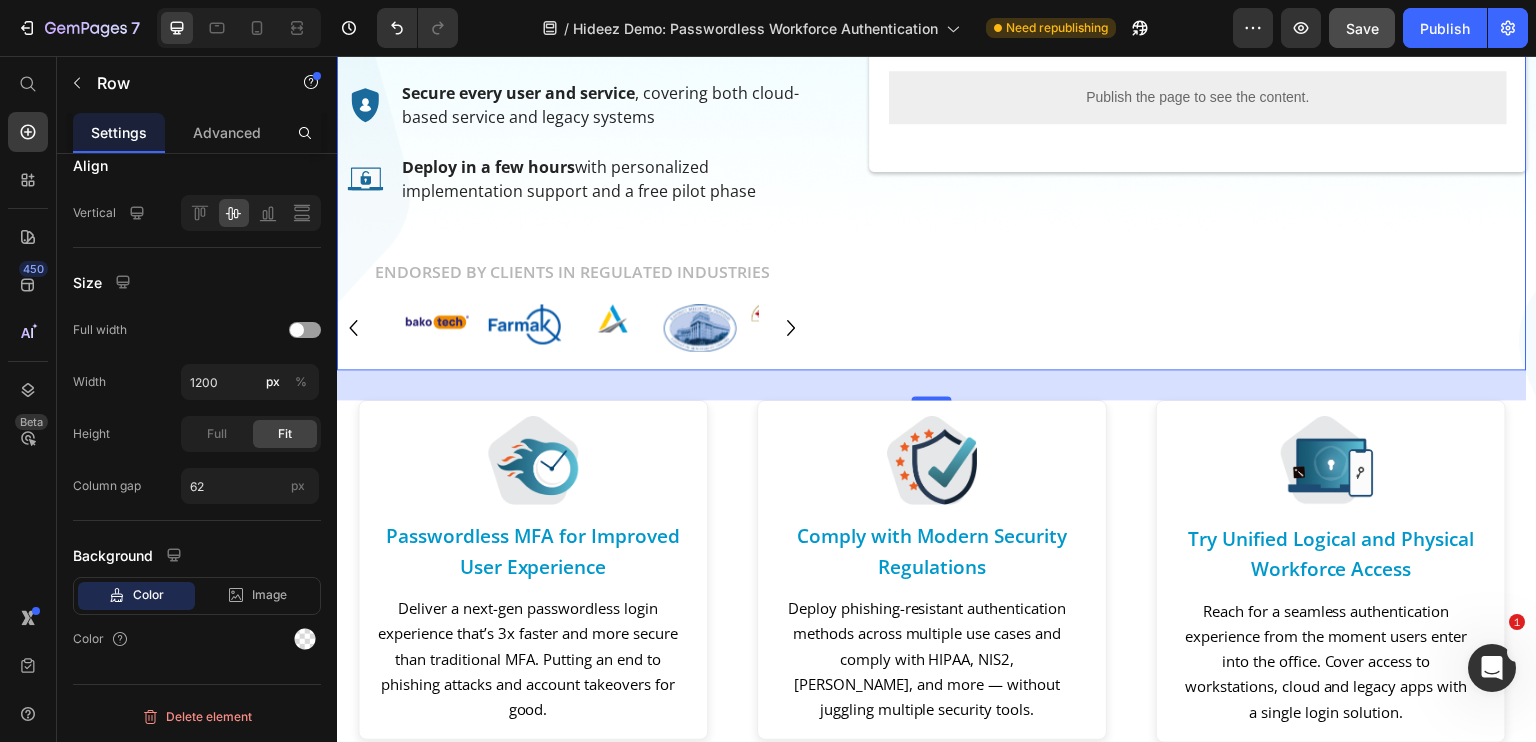 scroll, scrollTop: 0, scrollLeft: 0, axis: both 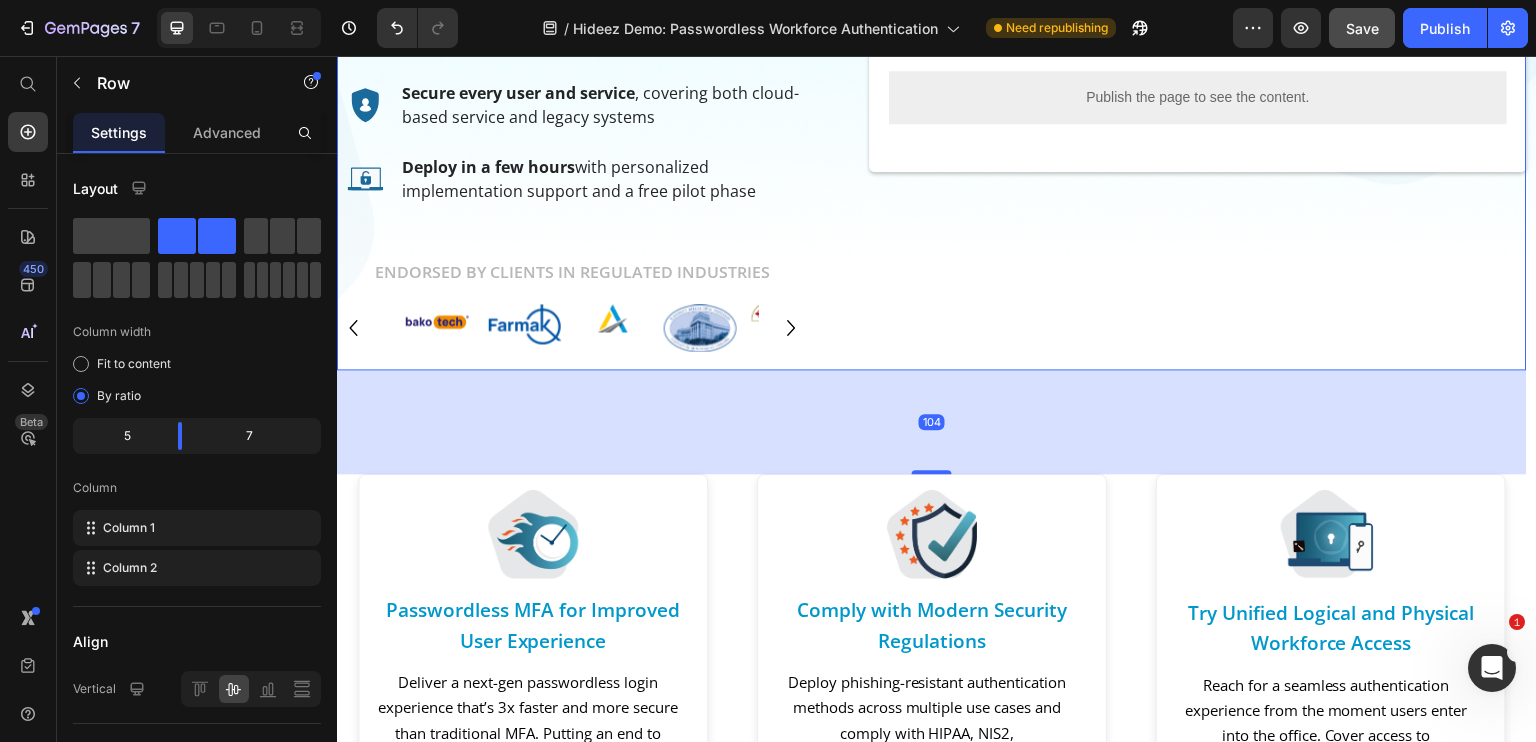 drag, startPoint x: 918, startPoint y: 396, endPoint x: 914, endPoint y: 452, distance: 56.142673 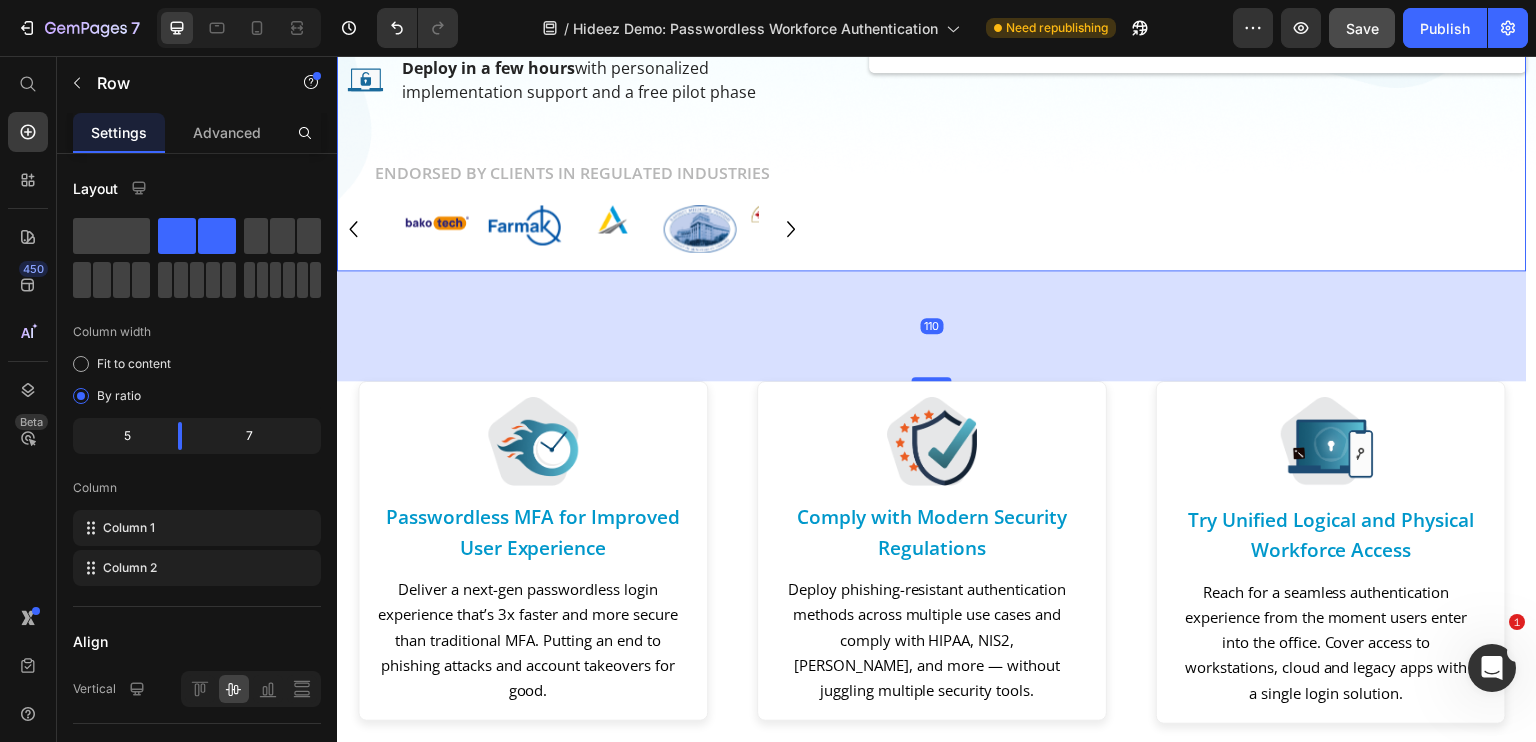 scroll, scrollTop: 500, scrollLeft: 0, axis: vertical 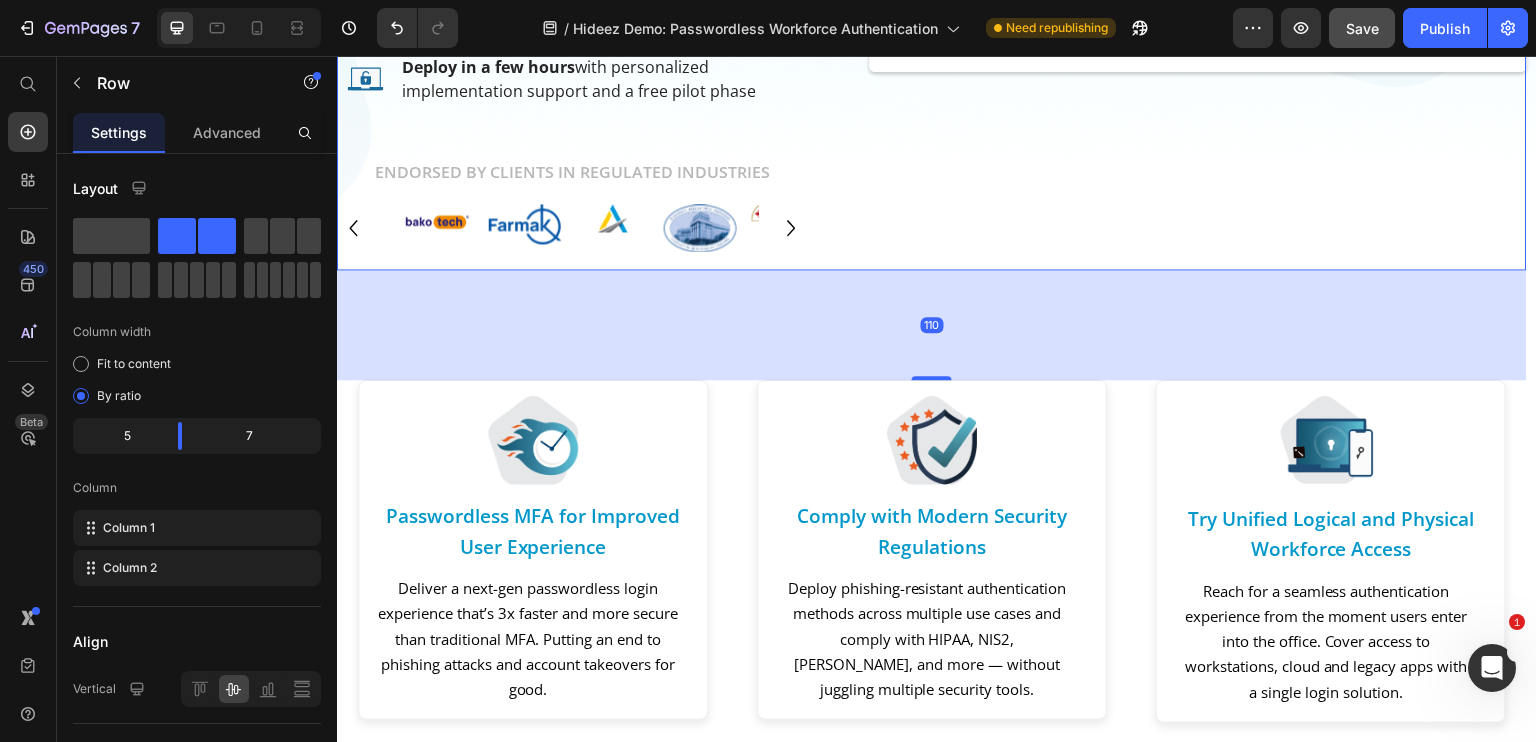 click on "⁠⁠⁠⁠⁠⁠⁠ Request a demo Heading
Publish the page to see the content.
Custom Code Row" at bounding box center [1198, -37] 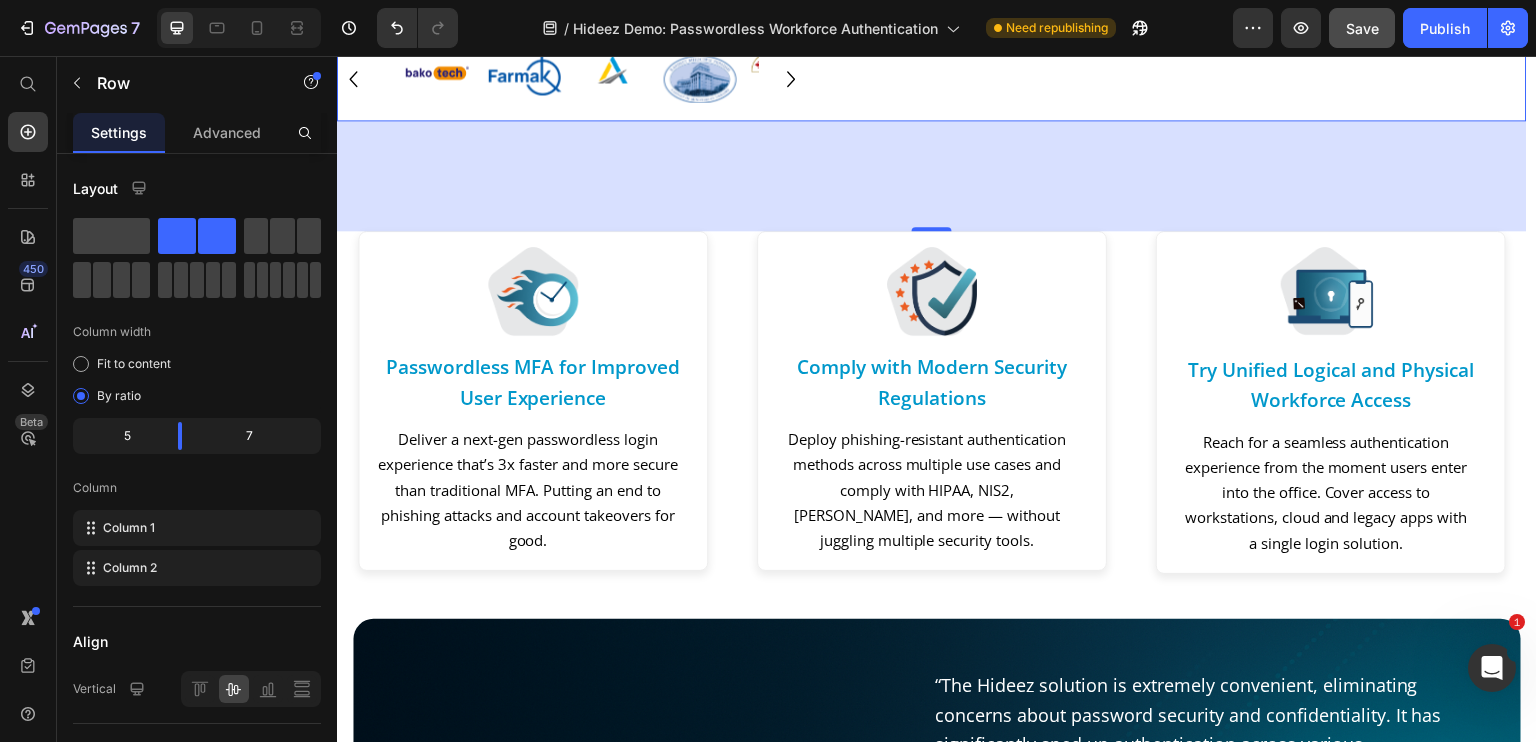 scroll, scrollTop: 700, scrollLeft: 0, axis: vertical 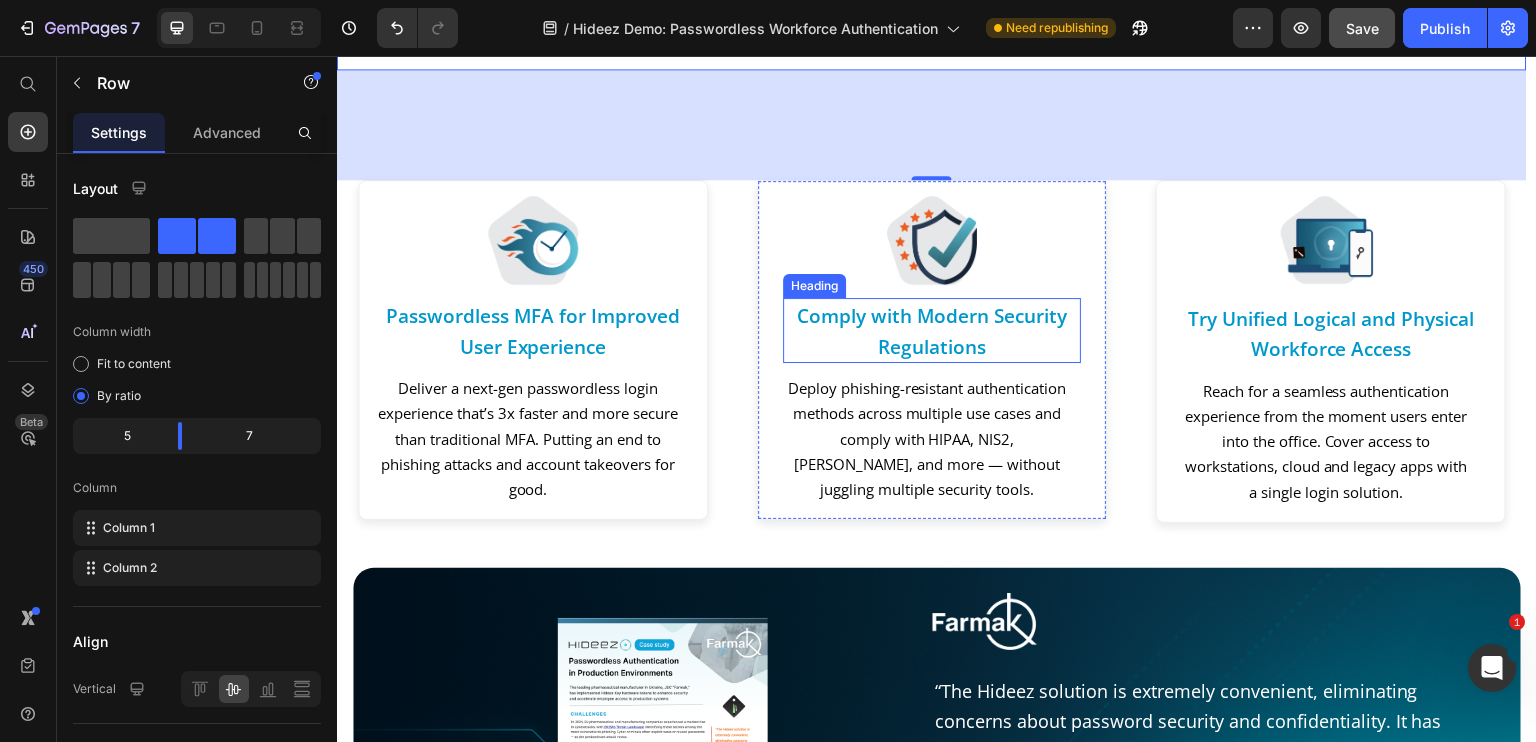 click on "Comply with Modern Security Regulations" at bounding box center (931, 331) 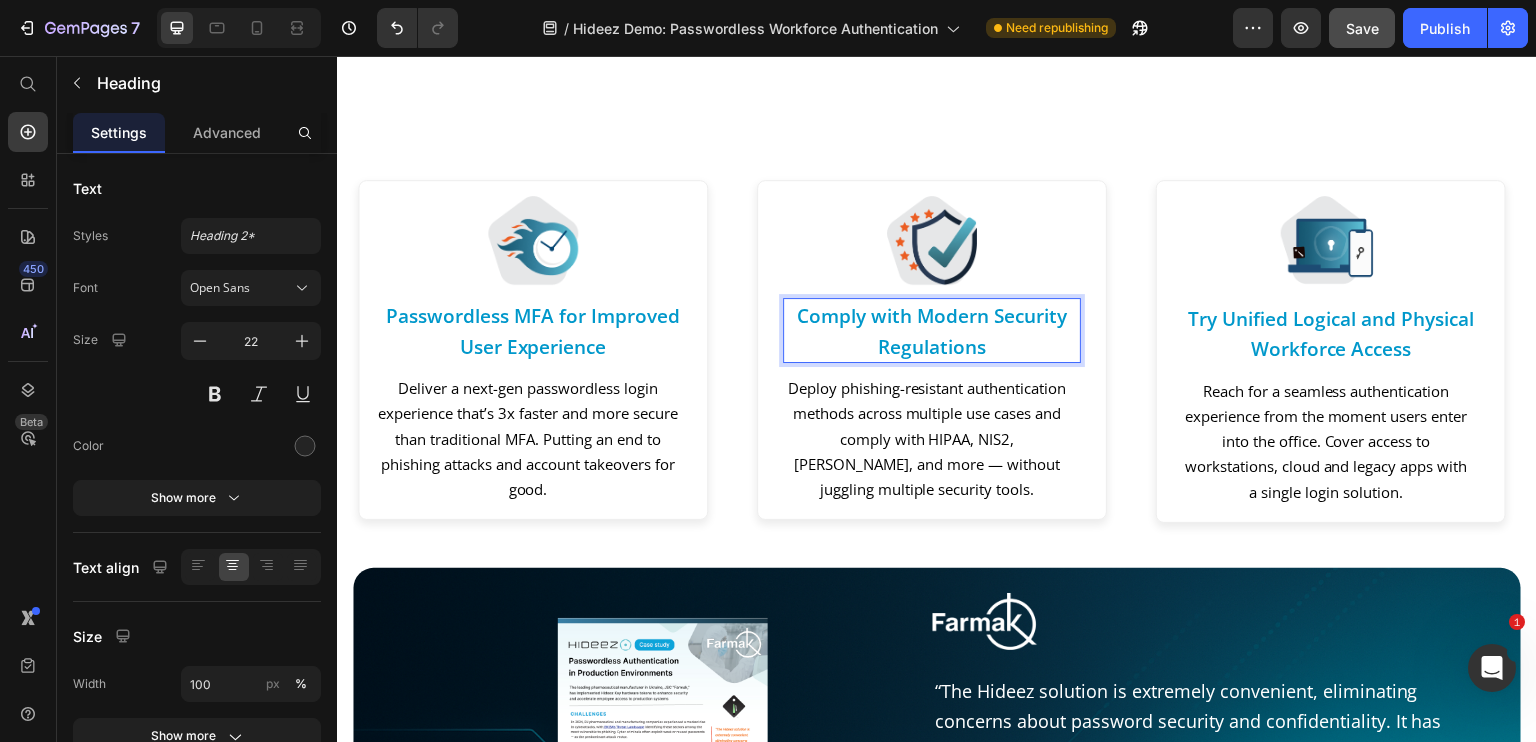 click on "Comply with Modern Security Regulations" at bounding box center (931, 331) 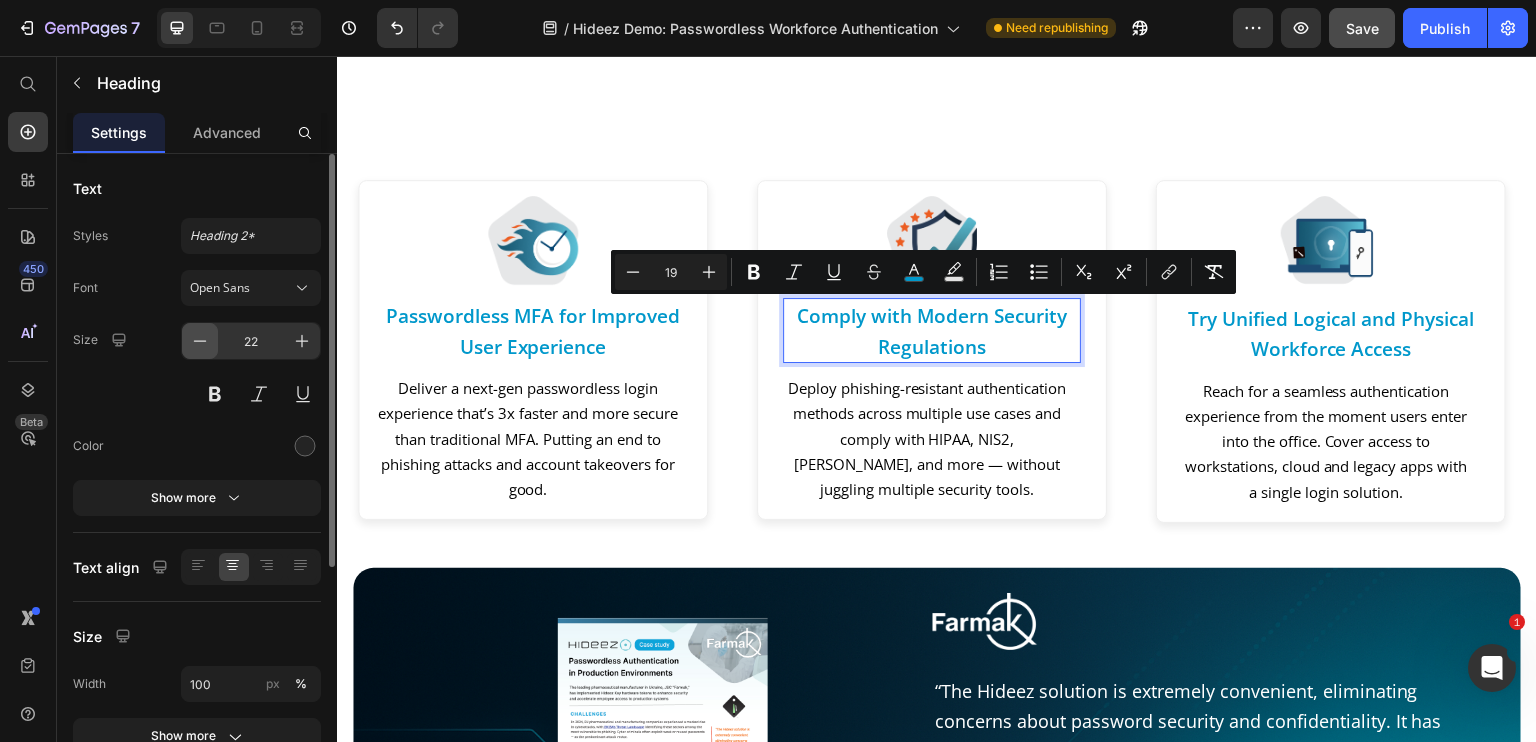 click 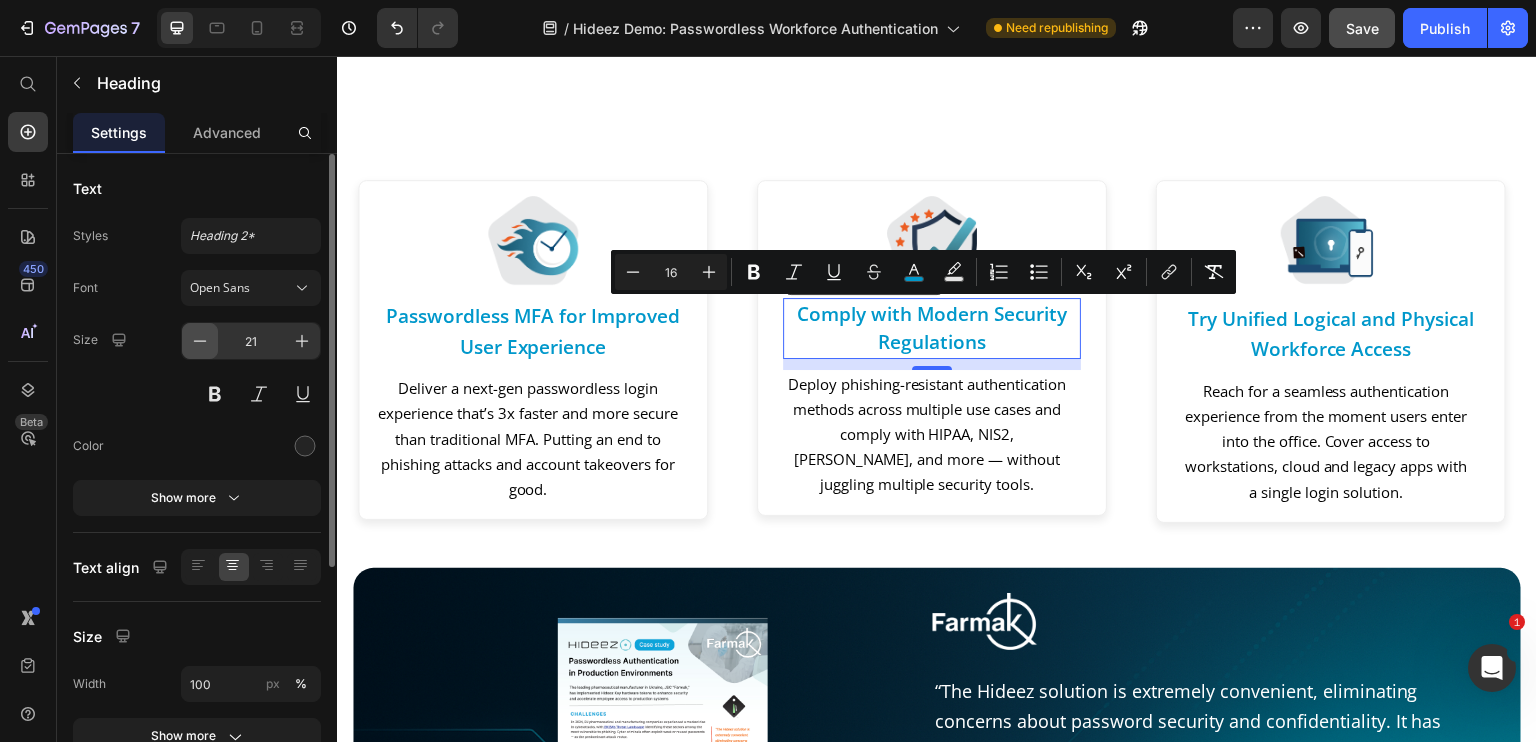 click 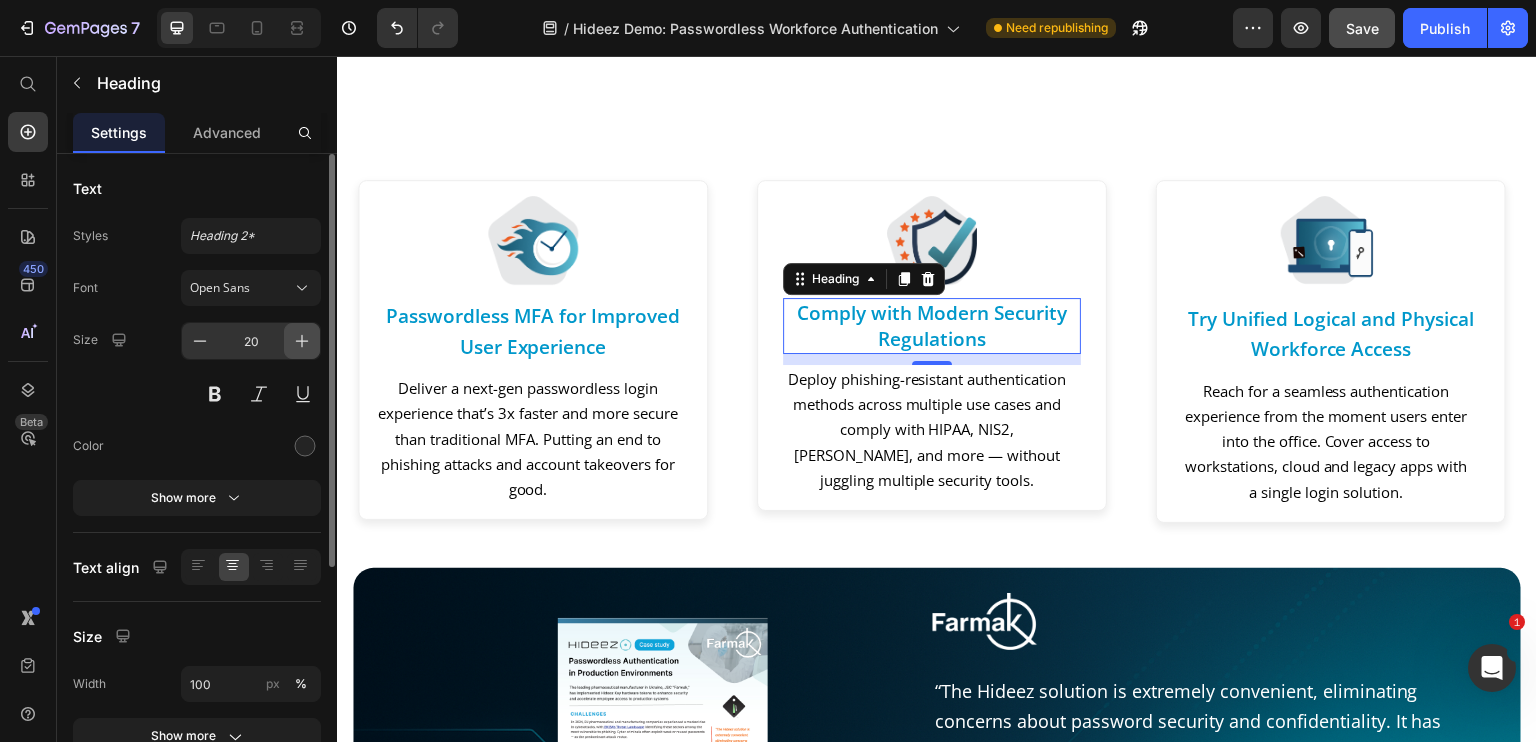click at bounding box center [302, 341] 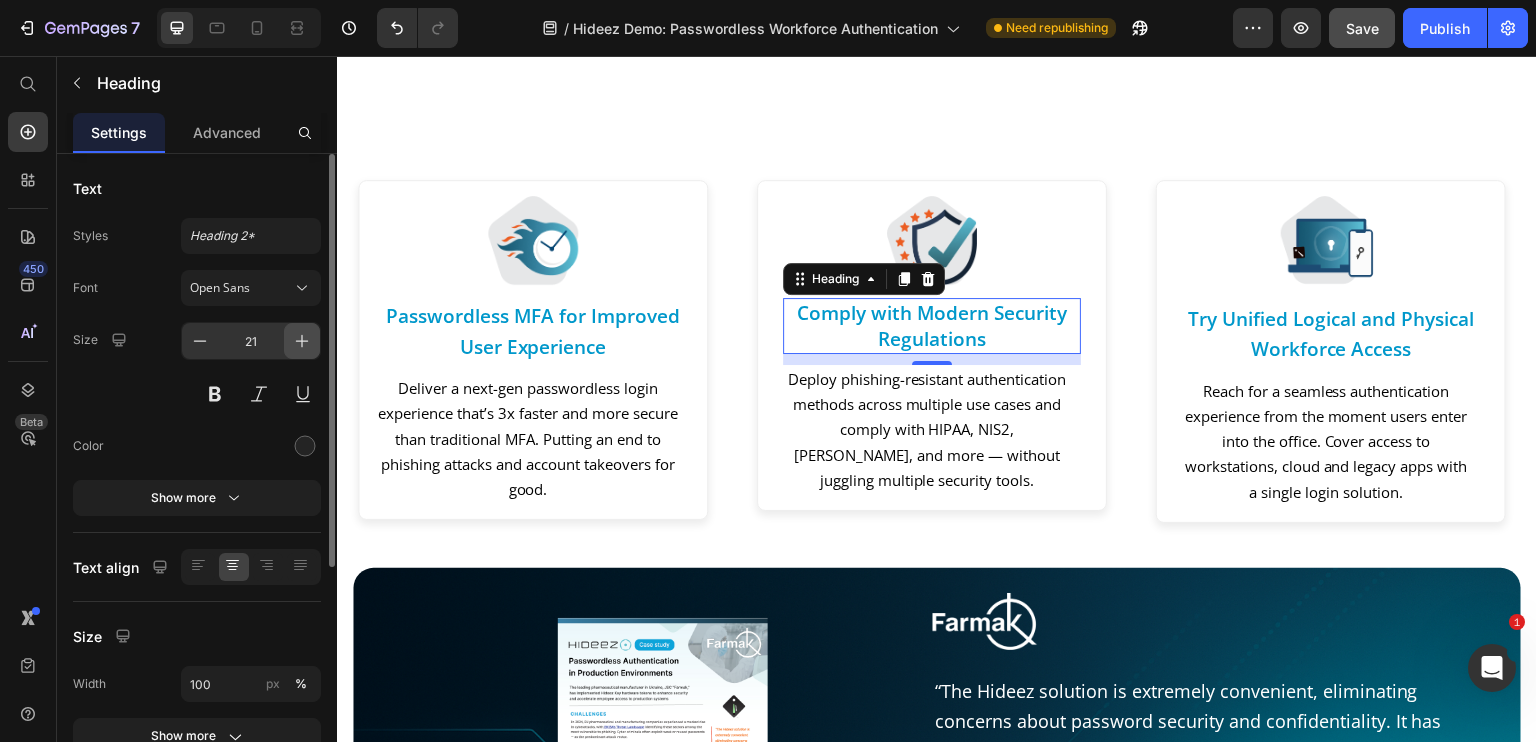 click at bounding box center [302, 341] 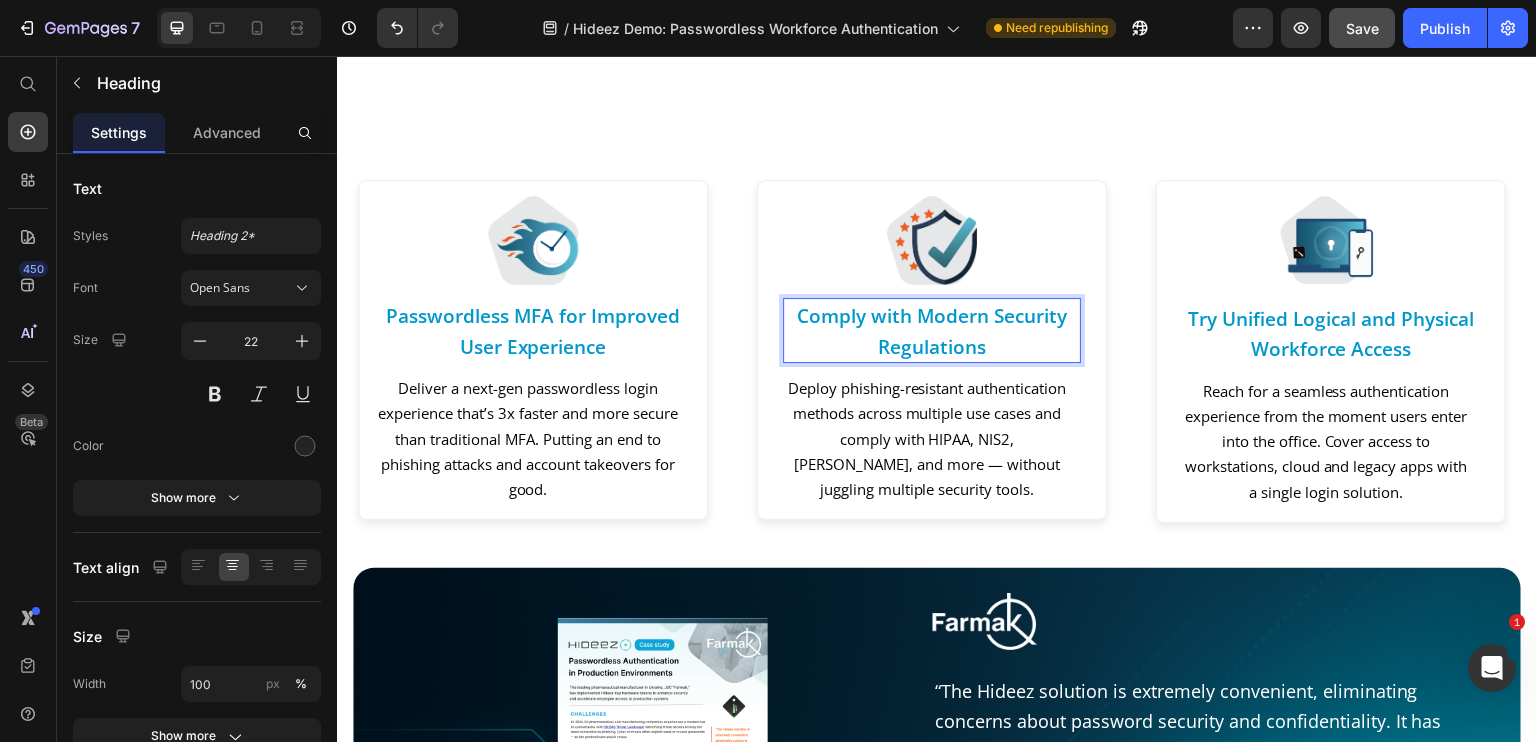 click on "Comply with Modern Security Regulations" at bounding box center [932, 330] 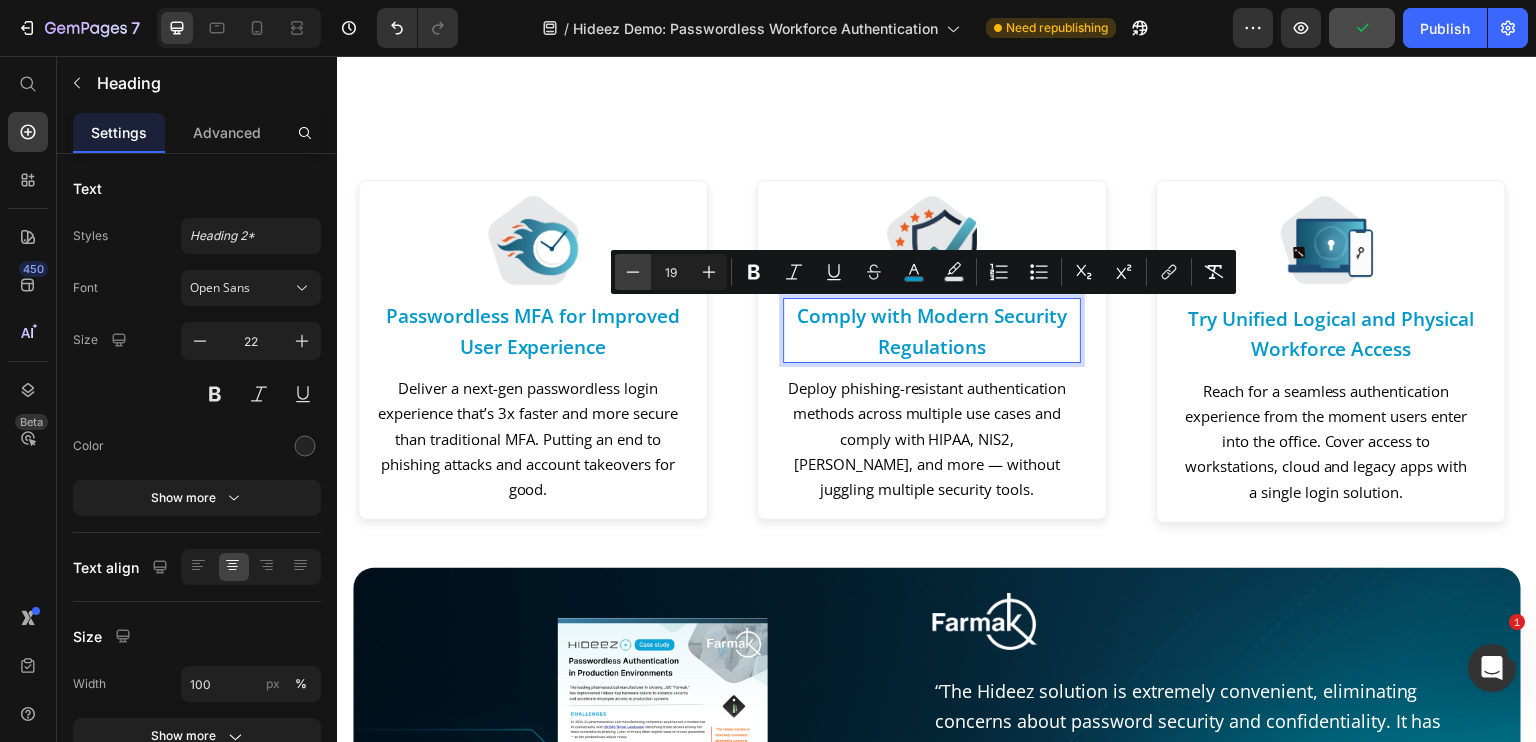 click 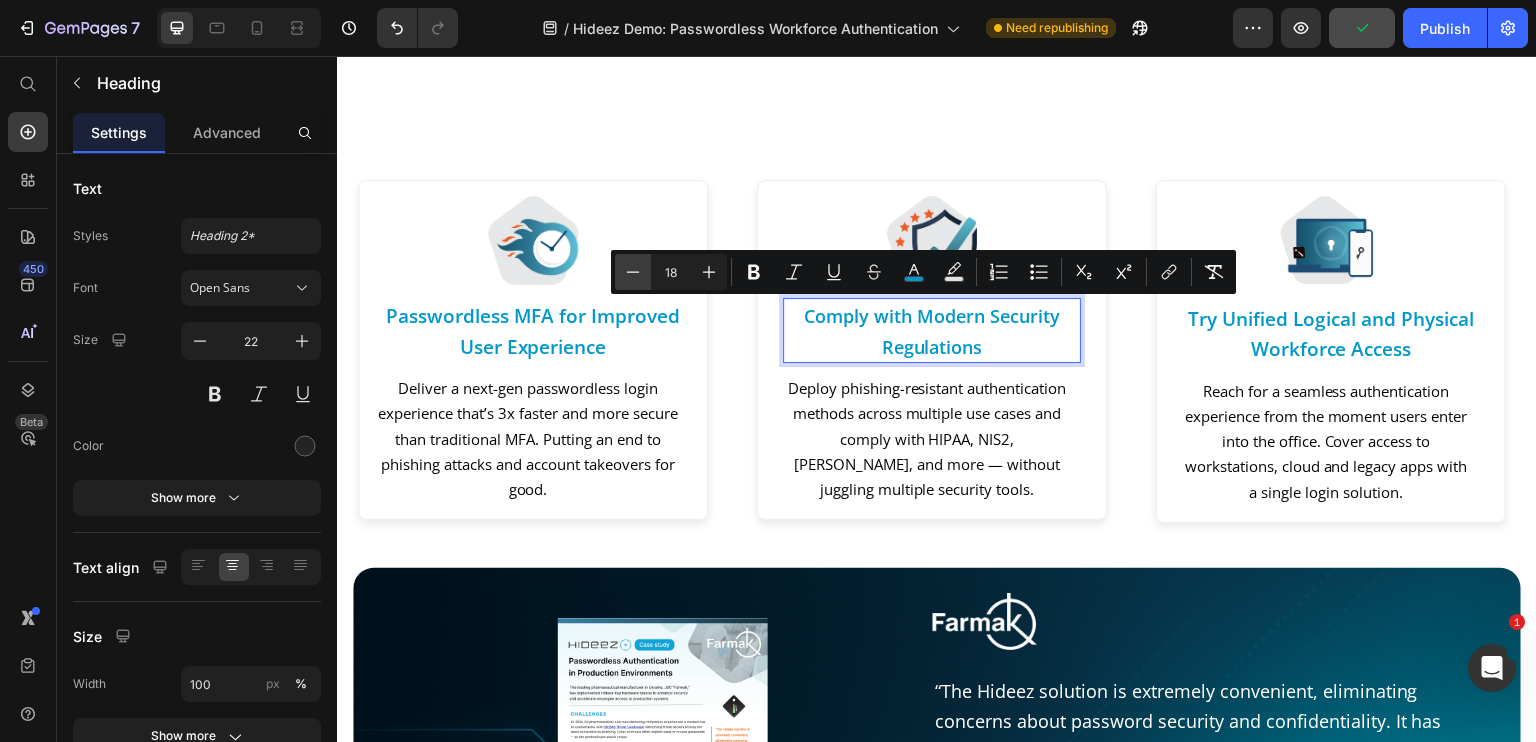 click 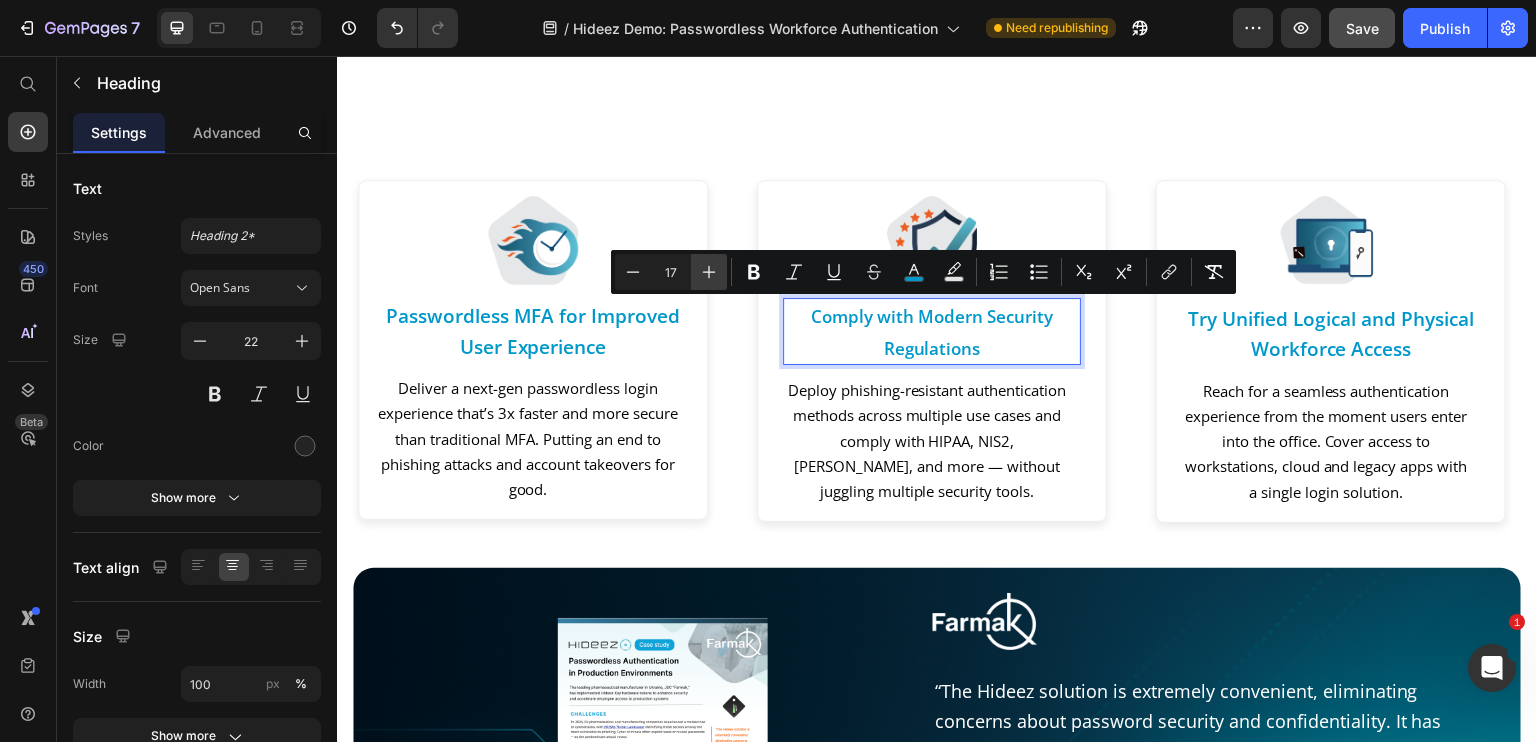 click 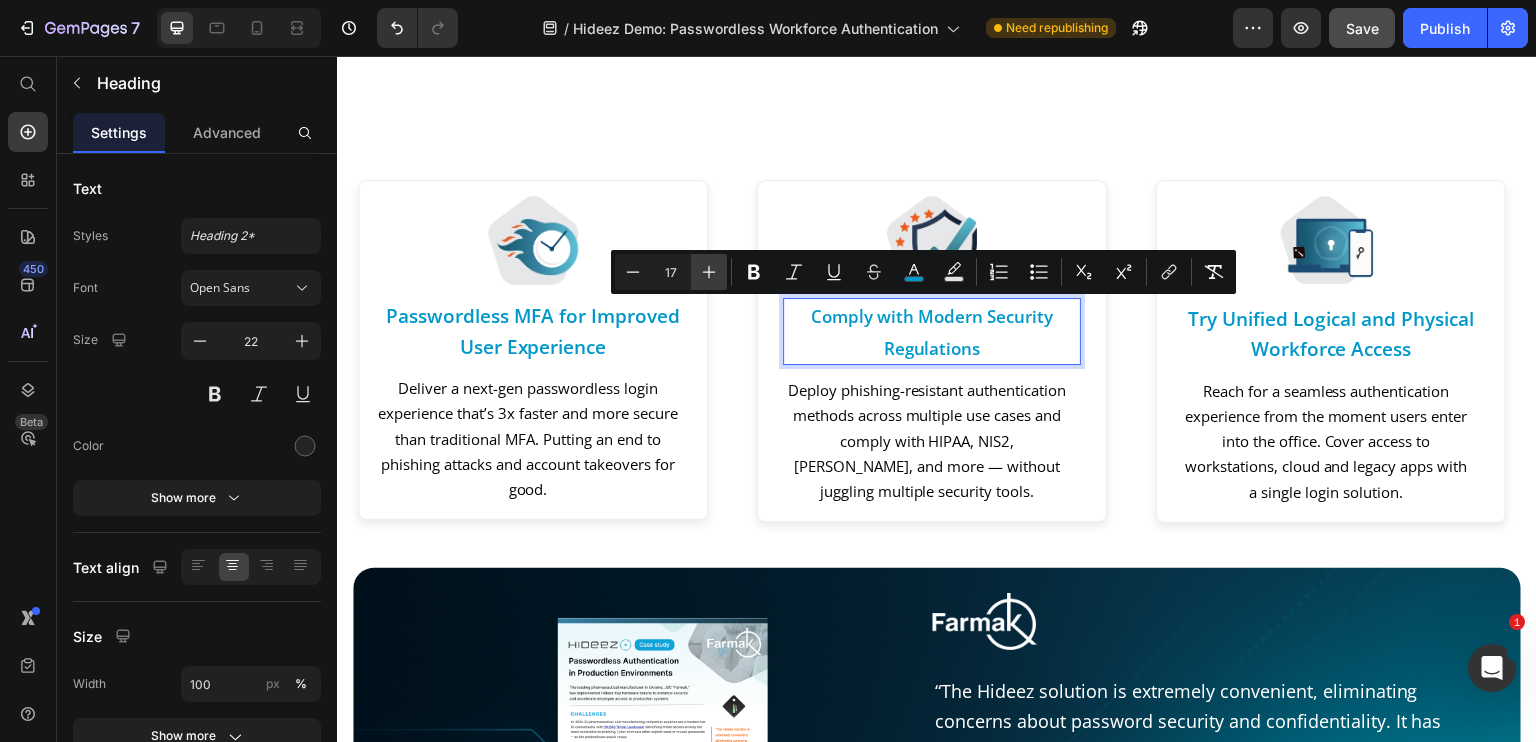 type on "18" 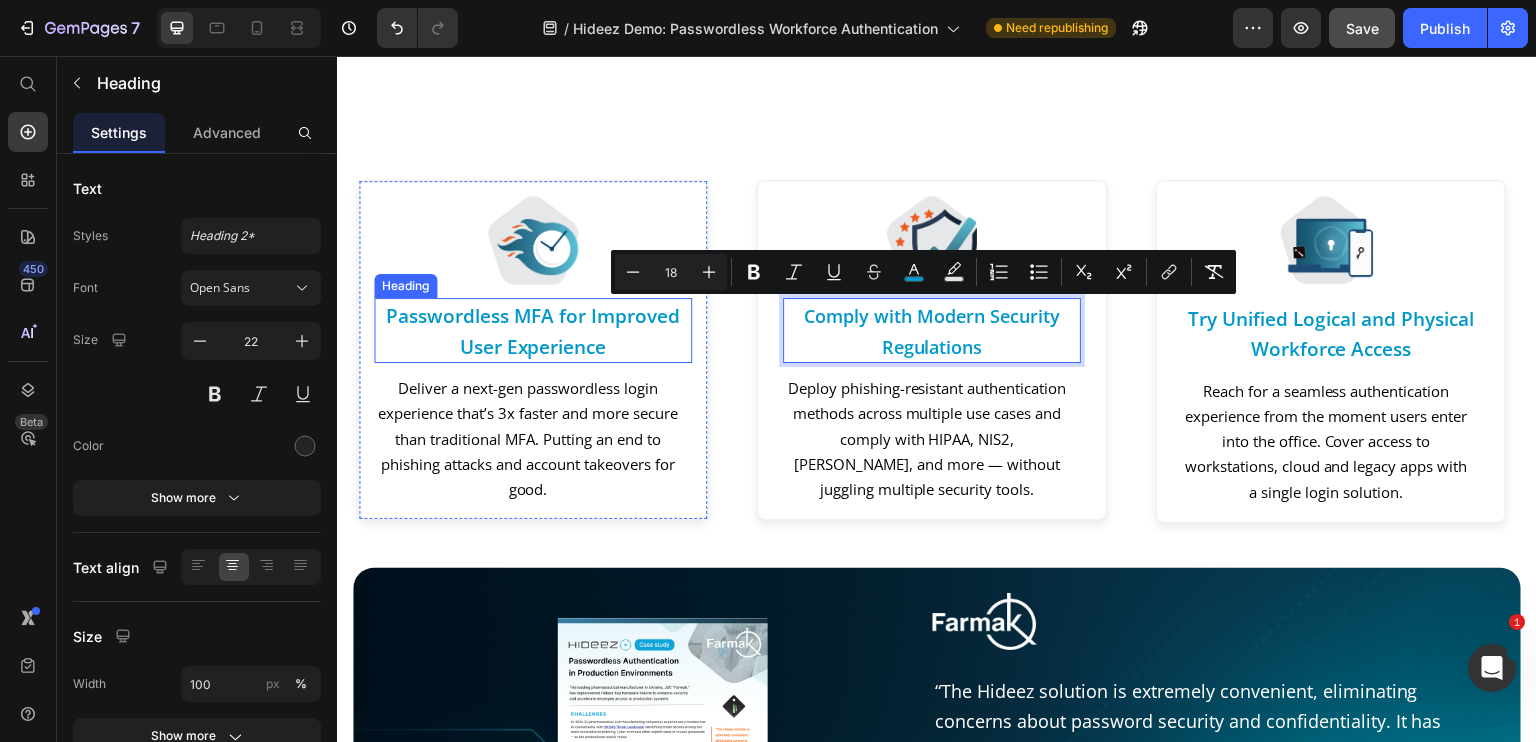 click on "Passwordless MFA for Improved User Experience" at bounding box center [532, 331] 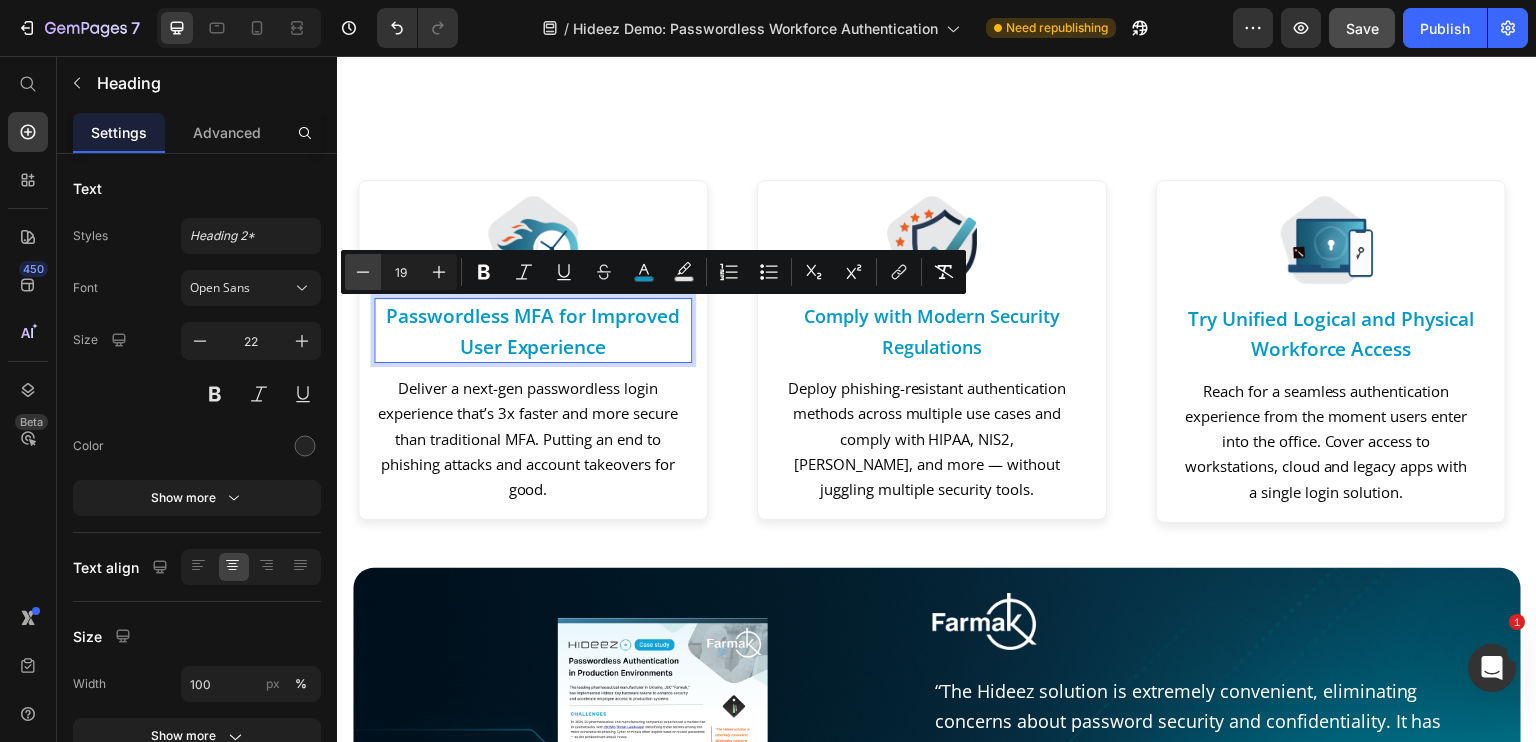 click 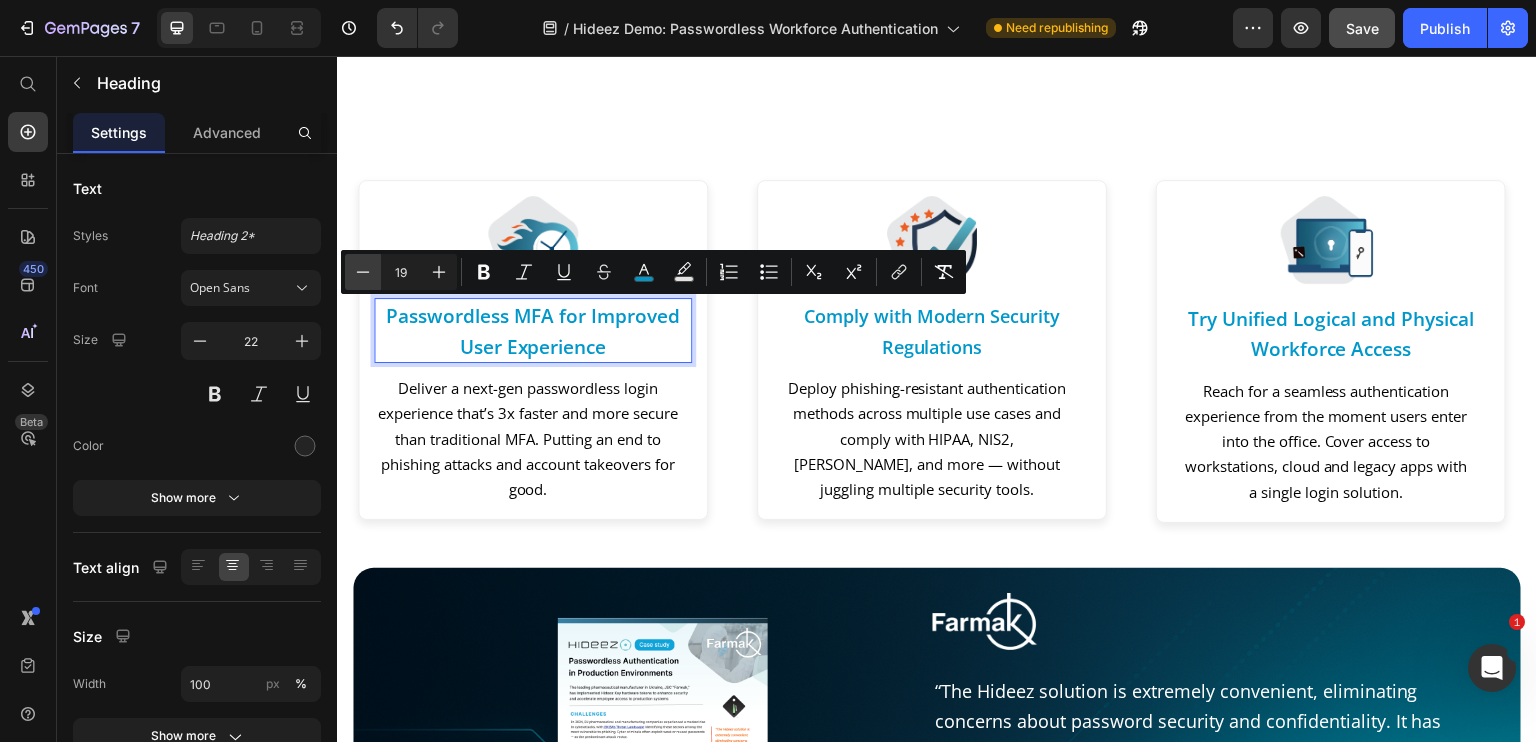 type on "18" 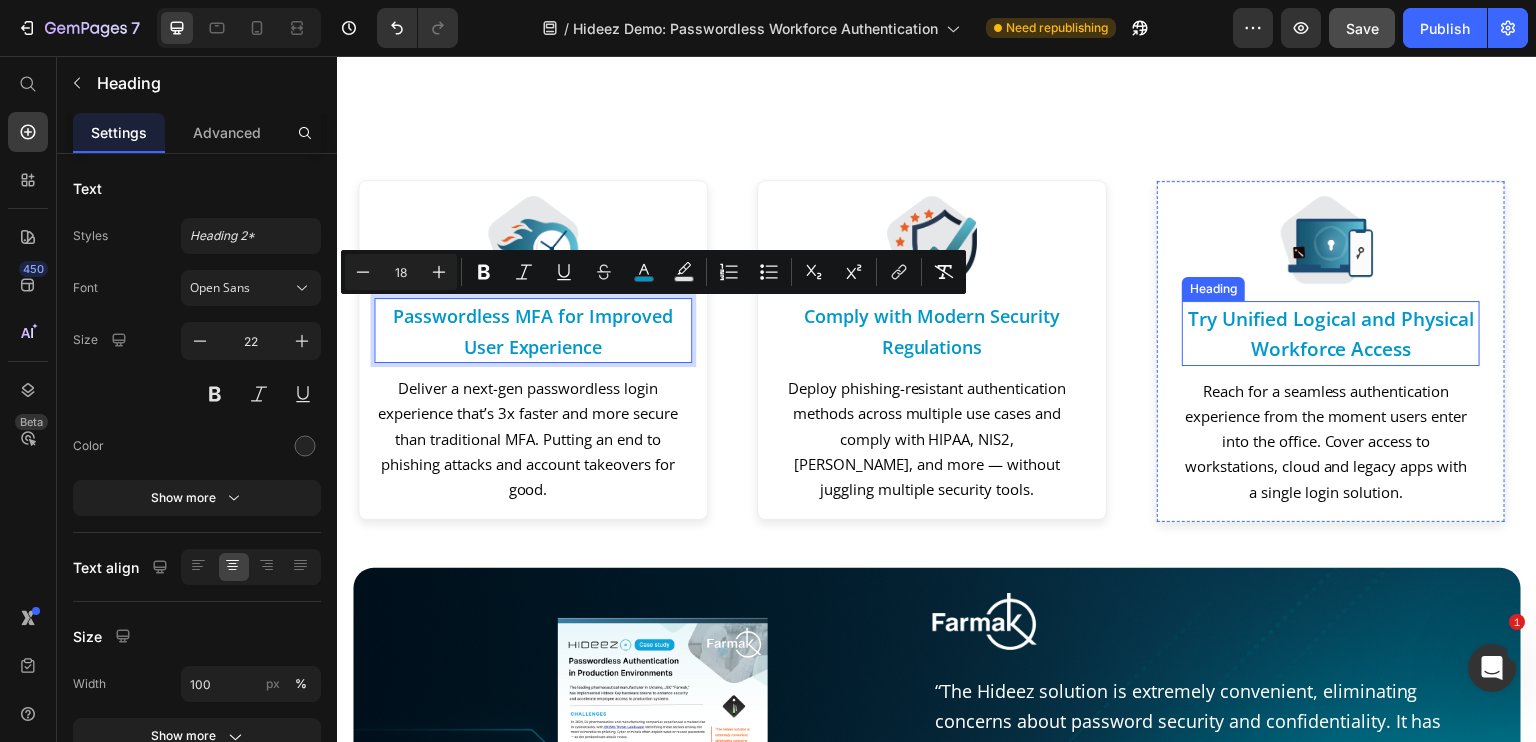click on "Try Unified Logical and Physical Workforce Access" at bounding box center [1331, 334] 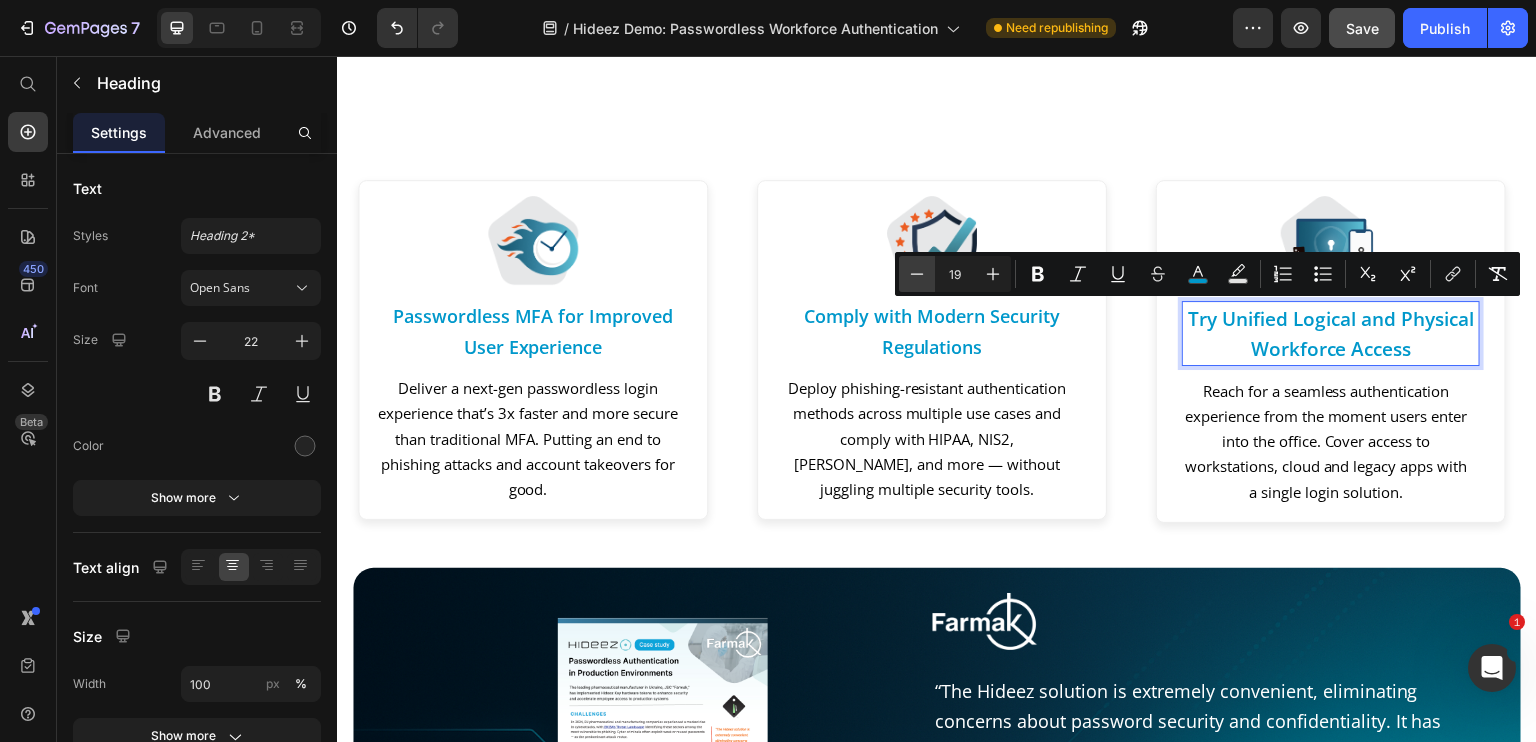drag, startPoint x: 916, startPoint y: 272, endPoint x: 634, endPoint y: 265, distance: 282.08685 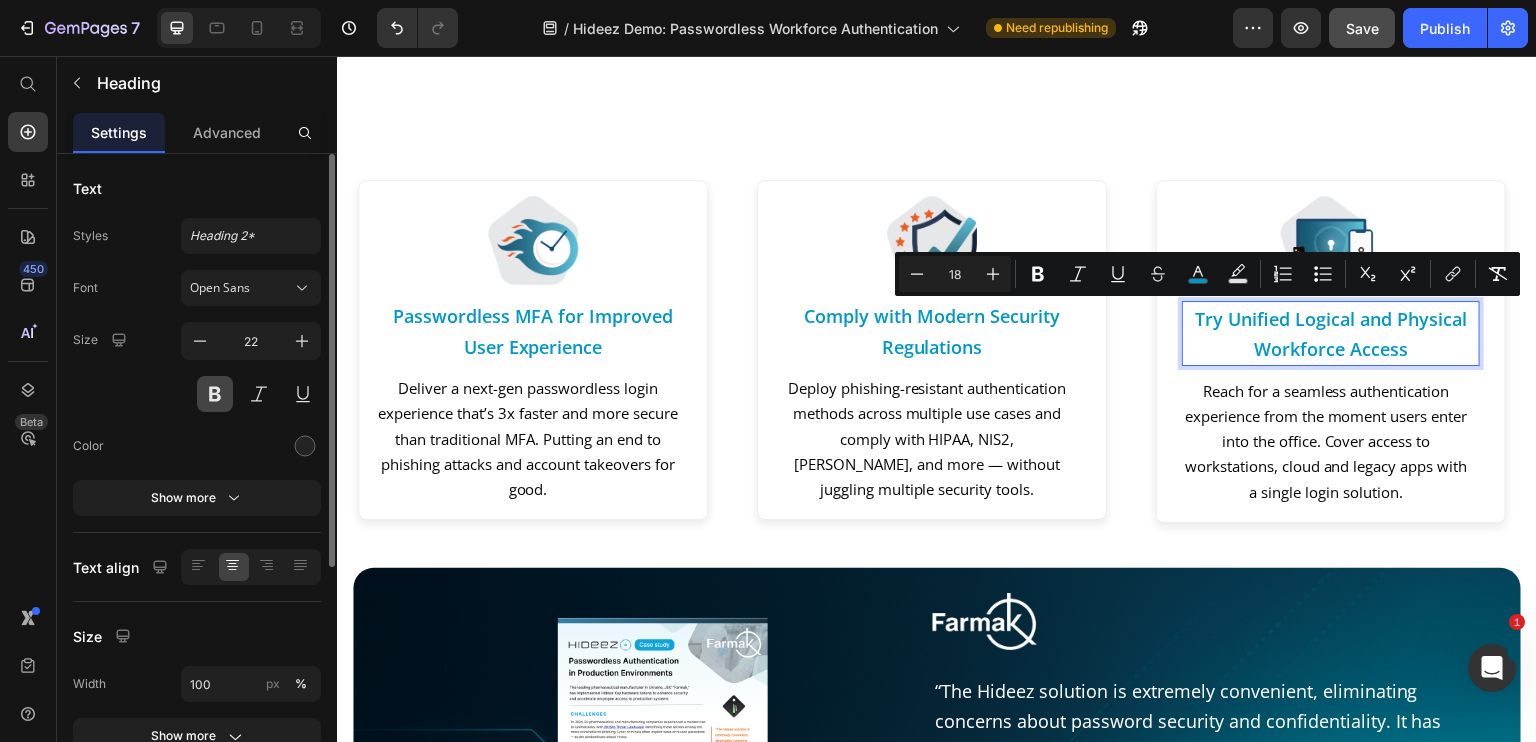 click at bounding box center [215, 394] 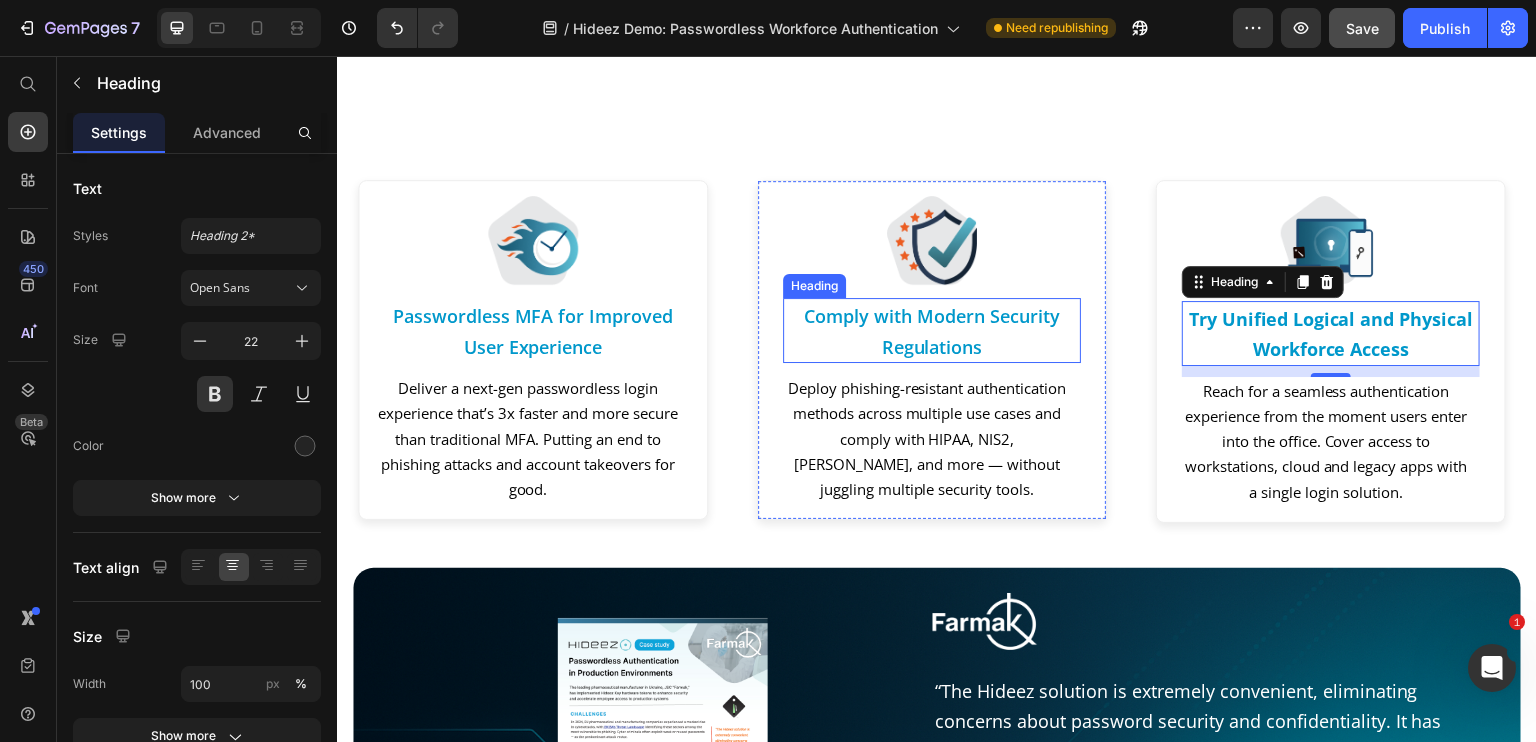 click on "⁠⁠⁠⁠⁠⁠⁠ Comply with Modern Security Regulations" at bounding box center (932, 330) 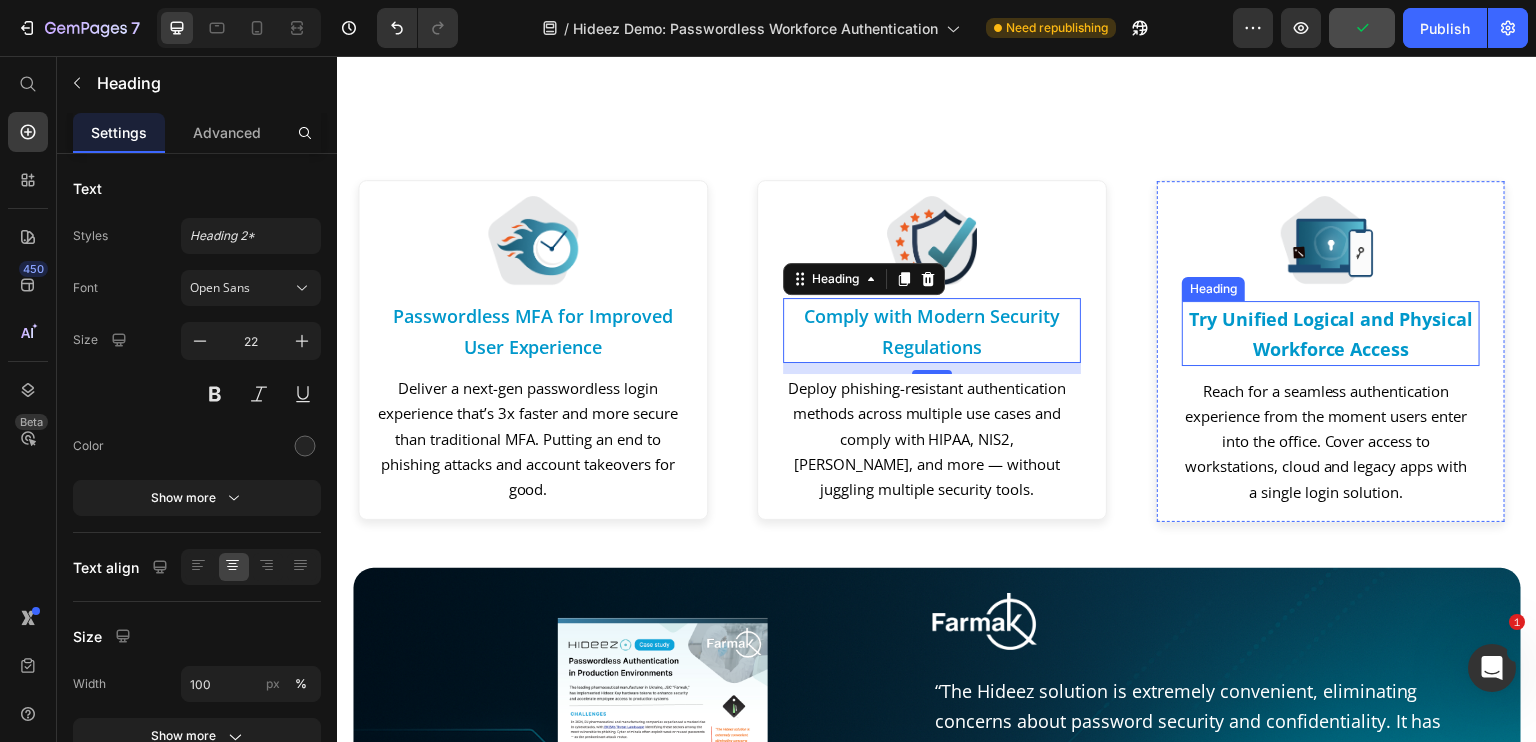 click on "Try Unified Logical and Physical Workforce Access" at bounding box center (1331, 334) 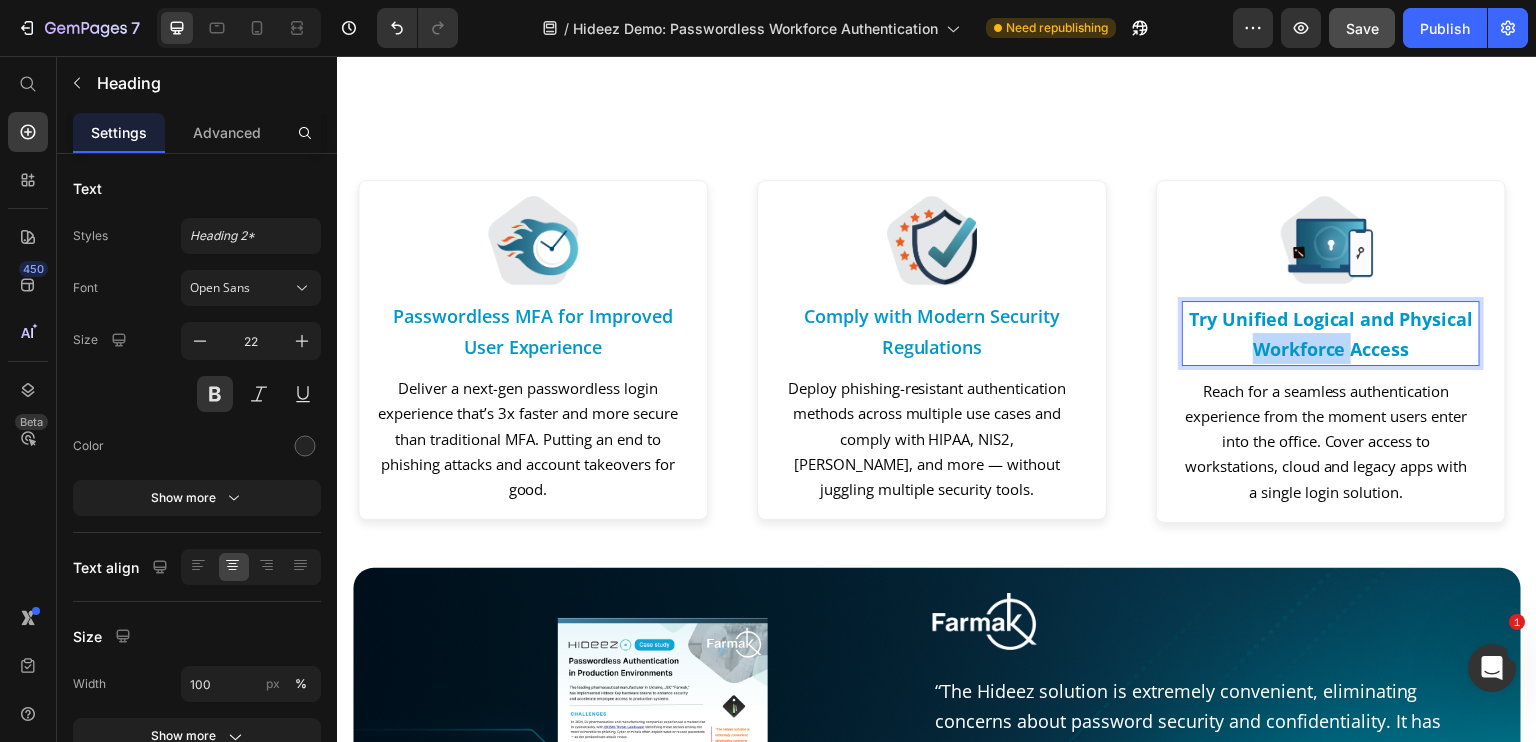 click on "Try Unified Logical and Physical Workforce Access" at bounding box center (1331, 334) 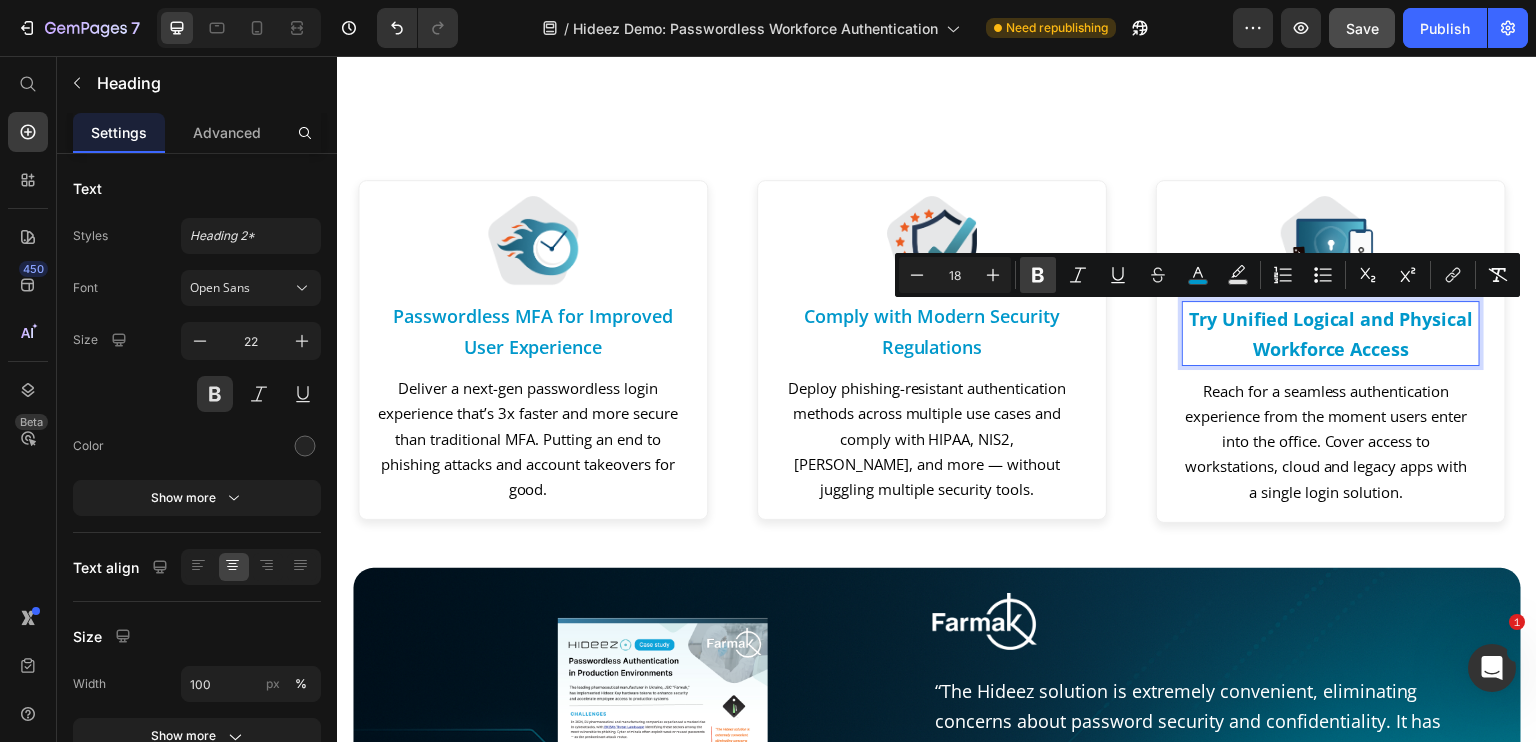 click 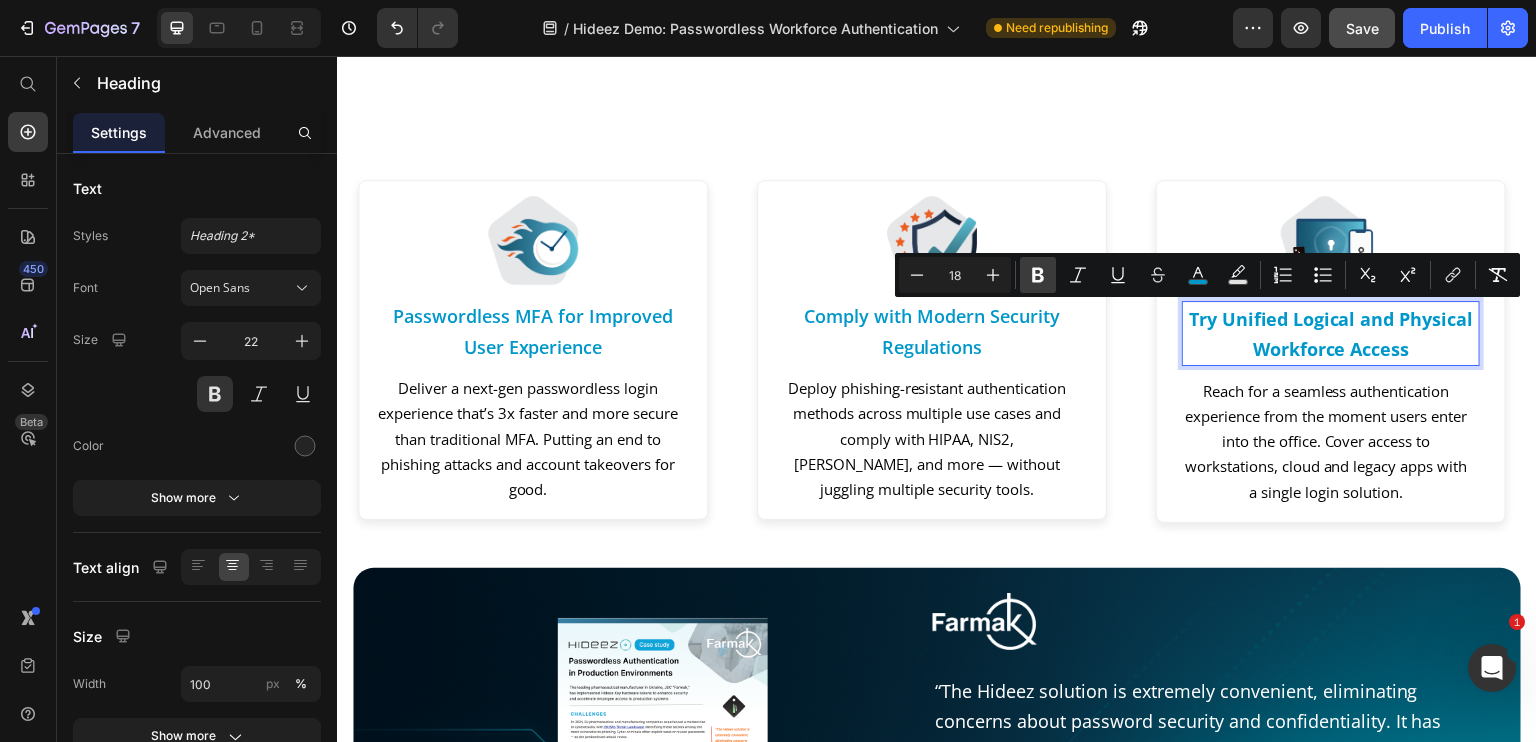 click 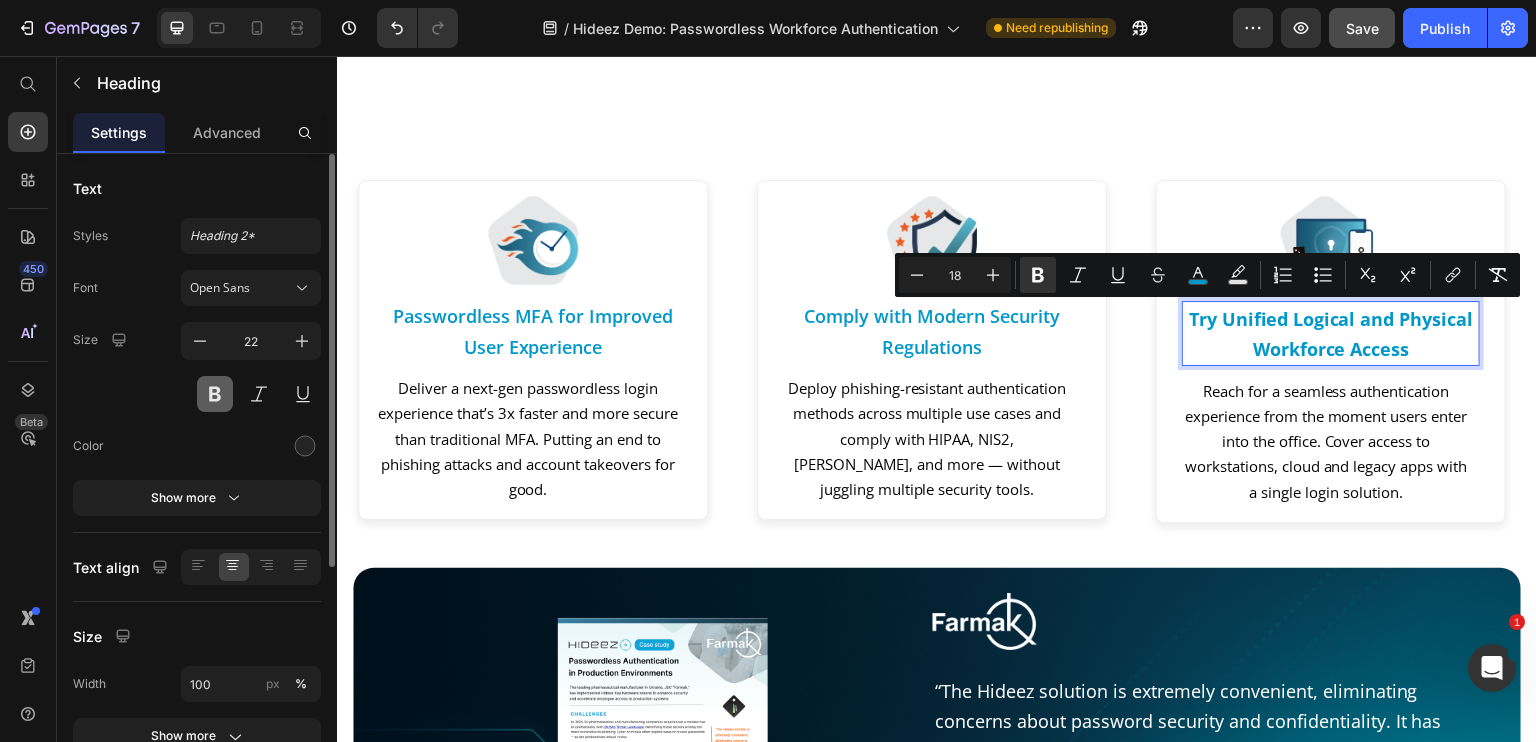 click at bounding box center (215, 394) 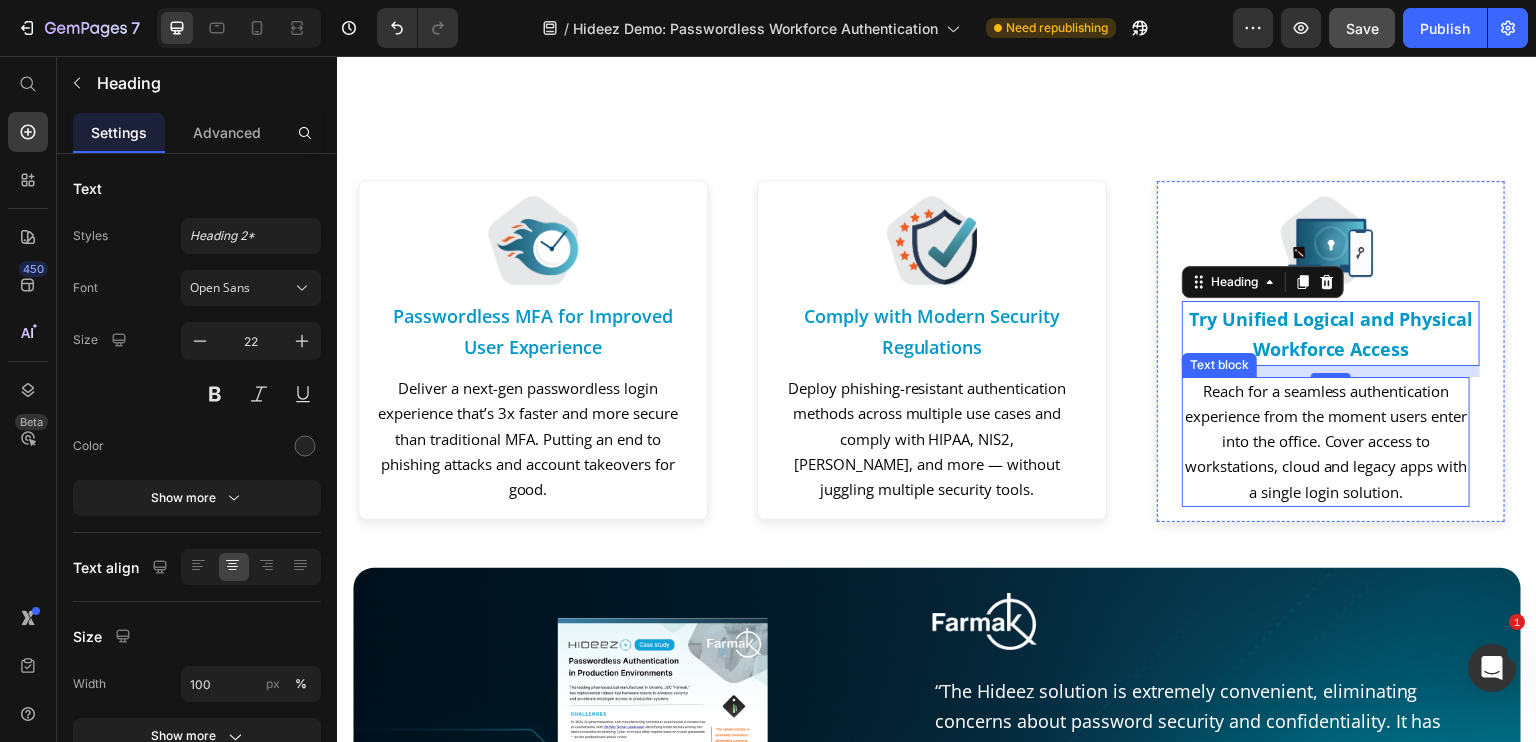 click on "Try Unified Logical and Physical Workforce Access" at bounding box center [1331, 334] 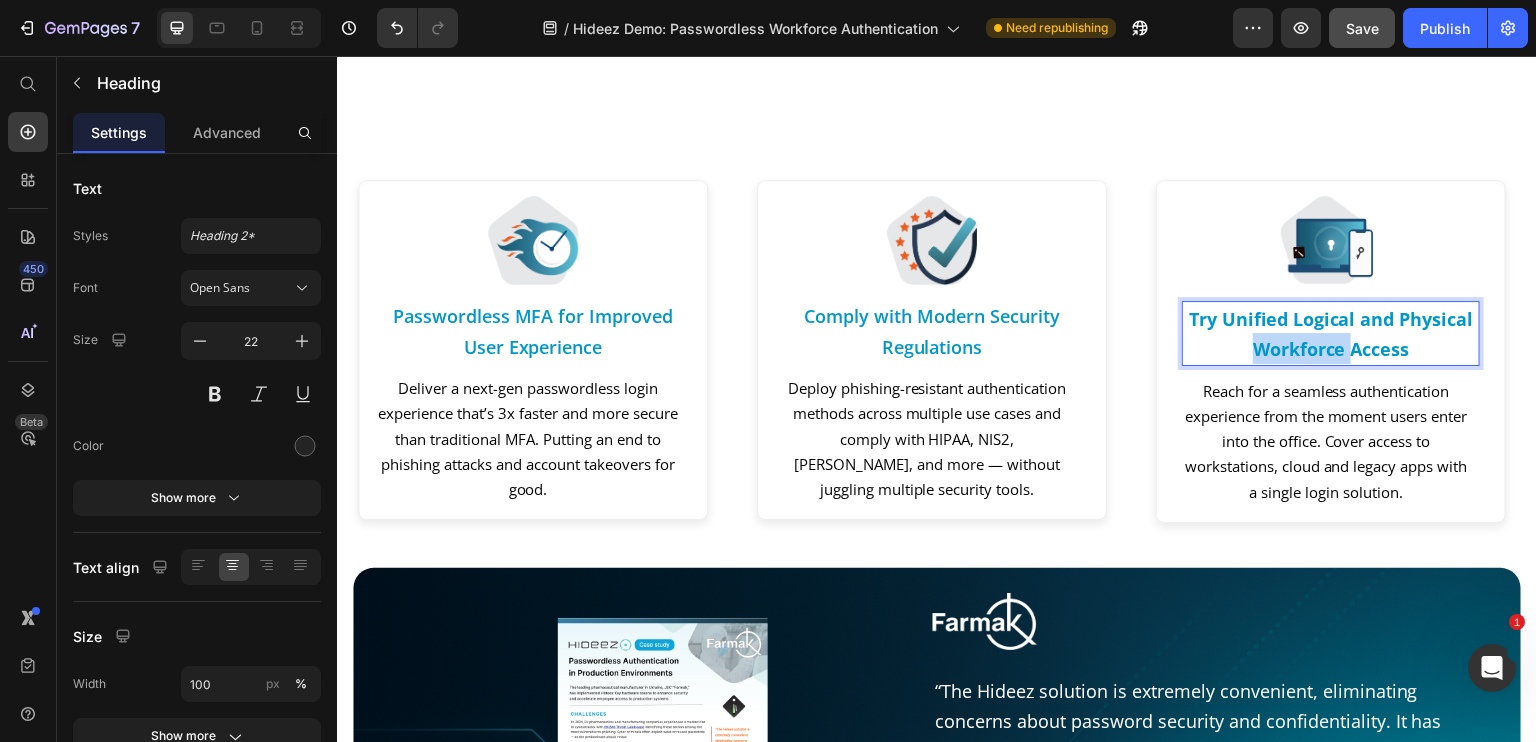 click on "Try Unified Logical and Physical Workforce Access" at bounding box center [1331, 334] 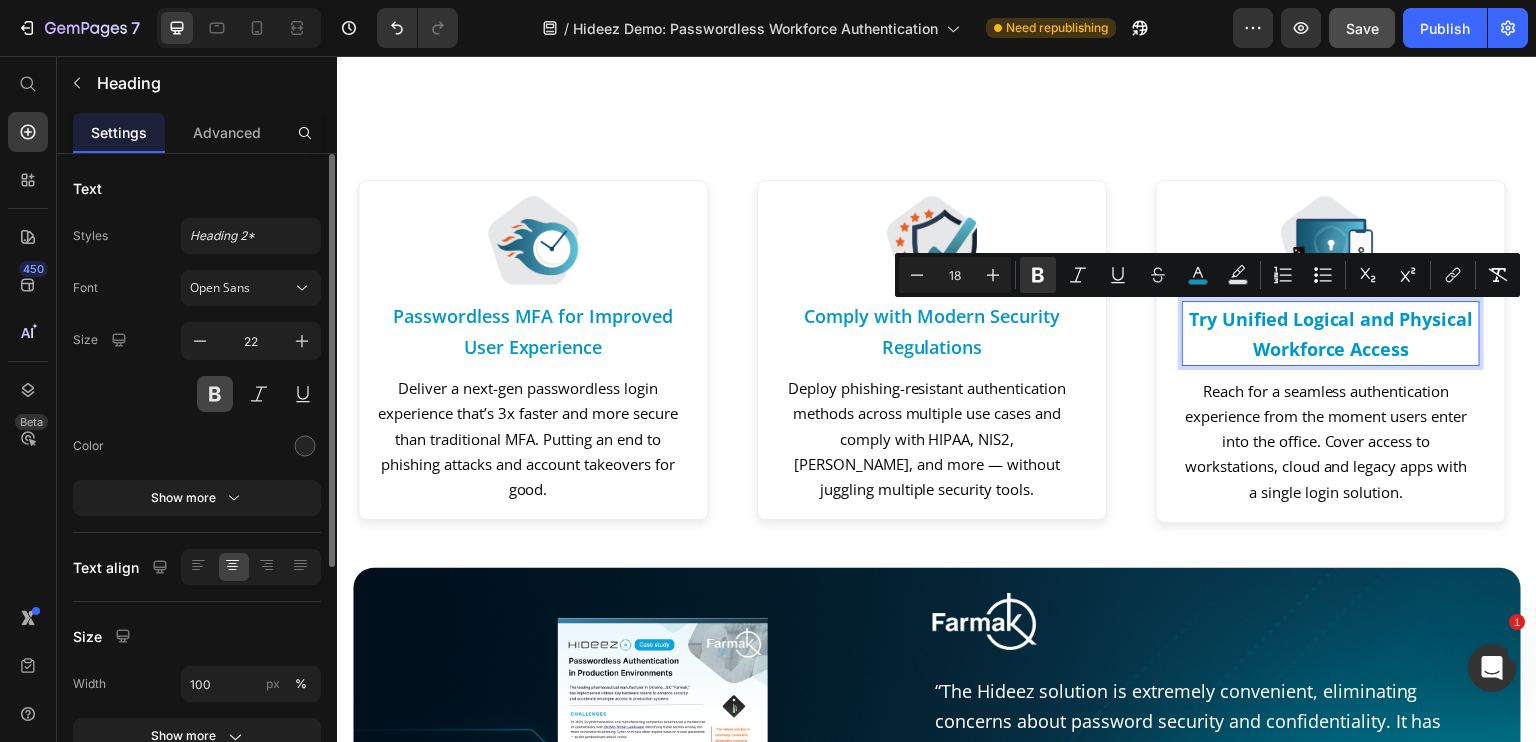 click at bounding box center (215, 394) 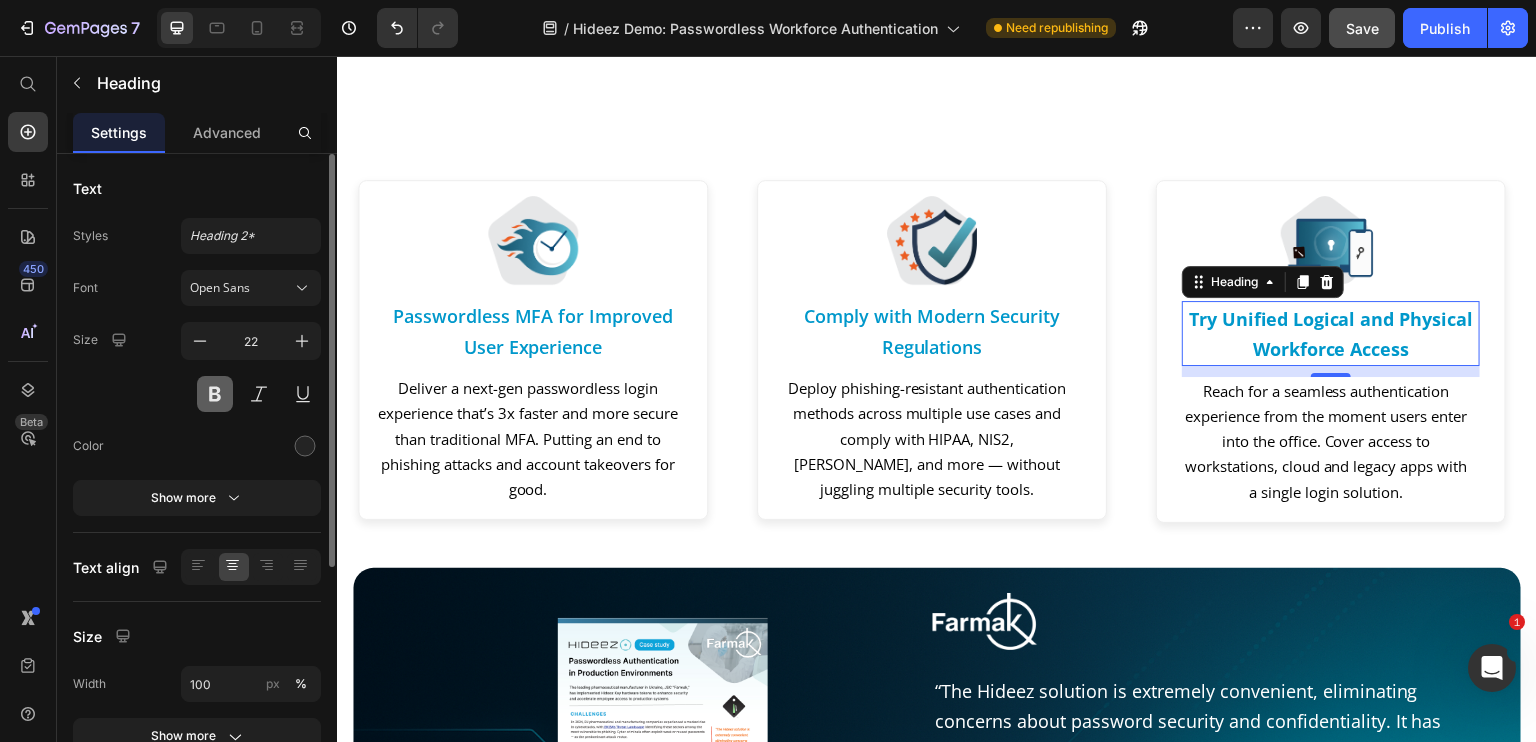 click at bounding box center (215, 394) 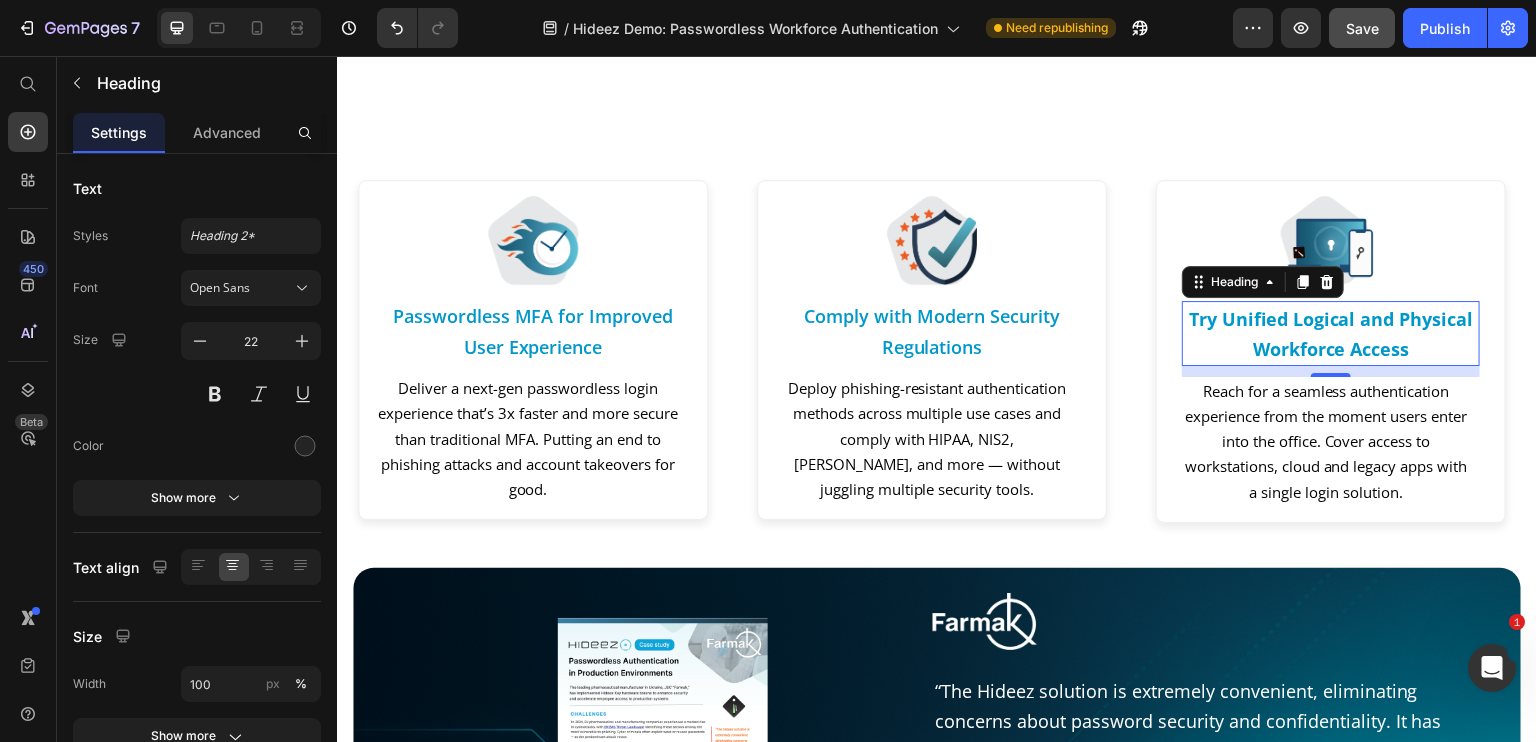 click on "Try Unified Logical and Physical Workforce Access" at bounding box center [1331, 334] 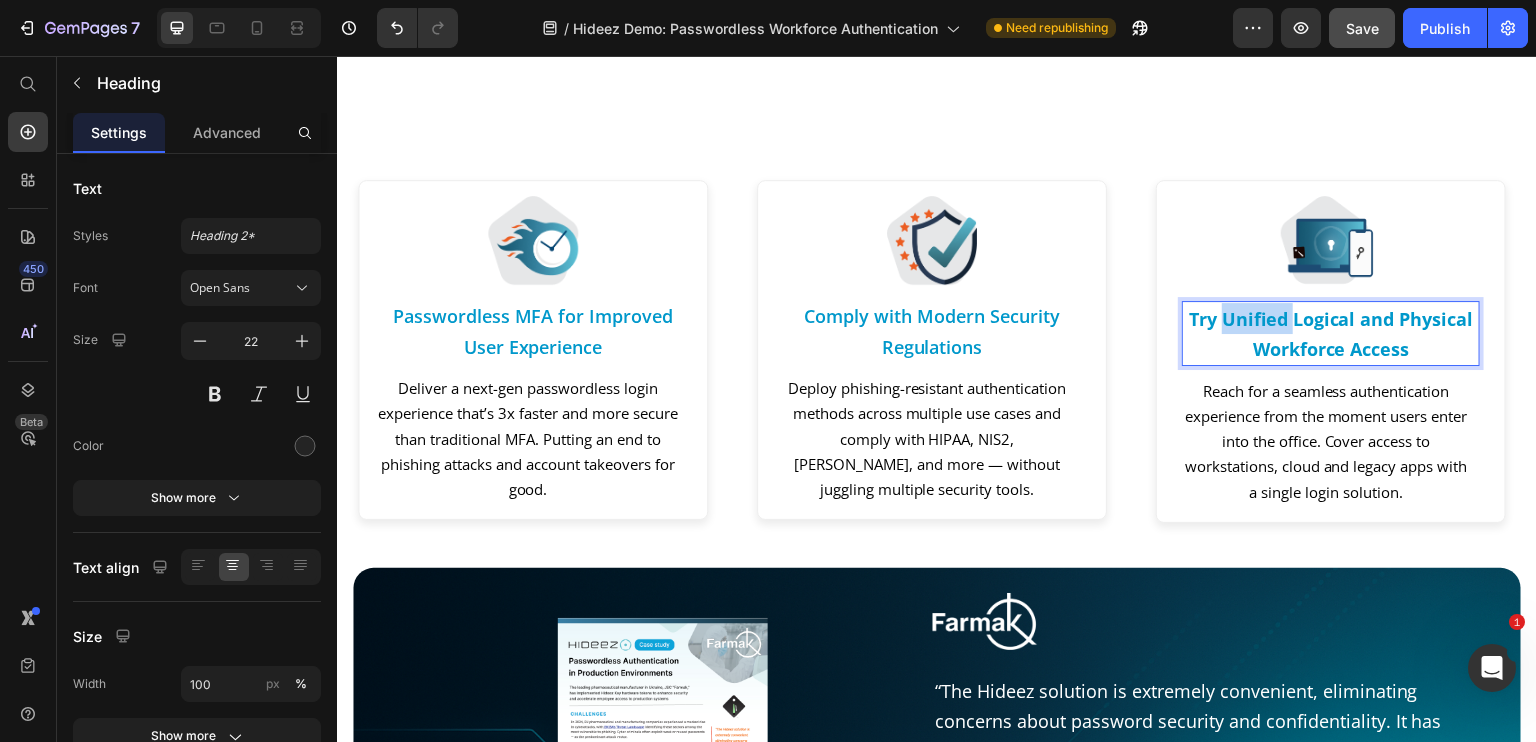 click on "Try Unified Logical and Physical Workforce Access" at bounding box center [1331, 334] 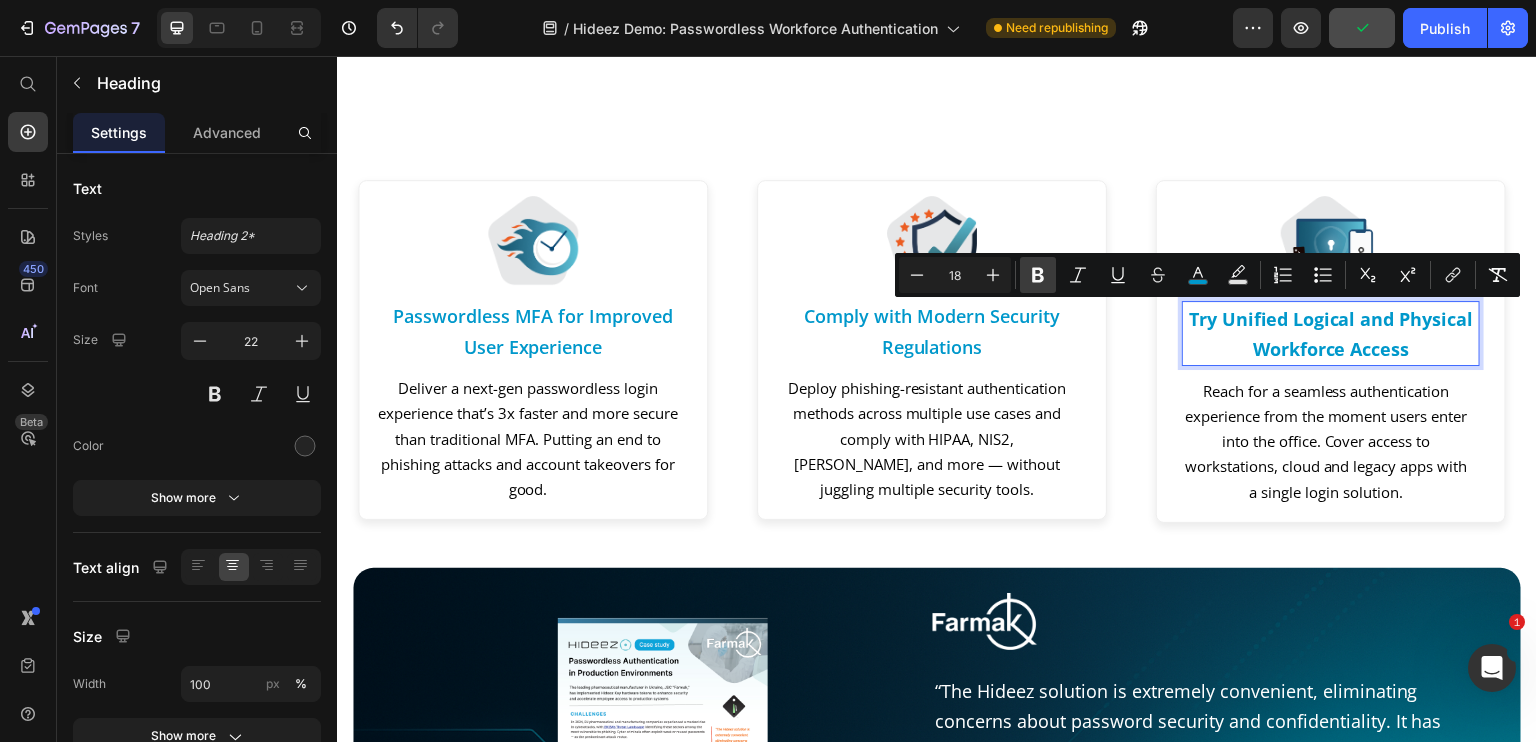 click on "Bold" at bounding box center [1038, 275] 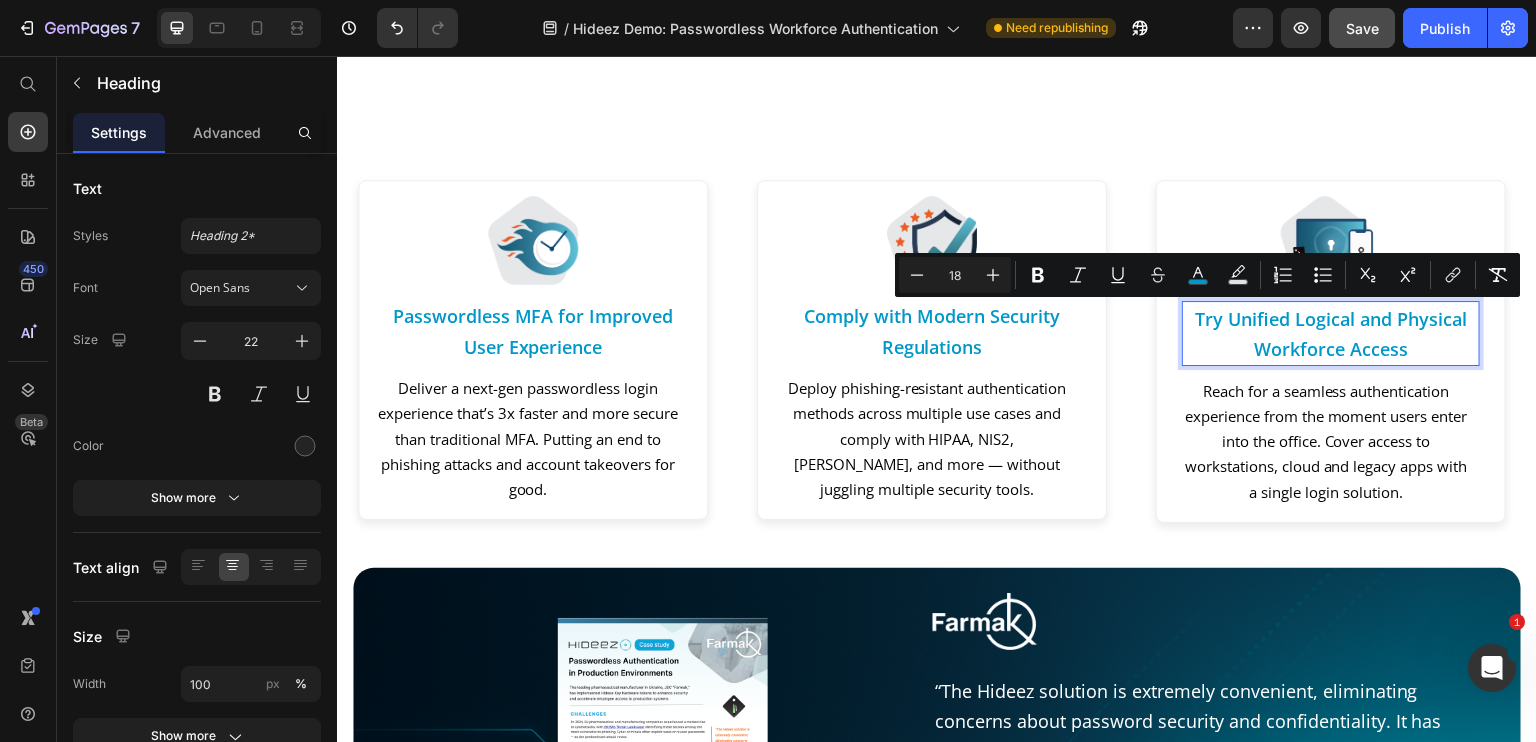 click on "Reach for a seamless authentication experience from the moment users enter into the office. Cover access to workstations, cloud and legacy apps with a single login solution." at bounding box center [1326, 441] 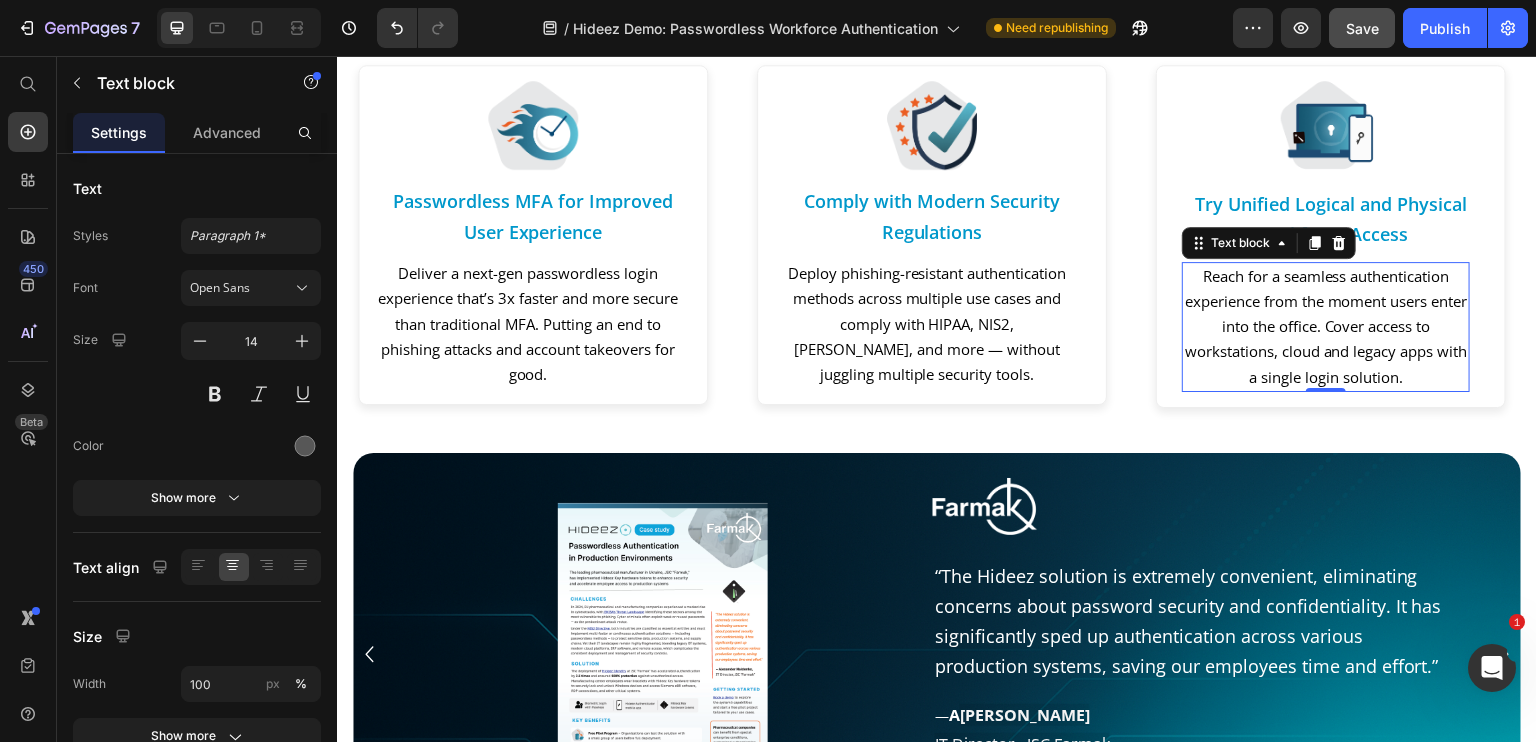 scroll, scrollTop: 900, scrollLeft: 0, axis: vertical 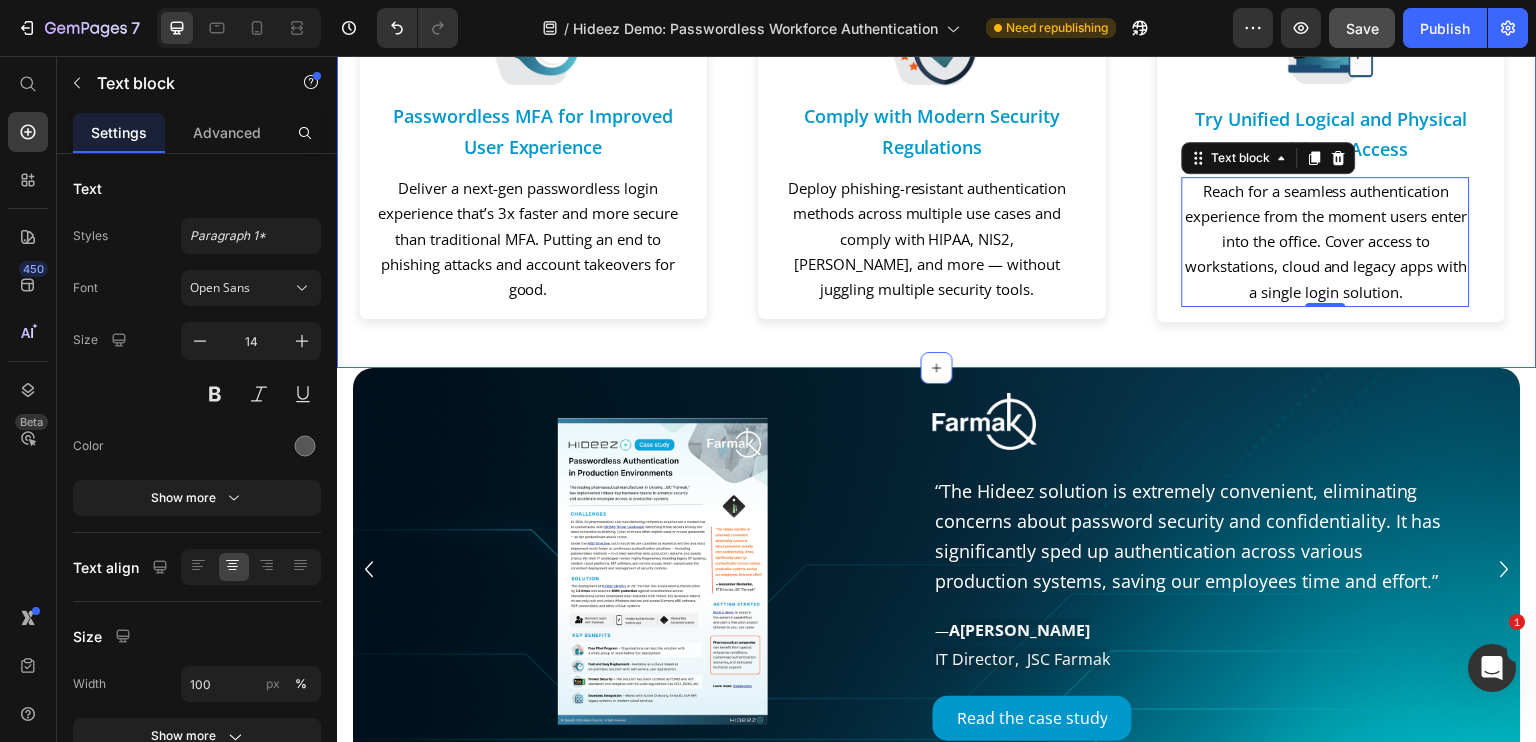 click on "Don't Know Where to Start? Heading Schedule a demo and receive a clear, step-by-step plan to implement Hideez in your organization Text Block
Eliminate credential-based attacks  by replacing phishable factors – passwords, OTPs, and push notifications with strong passwordless methods
Secure every user and service ,   covering both cloud-based service and legacy systems
Deploy in a few hours  with personalized implementation support and a free pilot phase Item List Endorsed by clients in regulated industries Text Block
Image Image Image Image Image Image Image
Carousel ⁠⁠⁠⁠⁠⁠⁠ Request a demo Heading
Publish the page to see the content.
Custom Code Row Row Image ⁠⁠⁠⁠⁠⁠⁠ Passwordless MFA for Improved User Experience Heading Text block Row Image ⁠⁠⁠⁠⁠⁠⁠ Comply with Modern Security Regulations Heading Text block Row Image" at bounding box center (937, -218) 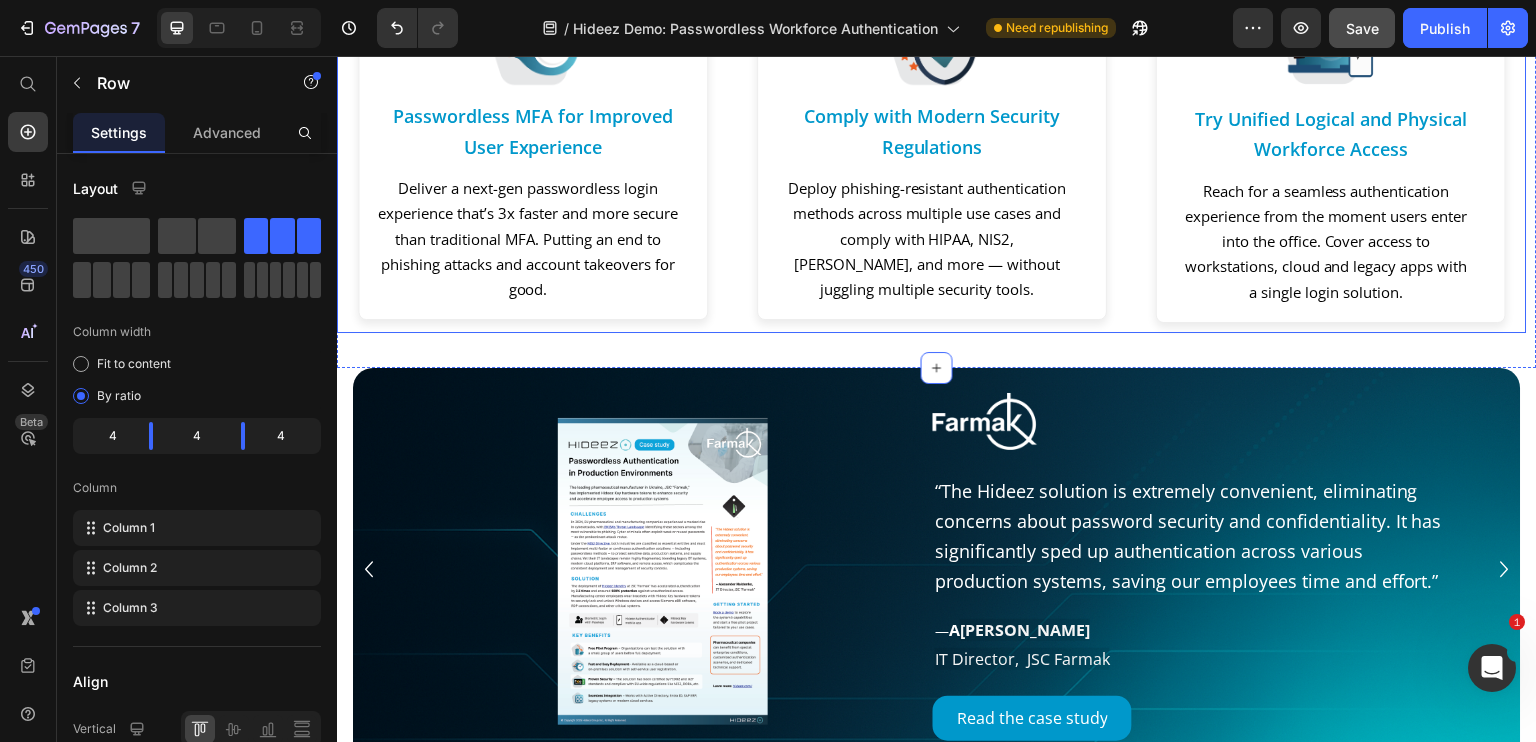 click on "Image ⁠⁠⁠⁠⁠⁠⁠ Comply with Modern Security Regulations Heading Deploy phishing-resistant authentication methods across multiple use cases and comply with HIPAA, NIS2, [PERSON_NAME], and more — without juggling multiple security tools. Text block Row" at bounding box center [931, 156] 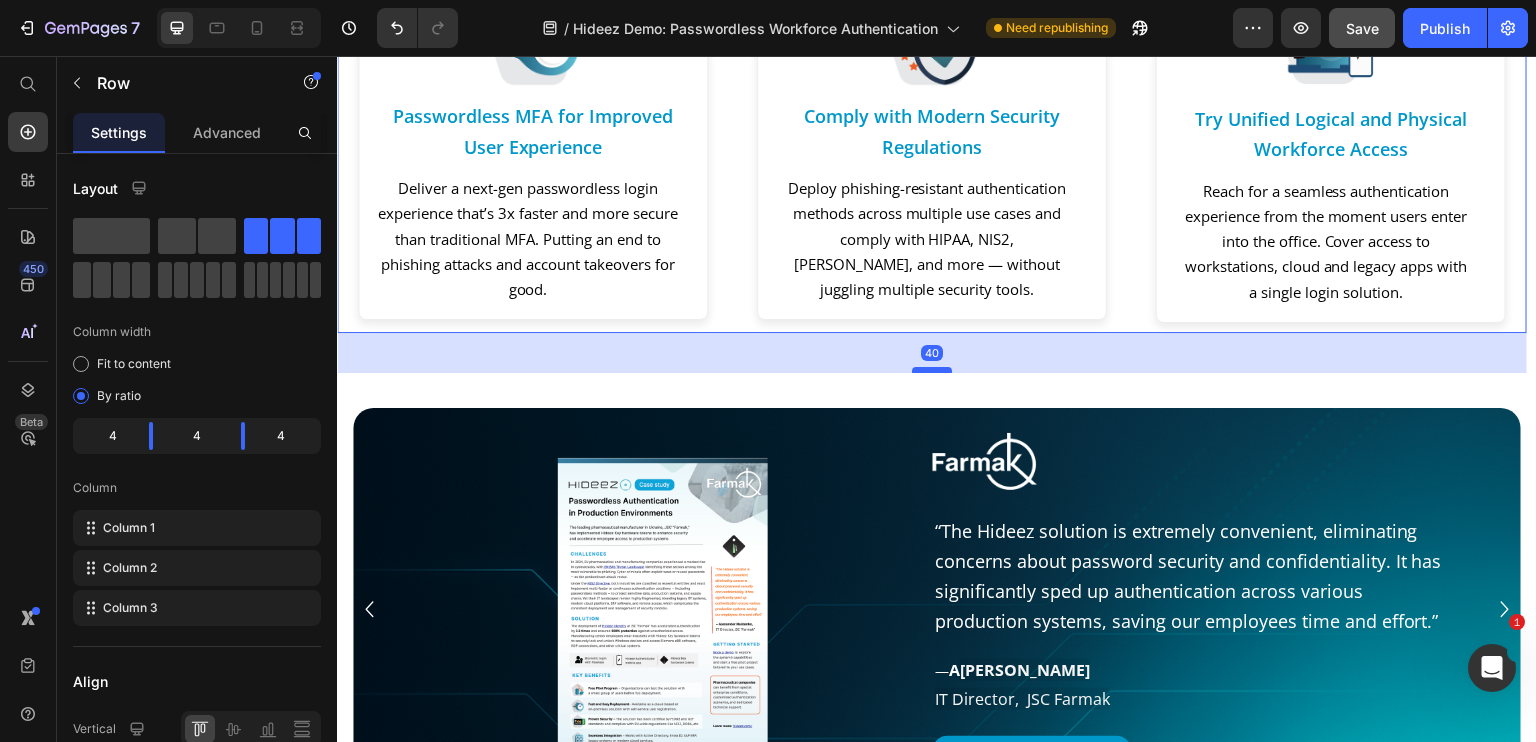 drag, startPoint x: 923, startPoint y: 334, endPoint x: 927, endPoint y: 374, distance: 40.1995 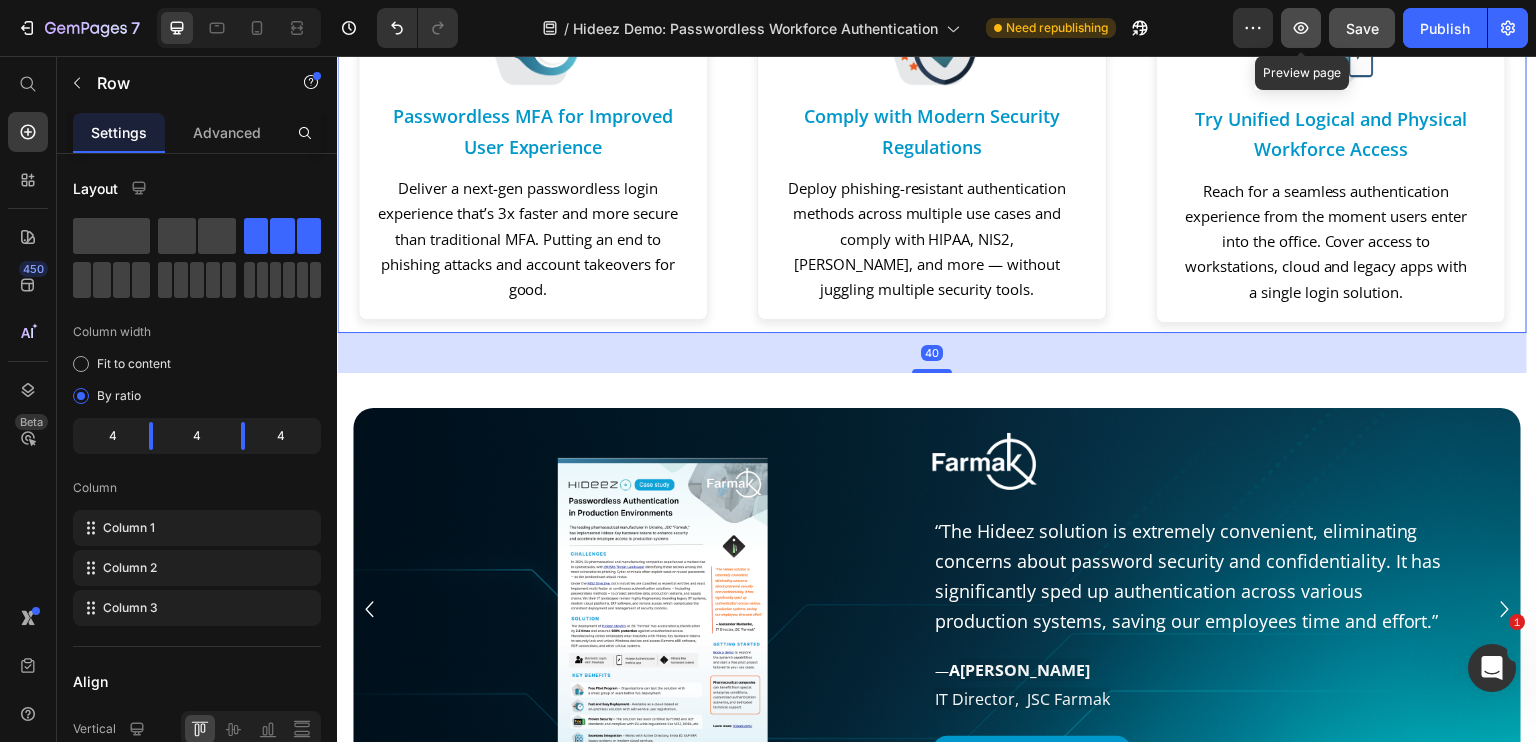 click 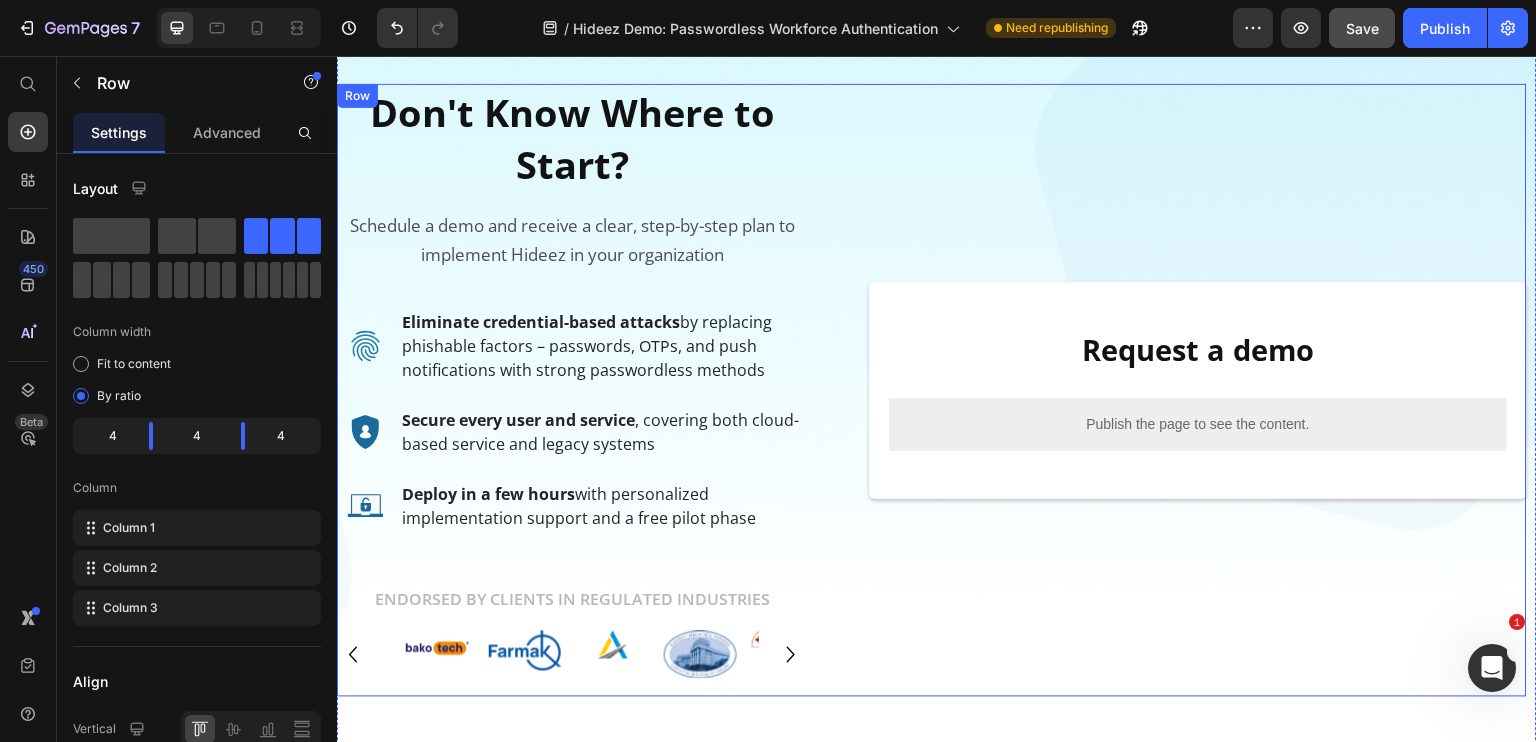 scroll, scrollTop: 0, scrollLeft: 0, axis: both 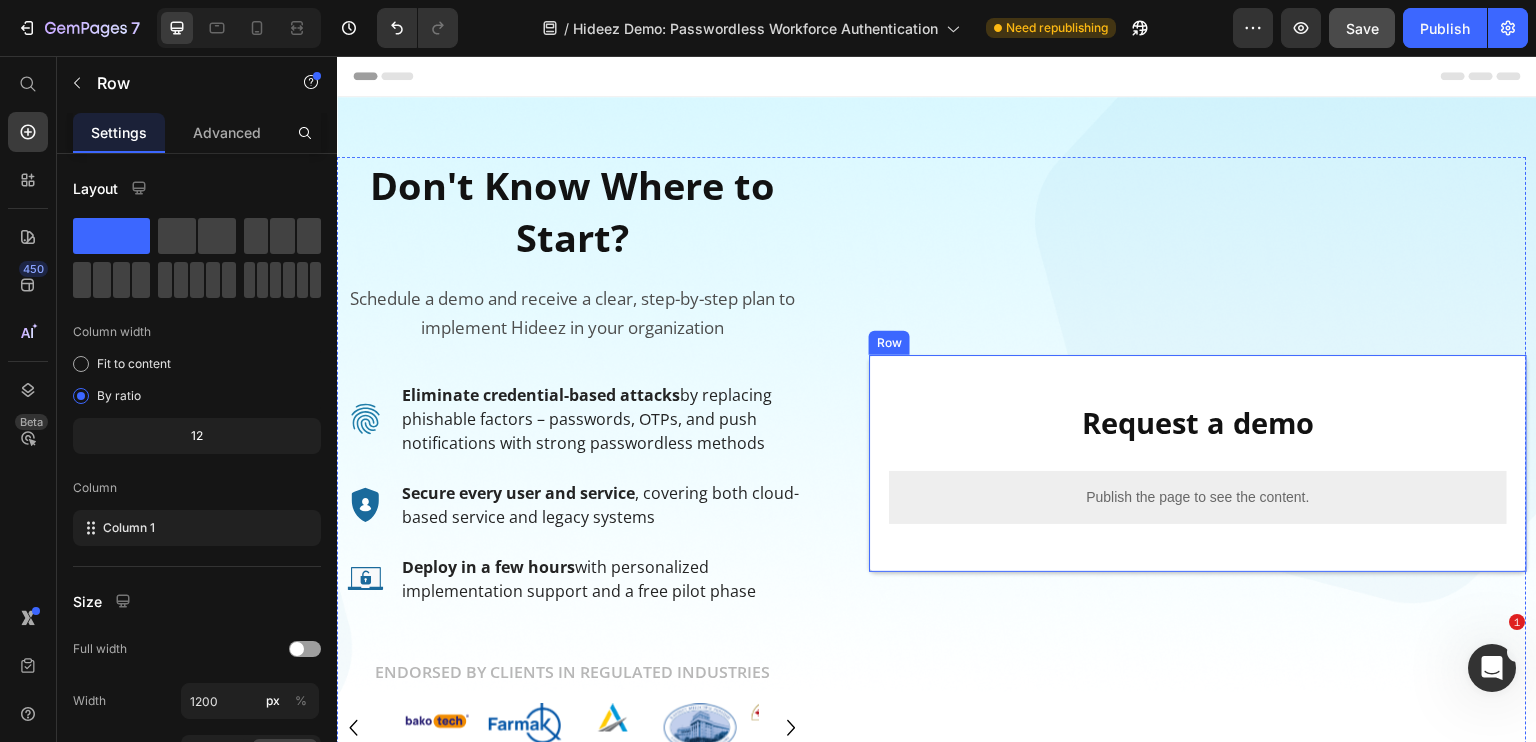 click on "⁠⁠⁠⁠⁠⁠⁠ Request a demo Heading
Publish the page to see the content.
Custom Code Row" at bounding box center (1198, 463) 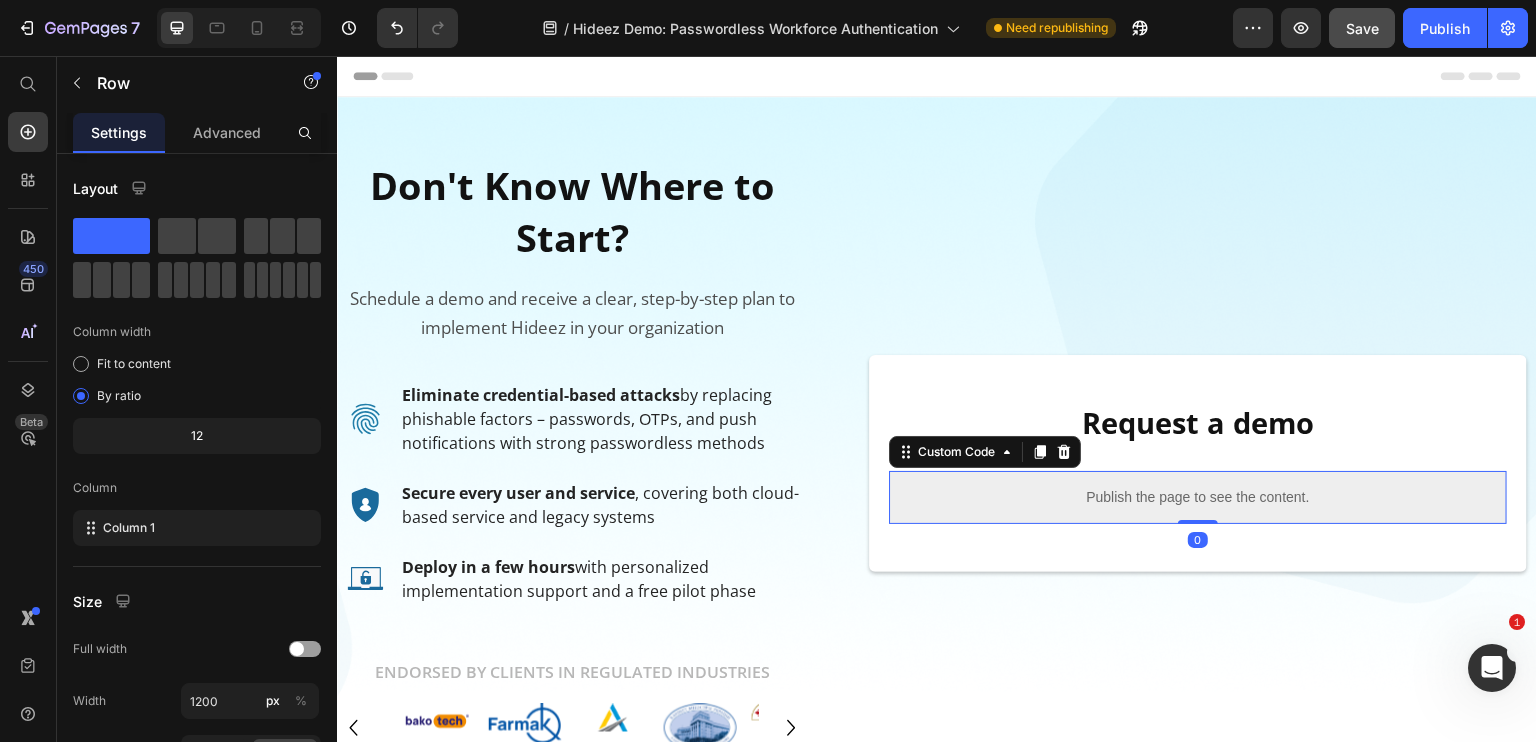 click on "Publish the page to see the content." at bounding box center [1198, 497] 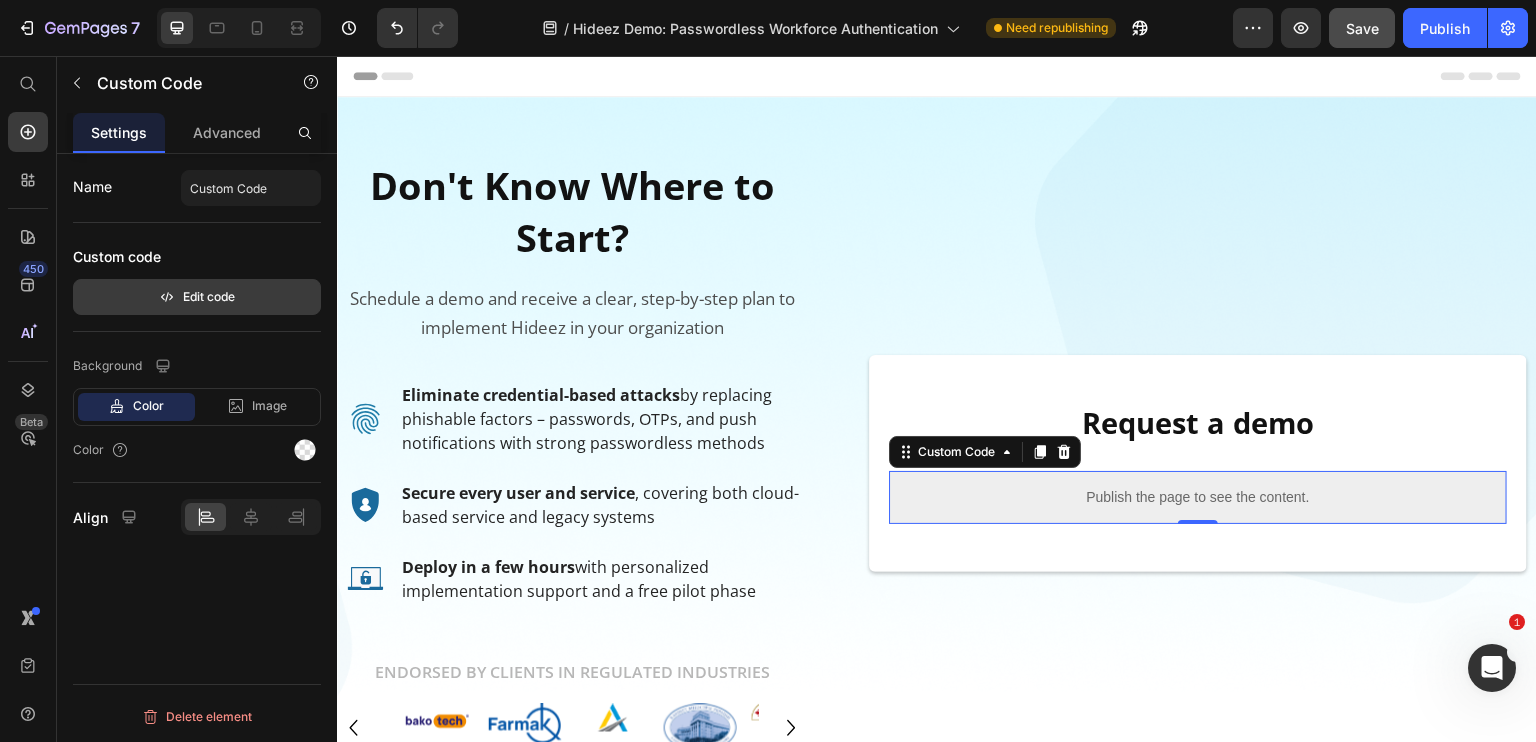 click on "Edit code" at bounding box center [197, 297] 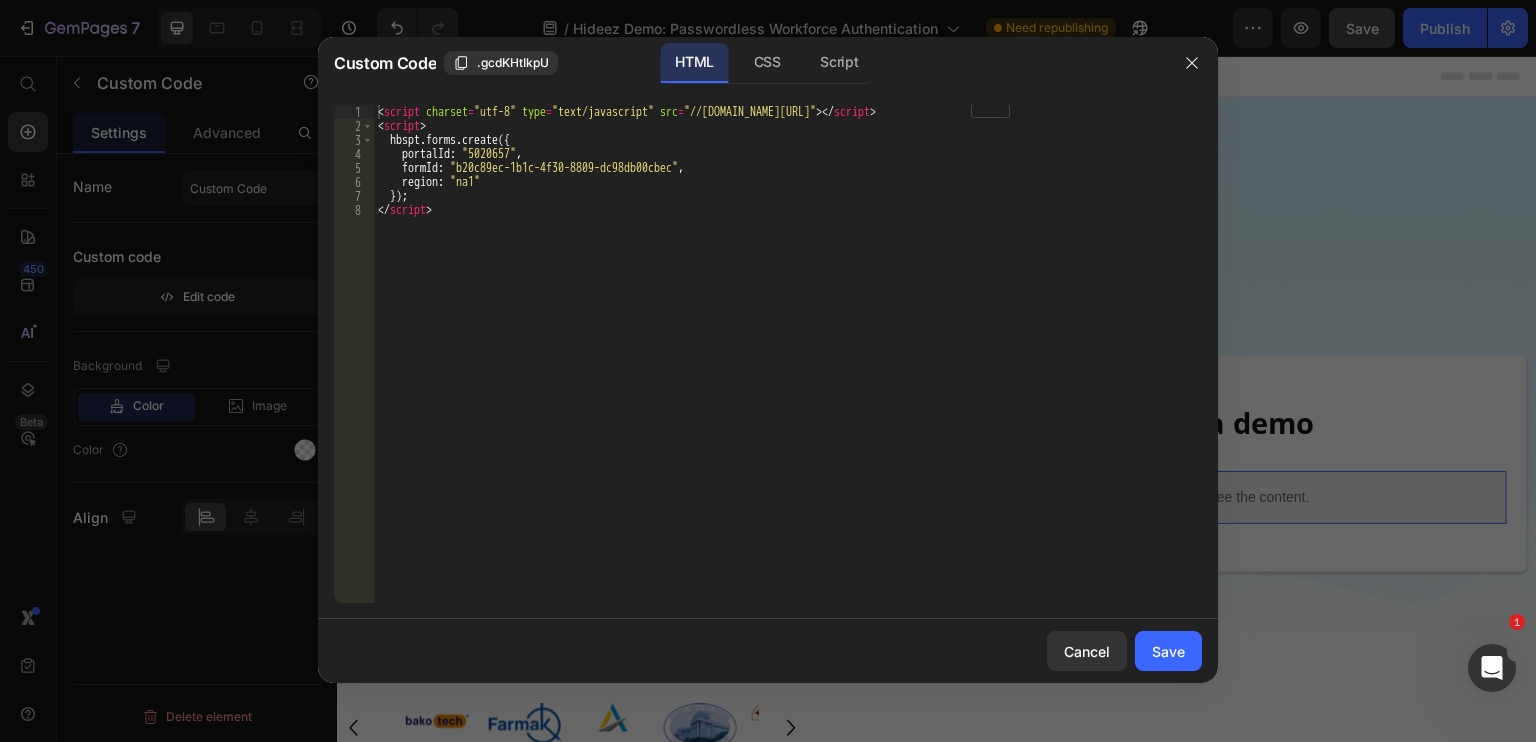 click on "< script   charset = "utf-8"   type = "text/javascript"   src = "//[DOMAIN_NAME][URL]" > </ script > < script >    hbspt . forms . create ({      portalId :   "5020657" ,      formId :   "b20c89ec-1b1c-4f30-8809-dc98db00cbec" ,      region :   "na1"    }) ; </ script >" at bounding box center (788, 368) 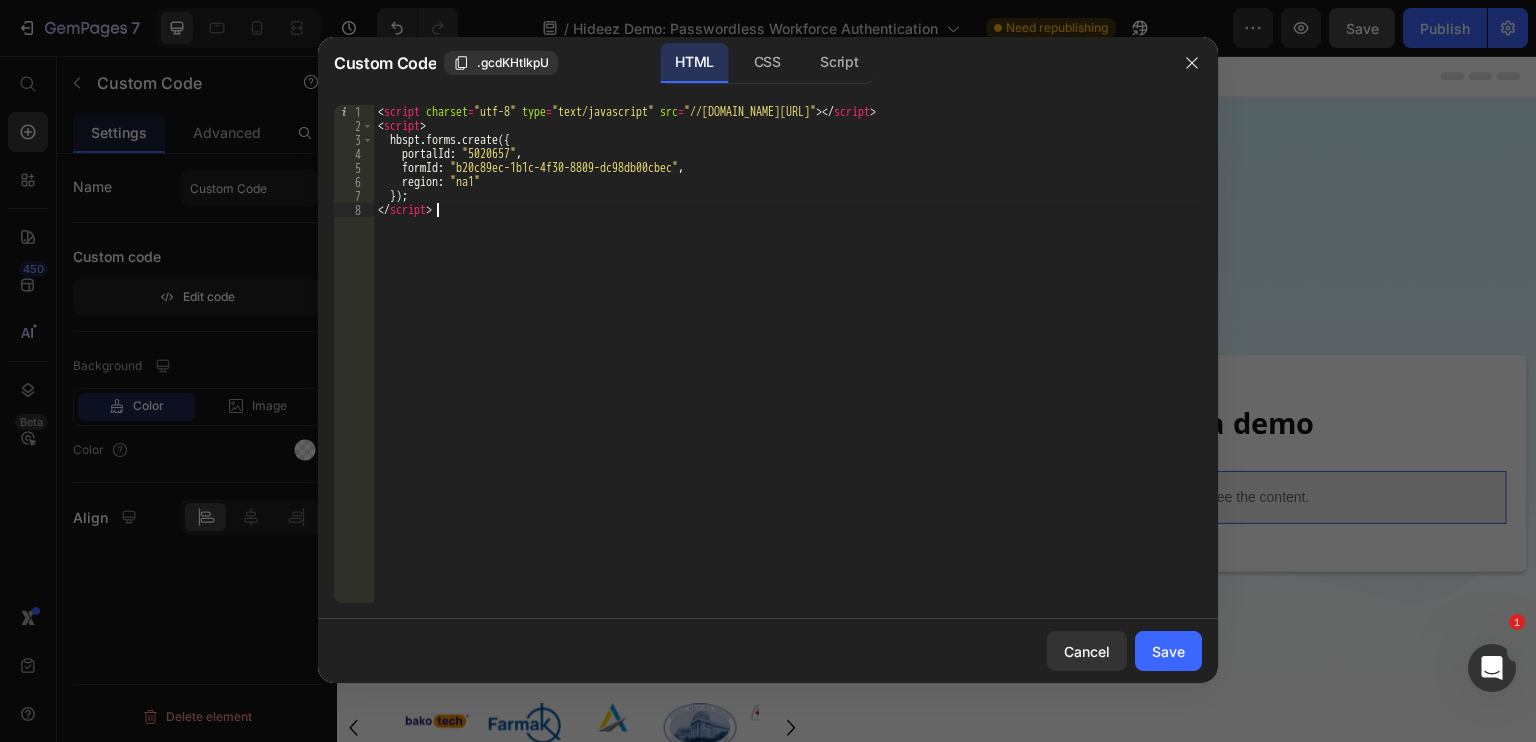 type on "});
</script>" 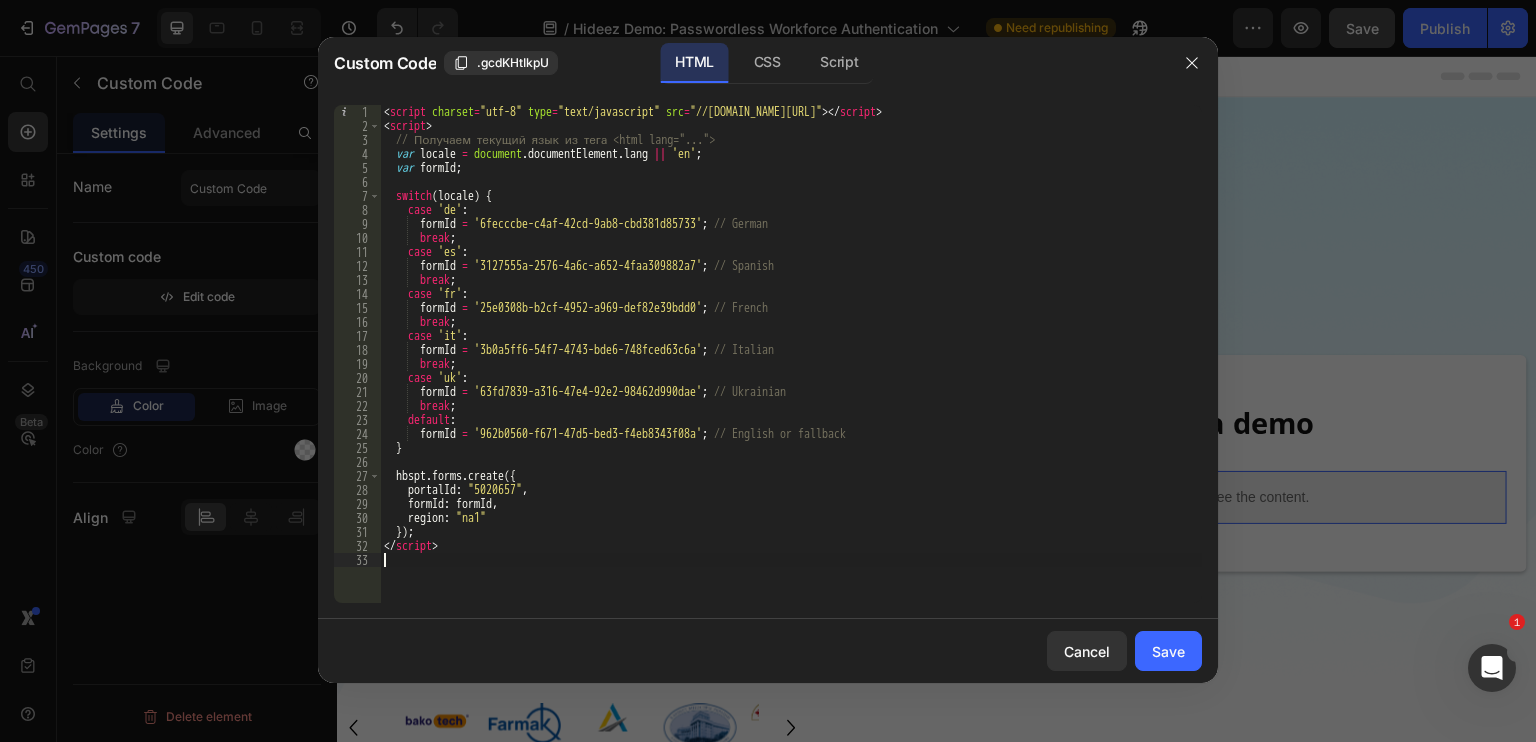 click on "< script   charset = "utf-8"   type = "text/javascript"   src = "//[DOMAIN_NAME][URL]" > </ script > < script >    // Получаем текущий язык из тега <html lang="...">    var   locale   =   document . documentElement . lang   ||   'en' ;    var   formId ;    switch ( locale )   {      case   'de' :         formId   =   '6fecccbe-c4af-42cd-9ab8-cbd381d85733' ;   // German         break ;      case   'es' :         formId   =   '3127555a-2576-4a6c-a652-4faa309882a7' ;   // Spanish         break ;      case   'fr' :         formId   =   '25e0308b-b2cf-4952-a969-def82e39bdd0' ;   // French         break ;      case   'it' :         formId   =   '3b0a5ff6-54f7-4743-bde6-748fced63c6a' ;   // Italian         break ;      case   'uk' :         formId   =   '63fd7839-a316-47e4-92e2-98462d990dae' ;   // Ukrainian         break ;      default :         formId   =   '962b0560-f671-47d5-bed3-f4eb8343f08a' ;   // English or fallback    }    hbspt . forms . create ({      portalId :   ," at bounding box center [791, 368] 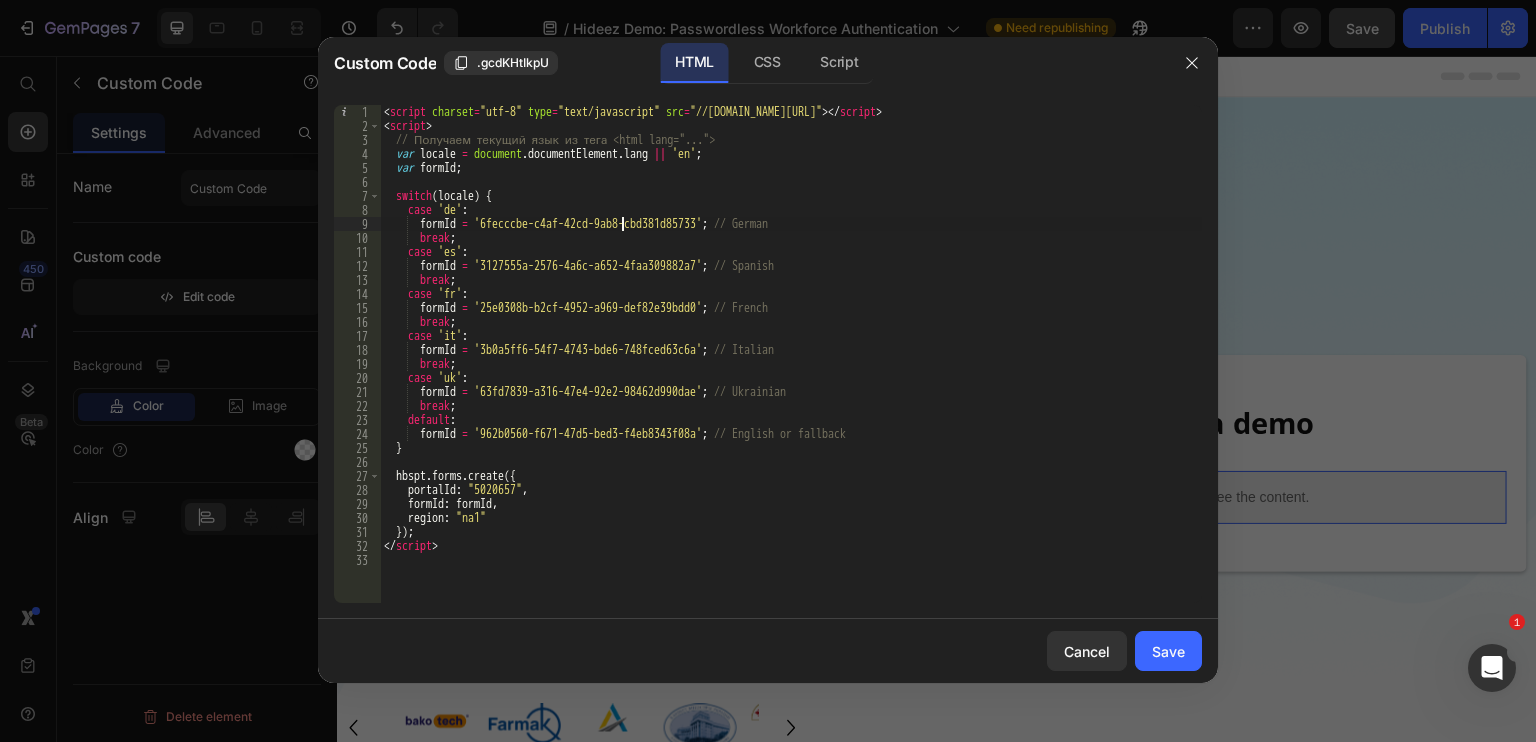 click on "< script   charset = "utf-8"   type = "text/javascript"   src = "//[DOMAIN_NAME][URL]" > </ script > < script >    // Получаем текущий язык из тега <html lang="...">    var   locale   =   document . documentElement . lang   ||   'en' ;    var   formId ;    switch ( locale )   {      case   'de' :         formId   =   '6fecccbe-c4af-42cd-9ab8-cbd381d85733' ;   // German         break ;      case   'es' :         formId   =   '3127555a-2576-4a6c-a652-4faa309882a7' ;   // Spanish         break ;      case   'fr' :         formId   =   '25e0308b-b2cf-4952-a969-def82e39bdd0' ;   // French         break ;      case   'it' :         formId   =   '3b0a5ff6-54f7-4743-bde6-748fced63c6a' ;   // Italian         break ;      case   'uk' :         formId   =   '63fd7839-a316-47e4-92e2-98462d990dae' ;   // Ukrainian         break ;      default :         formId   =   '962b0560-f671-47d5-bed3-f4eb8343f08a' ;   // English or fallback    }    hbspt . forms . create ({      portalId :   ," at bounding box center (791, 368) 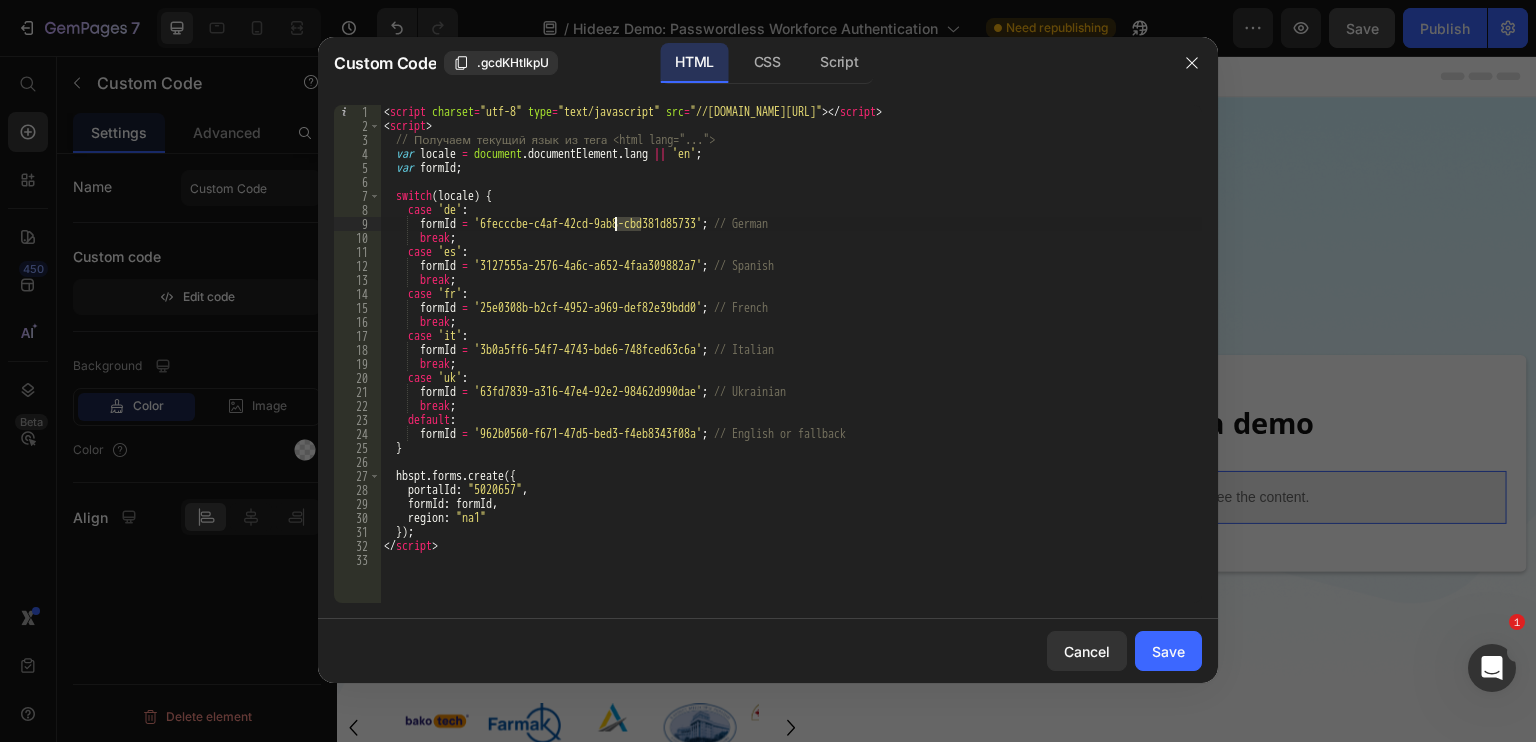click on "< script   charset = "utf-8"   type = "text/javascript"   src = "//[DOMAIN_NAME][URL]" > </ script > < script >    // Получаем текущий язык из тега <html lang="...">    var   locale   =   document . documentElement . lang   ||   'en' ;    var   formId ;    switch ( locale )   {      case   'de' :         formId   =   '6fecccbe-c4af-42cd-9ab8-cbd381d85733' ;   // German         break ;      case   'es' :         formId   =   '3127555a-2576-4a6c-a652-4faa309882a7' ;   // Spanish         break ;      case   'fr' :         formId   =   '25e0308b-b2cf-4952-a969-def82e39bdd0' ;   // French         break ;      case   'it' :         formId   =   '3b0a5ff6-54f7-4743-bde6-748fced63c6a' ;   // Italian         break ;      case   'uk' :         formId   =   '63fd7839-a316-47e4-92e2-98462d990dae' ;   // Ukrainian         break ;      default :         formId   =   '962b0560-f671-47d5-bed3-f4eb8343f08a' ;   // English or fallback    }    hbspt . forms . create ({      portalId :   ," at bounding box center (791, 368) 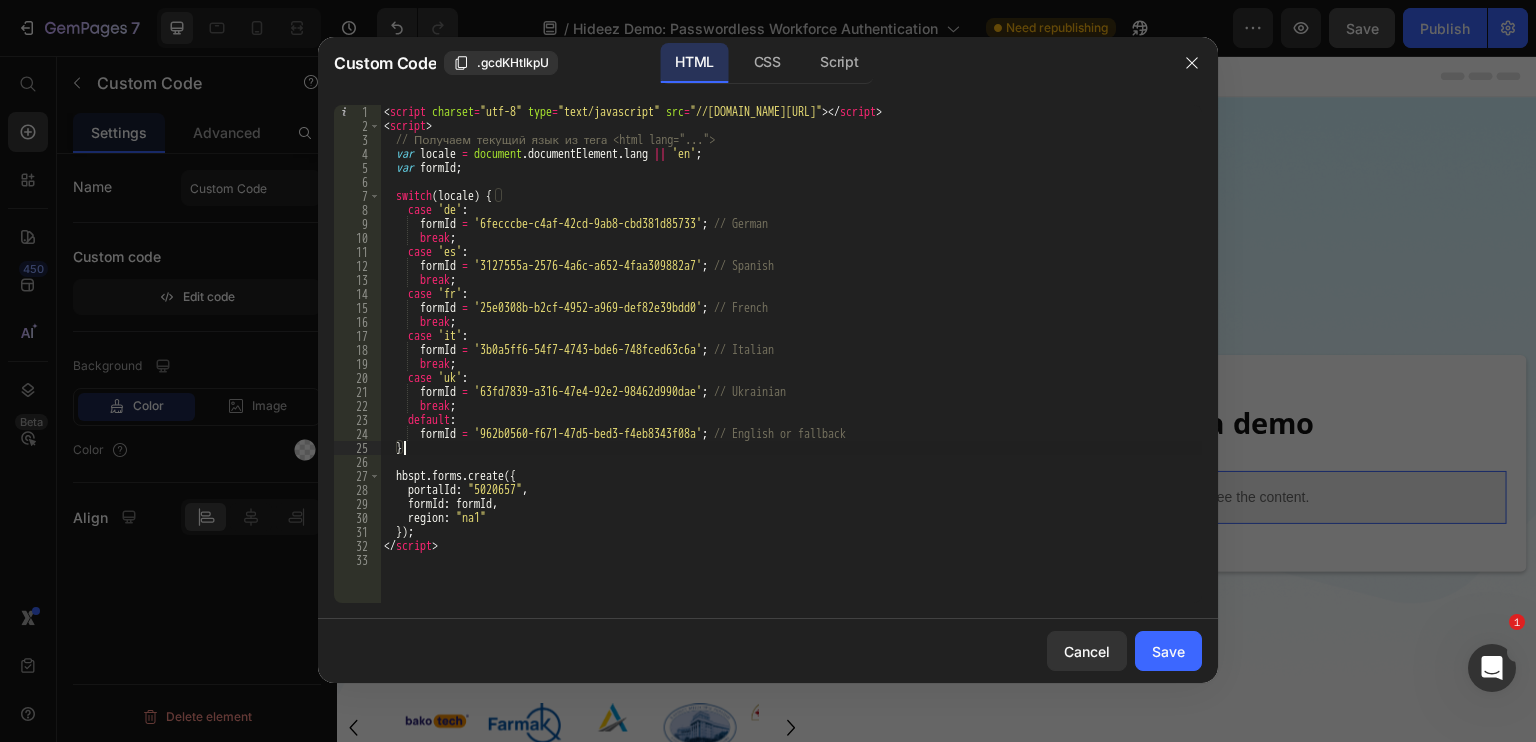 click on "< script   charset = "utf-8"   type = "text/javascript"   src = "//[DOMAIN_NAME][URL]" > </ script > < script >    // Получаем текущий язык из тега <html lang="...">    var   locale   =   document . documentElement . lang   ||   'en' ;    var   formId ;    switch ( locale )   {      case   'de' :         formId   =   '6fecccbe-c4af-42cd-9ab8-cbd381d85733' ;   // German         break ;      case   'es' :         formId   =   '3127555a-2576-4a6c-a652-4faa309882a7' ;   // Spanish         break ;      case   'fr' :         formId   =   '25e0308b-b2cf-4952-a969-def82e39bdd0' ;   // French         break ;      case   'it' :         formId   =   '3b0a5ff6-54f7-4743-bde6-748fced63c6a' ;   // Italian         break ;      case   'uk' :         formId   =   '63fd7839-a316-47e4-92e2-98462d990dae' ;   // Ukrainian         break ;      default :         formId   =   '962b0560-f671-47d5-bed3-f4eb8343f08a' ;   // English or fallback    }    hbspt . forms . create ({      portalId :   ," at bounding box center [791, 368] 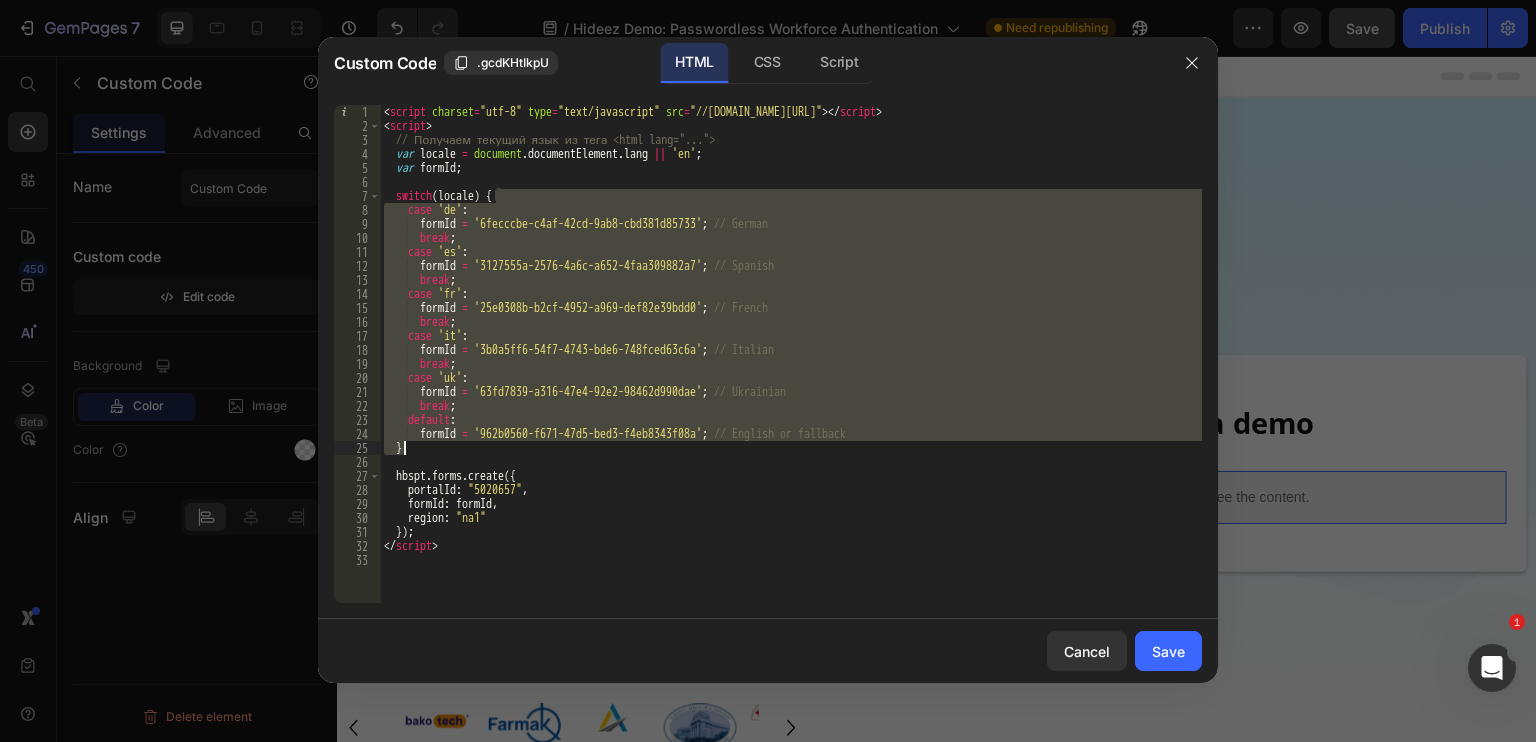 click on "< script   charset = "utf-8"   type = "text/javascript"   src = "//[DOMAIN_NAME][URL]" > </ script > < script >    // Получаем текущий язык из тега <html lang="...">    var   locale   =   document . documentElement . lang   ||   'en' ;    var   formId ;    switch ( locale )   {      case   'de' :         formId   =   '6fecccbe-c4af-42cd-9ab8-cbd381d85733' ;   // German         break ;      case   'es' :         formId   =   '3127555a-2576-4a6c-a652-4faa309882a7' ;   // Spanish         break ;      case   'fr' :         formId   =   '25e0308b-b2cf-4952-a969-def82e39bdd0' ;   // French         break ;      case   'it' :         formId   =   '3b0a5ff6-54f7-4743-bde6-748fced63c6a' ;   // Italian         break ;      case   'uk' :         formId   =   '63fd7839-a316-47e4-92e2-98462d990dae' ;   // Ukrainian         break ;      default :         formId   =   '962b0560-f671-47d5-bed3-f4eb8343f08a' ;   // English or fallback    }    hbspt . forms . create ({      portalId :   ," at bounding box center (791, 354) 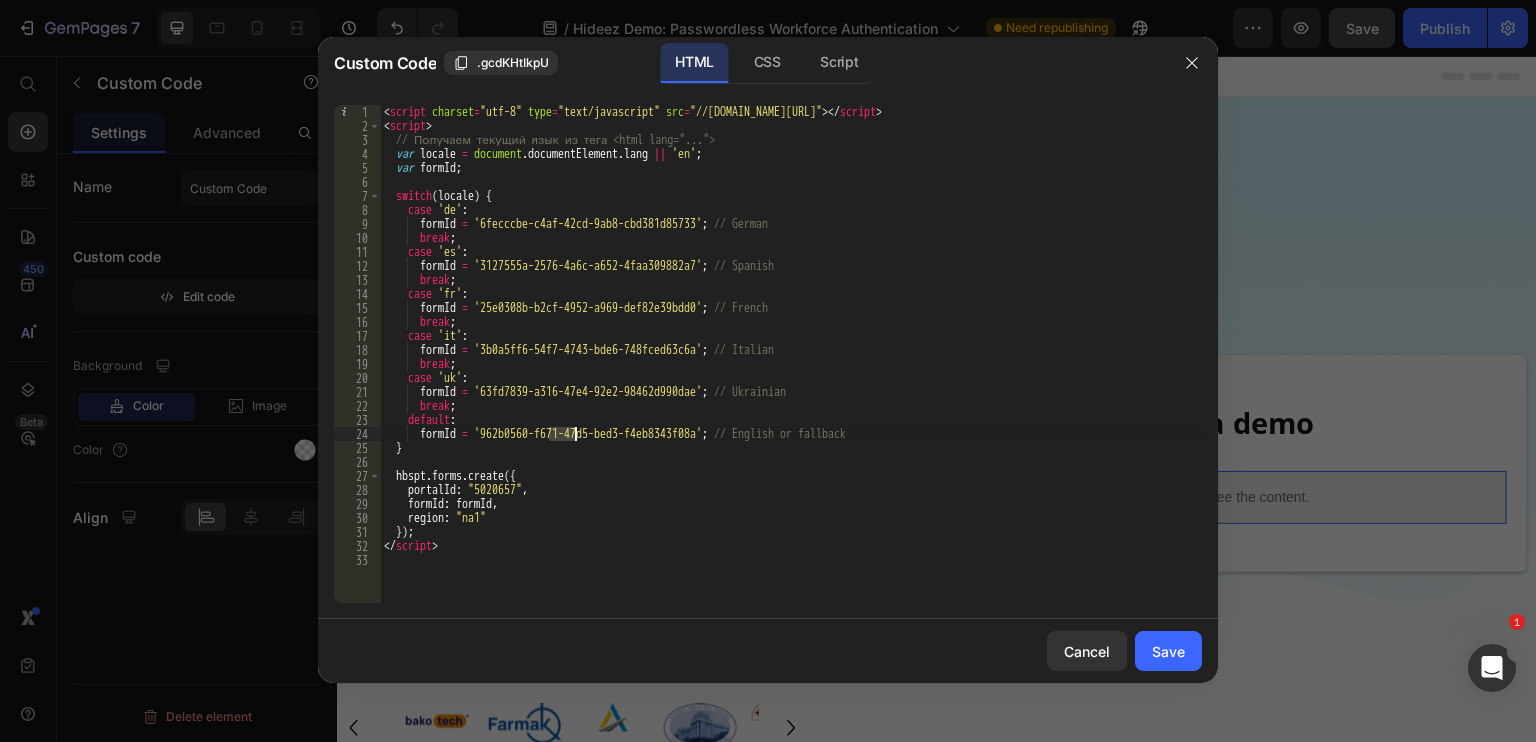 click on "< script   charset = "utf-8"   type = "text/javascript"   src = "//[DOMAIN_NAME][URL]" > </ script > < script >    // Получаем текущий язык из тега <html lang="...">    var   locale   =   document . documentElement . lang   ||   'en' ;    var   formId ;    switch ( locale )   {      case   'de' :         formId   =   '6fecccbe-c4af-42cd-9ab8-cbd381d85733' ;   // German         break ;      case   'es' :         formId   =   '3127555a-2576-4a6c-a652-4faa309882a7' ;   // Spanish         break ;      case   'fr' :         formId   =   '25e0308b-b2cf-4952-a969-def82e39bdd0' ;   // French         break ;      case   'it' :         formId   =   '3b0a5ff6-54f7-4743-bde6-748fced63c6a' ;   // Italian         break ;      case   'uk' :         formId   =   '63fd7839-a316-47e4-92e2-98462d990dae' ;   // Ukrainian         break ;      default :         formId   =   '962b0560-f671-47d5-bed3-f4eb8343f08a' ;   // English or fallback    }    hbspt . forms . create ({      portalId :   ," at bounding box center (791, 368) 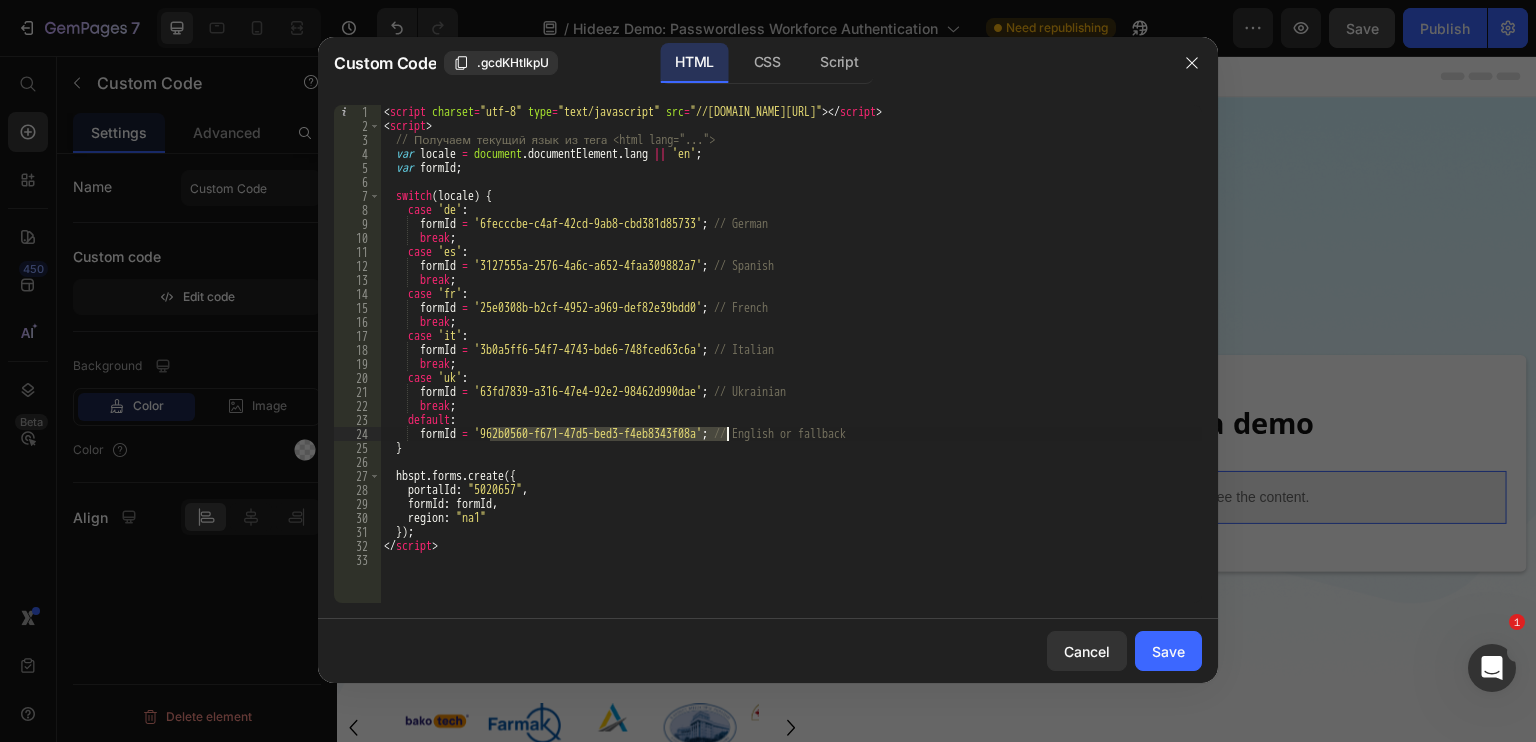 drag, startPoint x: 492, startPoint y: 431, endPoint x: 725, endPoint y: 437, distance: 233.07724 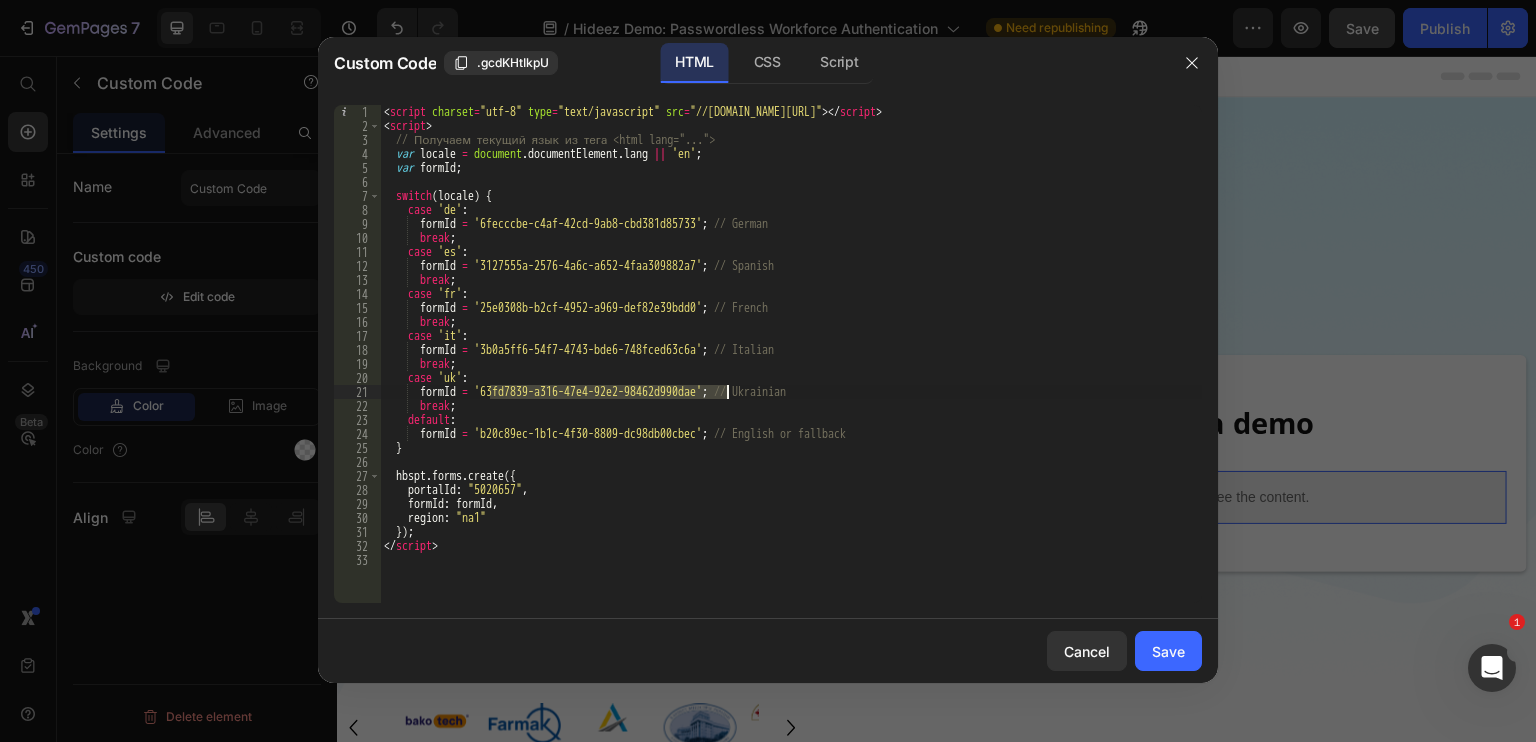 drag, startPoint x: 489, startPoint y: 389, endPoint x: 724, endPoint y: 391, distance: 235.00851 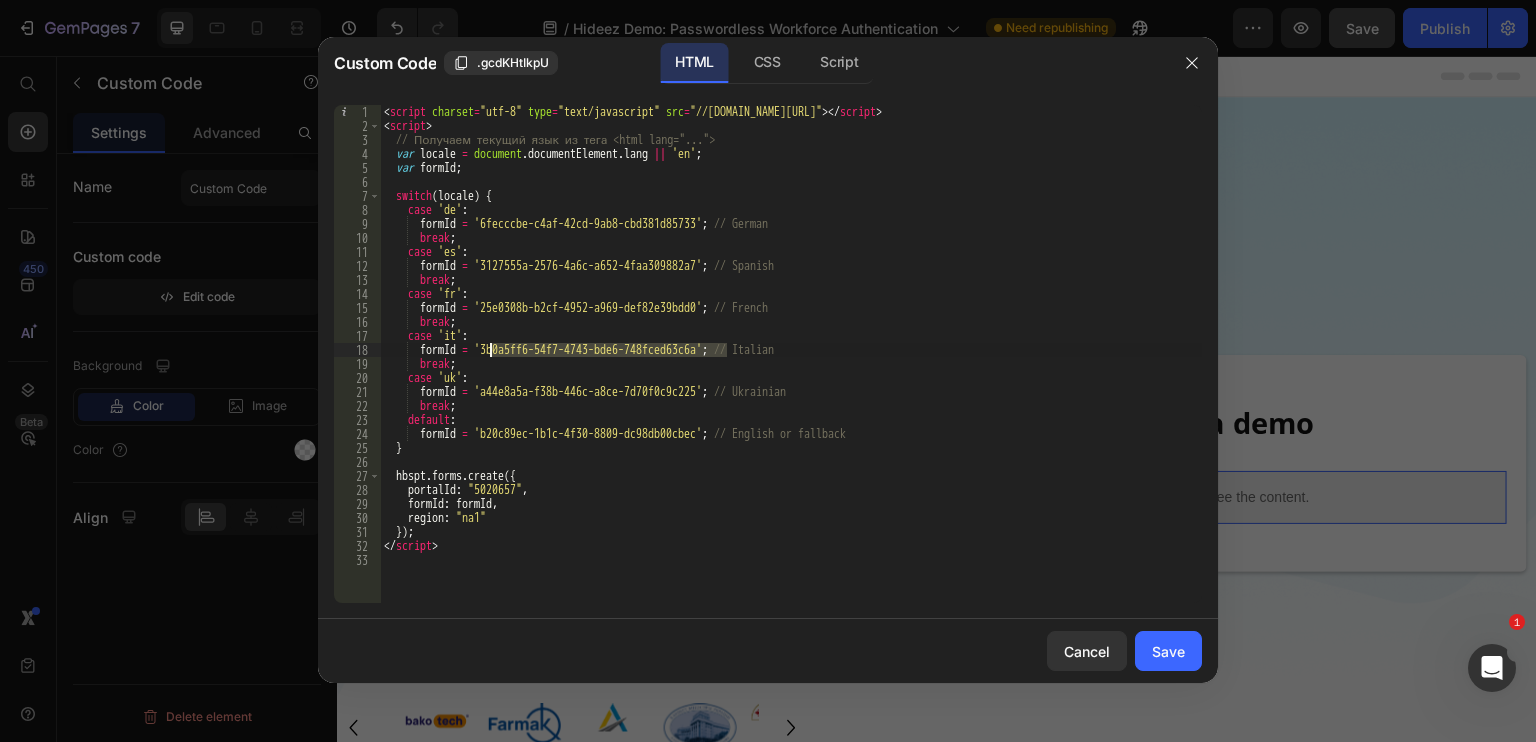 drag, startPoint x: 726, startPoint y: 348, endPoint x: 491, endPoint y: 356, distance: 235.13612 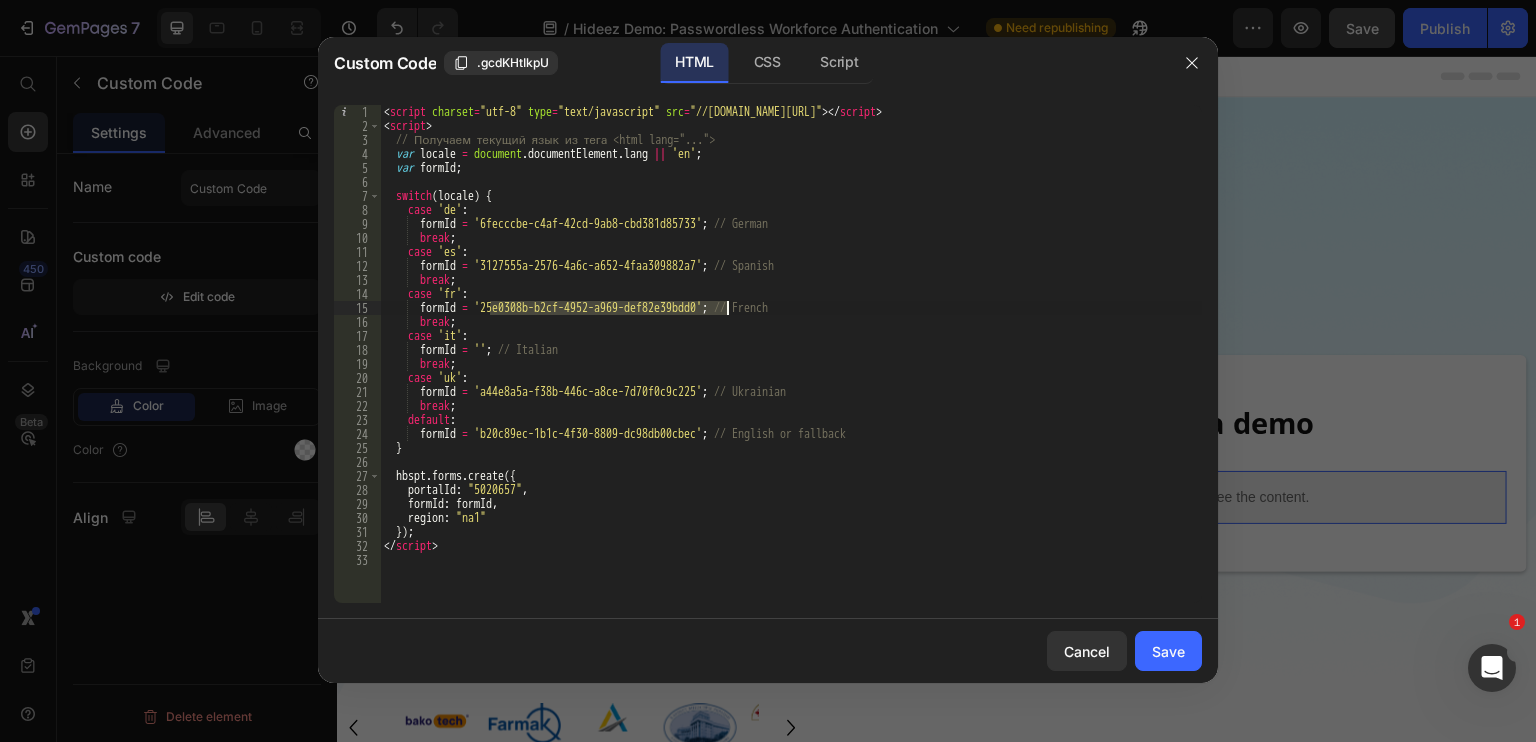 drag, startPoint x: 492, startPoint y: 312, endPoint x: 722, endPoint y: 310, distance: 230.0087 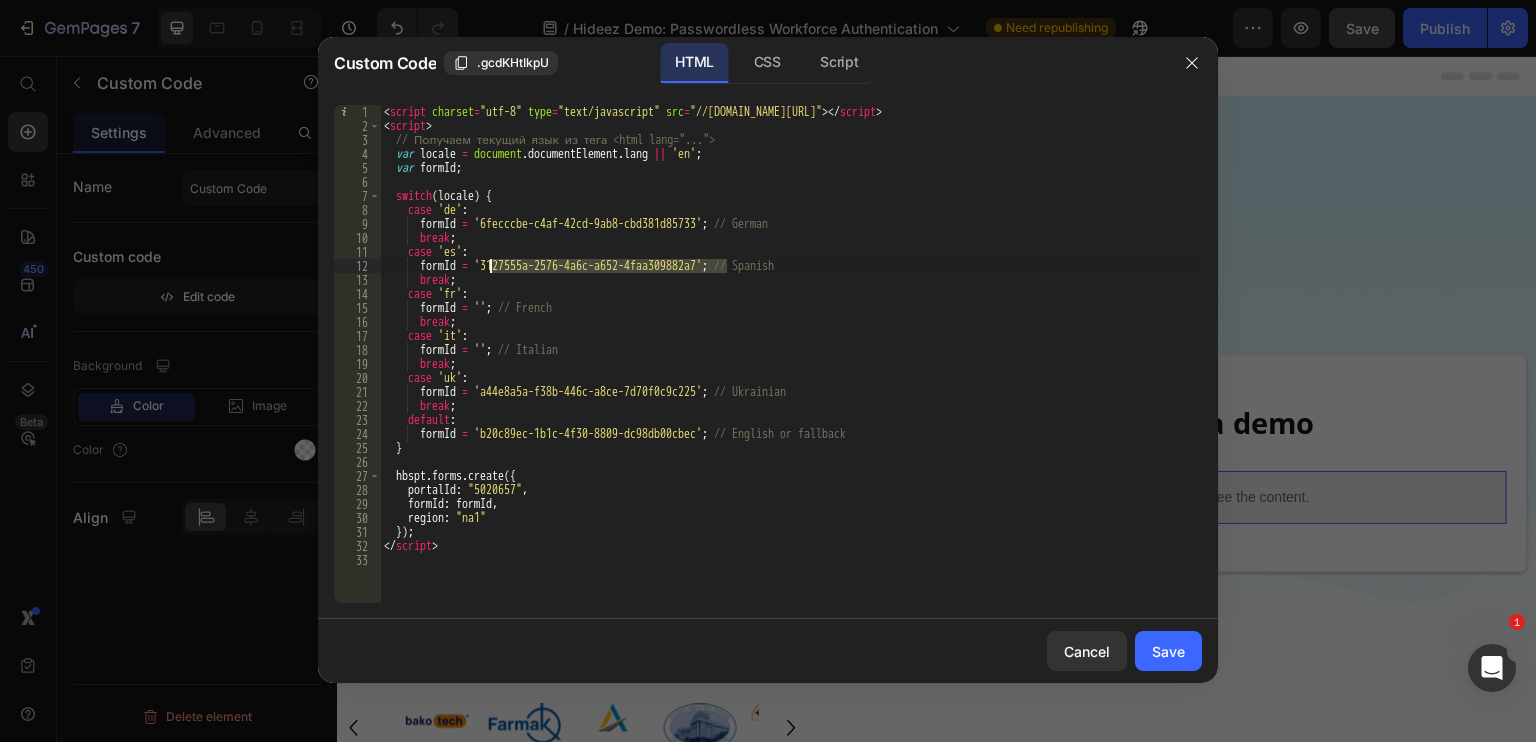drag, startPoint x: 725, startPoint y: 265, endPoint x: 492, endPoint y: 267, distance: 233.00859 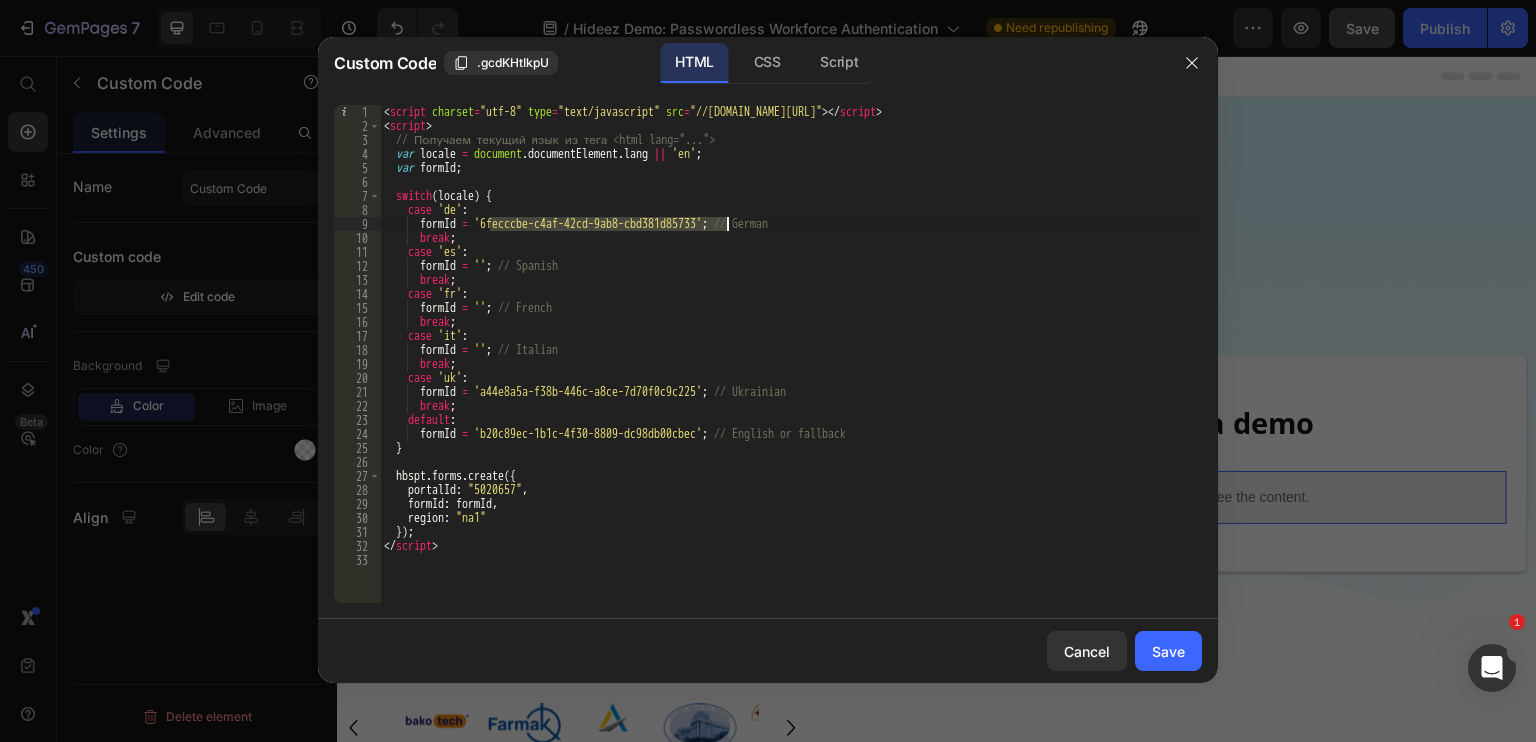 drag, startPoint x: 491, startPoint y: 223, endPoint x: 725, endPoint y: 223, distance: 234 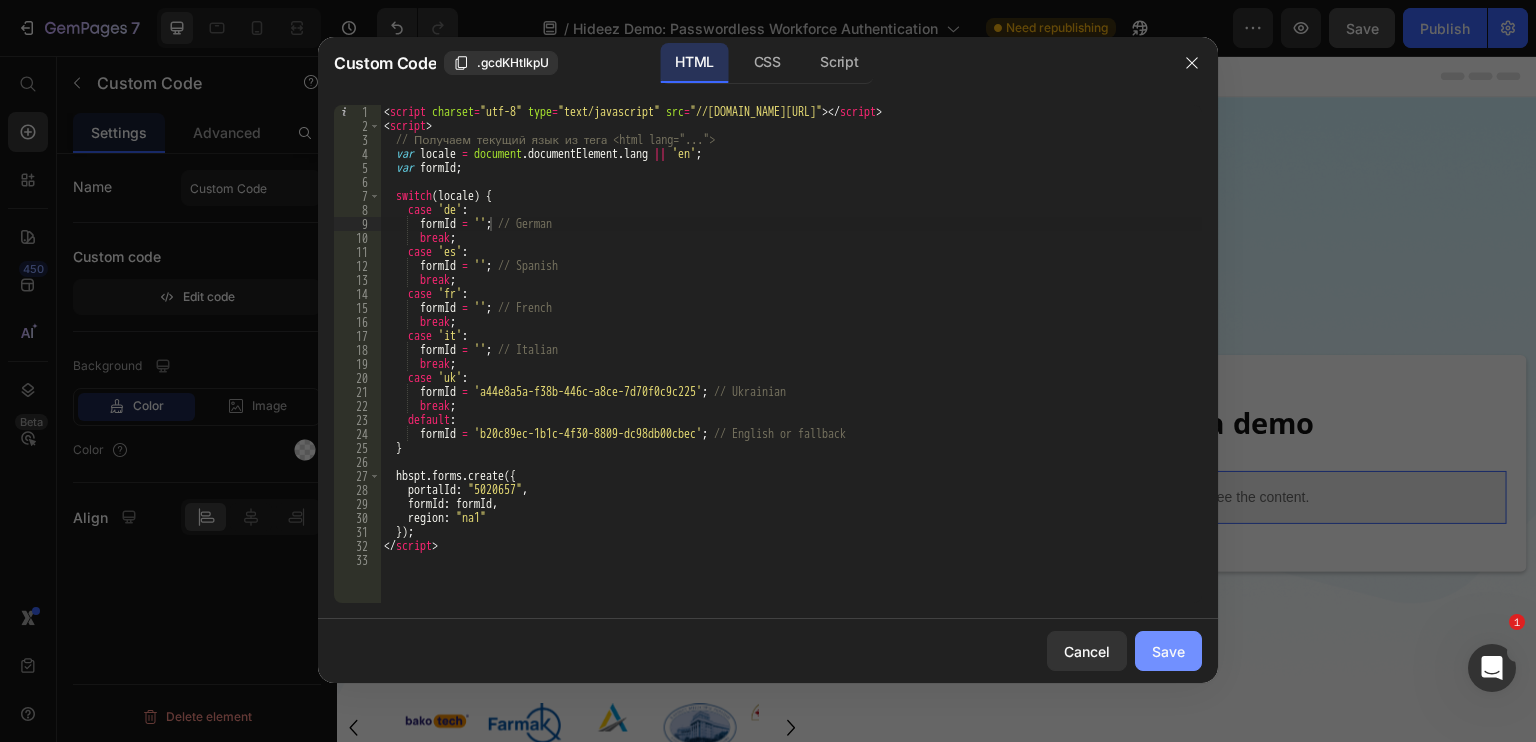 click on "Save" 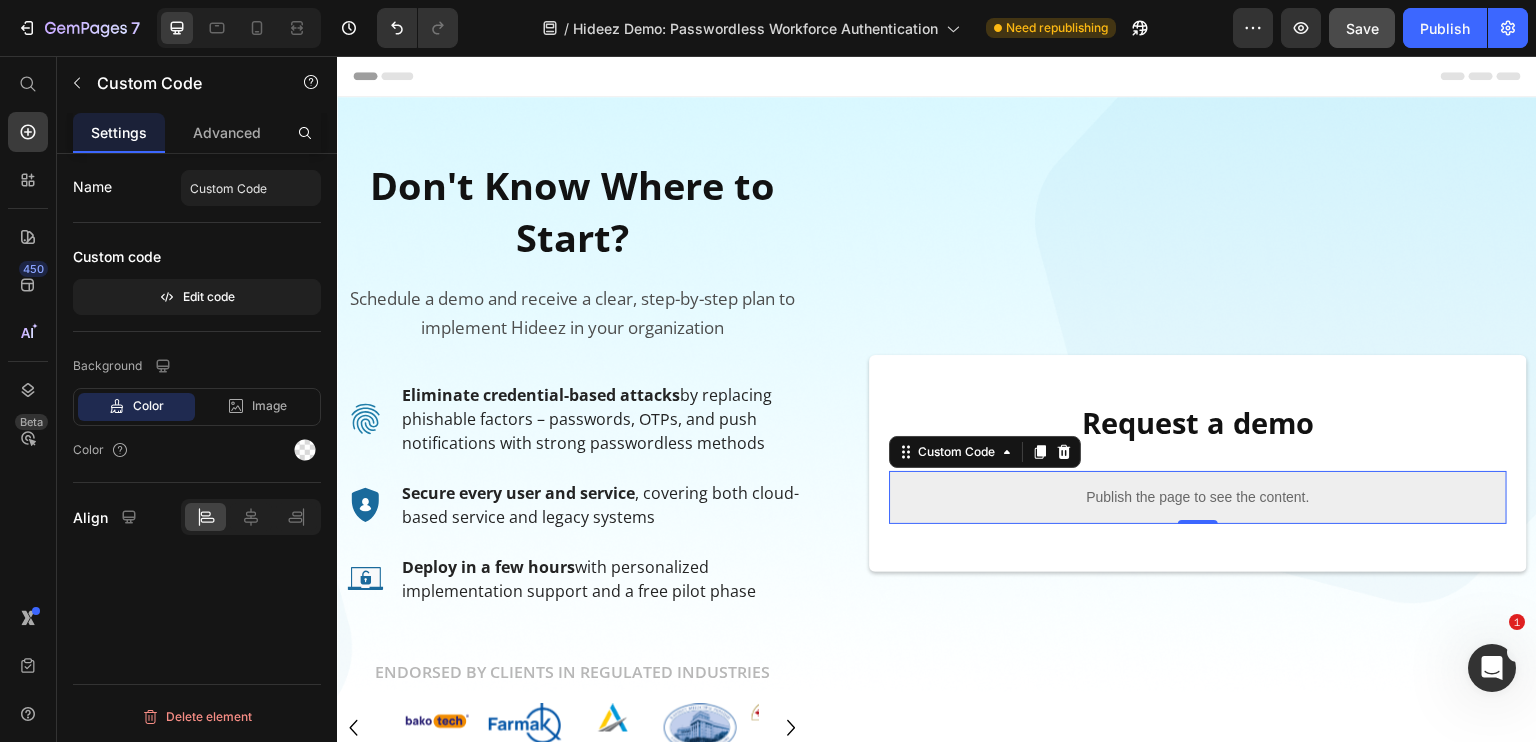 click on "Publish the page to see the content." at bounding box center [1198, 497] 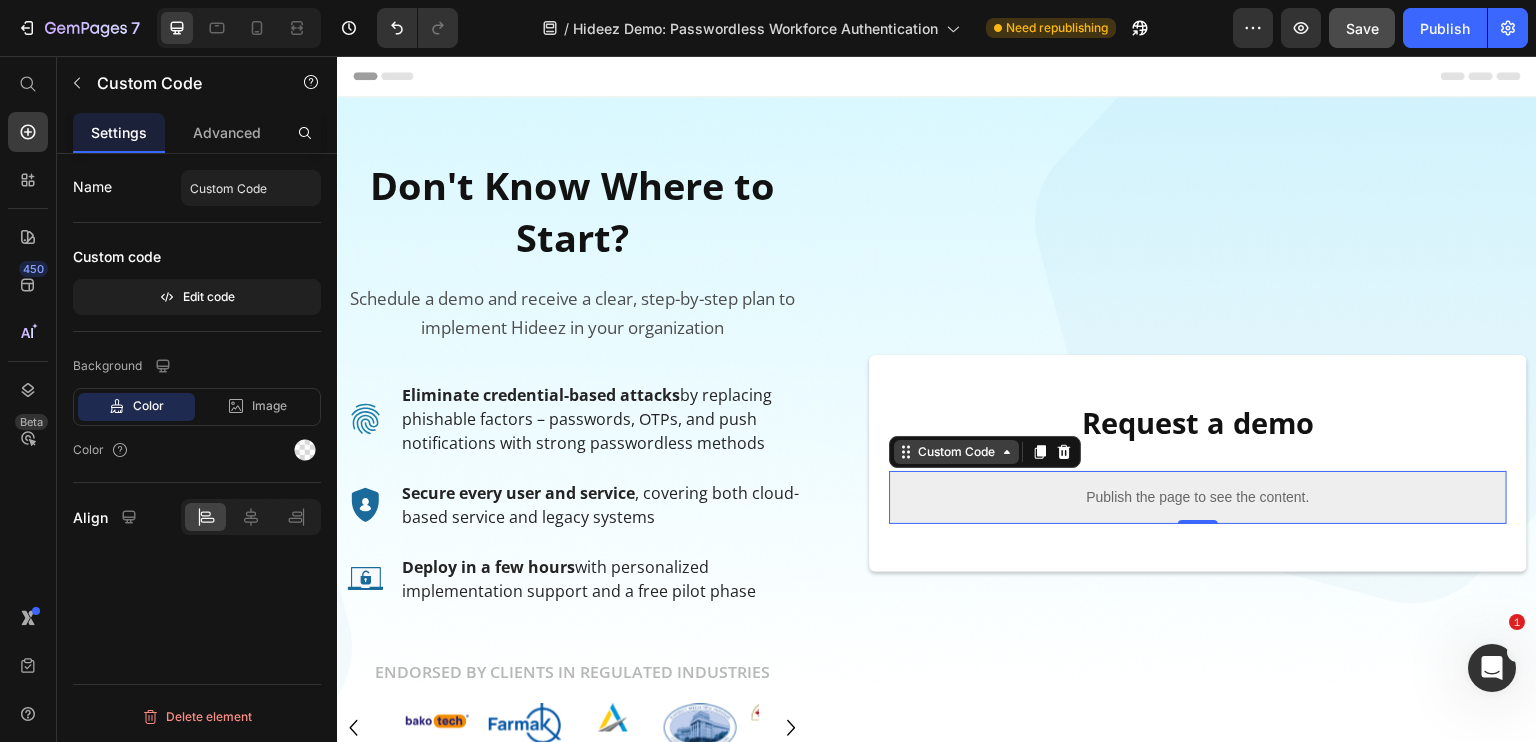 click on "Custom Code" at bounding box center (956, 452) 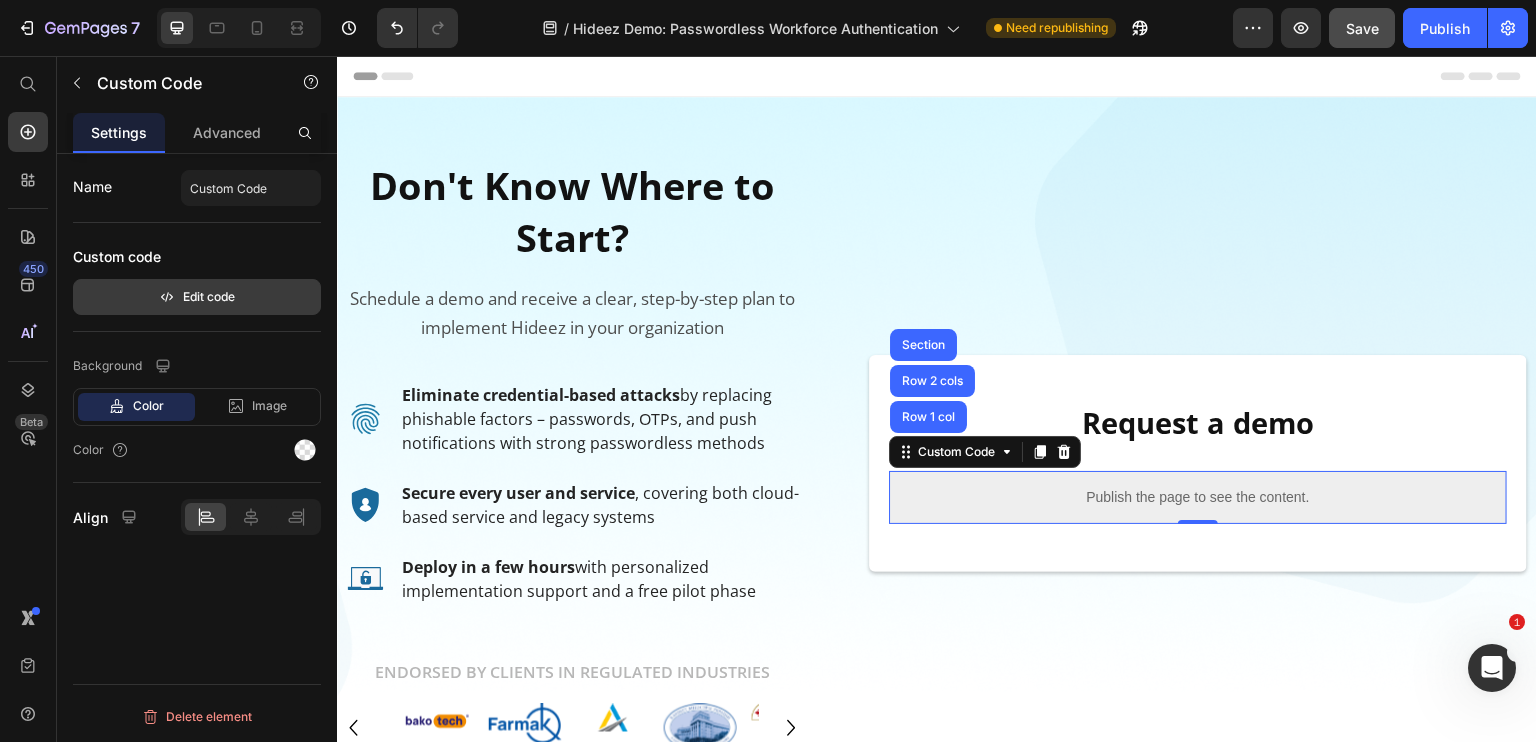 click on "Edit code" at bounding box center [197, 297] 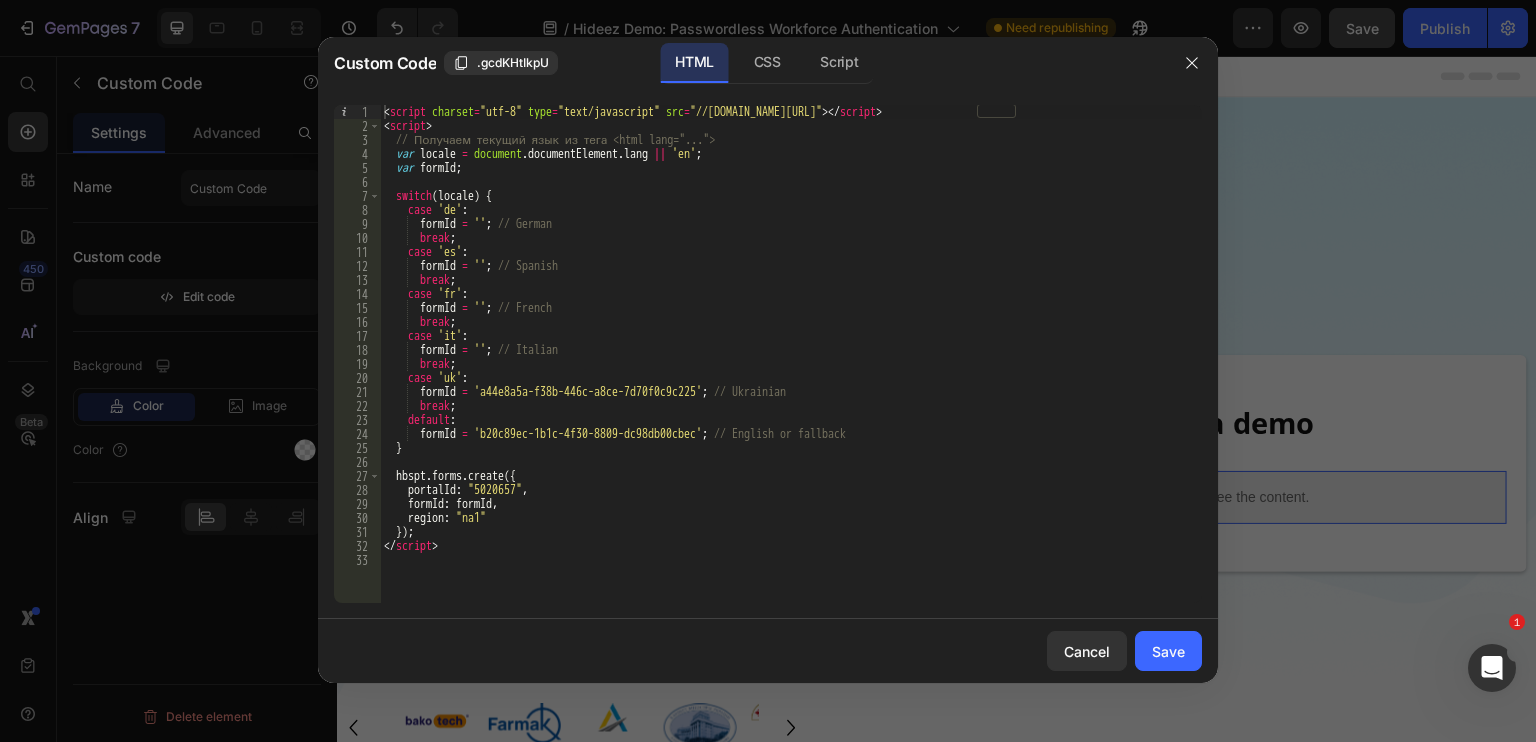 click on "< script   charset = "utf-8"   type = "text/javascript"   src = "//[DOMAIN_NAME][URL]" > </ script > < script >    // Получаем текущий язык из тега <html lang="...">    var   locale   =   document . documentElement . lang   ||   'en' ;    var   formId ;    switch ( locale )   {      case   'de' :         formId   =   '' ;   // German         break ;      case   'es' :         formId   =   '' ;   // Spanish         break ;      case   'fr' :         formId   =   '' ;   // French         break ;      case   'it' :         formId   =   '' ;   // Italian         break ;      case   'uk' :         formId   =   'a44e8a5a-f38b-446c-a8ce-7d70f0c9c225' ;   // Ukrainian         break ;      default :         formId   =   'b20c89ec-1b1c-4f30-8809-dc98db00cbec' ;   // English or fallback    }    hbspt . forms . create ({      portalId :   "5020657" ,      formId :   formId ,      region :   "na1"    }) ; </ script >" at bounding box center (791, 368) 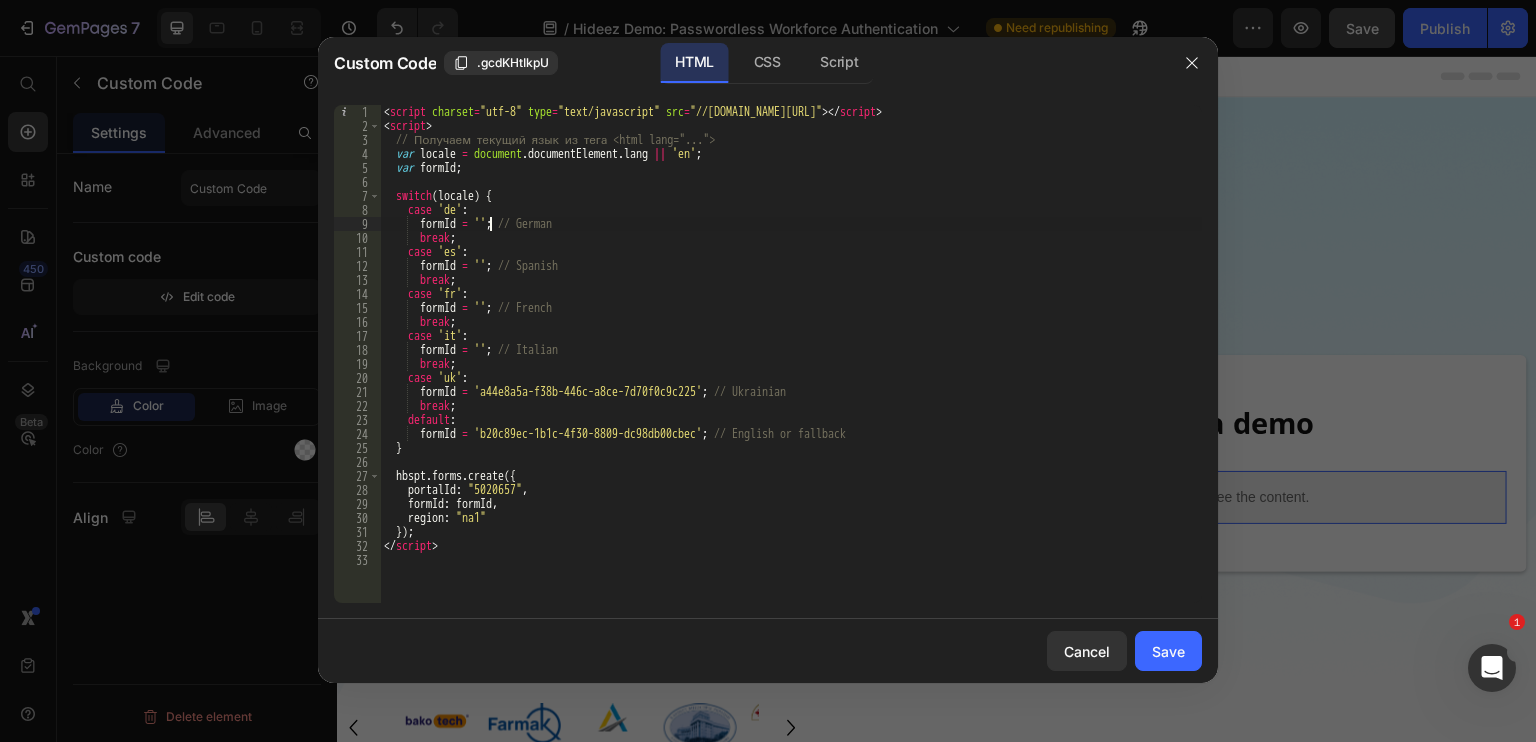 paste on "8d3c4776-d582-474e-ae3e-1cc83f0a661b" 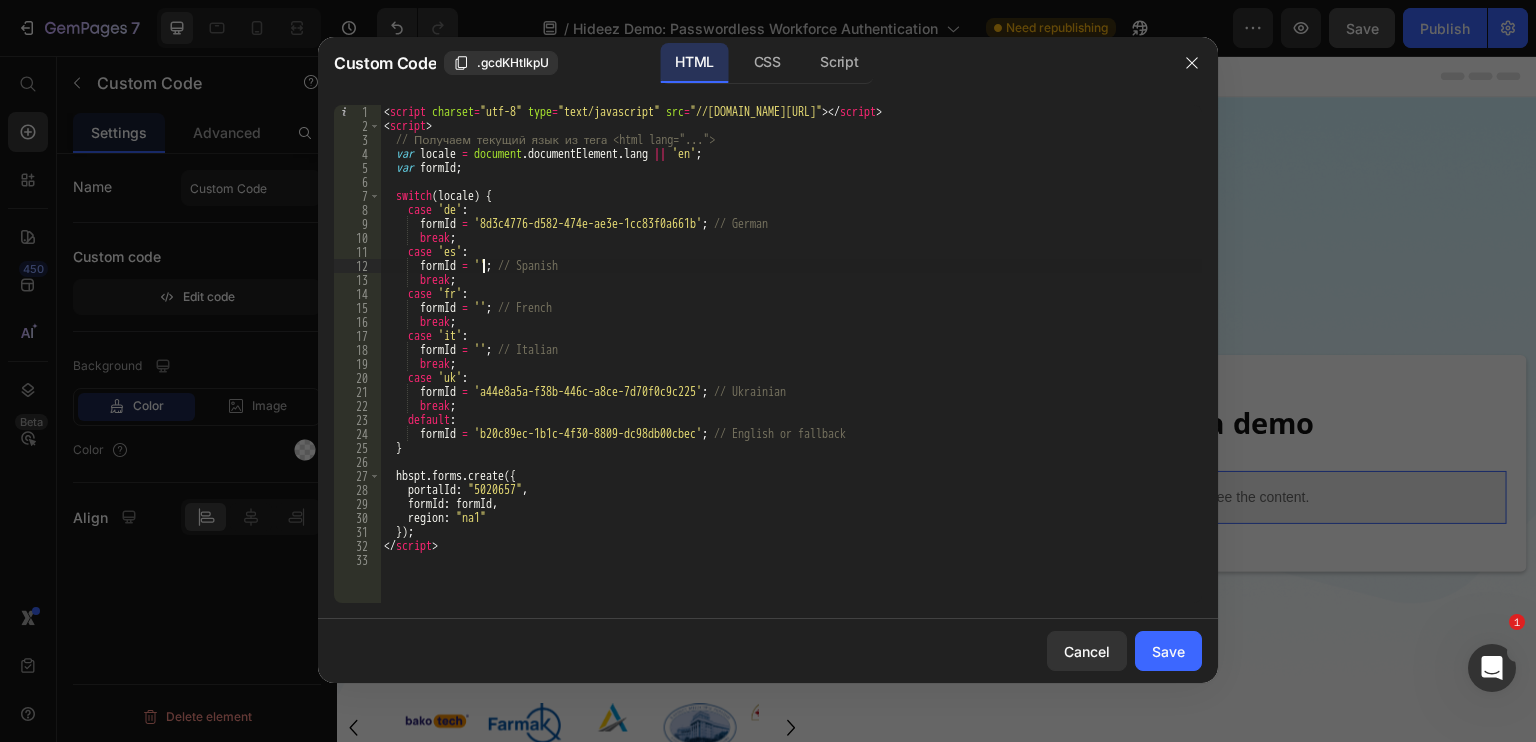 click on "< script   charset = "utf-8"   type = "text/javascript"   src = "//[DOMAIN_NAME][URL]" > </ script > < script >    // Получаем текущий язык из тега <html lang="...">    var   locale   =   document . documentElement . lang   ||   'en' ;    var   formId ;    switch ( locale )   {      case   'de' :         formId   =   '8d3c4776-d582-474e-ae3e-1cc83f0a661b' ;   // German         break ;      case   'es' :         formId   =   '' ;   // Spanish         break ;      case   'fr' :         formId   =   '' ;   // French         break ;      case   'it' :         formId   =   '' ;   // Italian         break ;      case   'uk' :         formId   =   'a44e8a5a-f38b-446c-a8ce-7d70f0c9c225' ;   // Ukrainian         break ;      default :         formId   =   'b20c89ec-1b1c-4f30-8809-dc98db00cbec' ;   // English or fallback    }    hbspt . forms . create ({      portalId :   "5020657" ,      formId :   formId ,      region :   "na1"    }) ; </ script >" at bounding box center [791, 368] 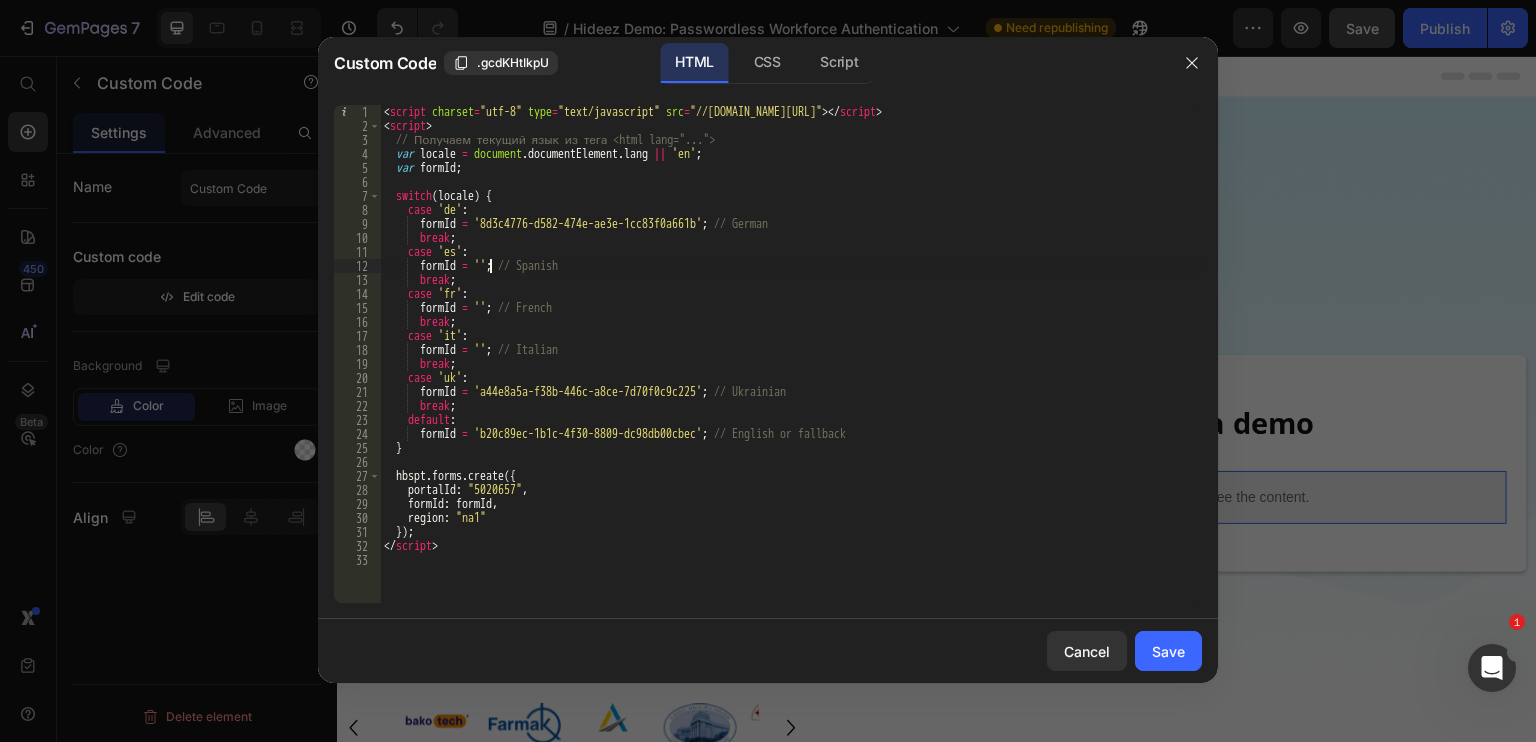 paste on "f7a61774-8d4a-496a-a5cf-bb3441f38089" 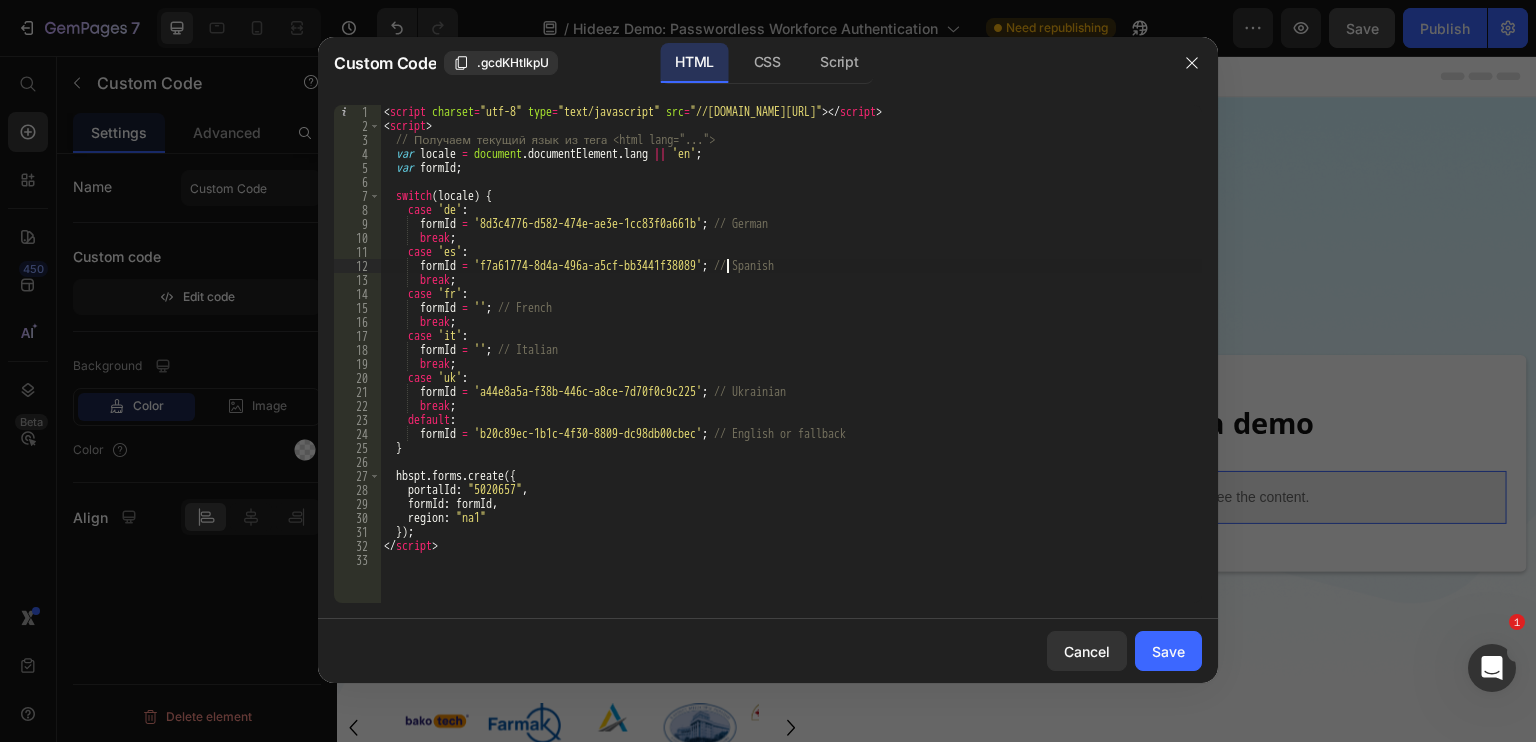 click on "< script   charset = "utf-8"   type = "text/javascript"   src = "//[DOMAIN_NAME][URL]" > </ script > < script >    // Получаем текущий язык из тега <html lang="...">    var   locale   =   document . documentElement . lang   ||   'en' ;    var   formId ;    switch ( locale )   {      case   'de' :         formId   =   '8d3c4776-d582-474e-ae3e-1cc83f0a661b' ;   // German         break ;      case   'es' :         formId   =   'f7a61774-8d4a-496a-a5cf-bb3441f38089' ;   // Spanish         break ;      case   'fr' :         formId   =   '' ;   // French         break ;      case   'it' :         formId   =   '' ;   // Italian         break ;      case   'uk' :         formId   =   'a44e8a5a-f38b-446c-a8ce-7d70f0c9c225' ;   // Ukrainian         break ;      default :         formId   =   'b20c89ec-1b1c-4f30-8809-dc98db00cbec' ;   // English or fallback    }    hbspt . forms . create ({      portalId :   "5020657" ,      formId :   formId ,      region :   "na1"    }) ; </ >" at bounding box center [791, 368] 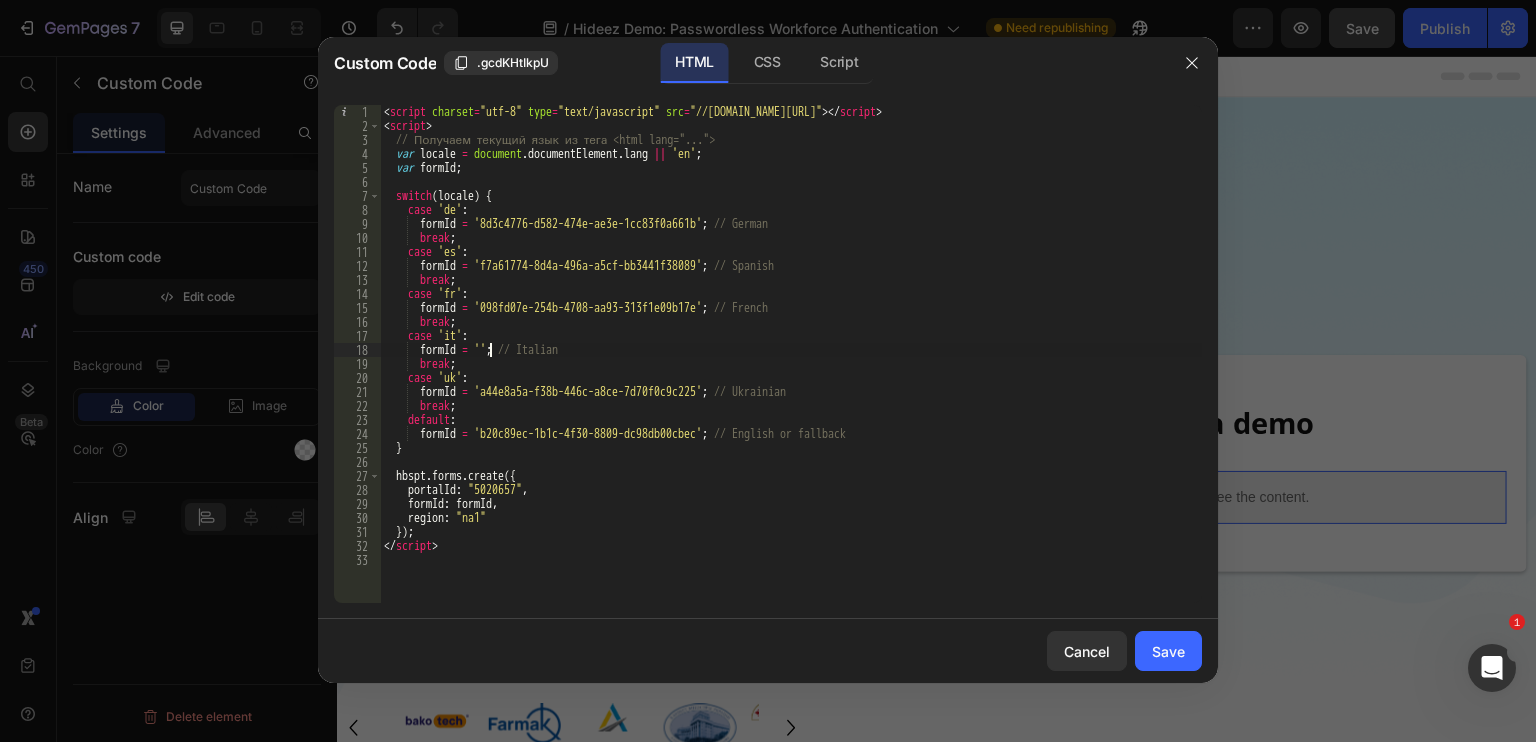 click on "< script   charset = "utf-8"   type = "text/javascript"   src = "//[DOMAIN_NAME][URL]" > </ script > < script >    // Получаем текущий язык из тега <html lang="...">    var   locale   =   document . documentElement . lang   ||   'en' ;    var   formId ;    switch ( locale )   {      case   'de' :         formId   =   '8d3c4776-d582-474e-ae3e-1cc83f0a661b' ;   // German         break ;      case   'es' :         formId   =   'f7a61774-8d4a-496a-a5cf-bb3441f38089' ;   // Spanish         break ;      case   'fr' :         formId   =   '098fd07e-254b-4708-aa93-313f1e09b17e' ;   // French         break ;      case   'it' :         formId   =   '' ;   // Italian         break ;      case   'uk' :         formId   =   'a44e8a5a-f38b-446c-a8ce-7d70f0c9c225' ;   // Ukrainian         break ;      default :         formId   =   'b20c89ec-1b1c-4f30-8809-dc98db00cbec' ;   // English or fallback    }    hbspt . forms . create ({      portalId :   "5020657" ,      formId :   formId , :" at bounding box center (791, 368) 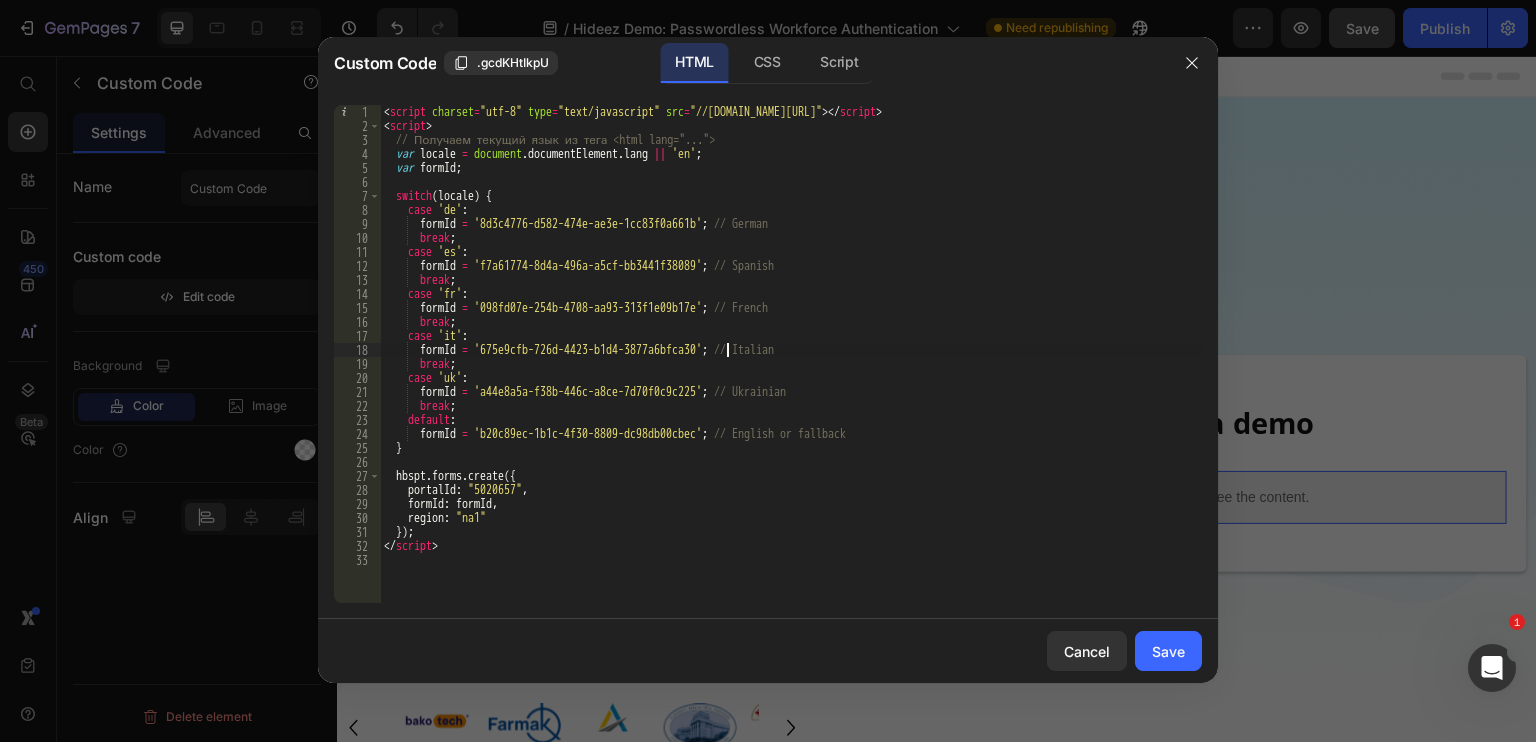 click on "< script   charset = "utf-8"   type = "text/javascript"   src = "//[DOMAIN_NAME][URL]" > </ script > < script >    // Получаем текущий язык из тега <html lang="...">    var   locale   =   document . documentElement . lang   ||   'en' ;    var   formId ;    switch ( locale )   {      case   'de' :         formId   =   '8d3c4776-d582-474e-ae3e-1cc83f0a661b' ;   // German         break ;      case   'es' :         formId   =   'f7a61774-8d4a-496a-a5cf-bb3441f38089' ;   // Spanish         break ;      case   'fr' :         formId   =   '098fd07e-254b-4708-aa93-313f1e09b17e' ;   // French         break ;      case   'it' :         formId   =   '675e9cfb-726d-4423-b1d4-3877a6bfca30' ;   // Italian         break ;      case   'uk' :         formId   =   'a44e8a5a-f38b-446c-a8ce-7d70f0c9c225' ;   // Ukrainian         break ;      default :         formId   =   'b20c89ec-1b1c-4f30-8809-dc98db00cbec' ;   // English or fallback    }    hbspt . forms . create ({      portalId :   ," at bounding box center (791, 368) 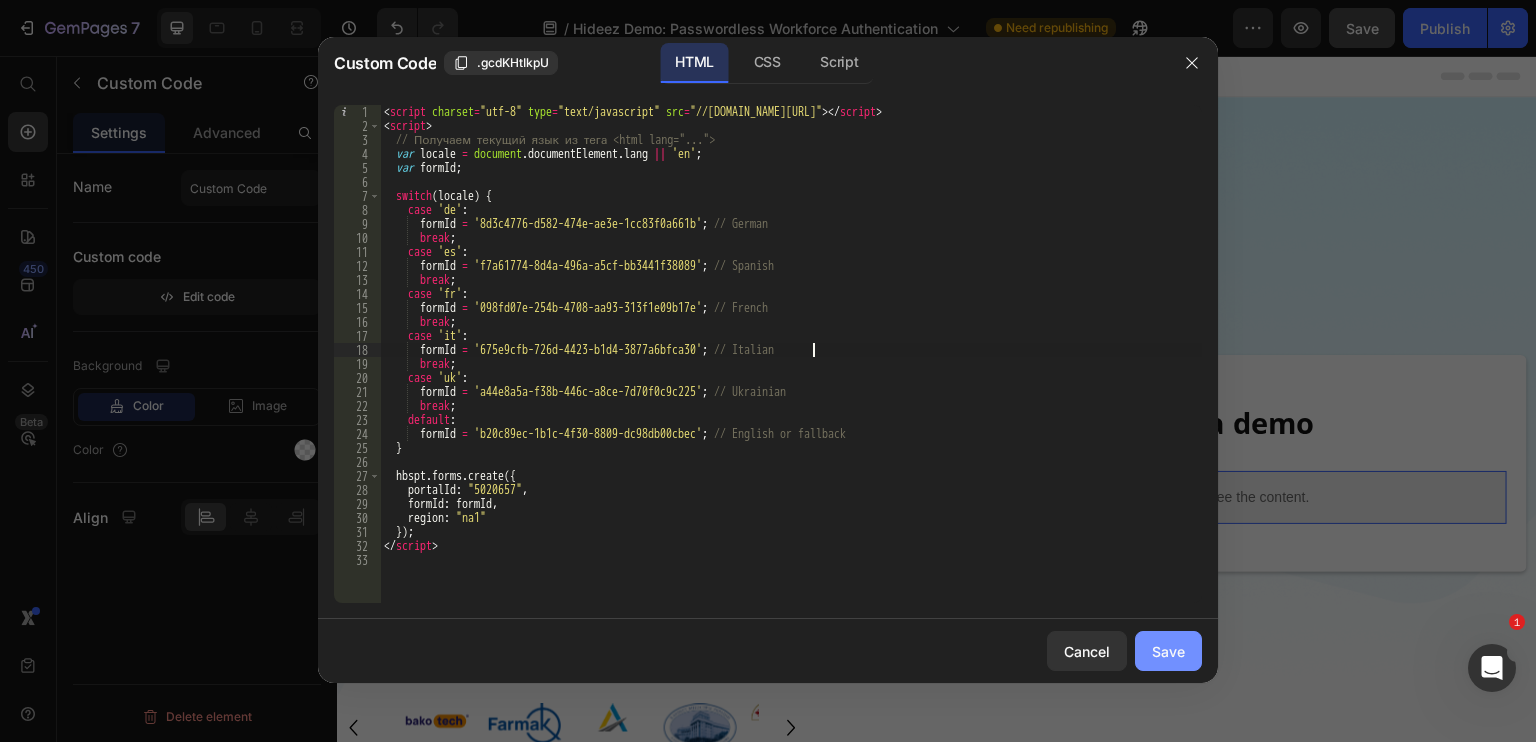 click on "Save" 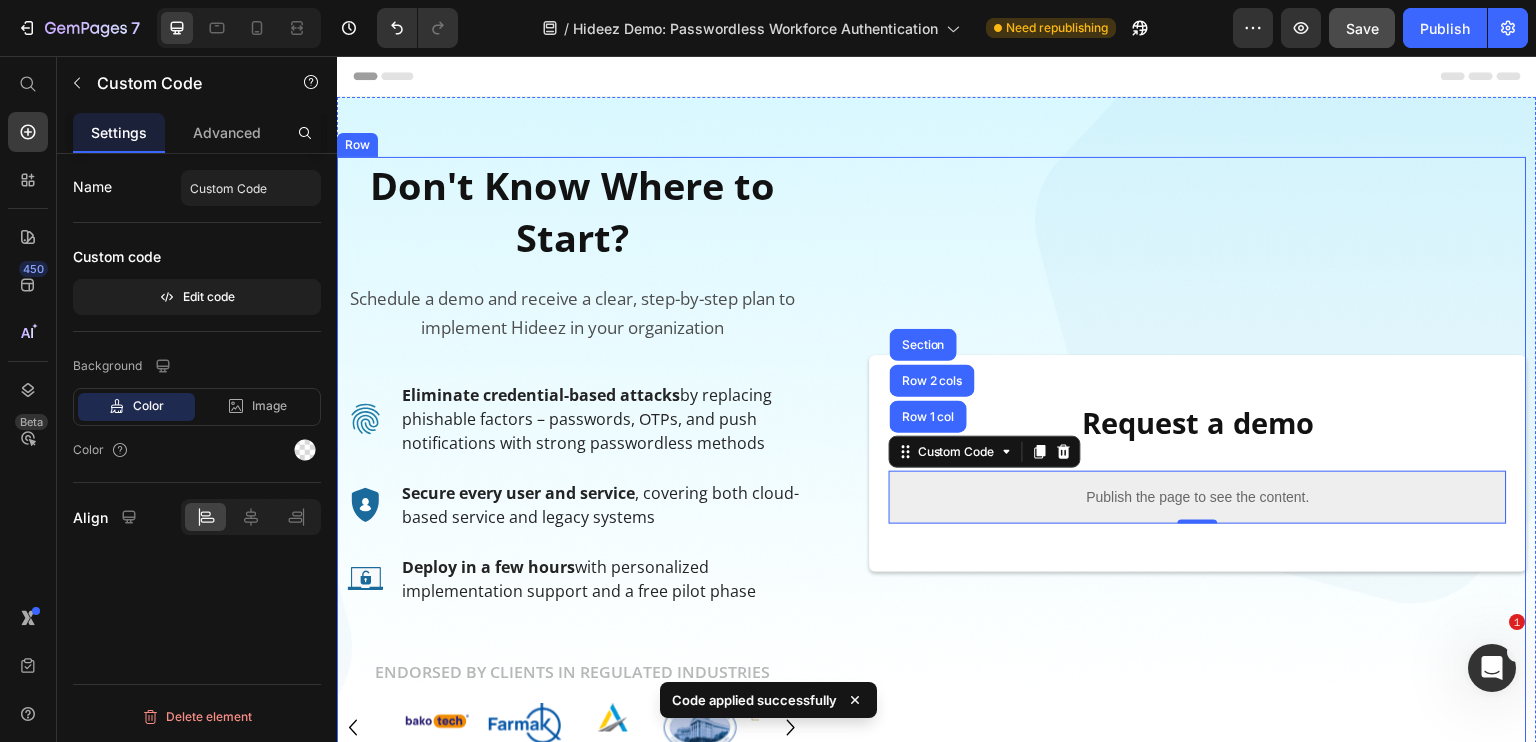 click on "⁠⁠⁠⁠⁠⁠⁠ Request a demo Heading
Publish the page to see the content.
Custom Code Row 1 col Row 2 cols Section   0 Row" at bounding box center (1198, 463) 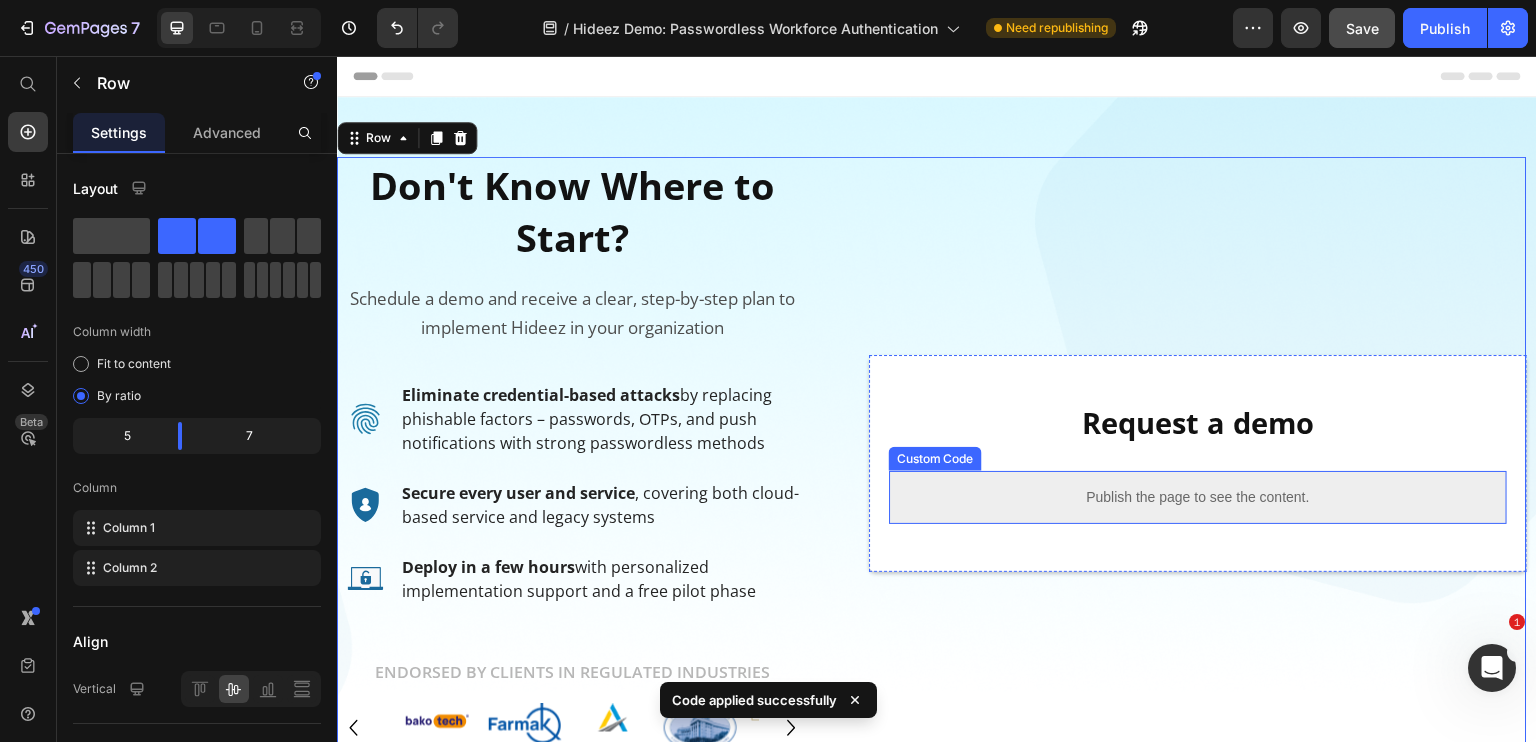 click on "Publish the page to see the content." at bounding box center [1198, 497] 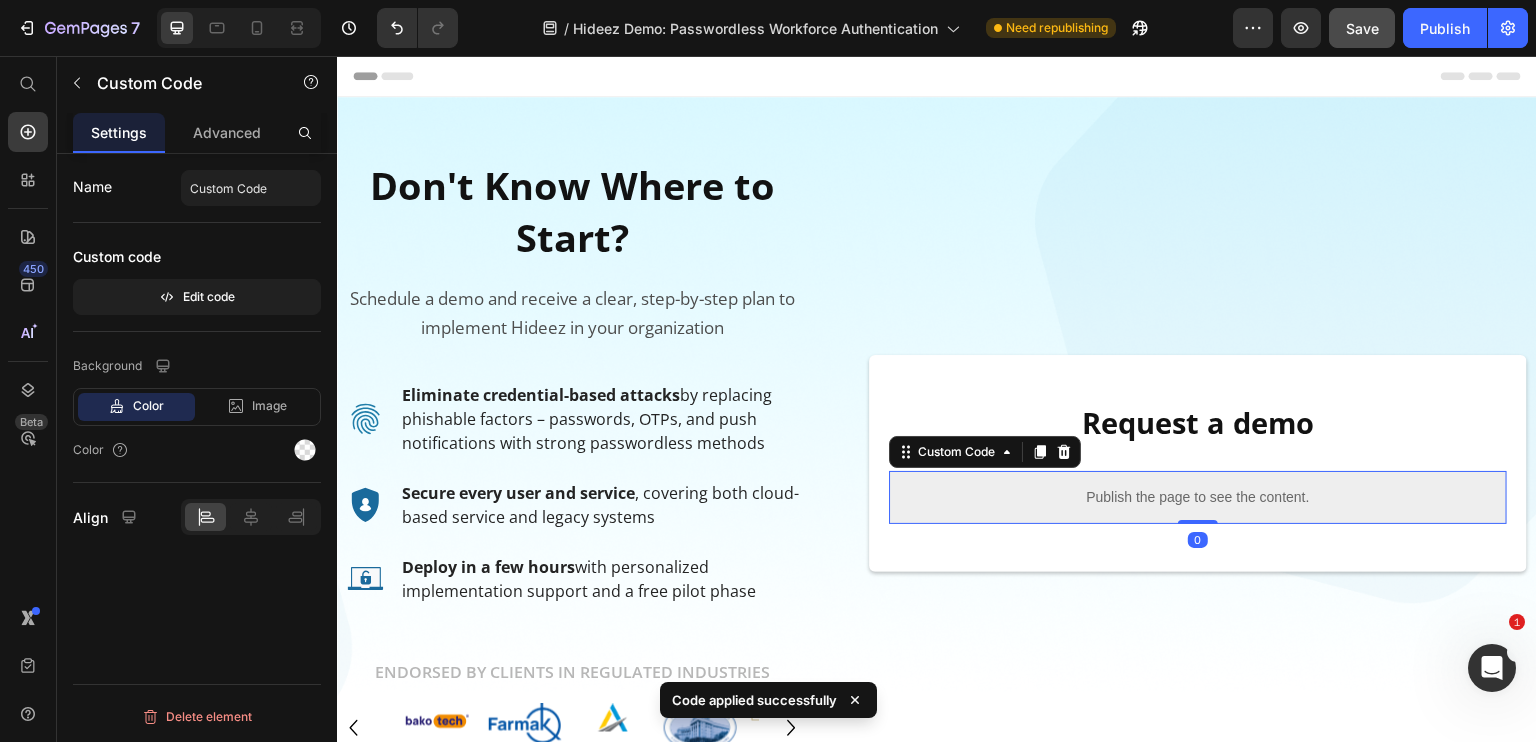 click on "Name Custom Code Custom code  Edit code" 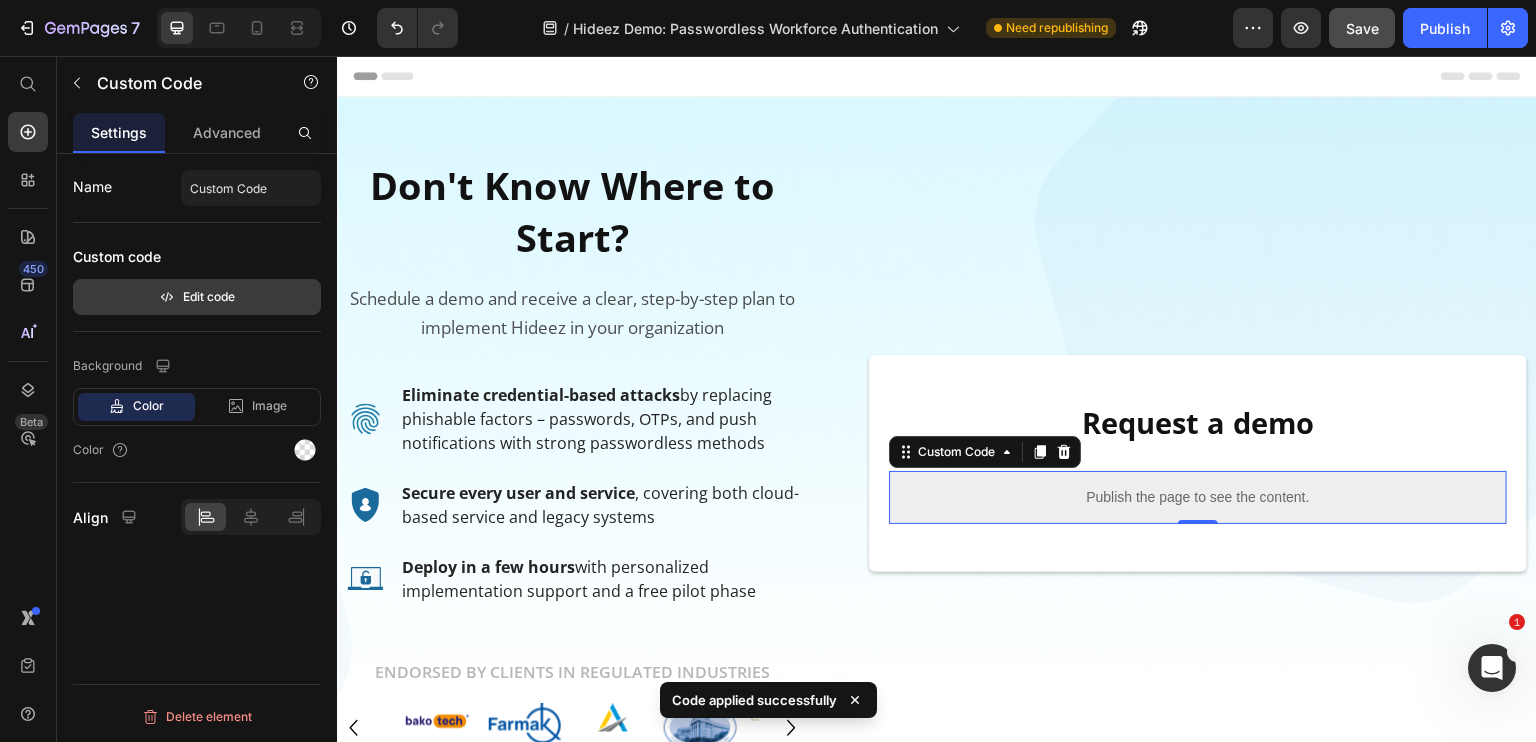 click on "Edit code" at bounding box center [197, 297] 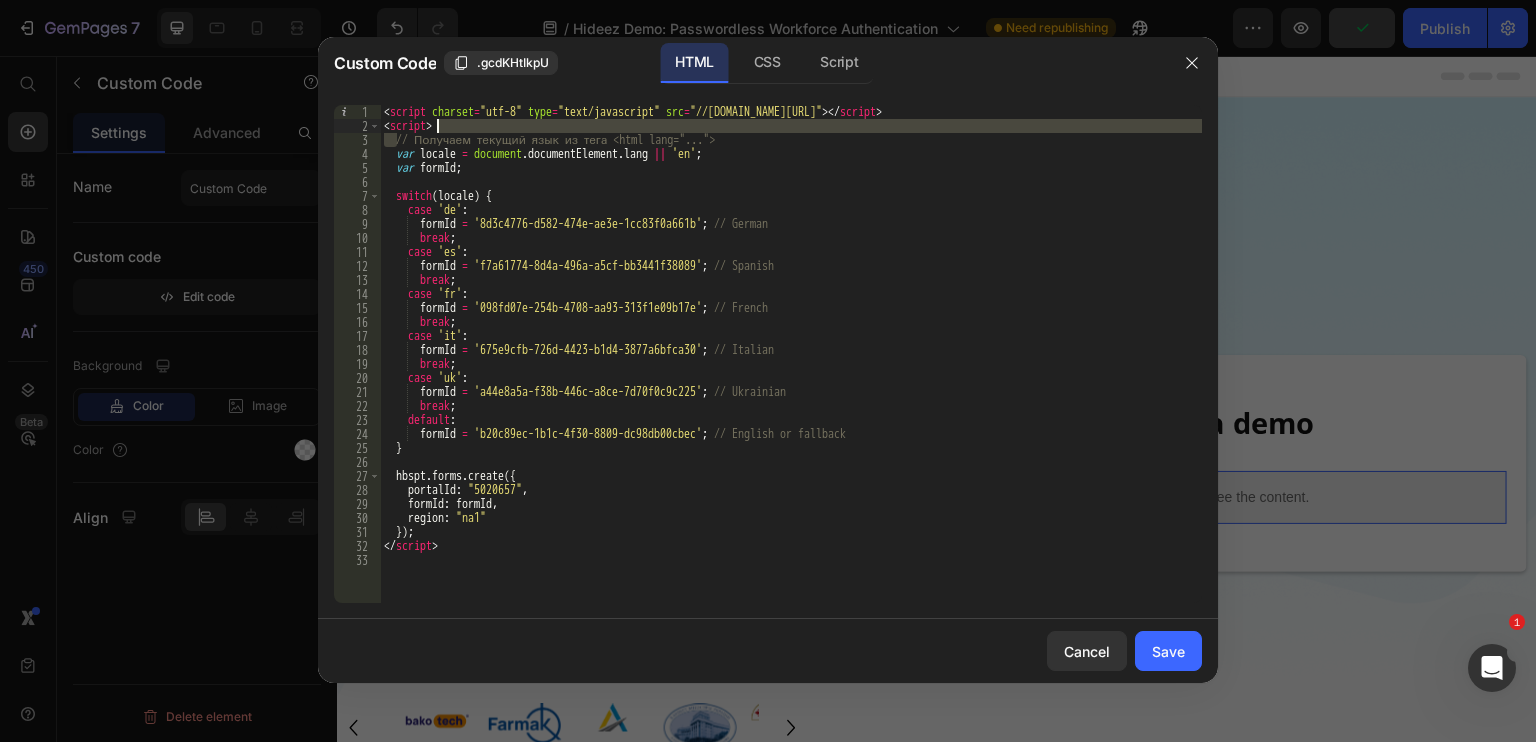 drag, startPoint x: 395, startPoint y: 138, endPoint x: 868, endPoint y: 131, distance: 473.0518 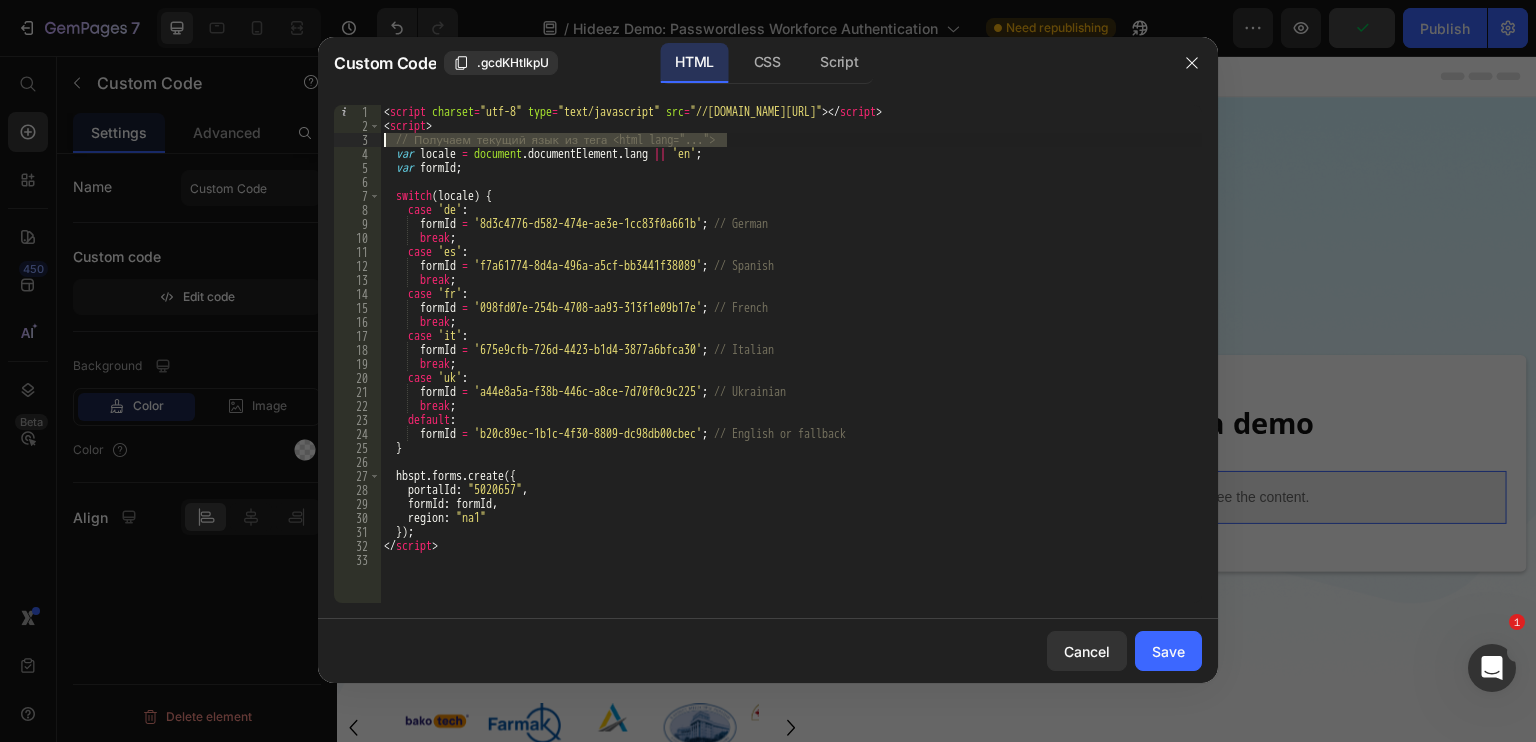 drag, startPoint x: 739, startPoint y: 136, endPoint x: 368, endPoint y: 143, distance: 371.06604 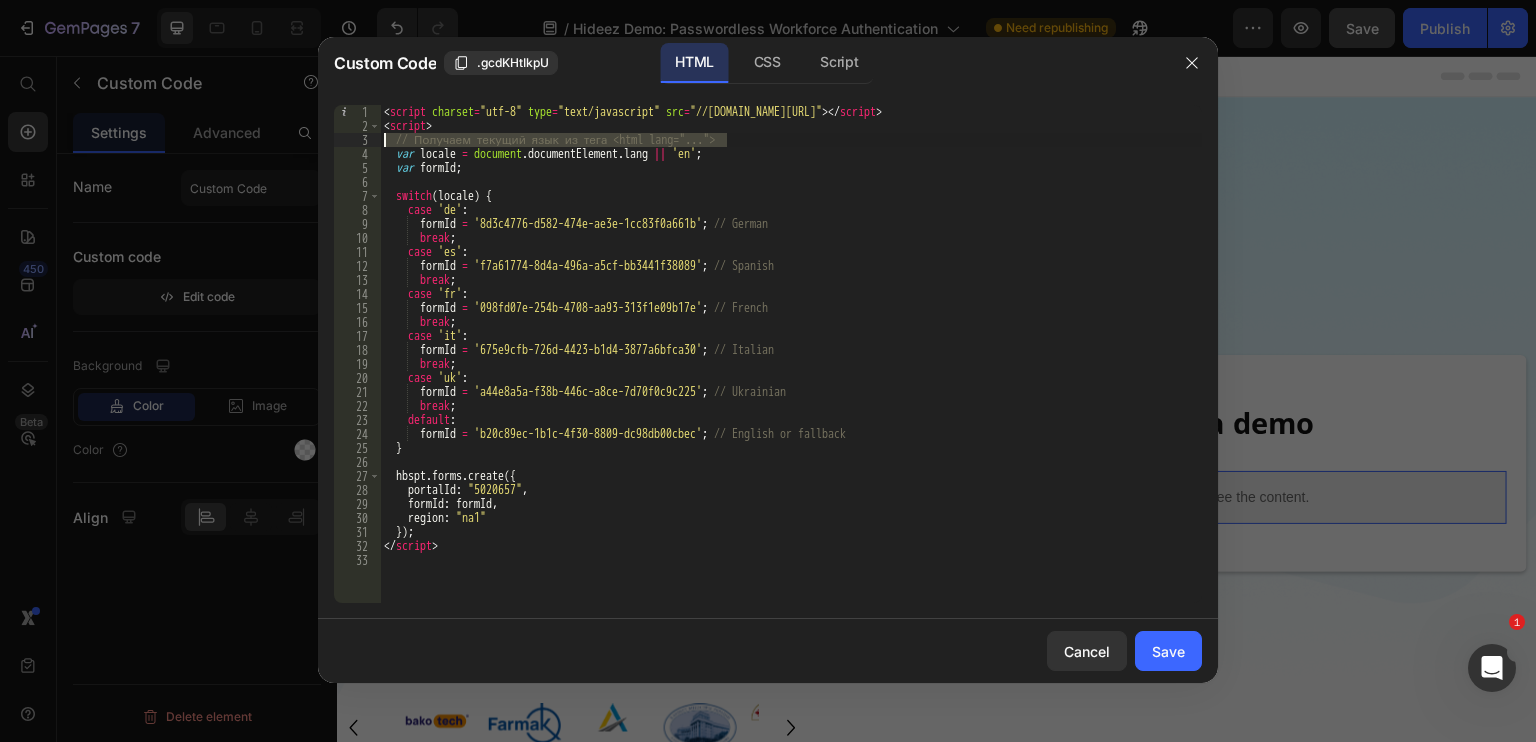 type 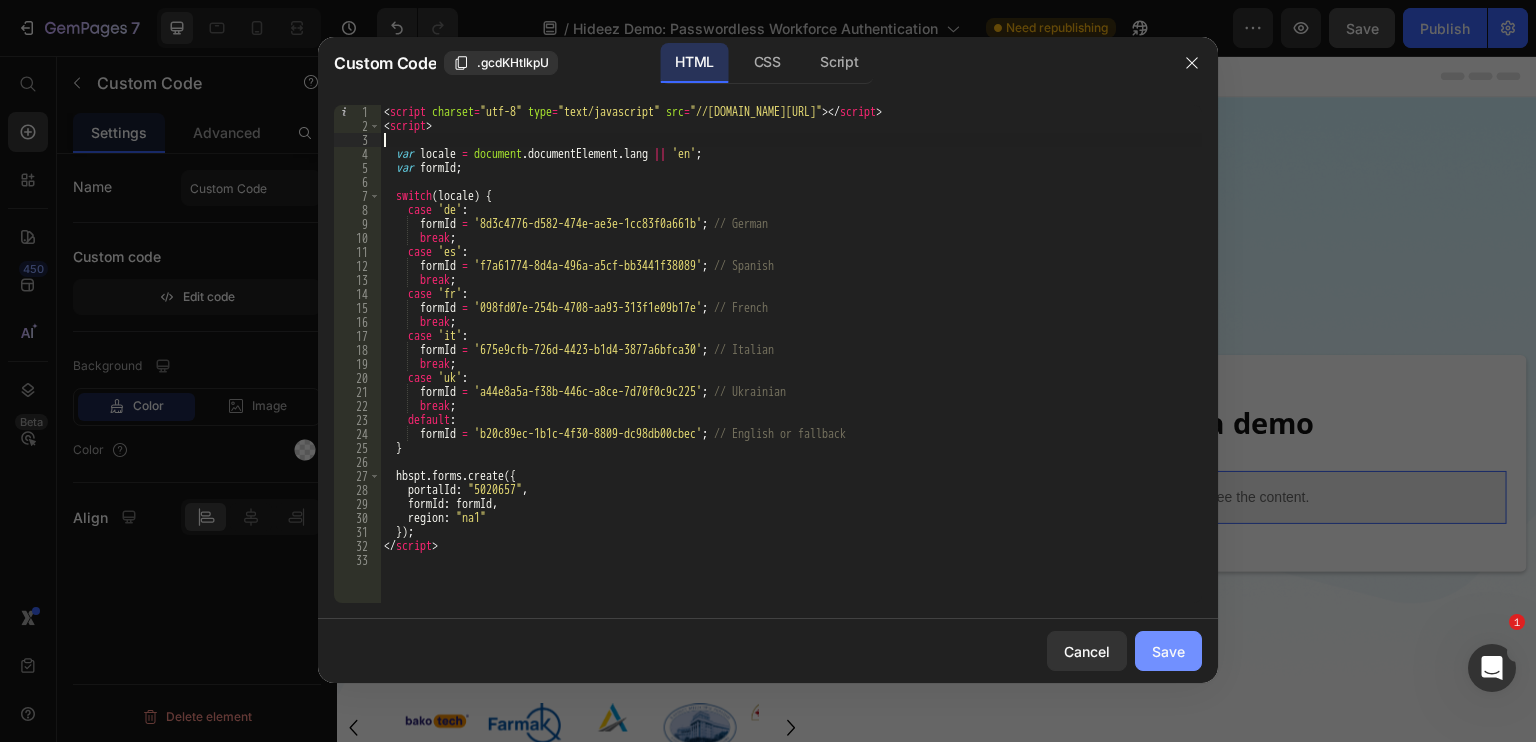 click on "Save" at bounding box center (1168, 651) 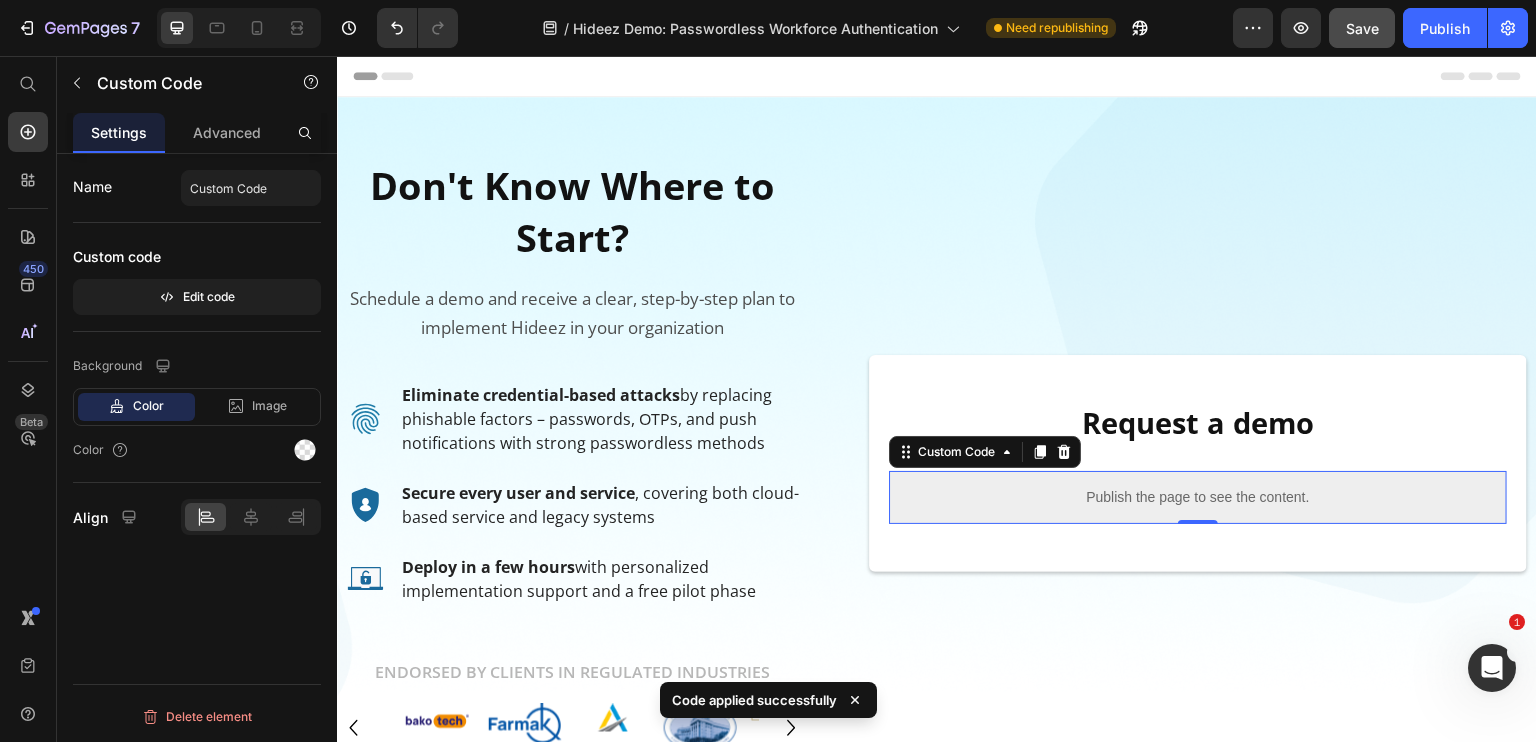 click on "Publish the page to see the content." at bounding box center (1198, 497) 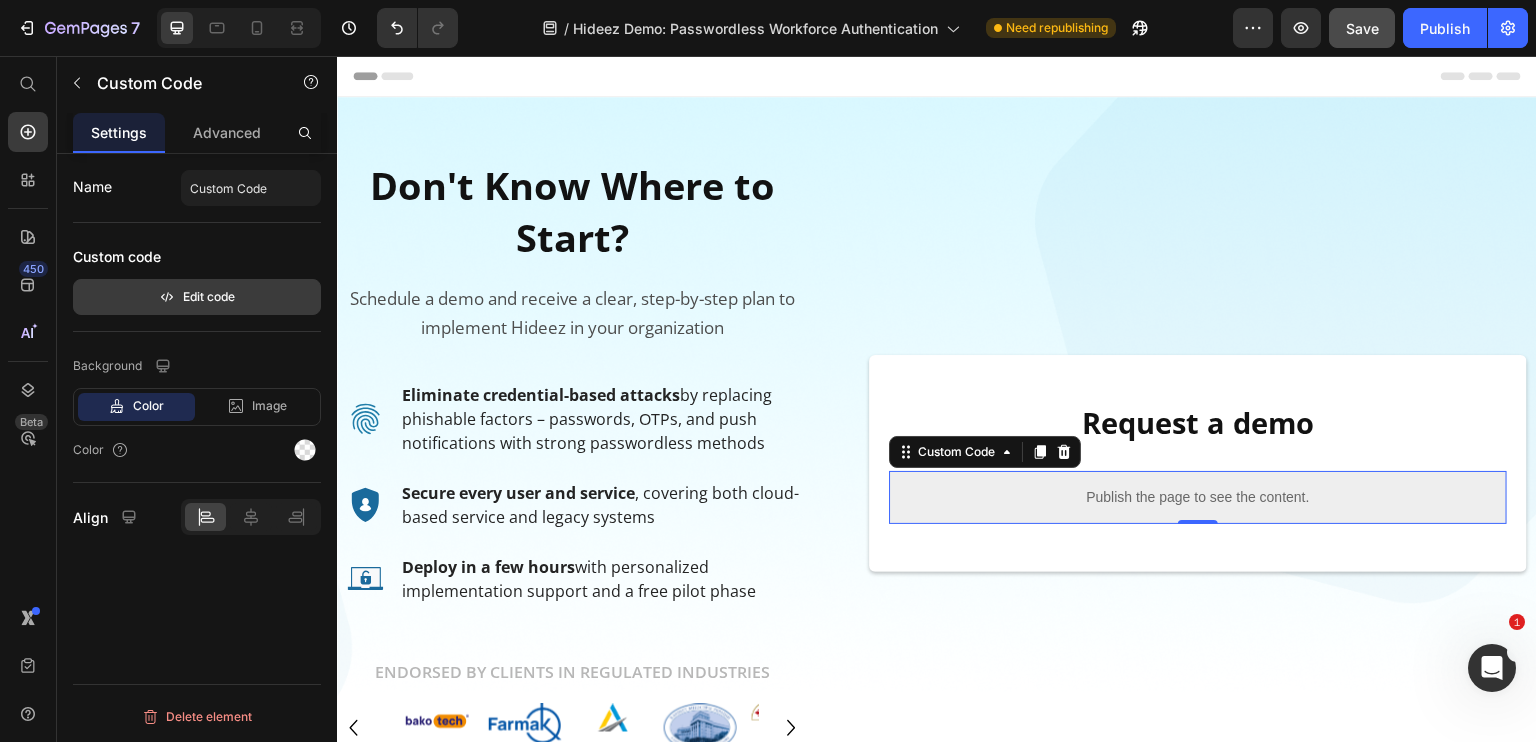 click on "Edit code" at bounding box center (197, 297) 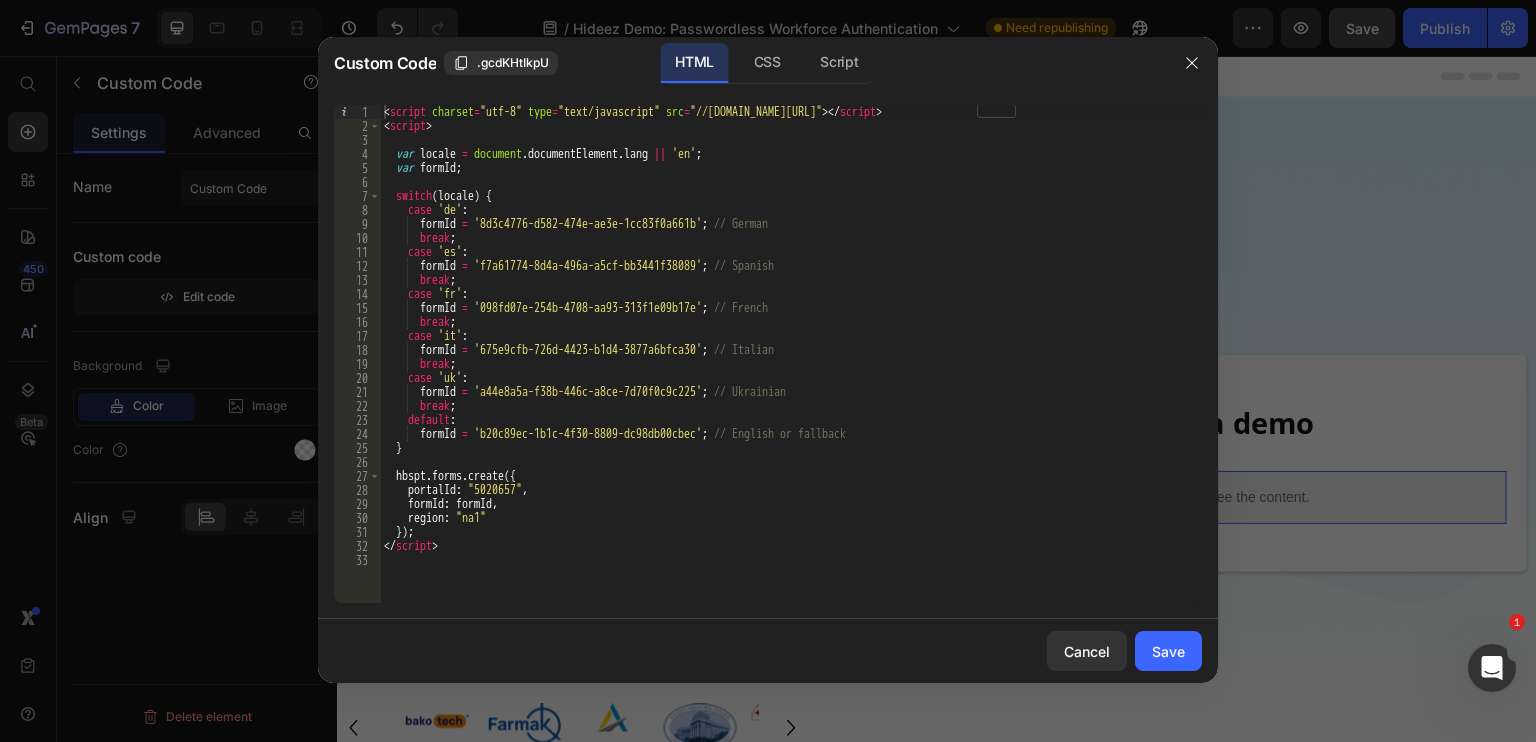 type 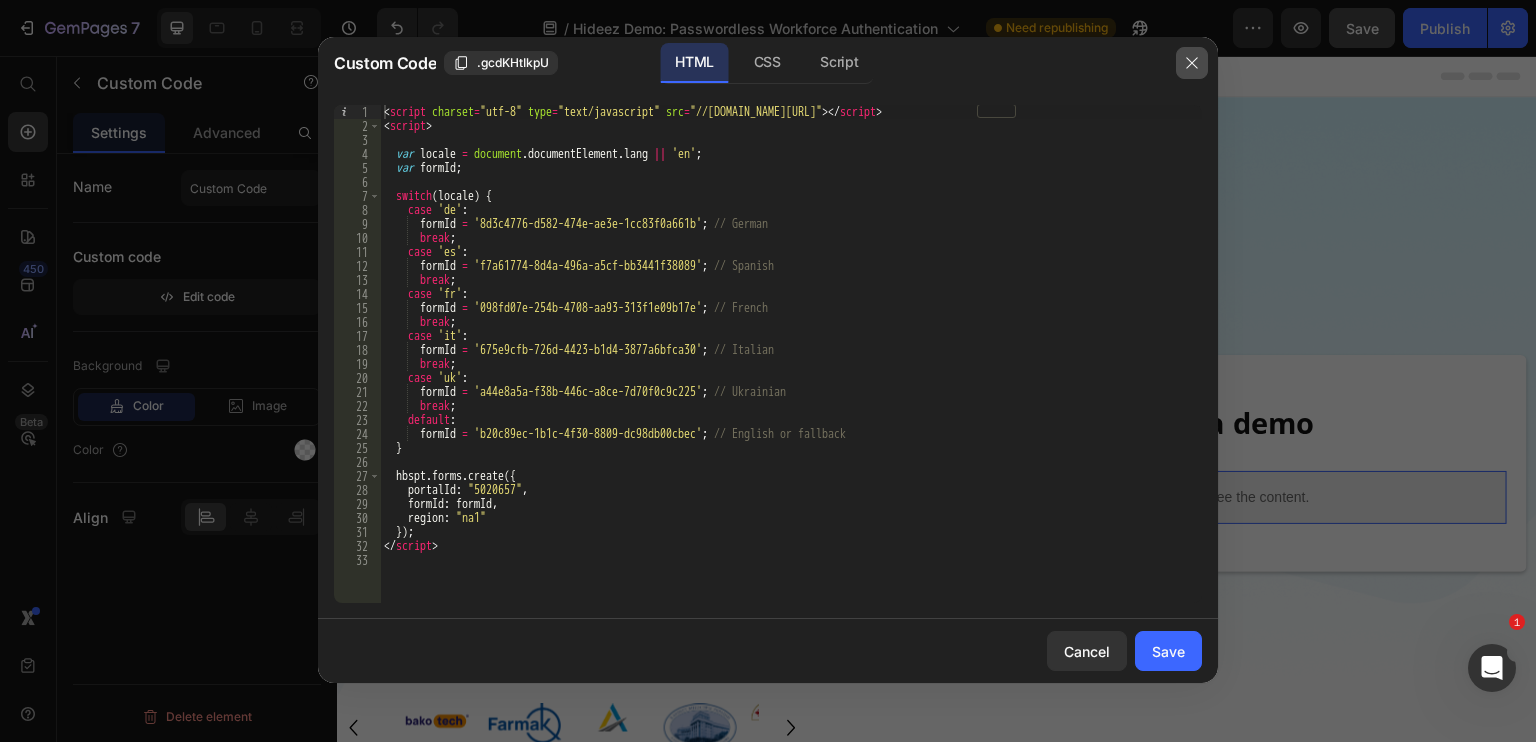 click 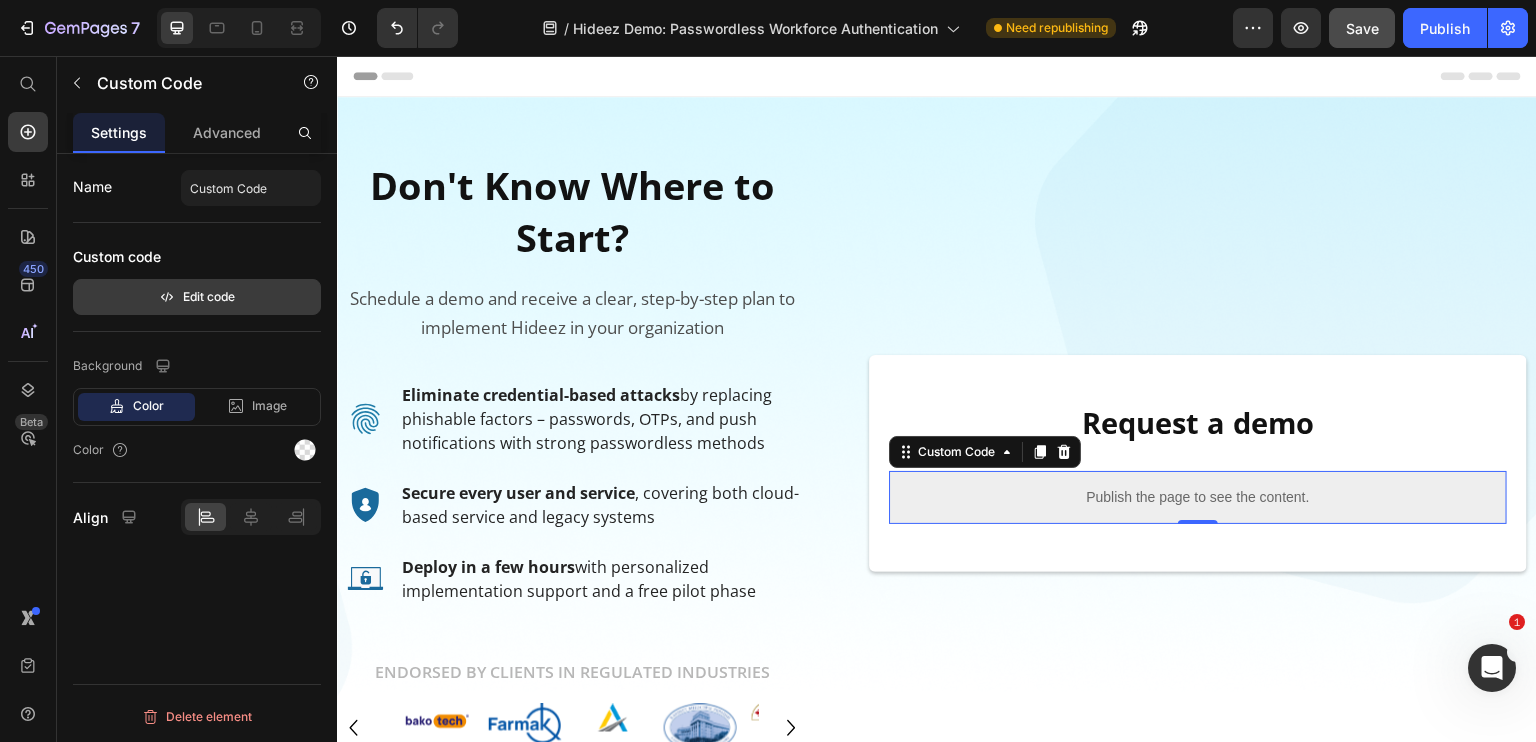 click on "Edit code" at bounding box center (197, 297) 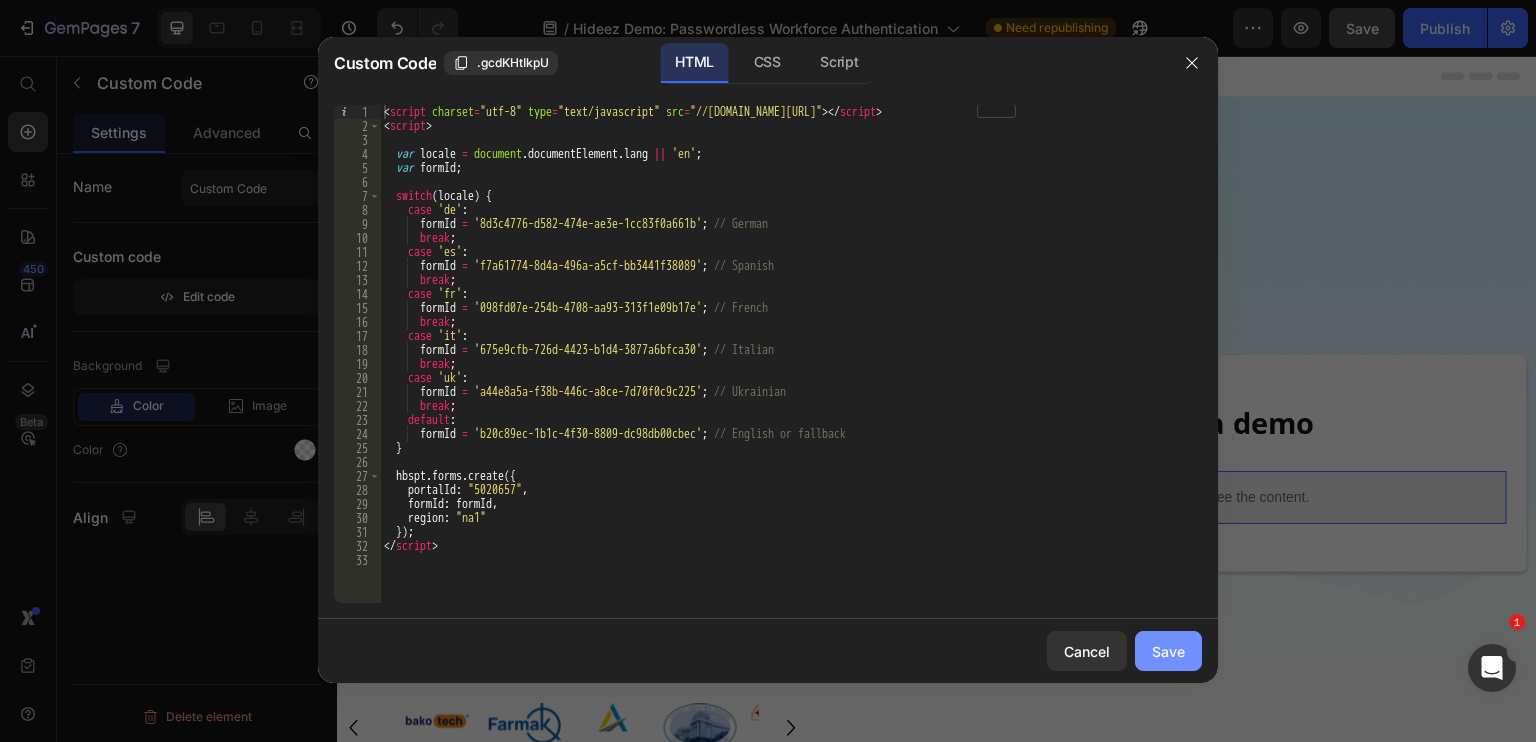 click on "Save" at bounding box center (1168, 651) 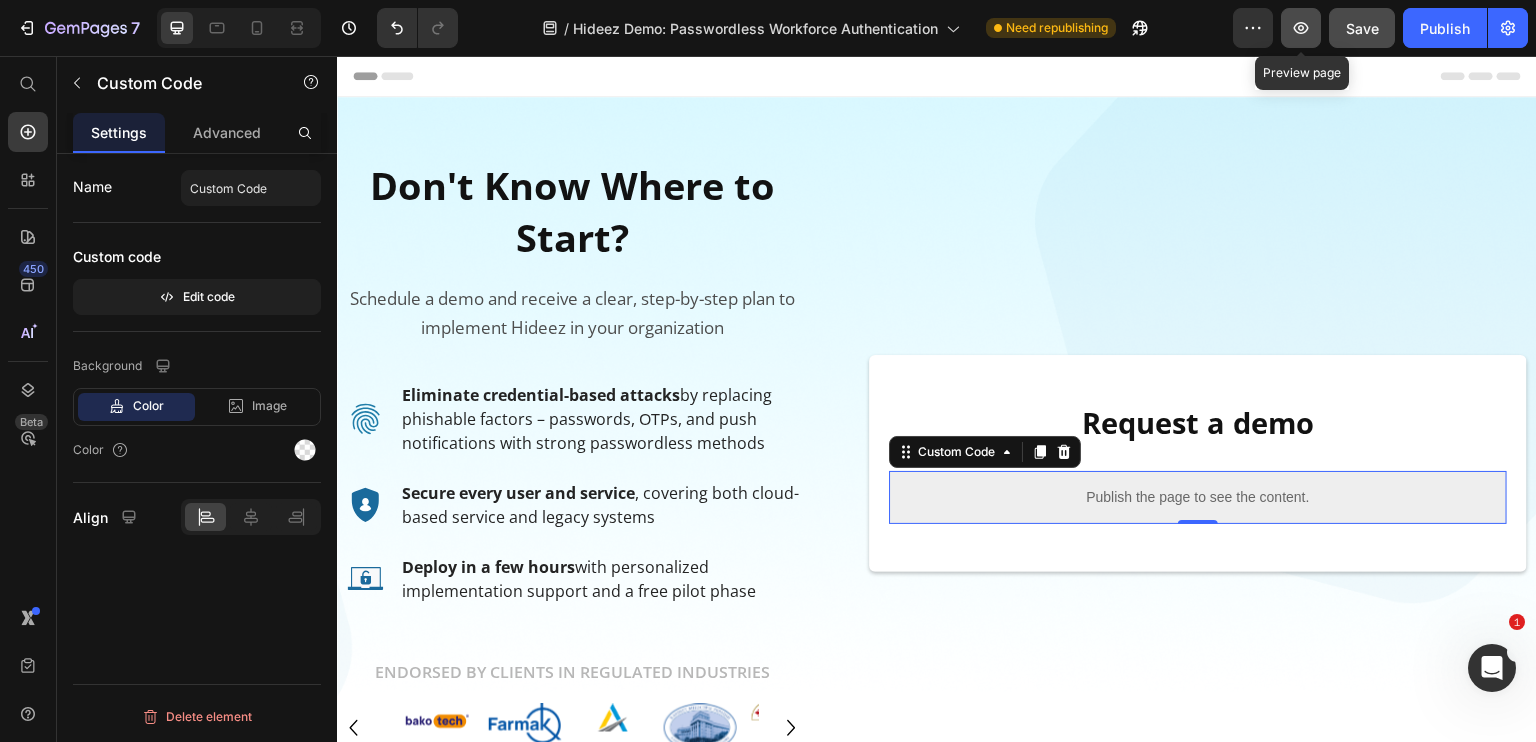 click 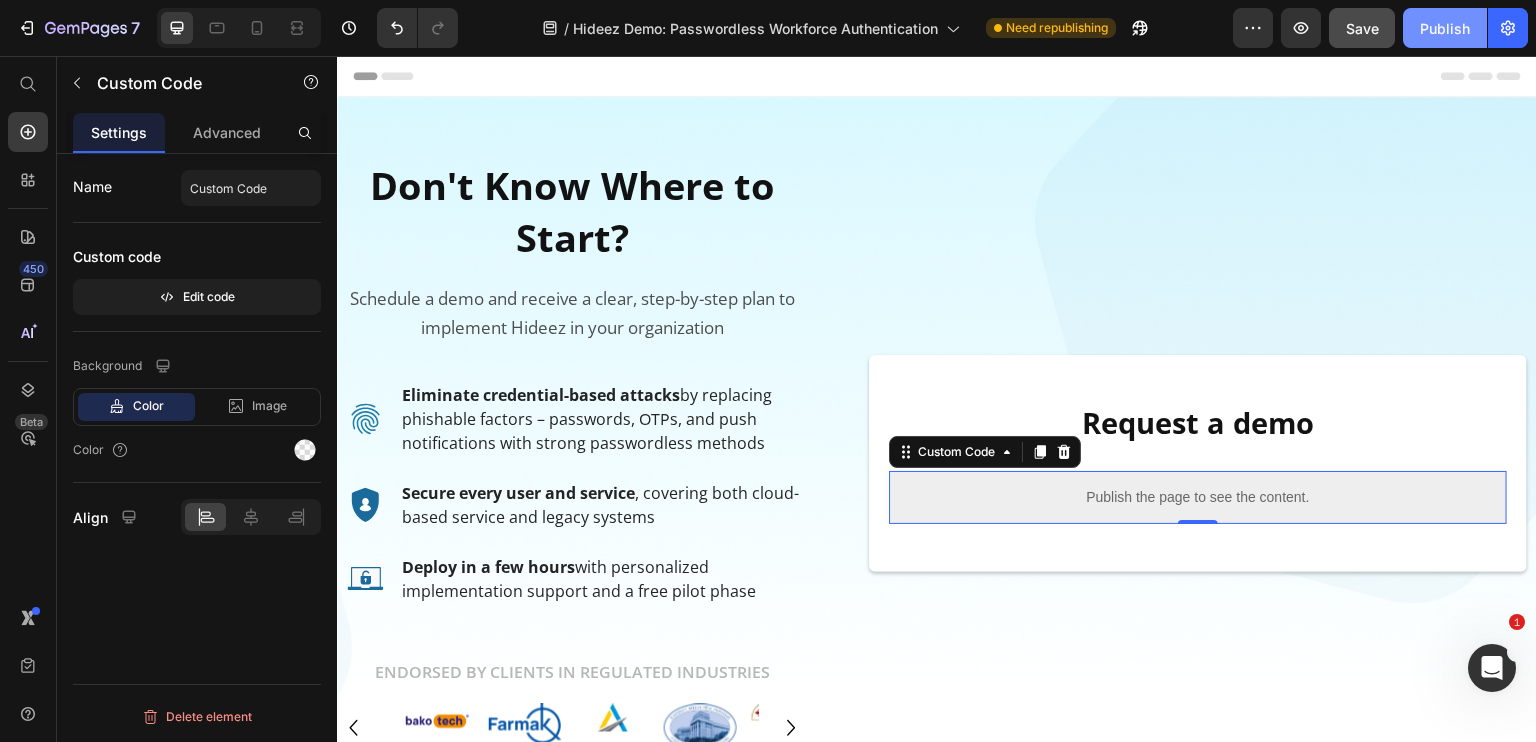 click on "Publish" at bounding box center (1445, 28) 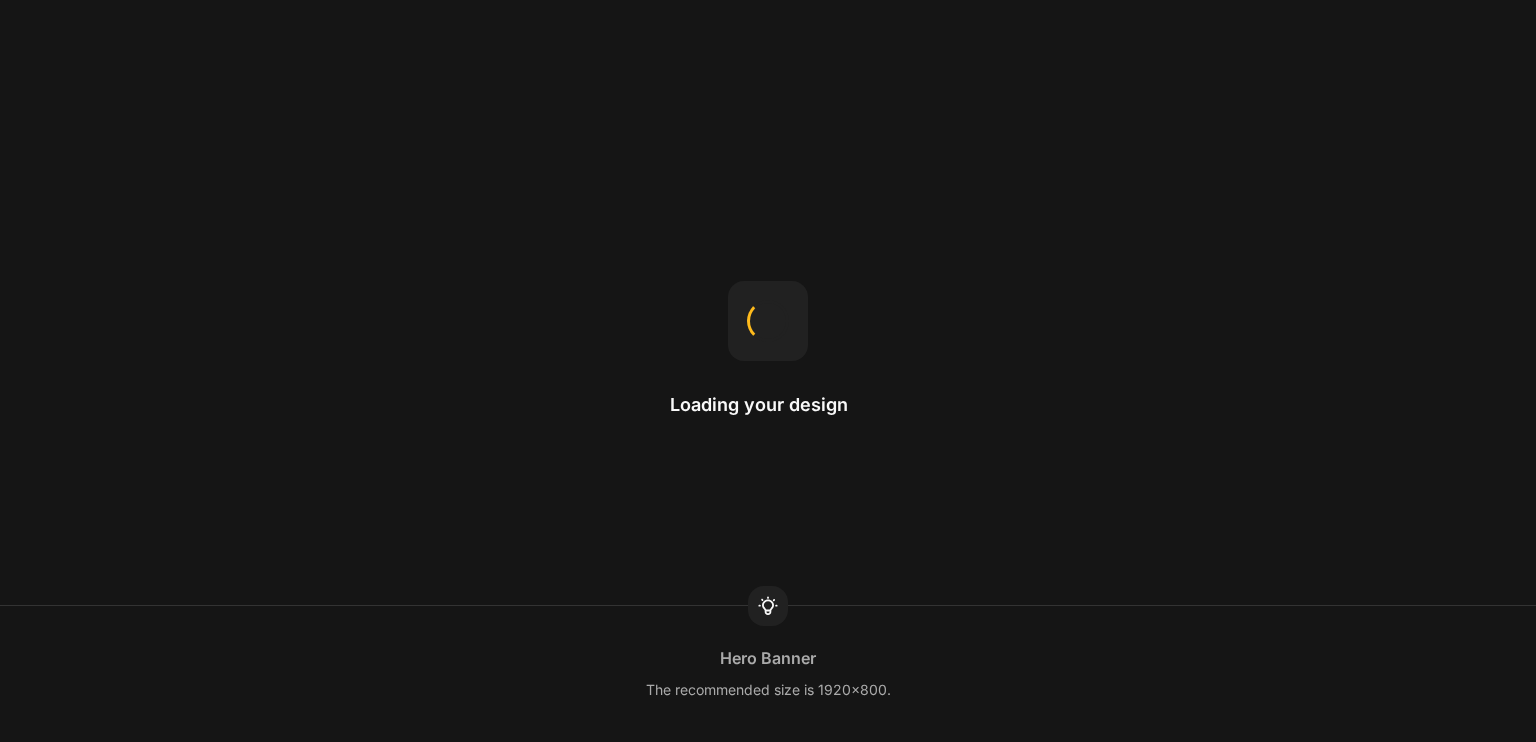 scroll, scrollTop: 0, scrollLeft: 0, axis: both 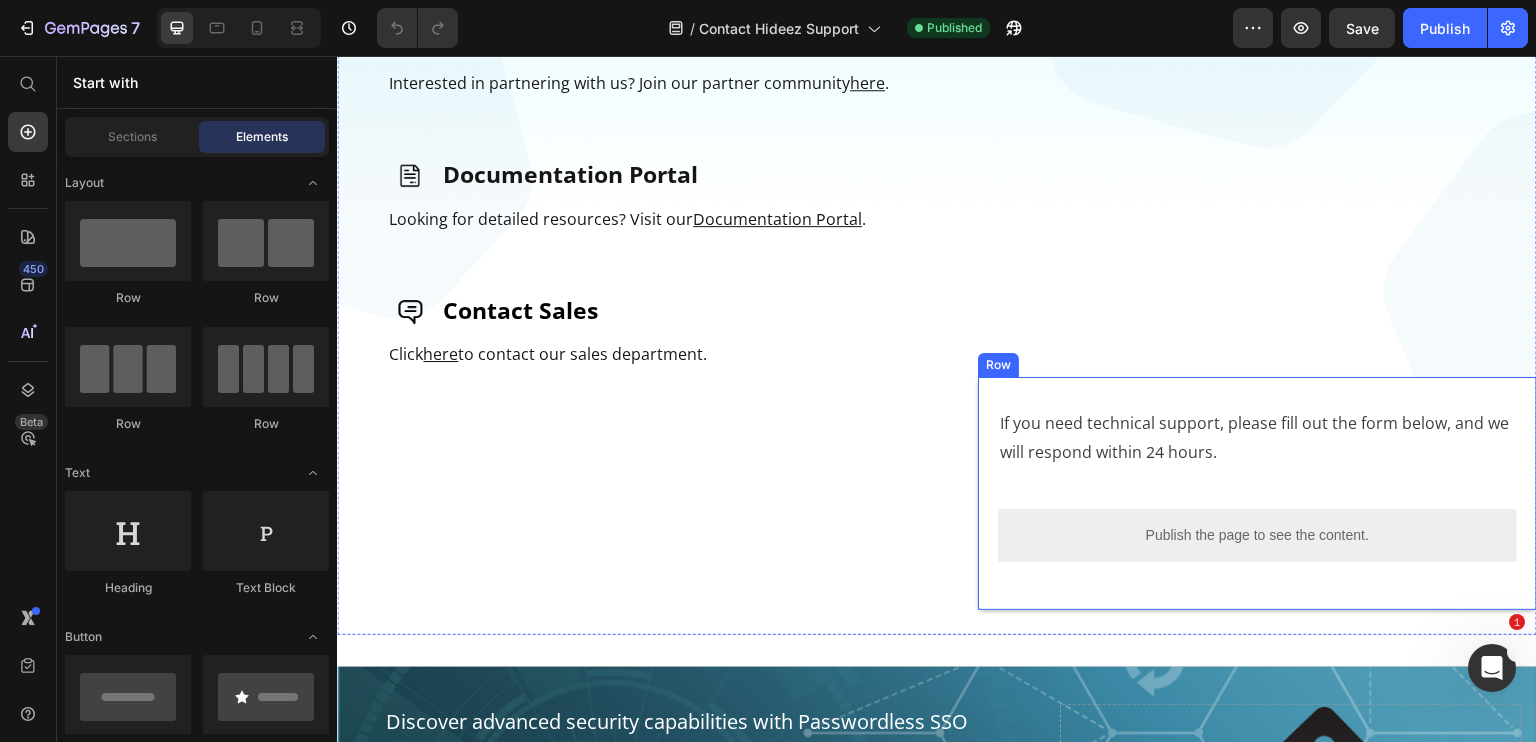 click on "If you need technical support, please fill out the form below, and we will respond within 24 hours. Text Block
Publish the page to see the content.
Custom Code Row Contact Form Row" at bounding box center (1257, 493) 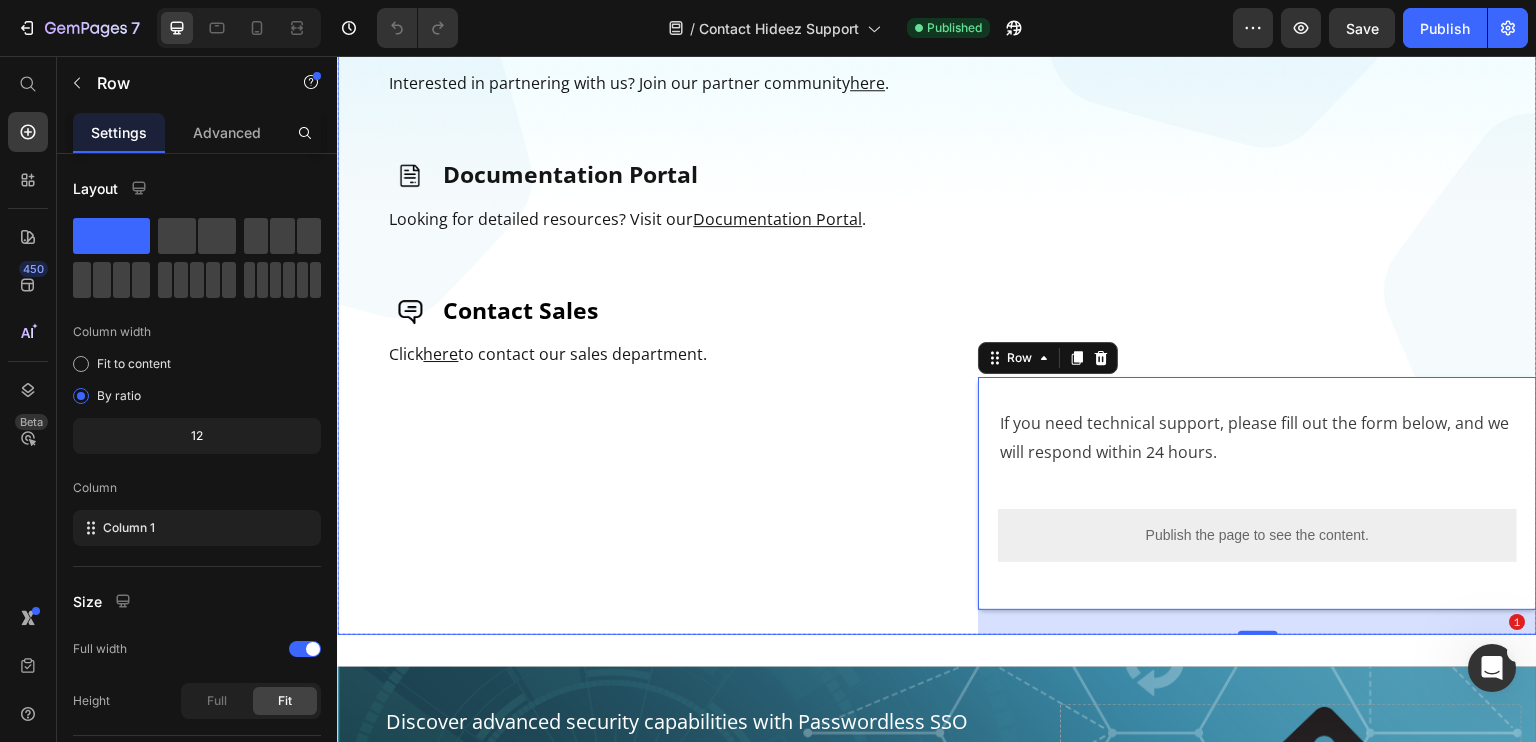 click on "We’re just a click away! Text Block If you're interested in exploring partnerships or need integration support, we're here to assist. Text Block Image Partnerships Heading Row Interested in partnering with us? Join our partner community  here . Text Block Image Documentation Portal Heading Row Looking for detailed resources? Visit our  Documentation Portal . Text Block Image Contact Sales Heading Row Click  here  to contact our sales department. Text Block" at bounding box center [666, 240] 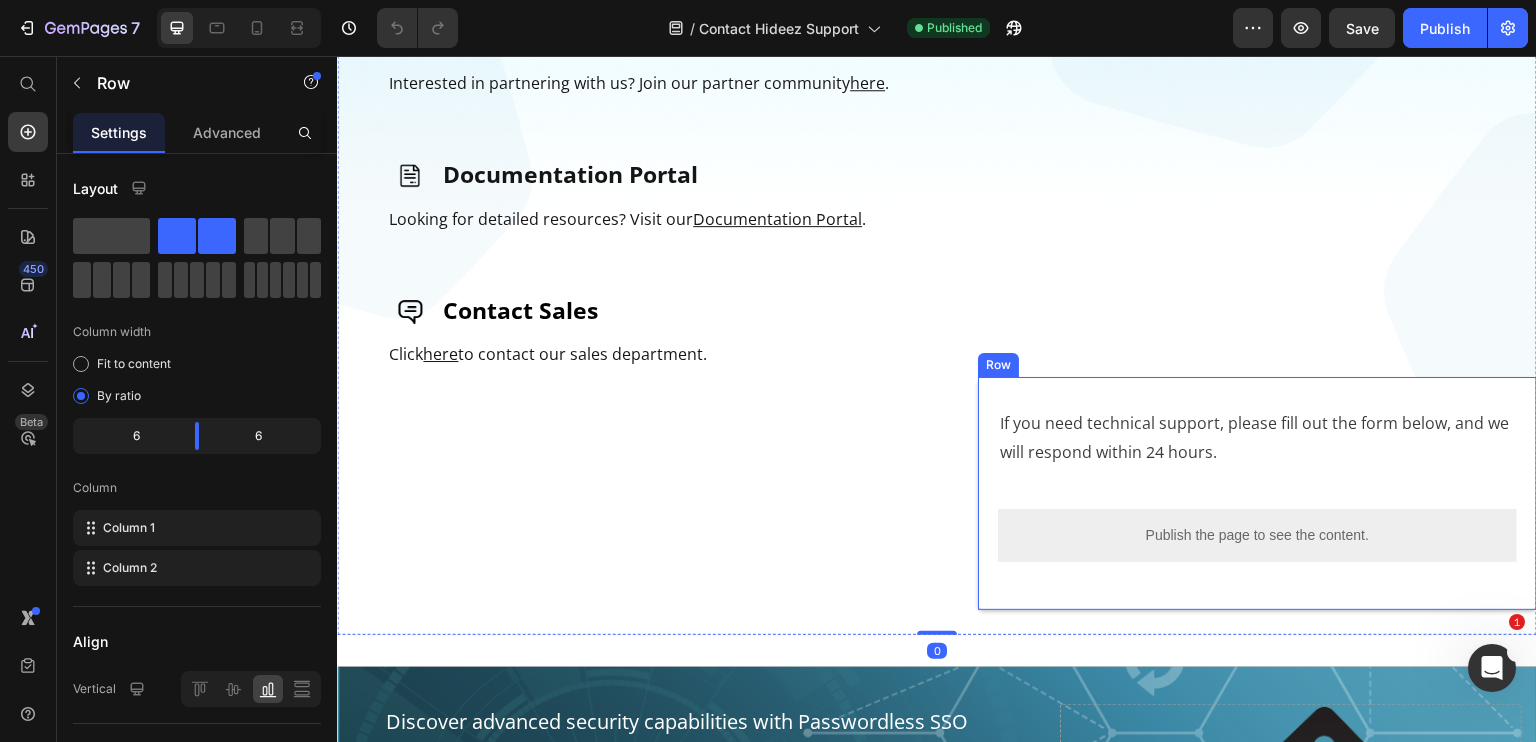 click on "If you need technical support, please fill out the form below, and we will respond within 24 hours. Text Block
Publish the page to see the content.
Custom Code Row Contact Form Row" at bounding box center [1257, 493] 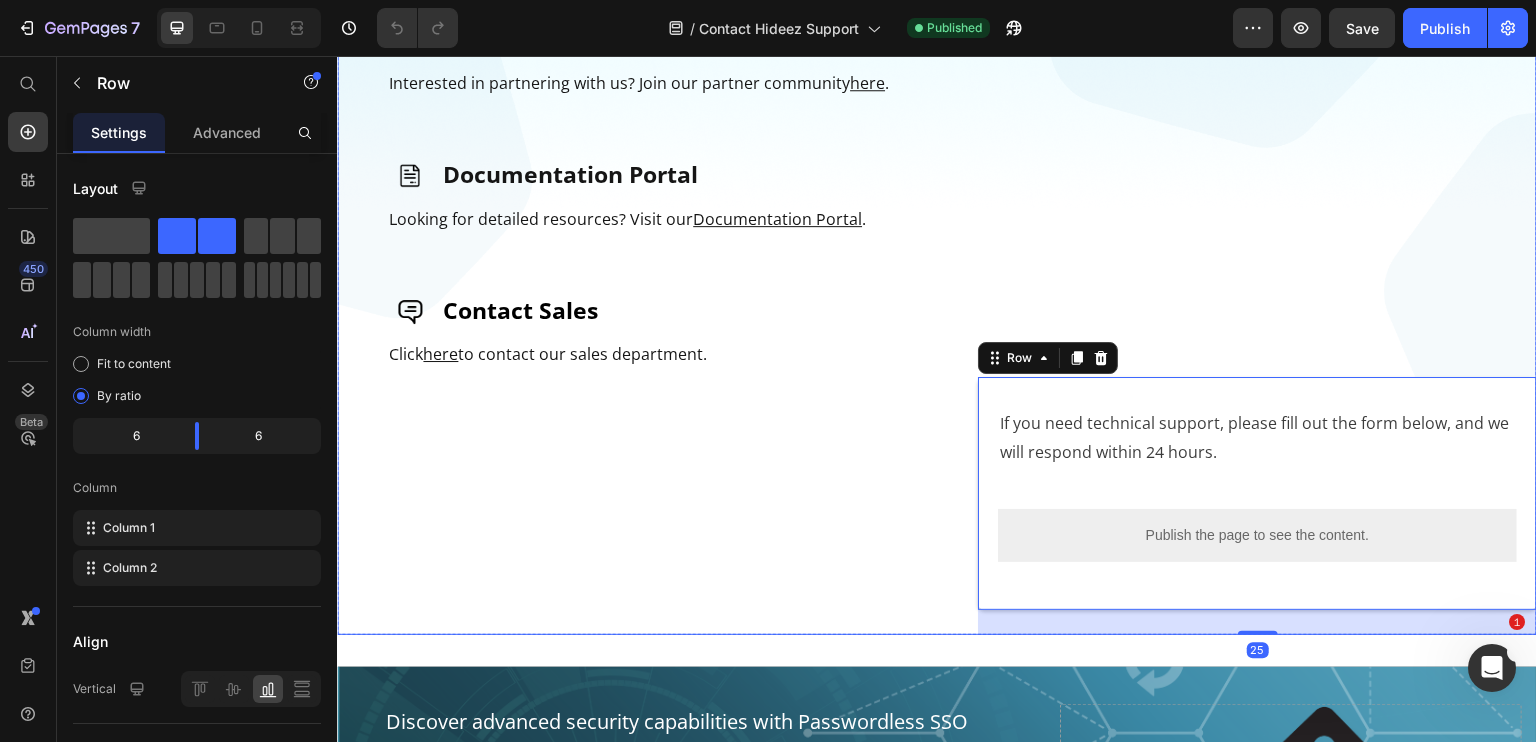 click on "We’re just a click away! Text Block If you're interested in exploring partnerships or need integration support, we're here to assist. Text Block Image Partnerships Heading Row Interested in partnering with us? Join our partner community  here . Text Block Image Documentation Portal Heading Row Looking for detailed resources? Visit our  Documentation Portal . Text Block Image Contact Sales Heading Row Click  here  to contact our sales department. Text Block" at bounding box center [666, 240] 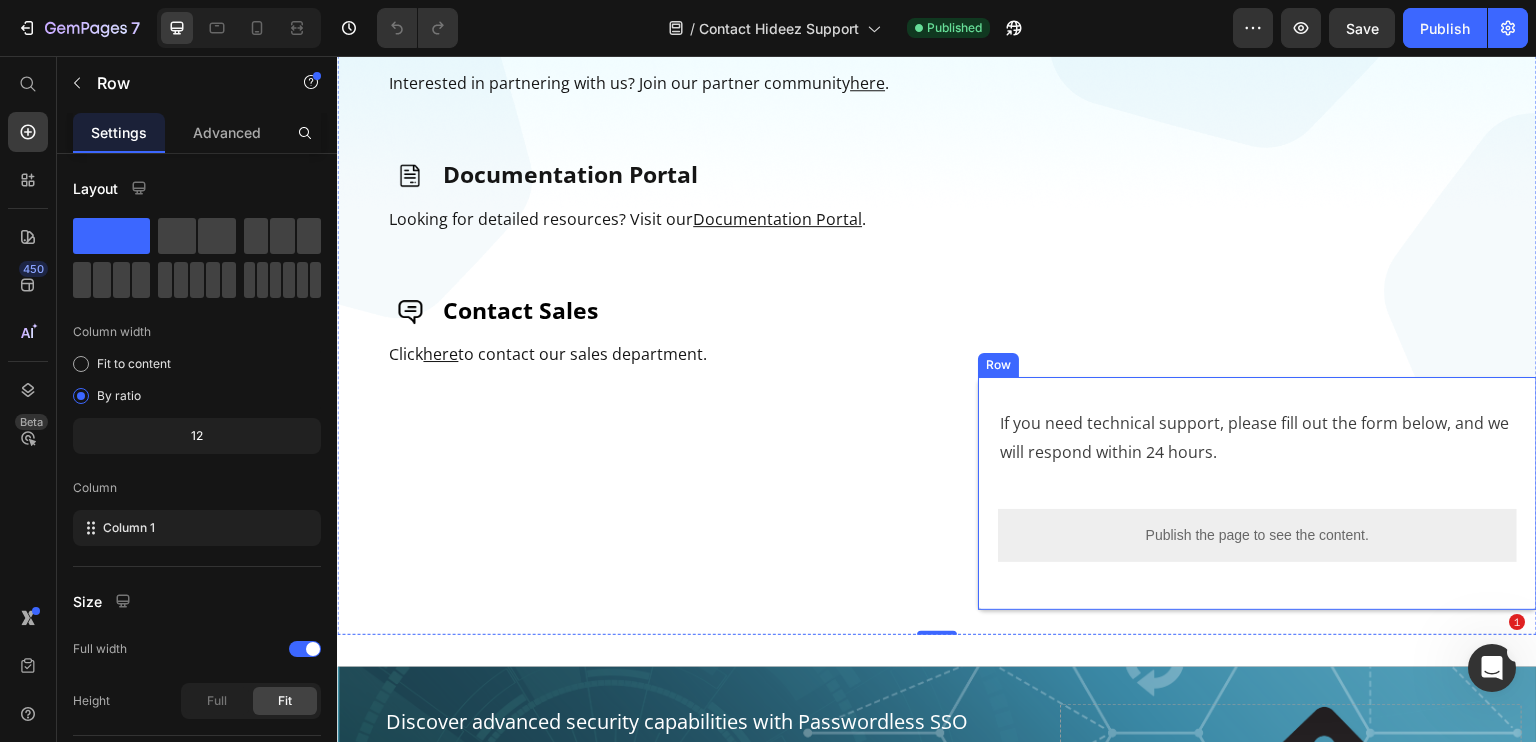 click on "If you need technical support, please fill out the form below, and we will respond within 24 hours. Text Block
Publish the page to see the content.
Custom Code Row Contact Form Row" at bounding box center (1257, 493) 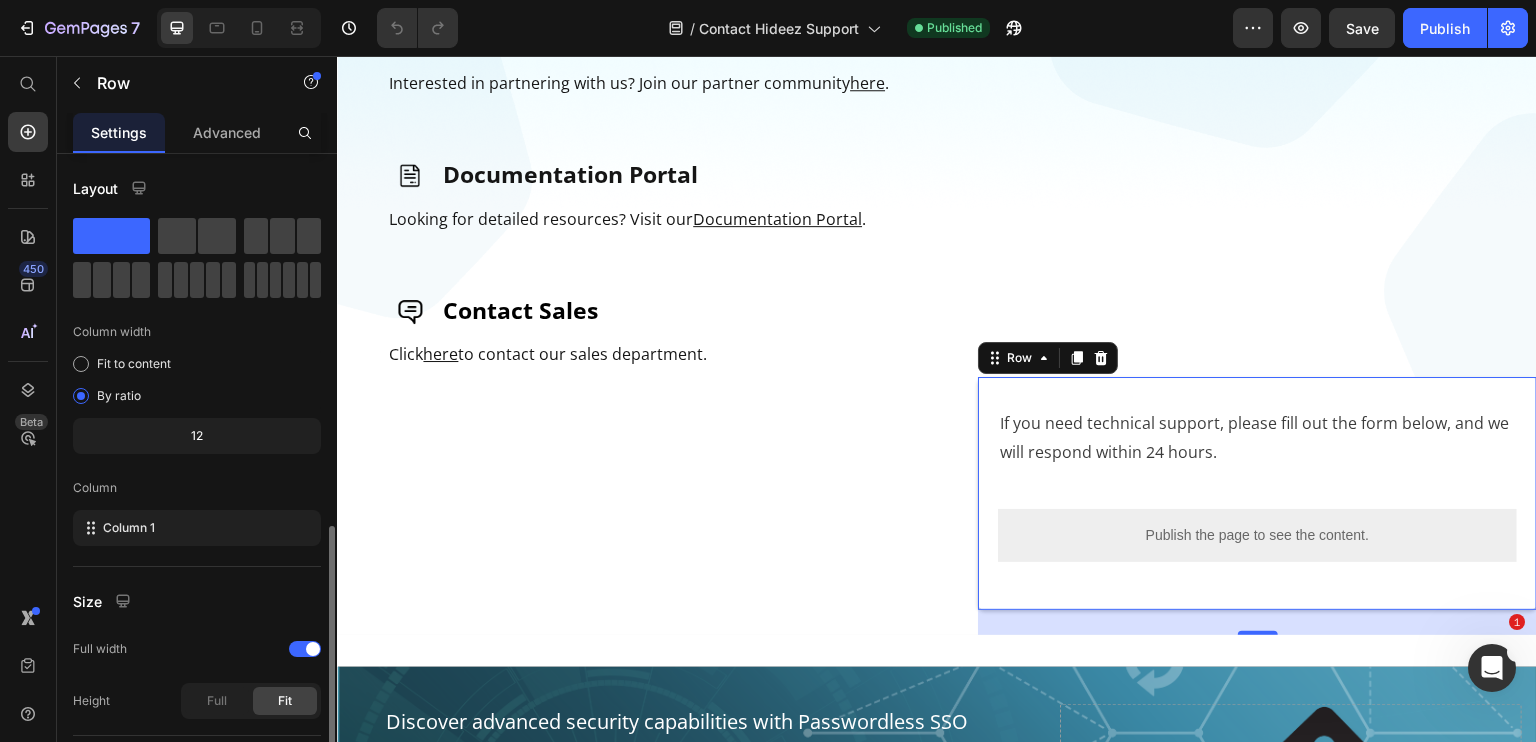 scroll, scrollTop: 212, scrollLeft: 0, axis: vertical 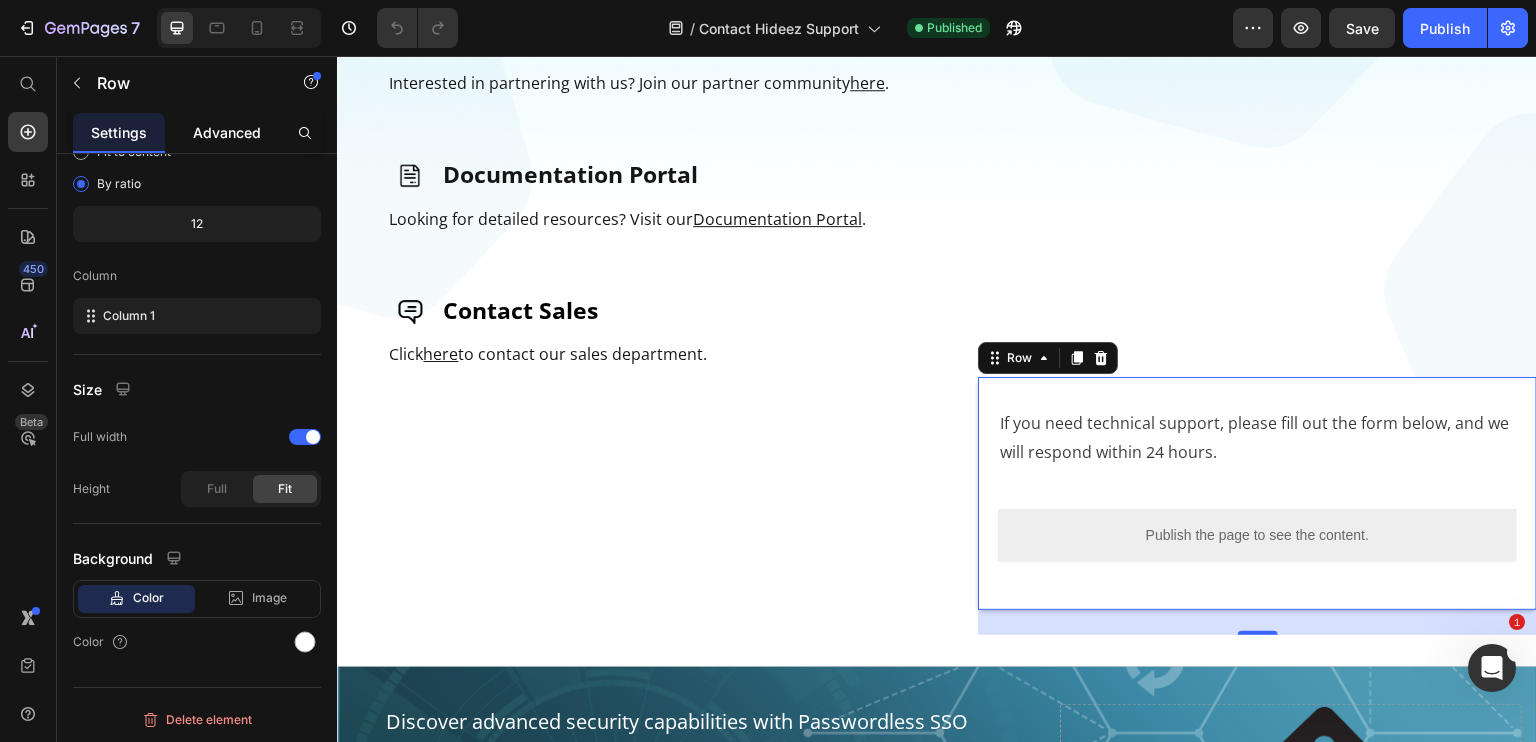 click on "Advanced" at bounding box center [227, 132] 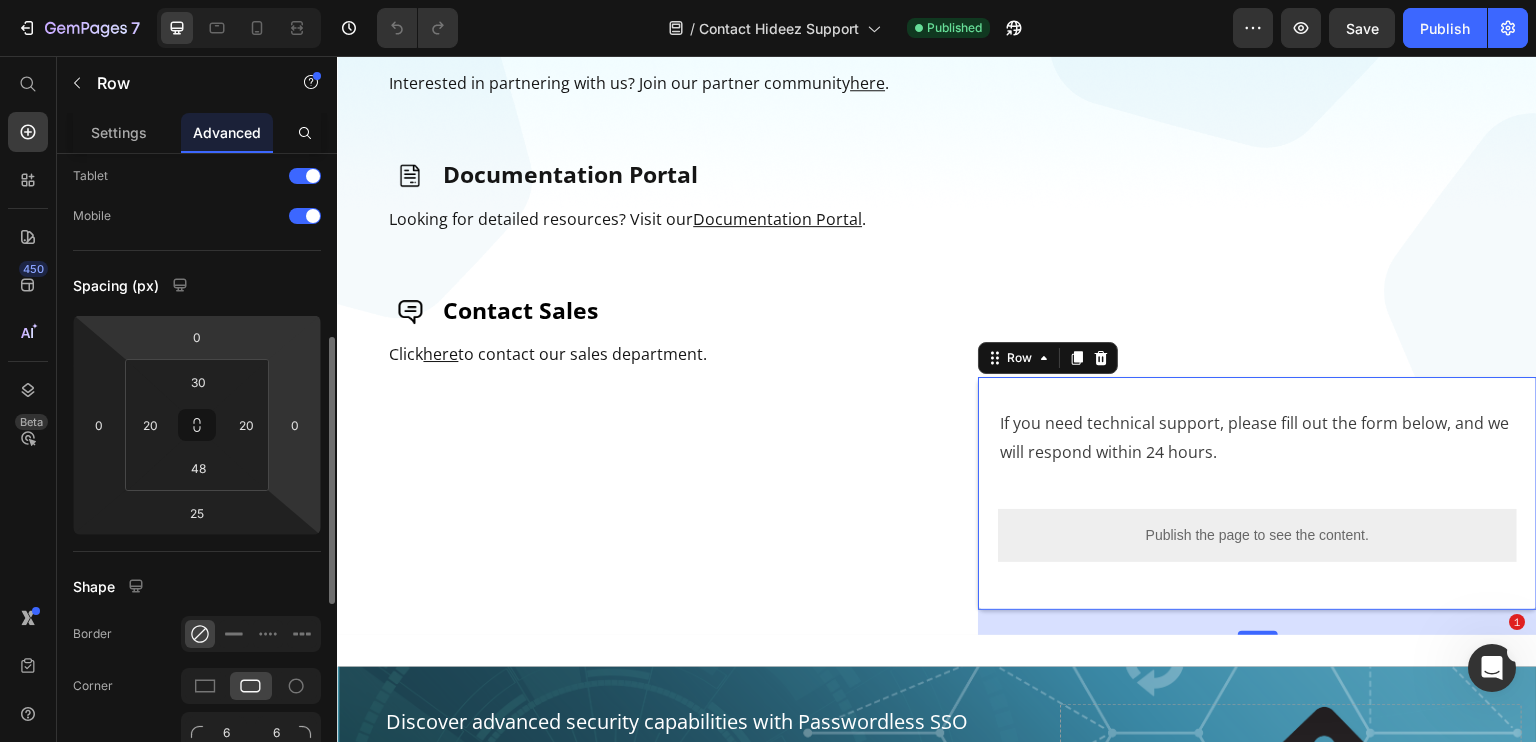 scroll, scrollTop: 200, scrollLeft: 0, axis: vertical 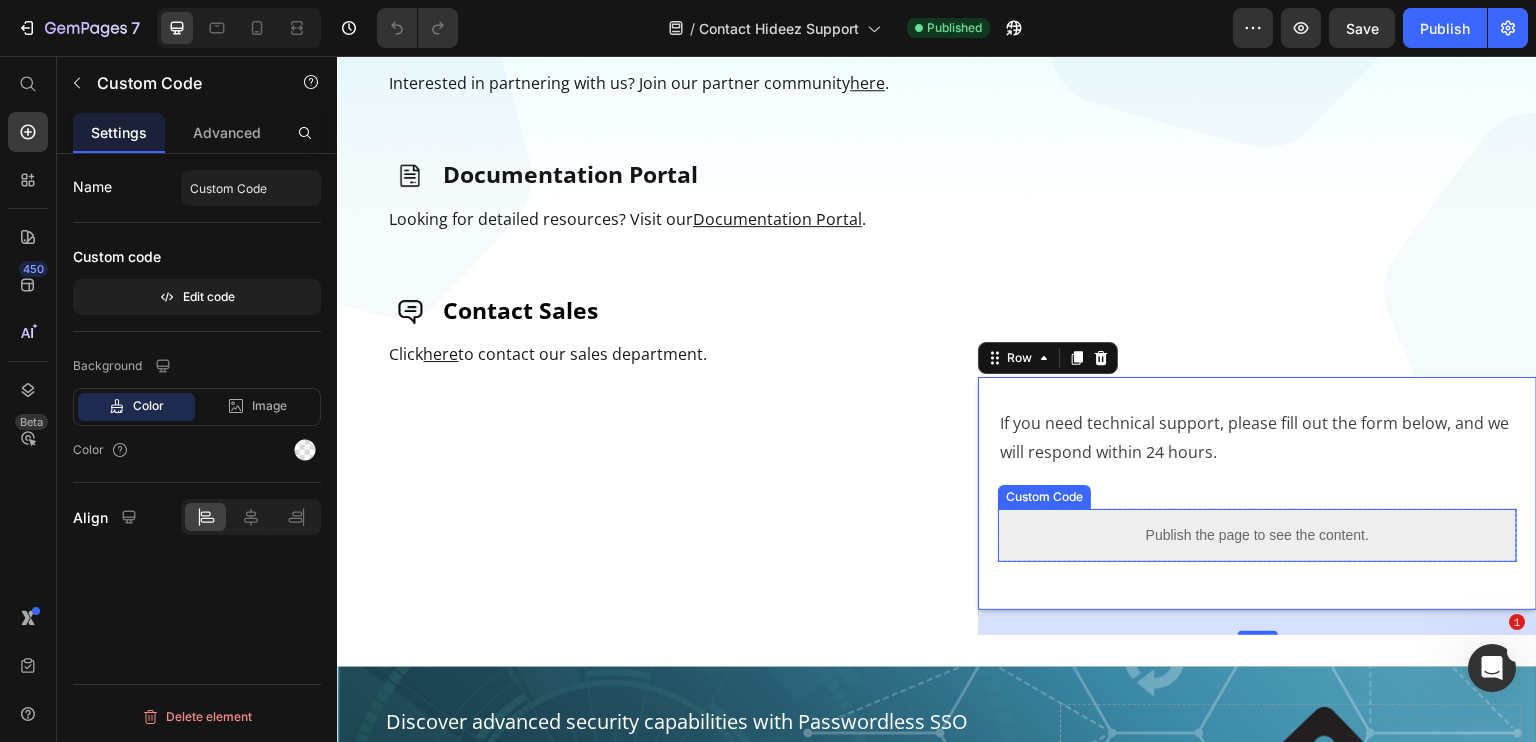 click on "Publish the page to see the content." at bounding box center [1257, 535] 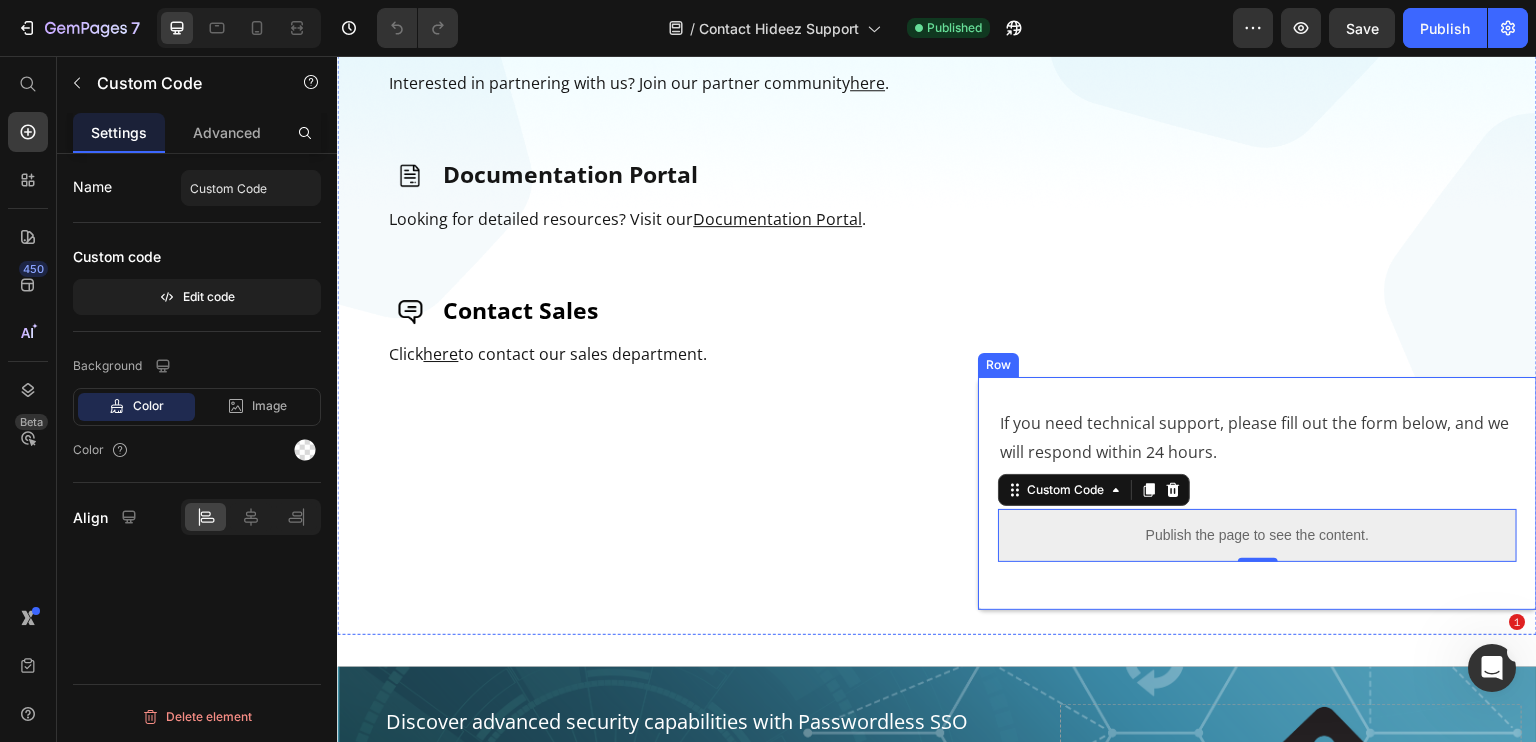 click on "If you need technical support, please fill out the form below, and we will respond within 24 hours. Text Block
Publish the page to see the content.
Custom Code   0 Row Contact Form Row" at bounding box center (1257, 493) 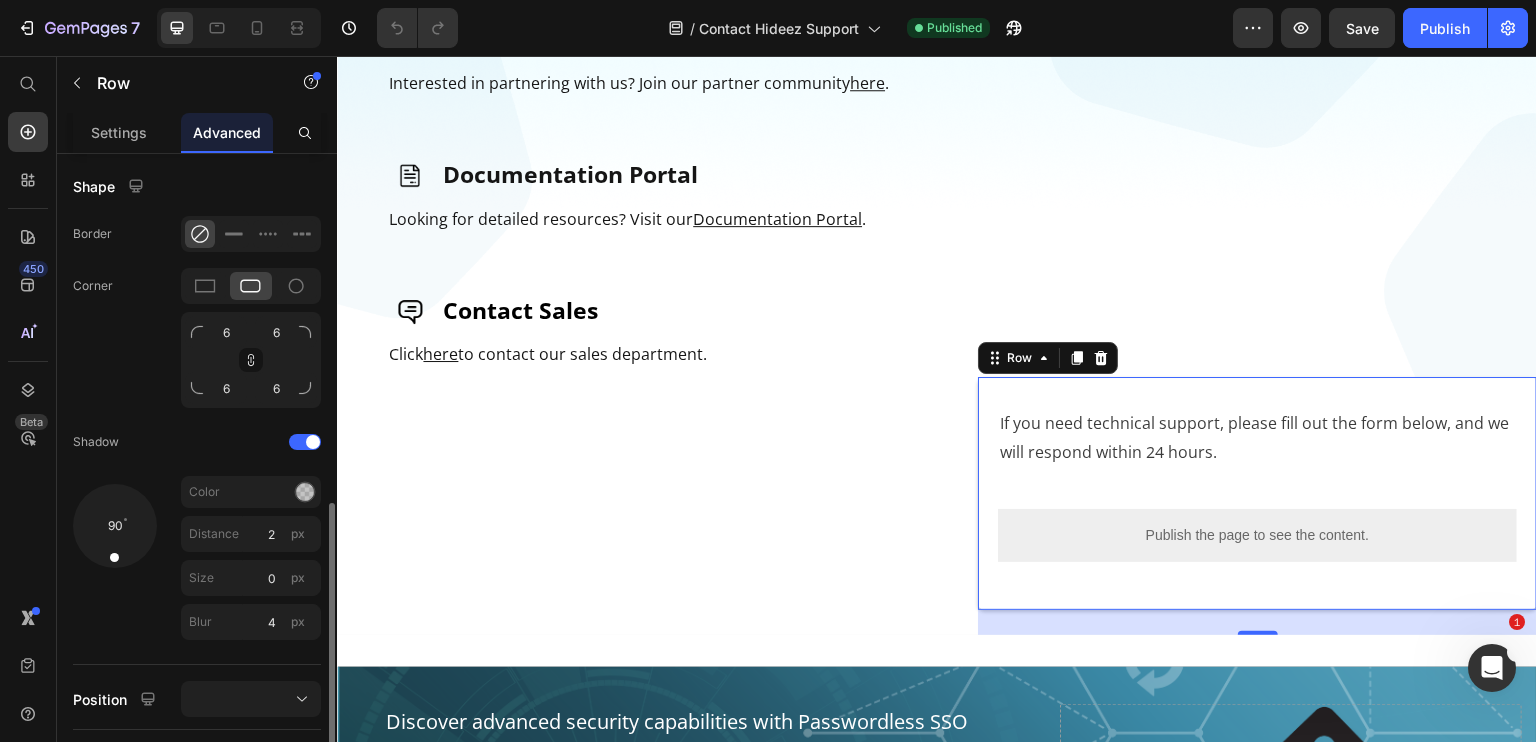 scroll, scrollTop: 600, scrollLeft: 0, axis: vertical 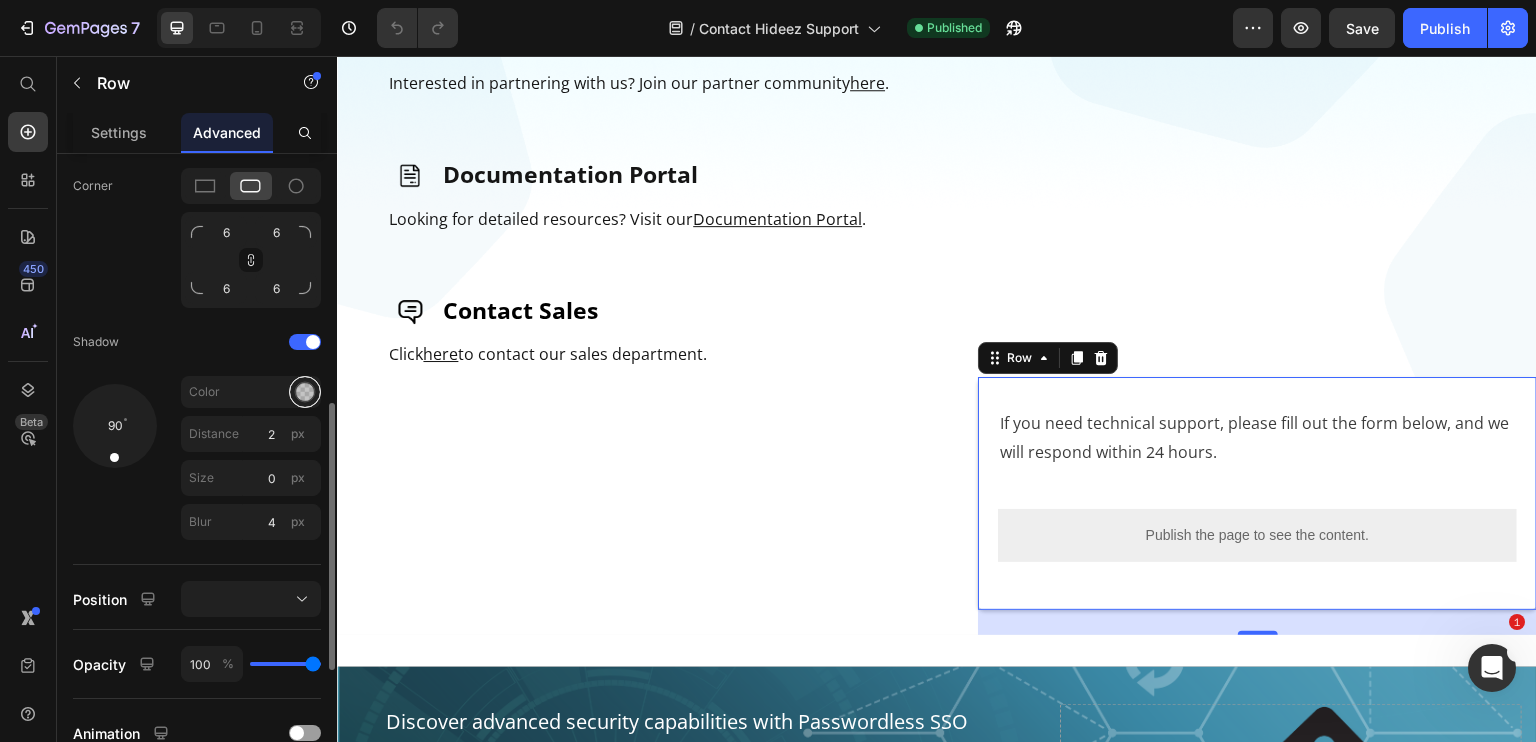 click at bounding box center [305, 392] 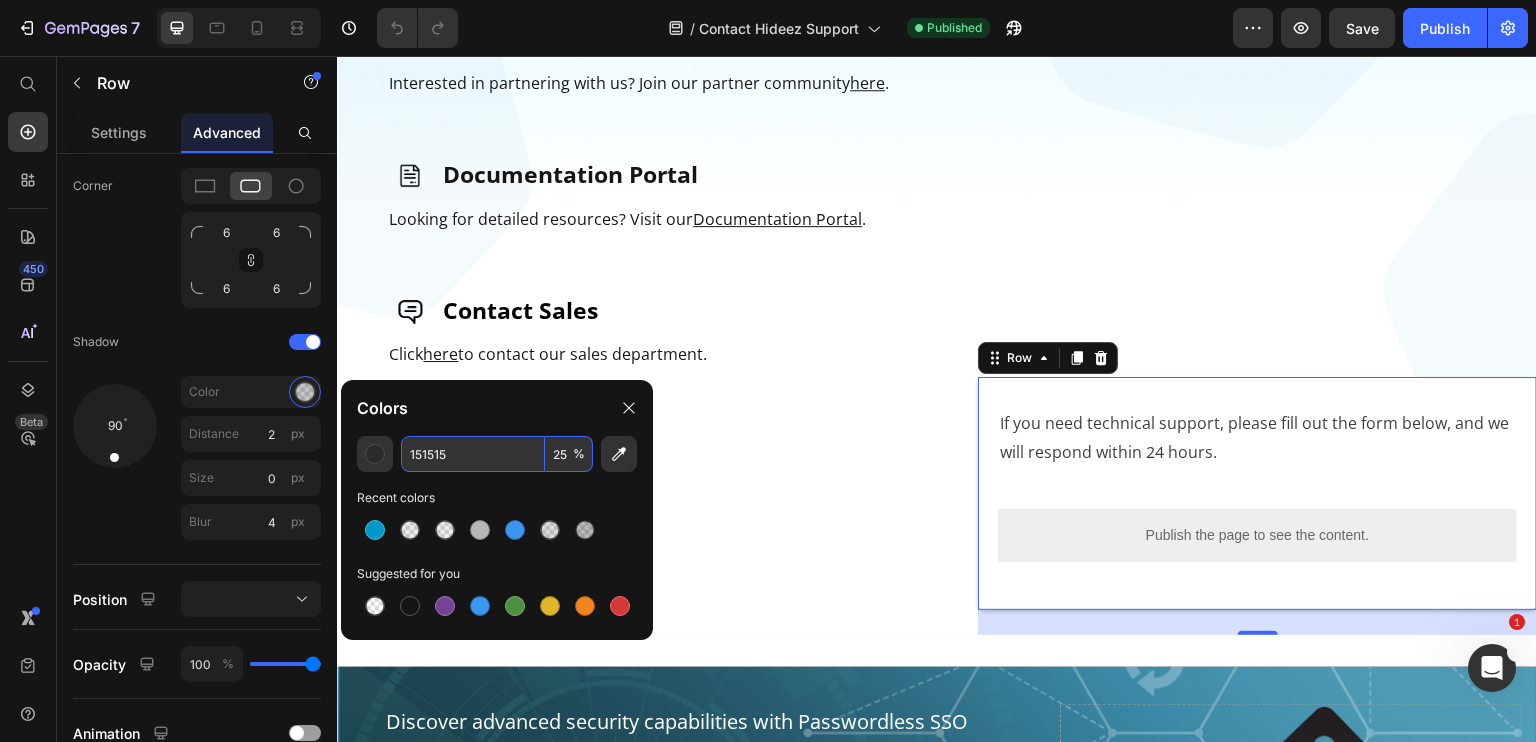click on "151515" at bounding box center (473, 454) 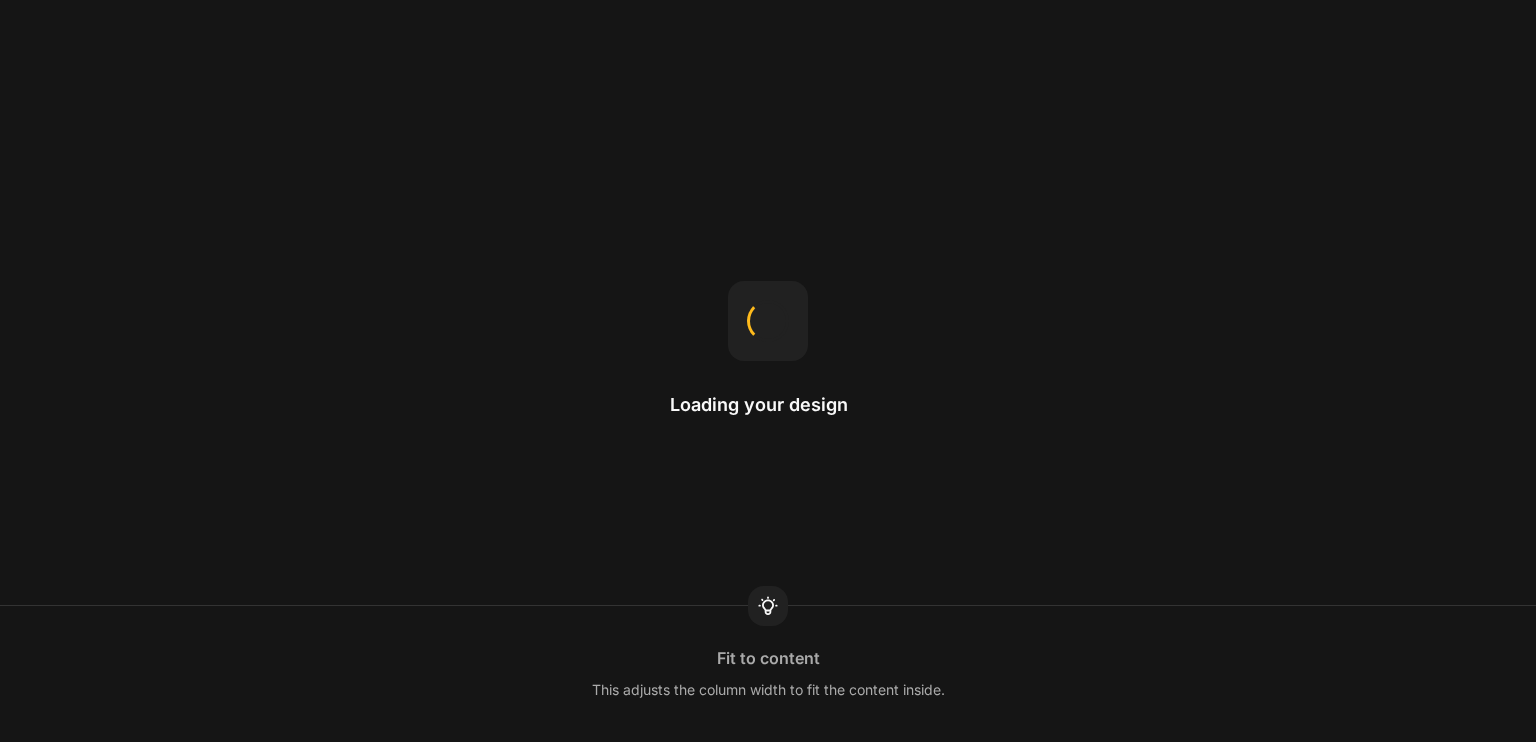 scroll, scrollTop: 0, scrollLeft: 0, axis: both 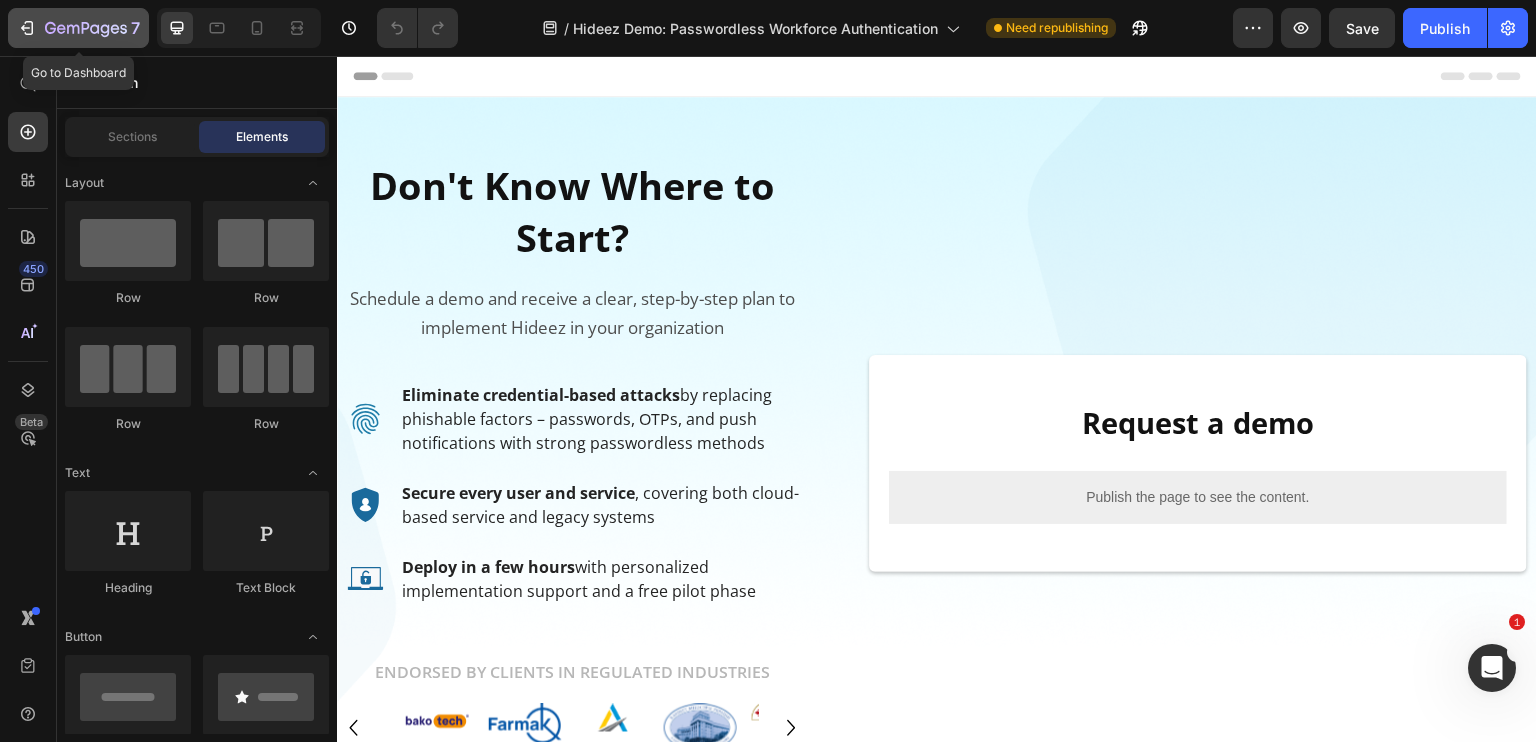 click 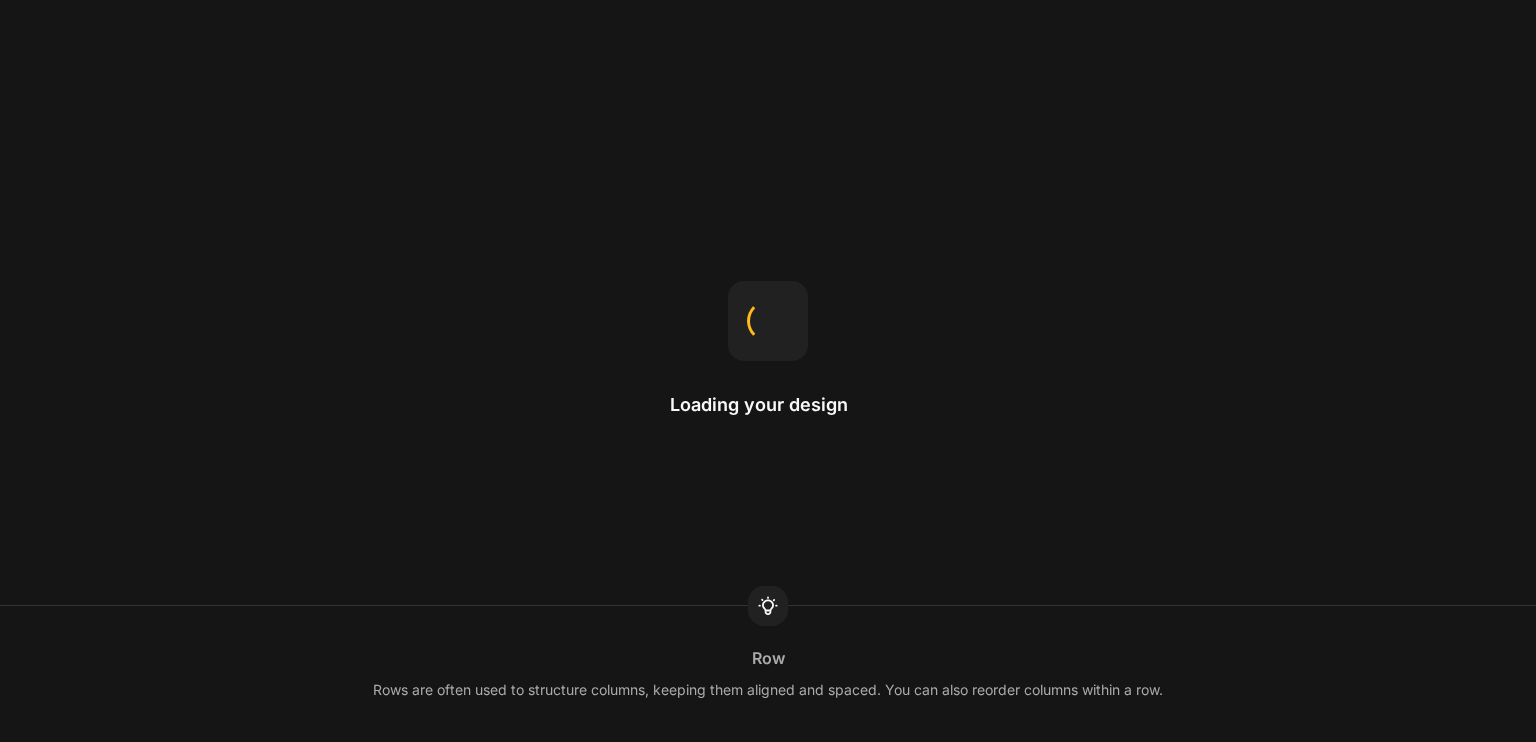 scroll, scrollTop: 0, scrollLeft: 0, axis: both 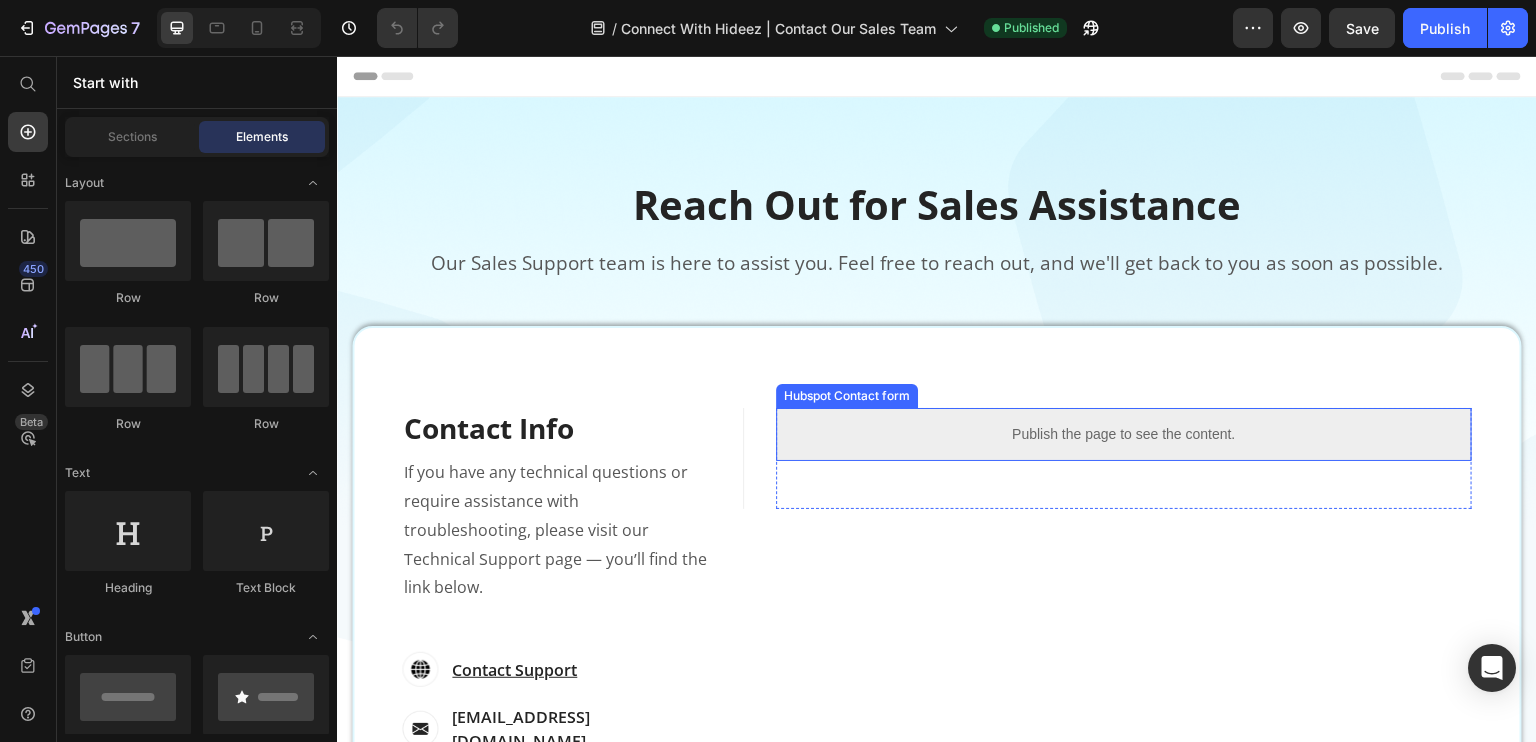 click on "Publish the page to see the content." at bounding box center [1124, 434] 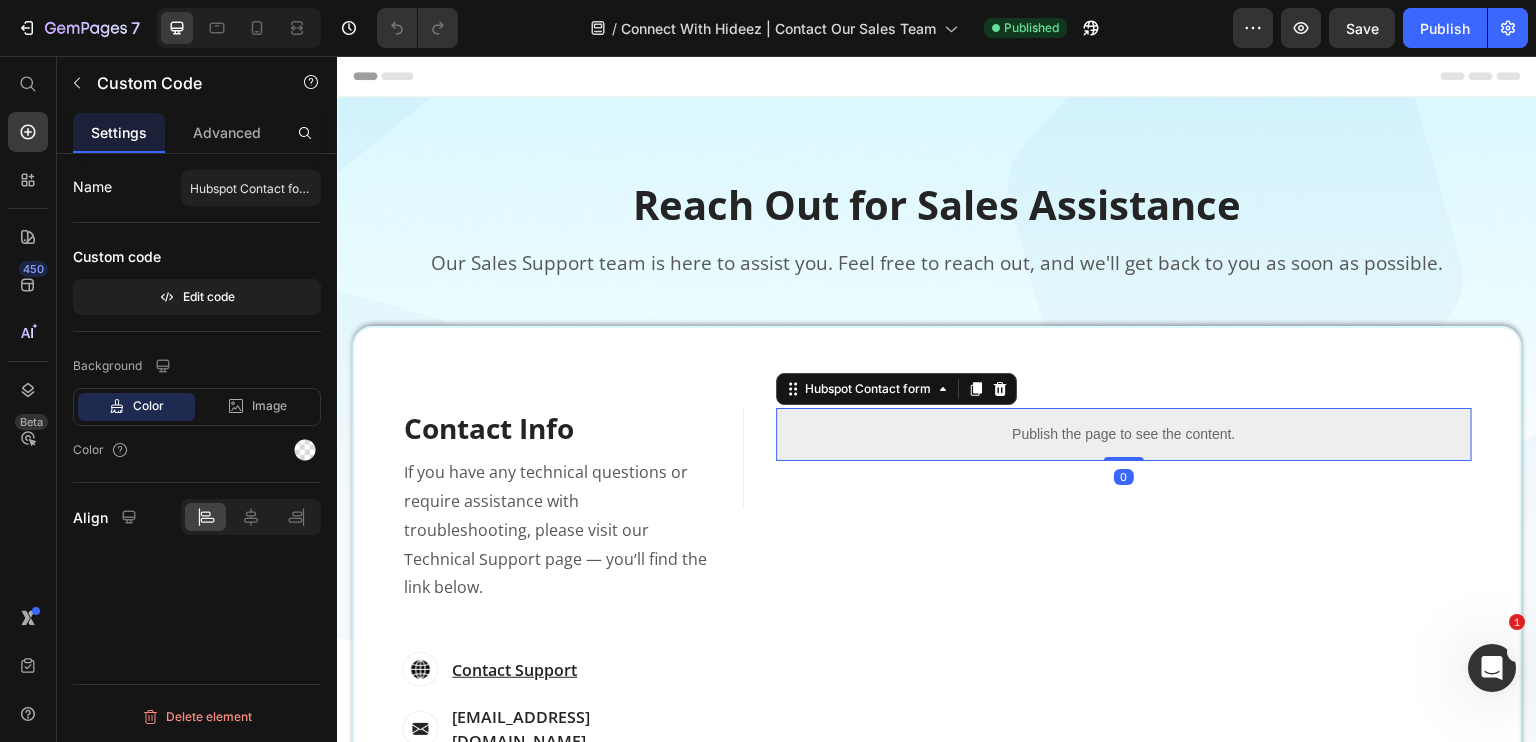 scroll, scrollTop: 0, scrollLeft: 0, axis: both 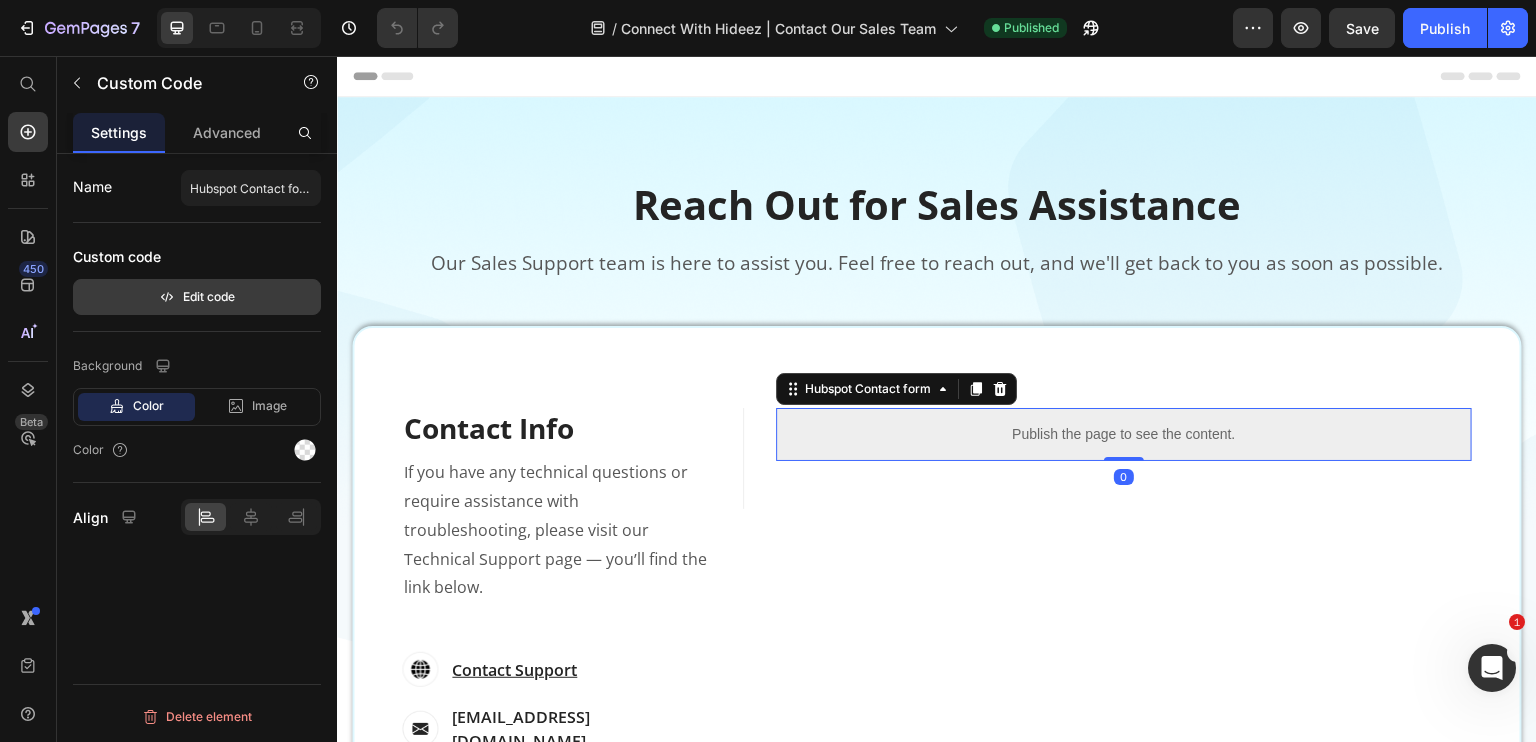 click on "Edit code" at bounding box center [197, 297] 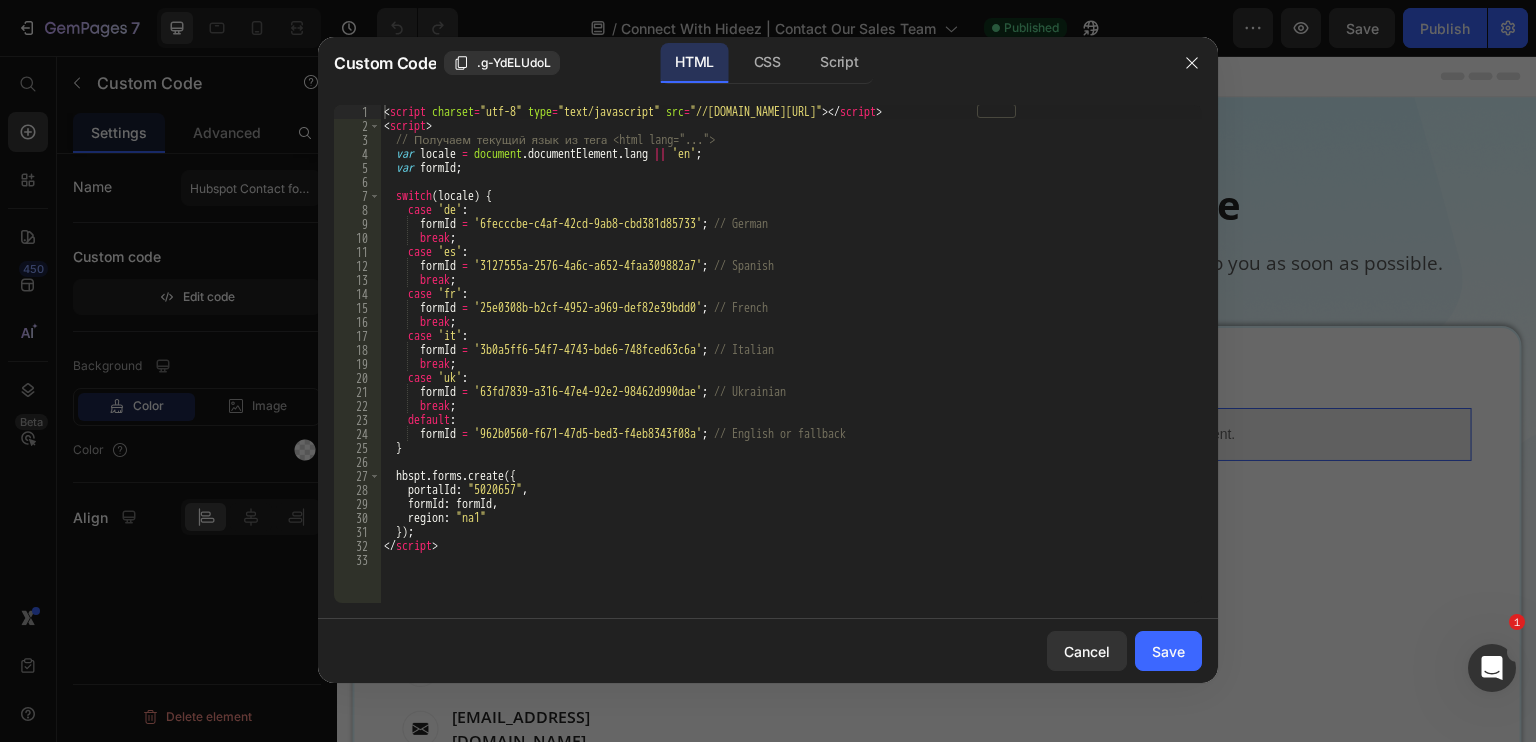 click on "< script   charset = "utf-8"   type = "text/javascript"   src = "//[DOMAIN_NAME][URL]" > </ script > < script >    // Получаем текущий язык из тега <html lang="...">    var   locale   =   document . documentElement . lang   ||   'en' ;    var   formId ;    switch ( locale )   {      case   'de' :         formId   =   '6fecccbe-c4af-42cd-9ab8-cbd381d85733' ;   // German         break ;      case   'es' :         formId   =   '3127555a-2576-4a6c-a652-4faa309882a7' ;   // Spanish         break ;      case   'fr' :         formId   =   '25e0308b-b2cf-4952-a969-def82e39bdd0' ;   // French         break ;      case   'it' :         formId   =   '3b0a5ff6-54f7-4743-bde6-748fced63c6a' ;   // Italian         break ;      case   'uk' :         formId   =   '63fd7839-a316-47e4-92e2-98462d990dae' ;   // Ukrainian         break ;      default :         formId   =   '962b0560-f671-47d5-bed3-f4eb8343f08a' ;   // English or fallback    }    hbspt . forms . create ({      portalId :   ," at bounding box center (791, 368) 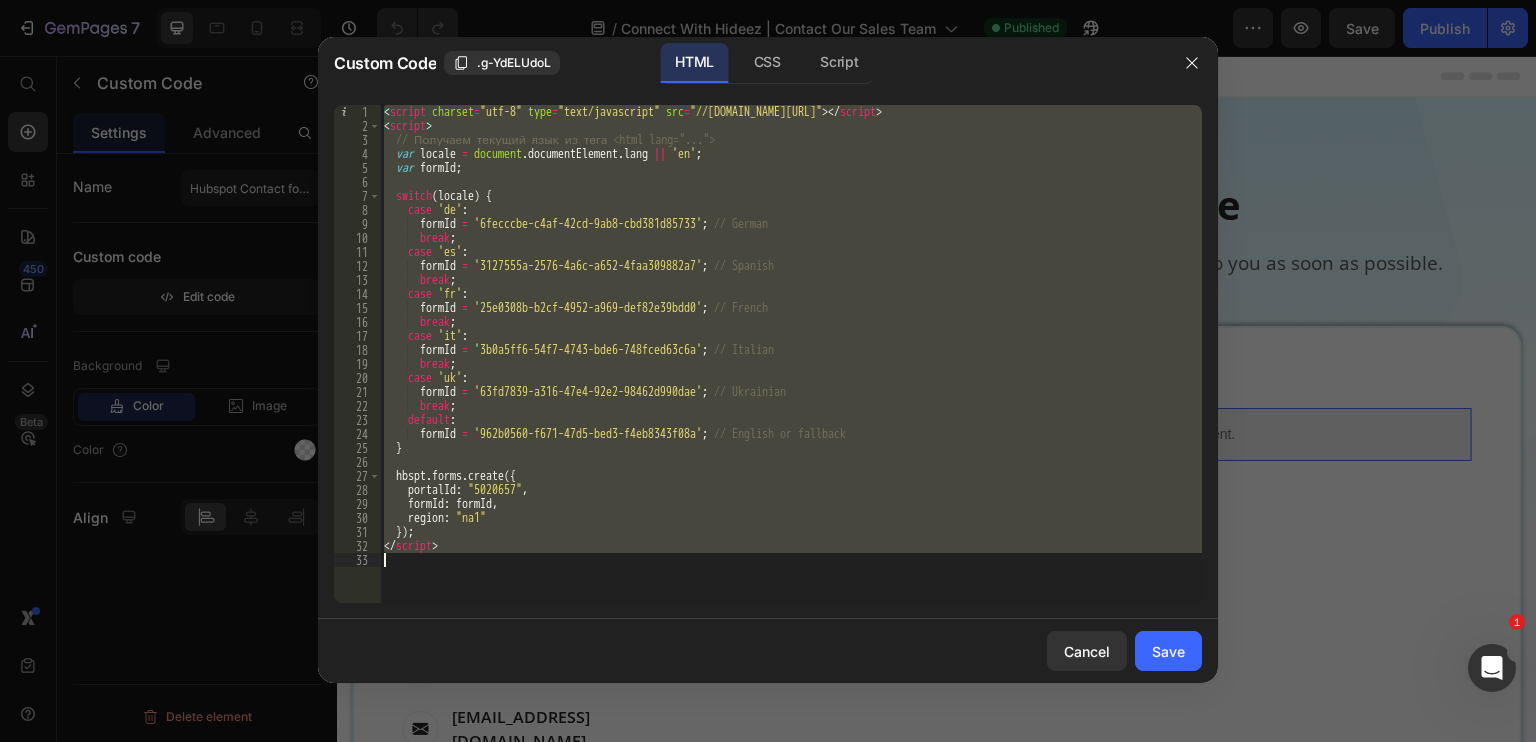 click on "< script   charset = "utf-8"   type = "text/javascript"   src = "//[DOMAIN_NAME][URL]" > </ script > < script >    // Получаем текущий язык из тега <html lang="...">    var   locale   =   document . documentElement . lang   ||   'en' ;    var   formId ;    switch ( locale )   {      case   'de' :         formId   =   '6fecccbe-c4af-42cd-9ab8-cbd381d85733' ;   // German         break ;      case   'es' :         formId   =   '3127555a-2576-4a6c-a652-4faa309882a7' ;   // Spanish         break ;      case   'fr' :         formId   =   '25e0308b-b2cf-4952-a969-def82e39bdd0' ;   // French         break ;      case   'it' :         formId   =   '3b0a5ff6-54f7-4743-bde6-748fced63c6a' ;   // Italian         break ;      case   'uk' :         formId   =   '63fd7839-a316-47e4-92e2-98462d990dae' ;   // Ukrainian         break ;      default :         formId   =   '962b0560-f671-47d5-bed3-f4eb8343f08a' ;   // English or fallback    }    hbspt . forms . create ({      portalId :   ," at bounding box center (791, 354) 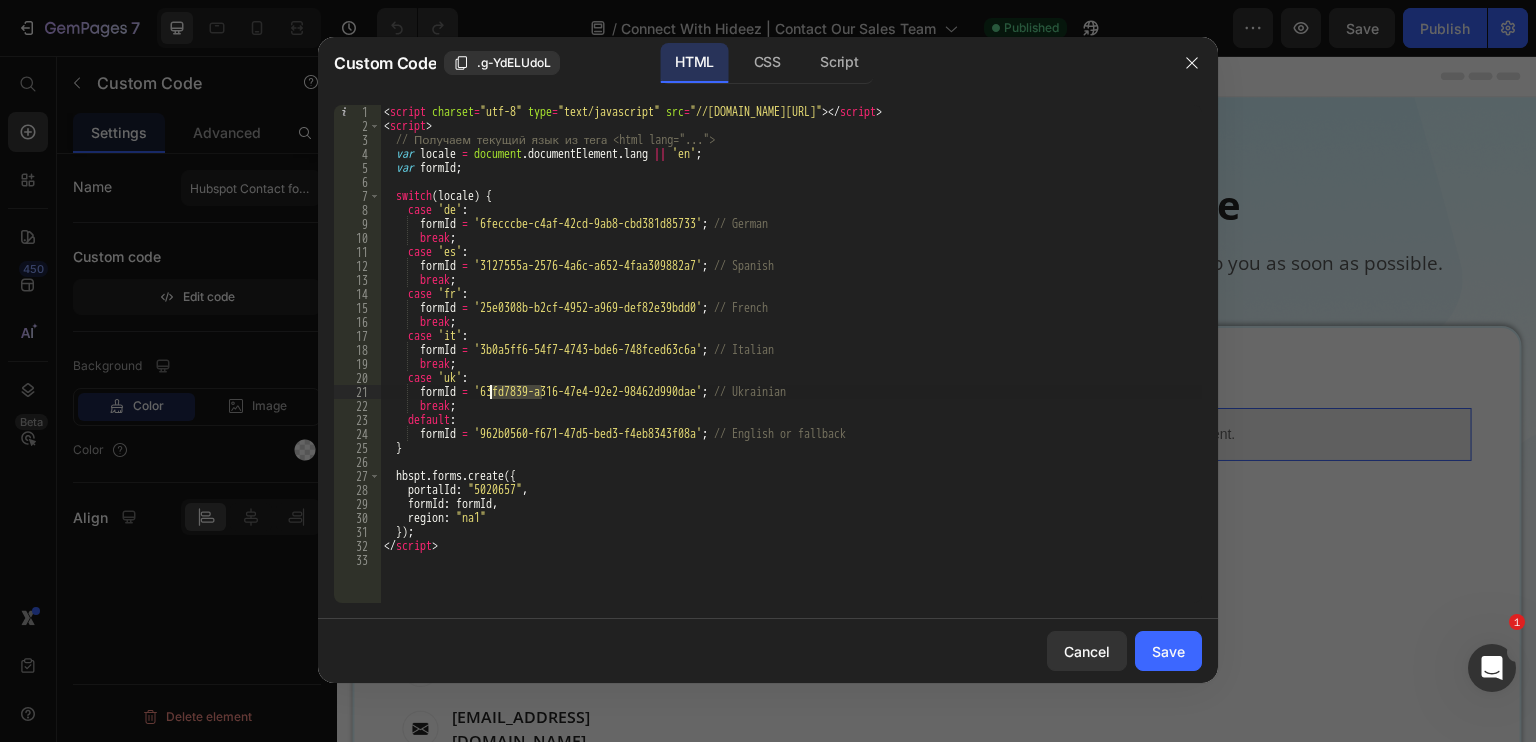 click on "< script   charset = "utf-8"   type = "text/javascript"   src = "//[DOMAIN_NAME][URL]" > </ script > < script >    // Получаем текущий язык из тега <html lang="...">    var   locale   =   document . documentElement . lang   ||   'en' ;    var   formId ;    switch ( locale )   {      case   'de' :         formId   =   '6fecccbe-c4af-42cd-9ab8-cbd381d85733' ;   // German         break ;      case   'es' :         formId   =   '3127555a-2576-4a6c-a652-4faa309882a7' ;   // Spanish         break ;      case   'fr' :         formId   =   '25e0308b-b2cf-4952-a969-def82e39bdd0' ;   // French         break ;      case   'it' :         formId   =   '3b0a5ff6-54f7-4743-bde6-748fced63c6a' ;   // Italian         break ;      case   'uk' :         formId   =   '63fd7839-a316-47e4-92e2-98462d990dae' ;   // Ukrainian         break ;      default :         formId   =   '962b0560-f671-47d5-bed3-f4eb8343f08a' ;   // English or fallback    }    hbspt . forms . create ({      portalId :   ," at bounding box center (791, 368) 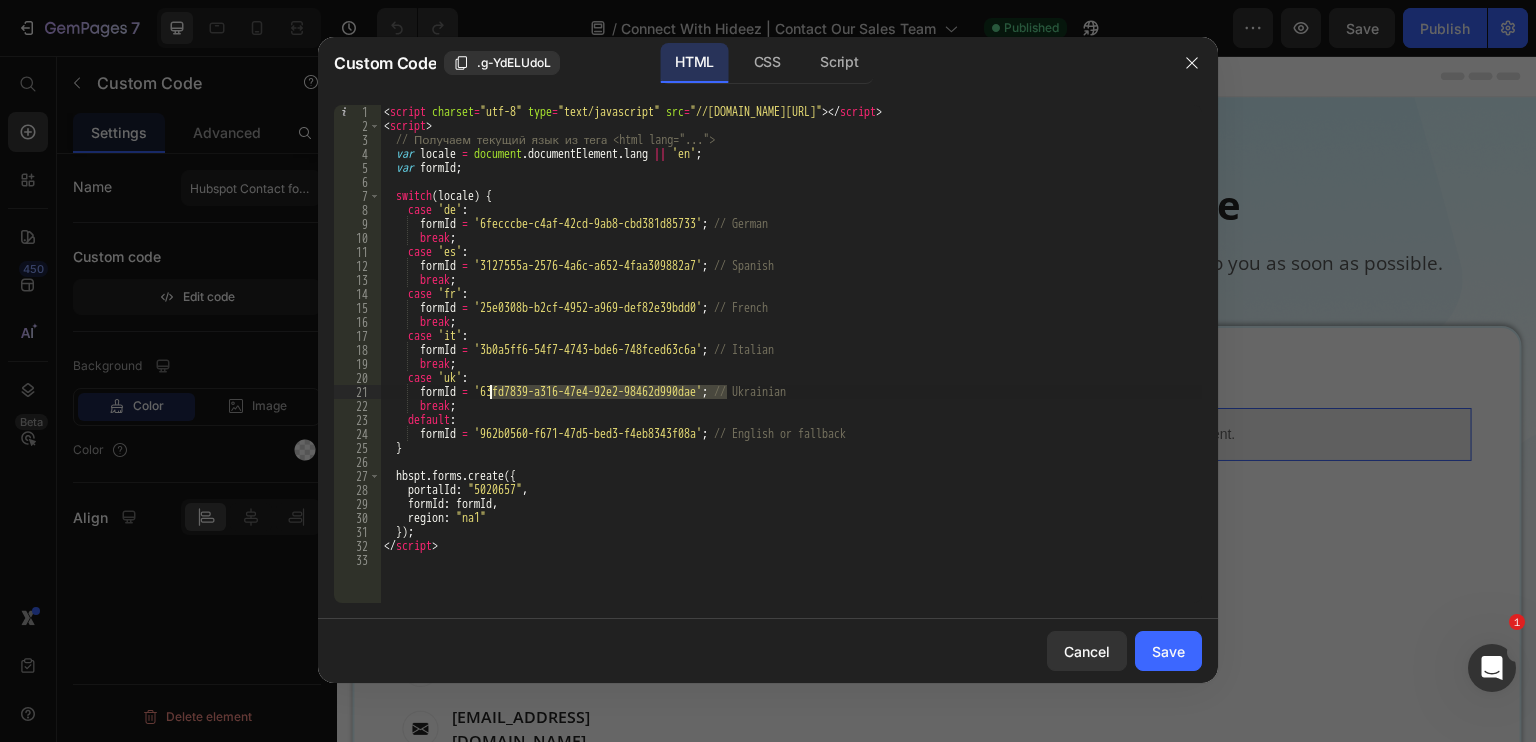 drag, startPoint x: 727, startPoint y: 390, endPoint x: 490, endPoint y: 394, distance: 237.03375 